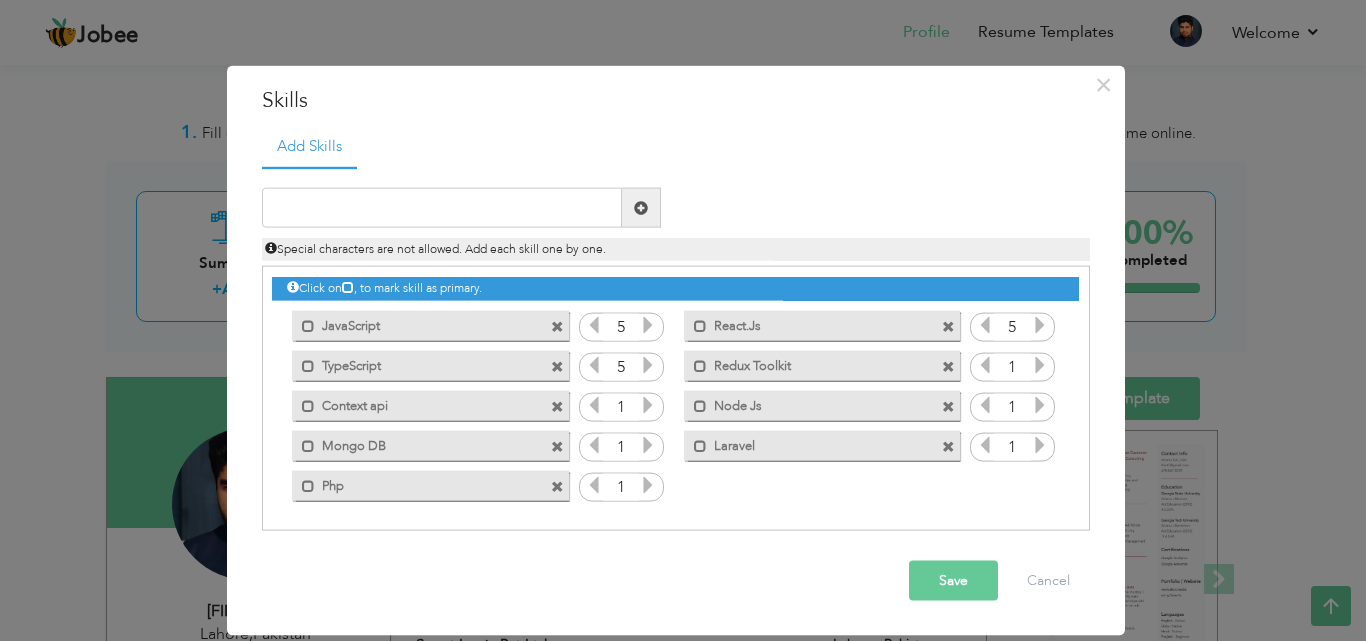scroll, scrollTop: 422, scrollLeft: 0, axis: vertical 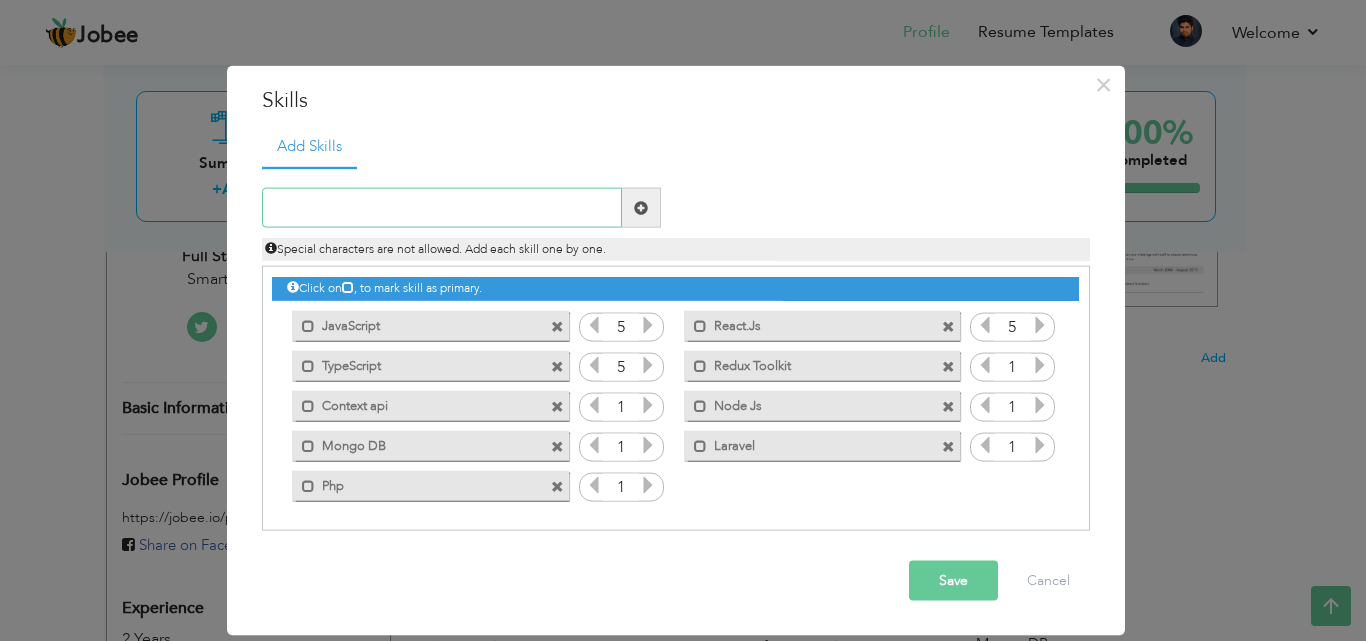 click at bounding box center [442, 208] 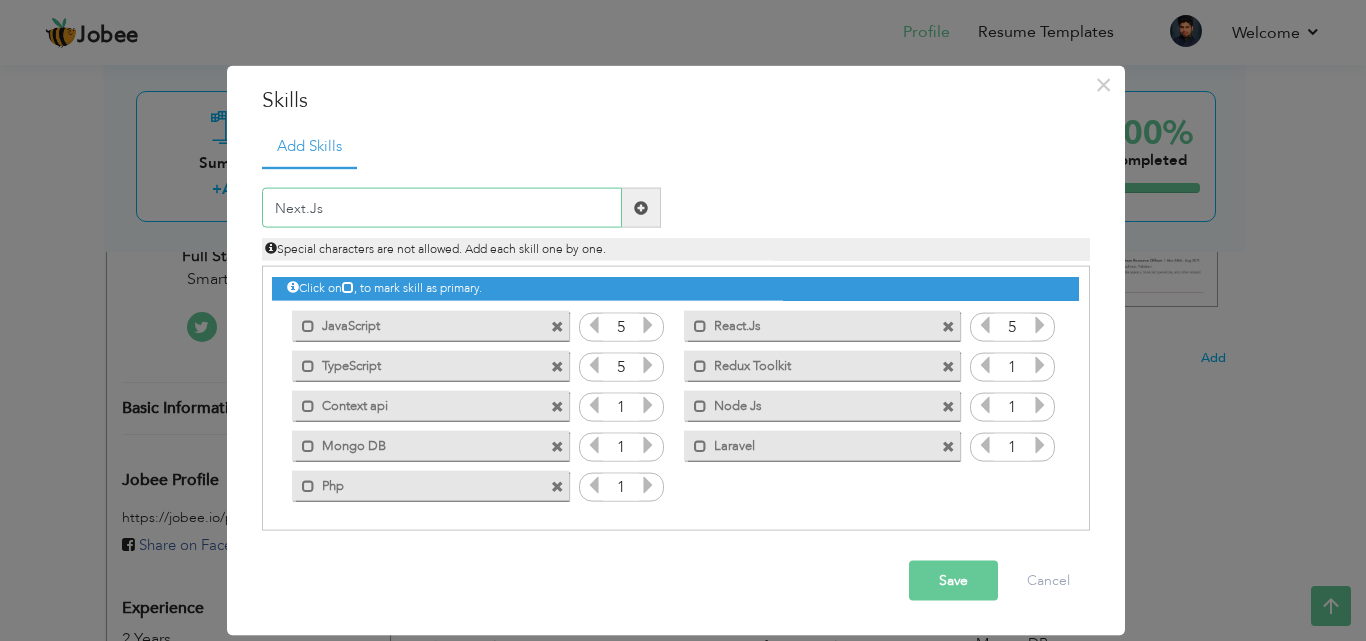 type on "Next.Js" 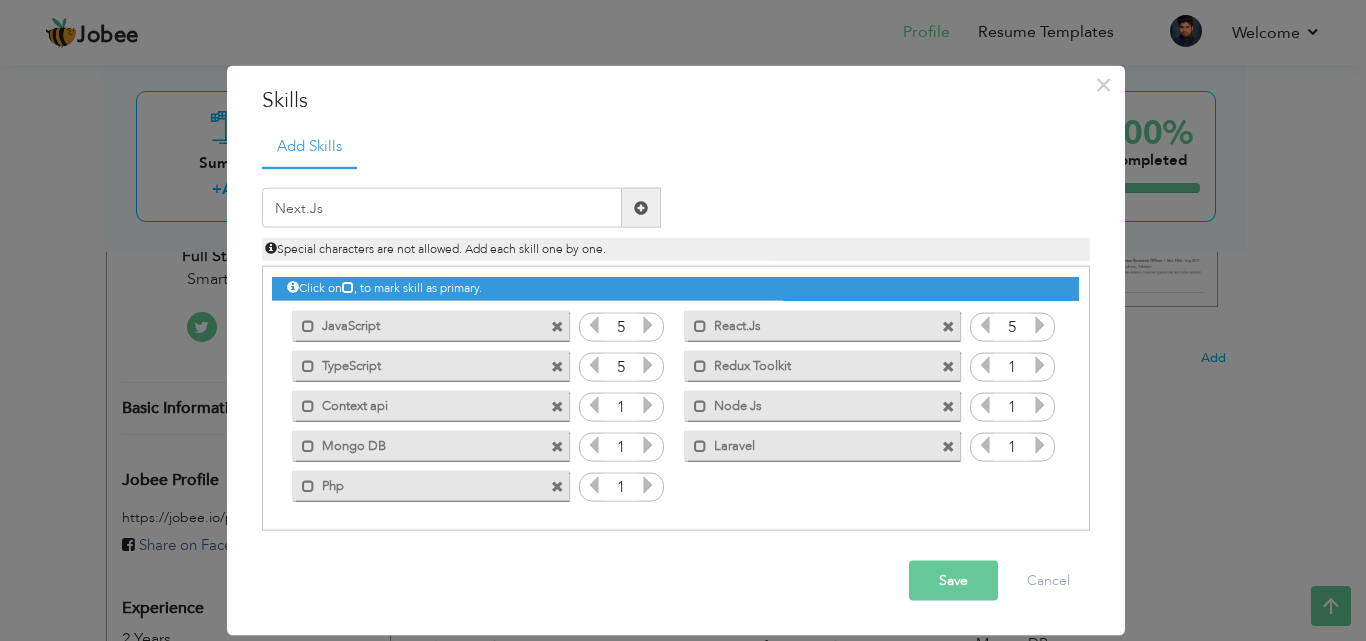 click at bounding box center (641, 208) 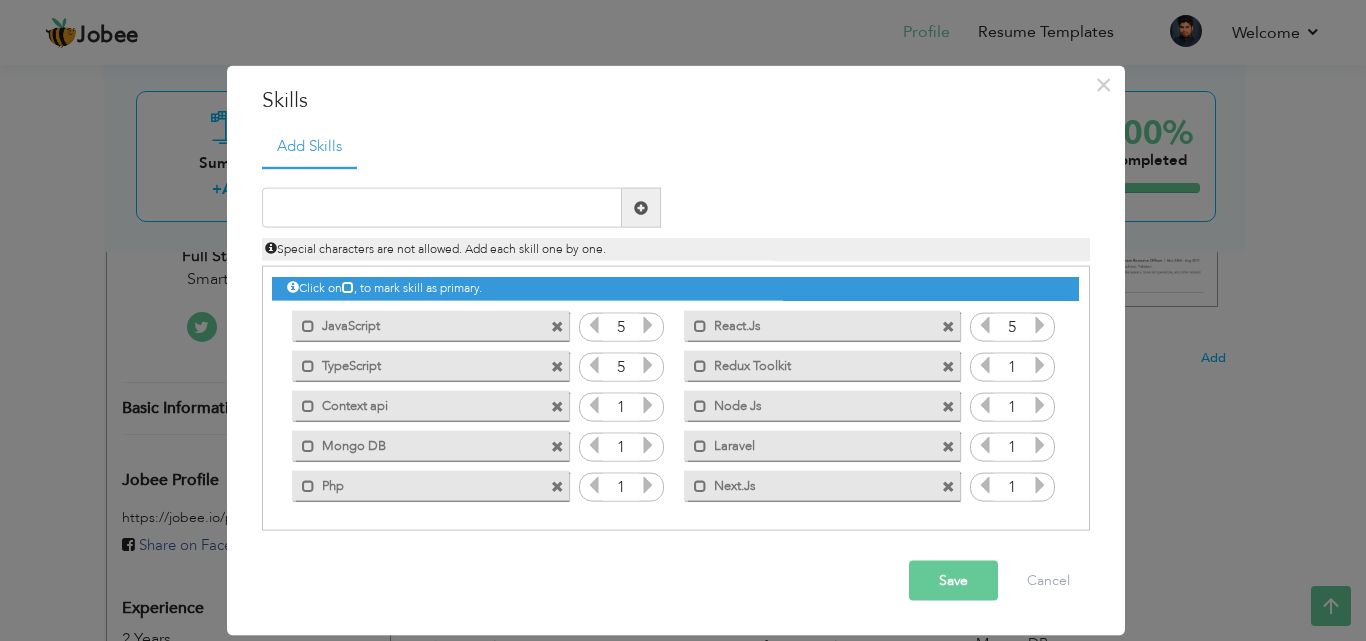 click on "Node Js" at bounding box center [808, 402] 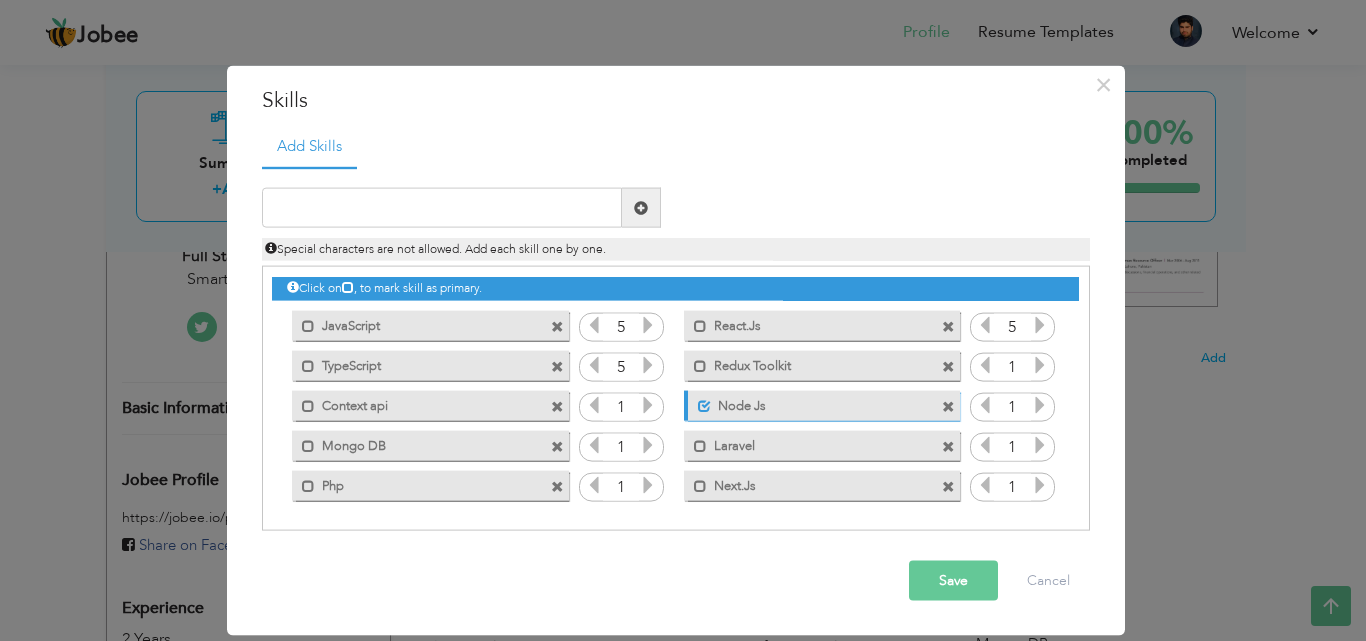 click on "Node Js" at bounding box center [810, 402] 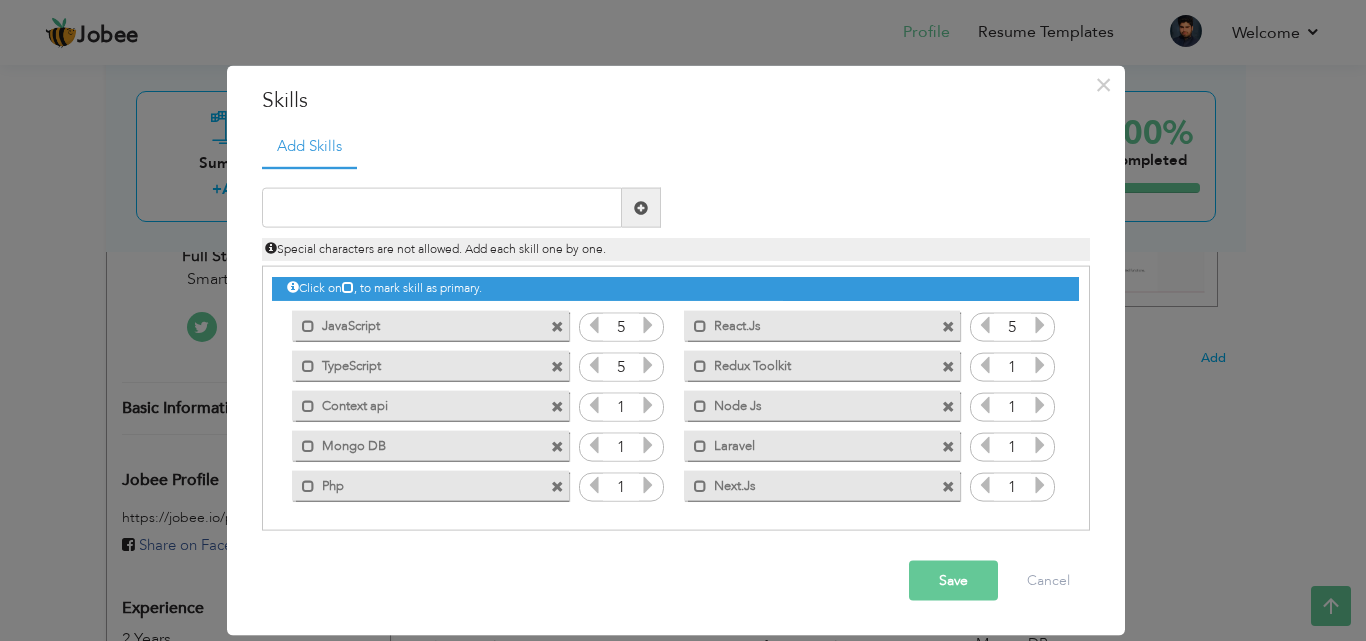 drag, startPoint x: 415, startPoint y: 334, endPoint x: 366, endPoint y: 209, distance: 134.26094 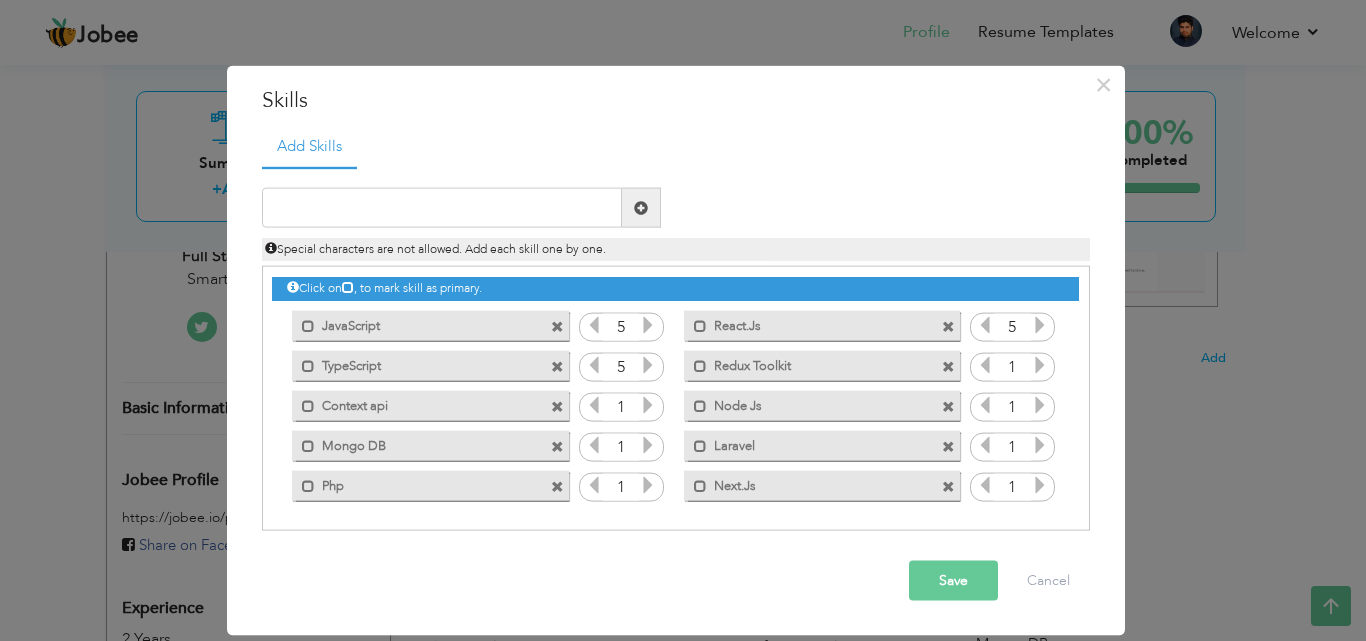 click on "Save" at bounding box center (953, 581) 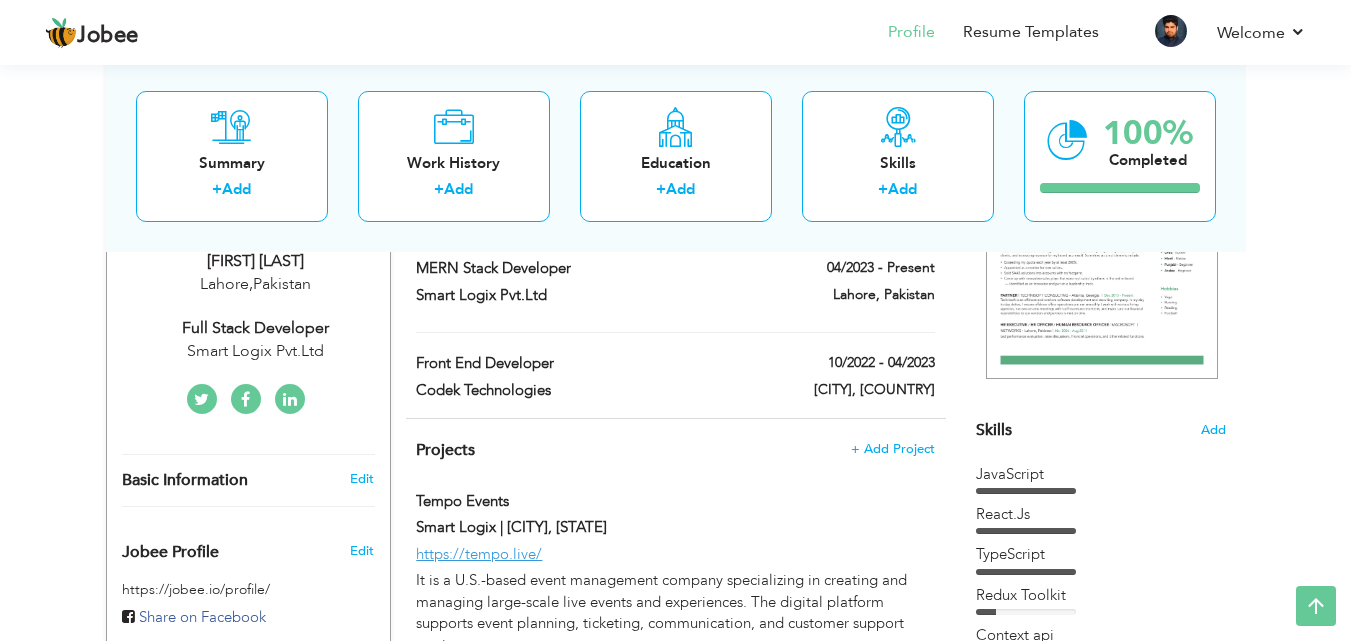 scroll, scrollTop: 342, scrollLeft: 0, axis: vertical 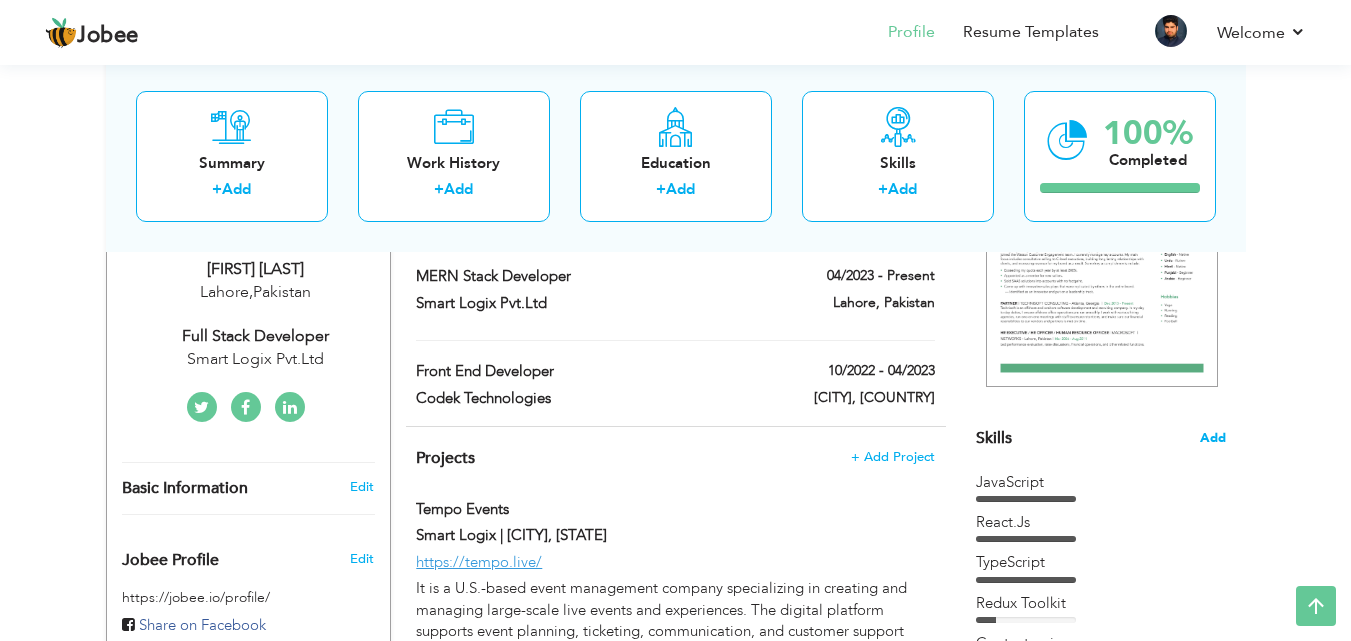 click on "Add" at bounding box center [1213, 438] 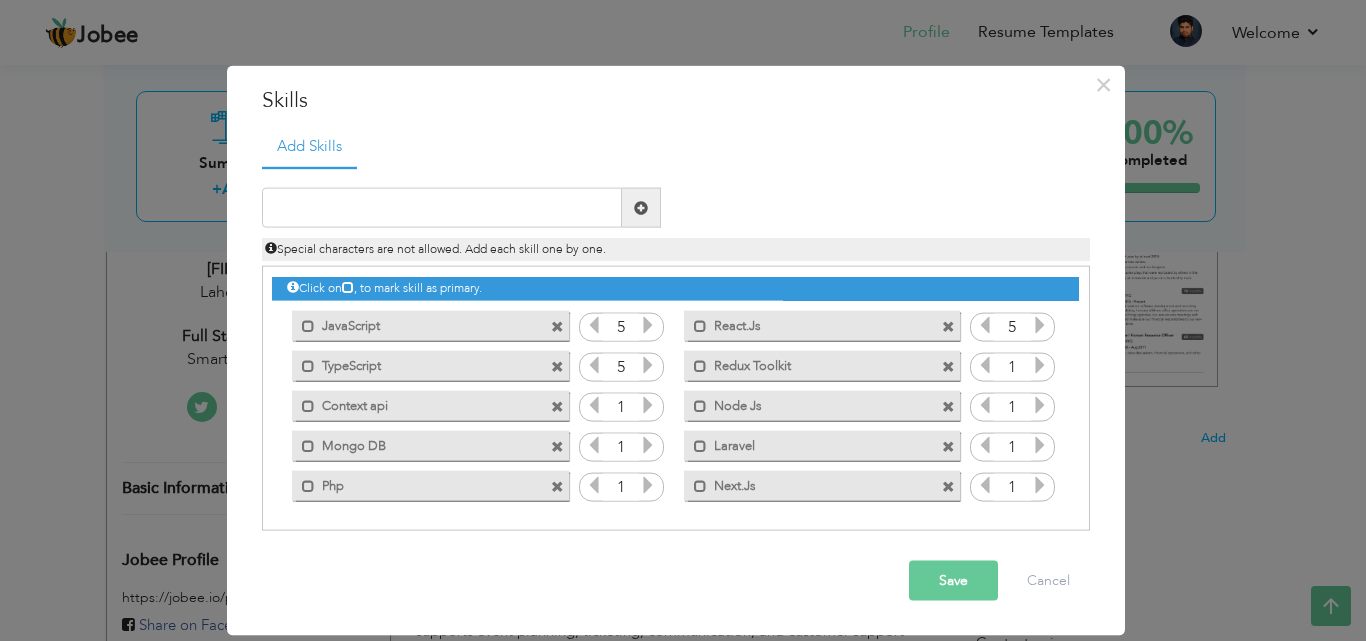 click at bounding box center (948, 486) 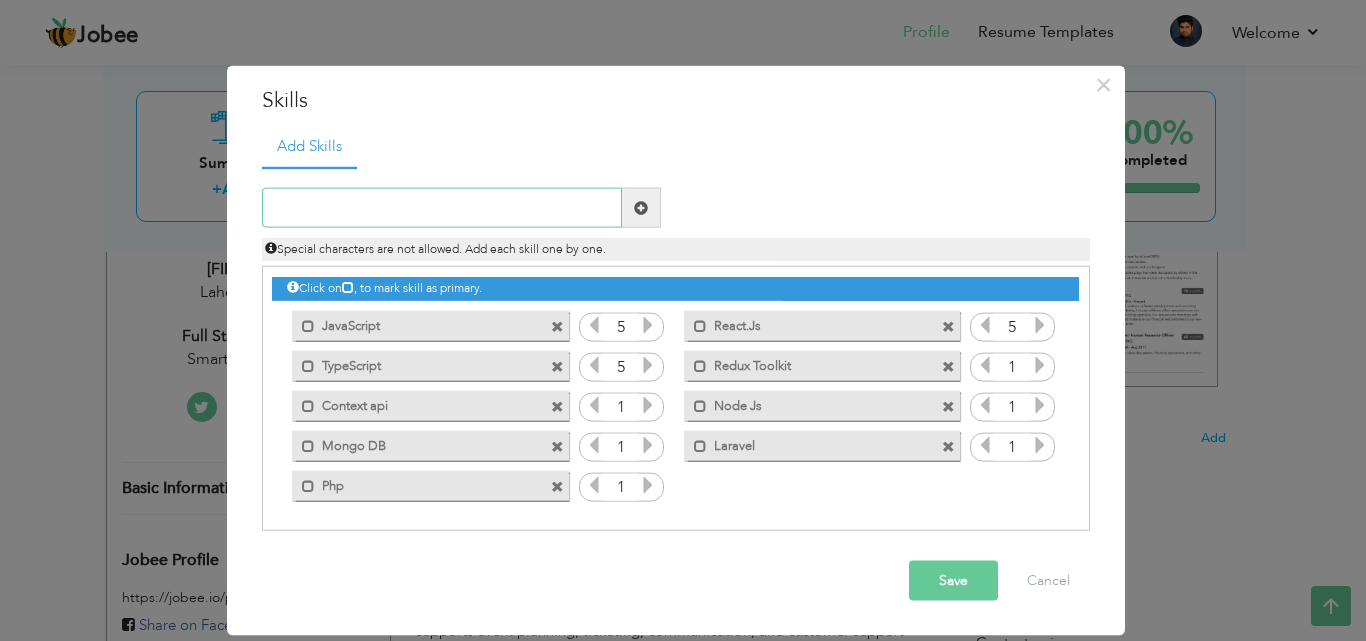 click at bounding box center (442, 208) 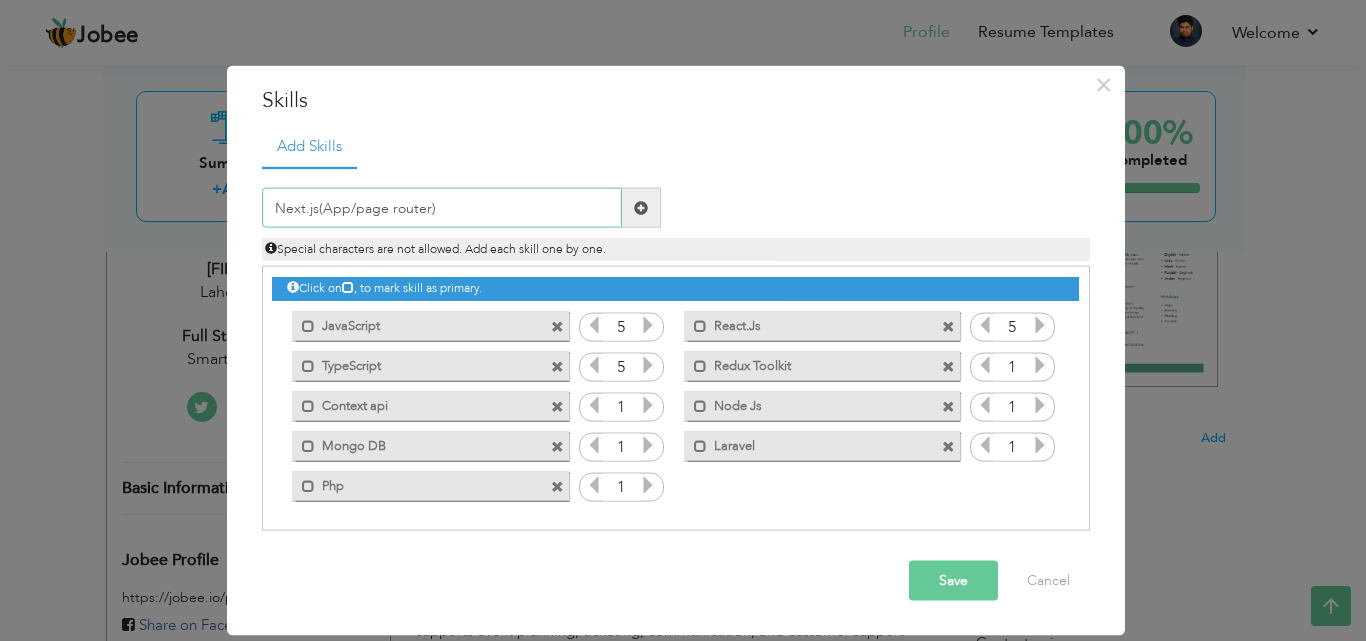 drag, startPoint x: 426, startPoint y: 201, endPoint x: 324, endPoint y: 202, distance: 102.0049 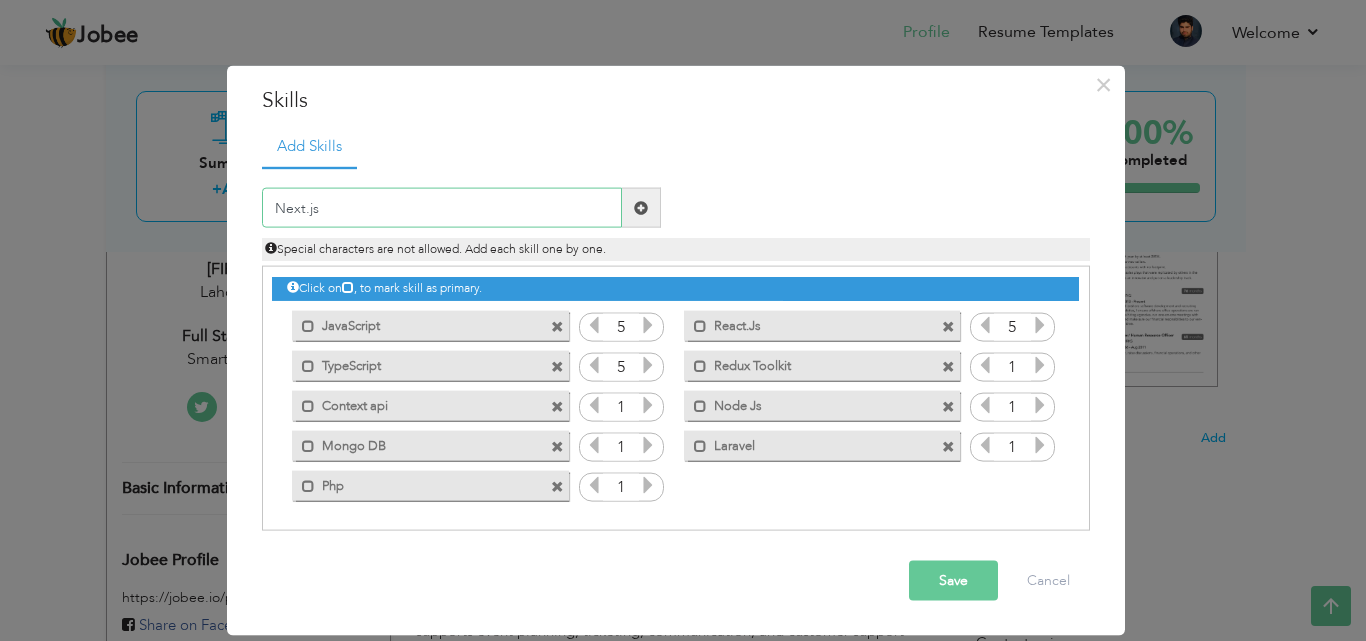 type on "Next.js" 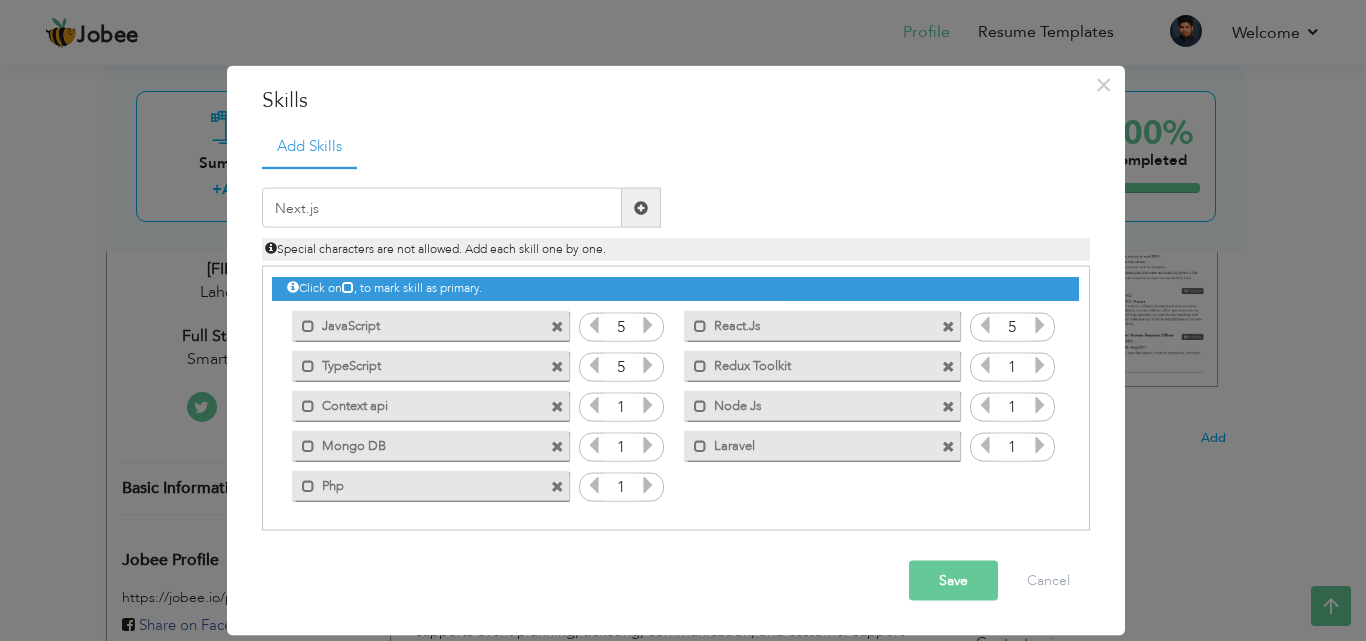 click at bounding box center [641, 208] 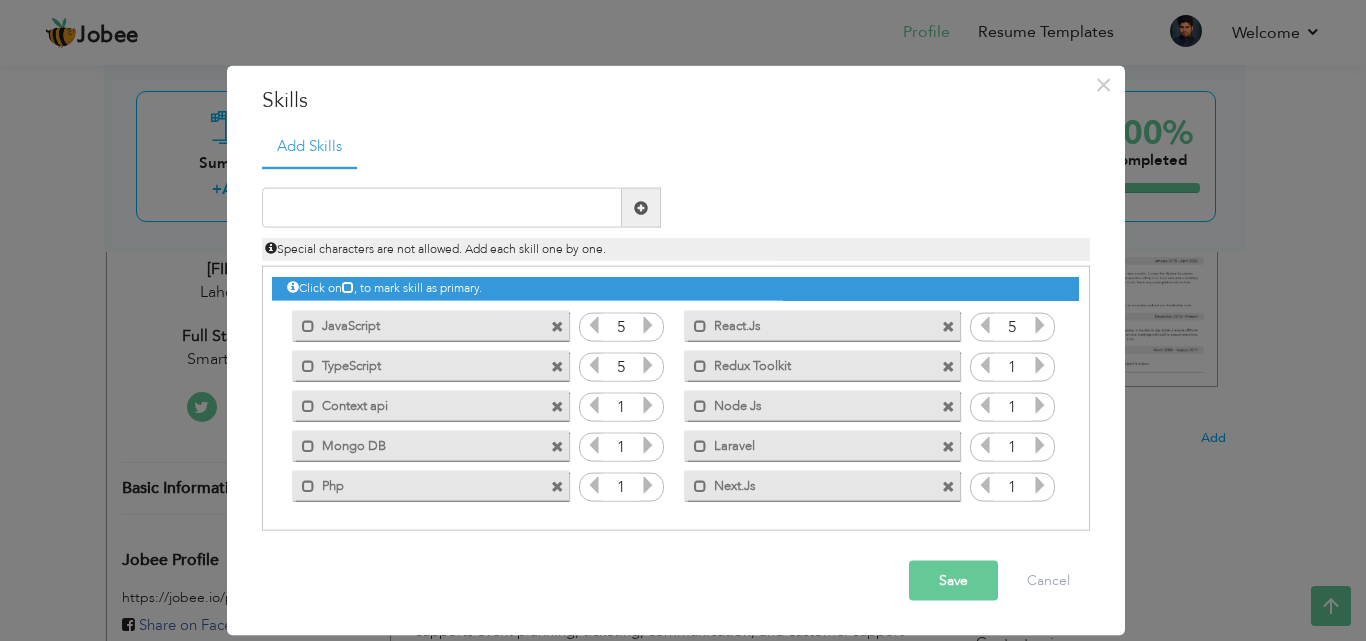 click on "Save" at bounding box center [953, 581] 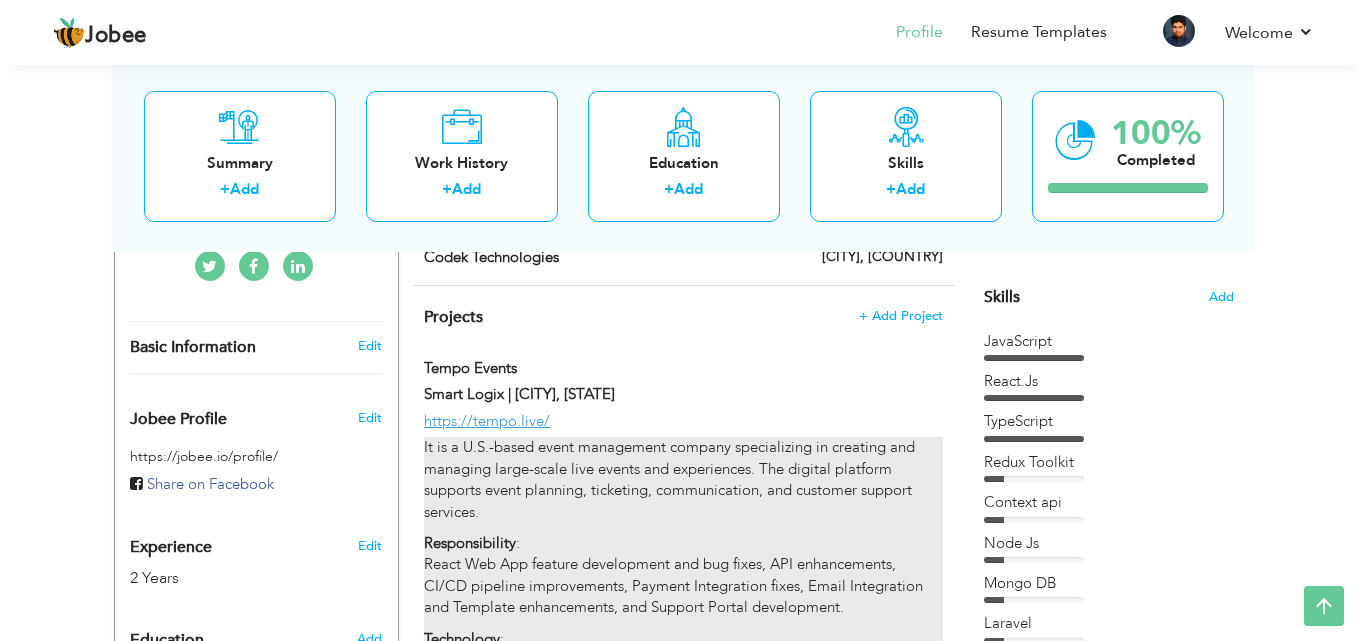 scroll, scrollTop: 482, scrollLeft: 0, axis: vertical 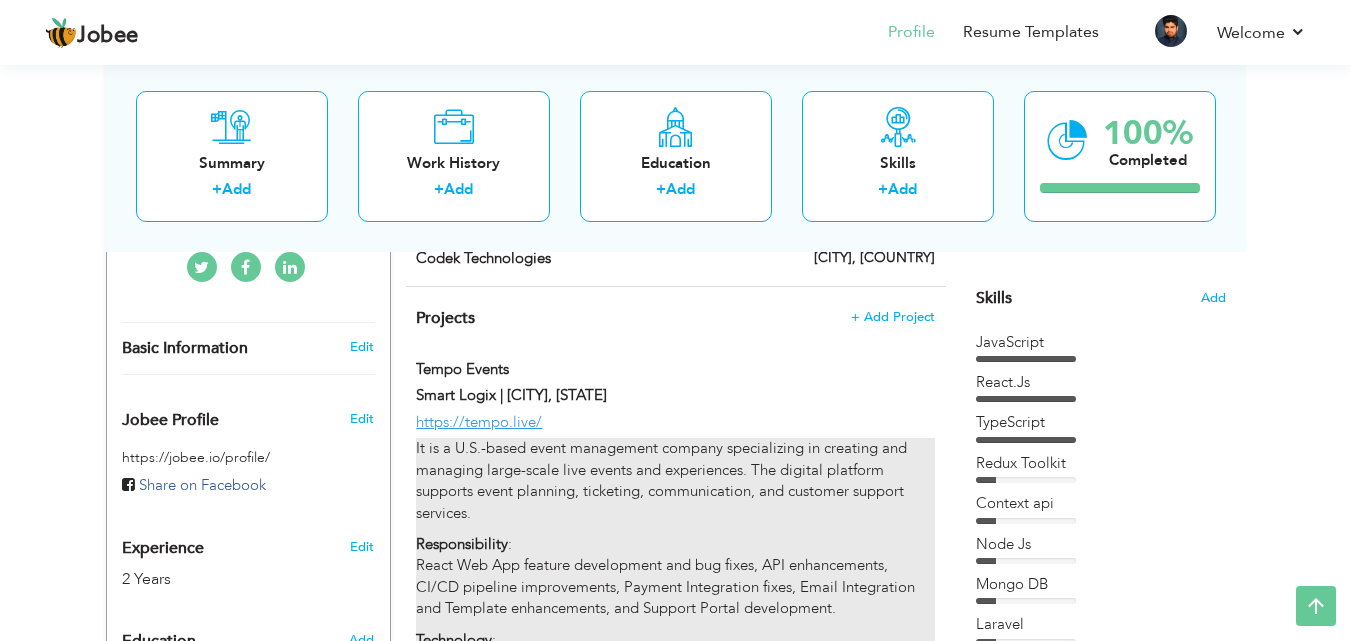click on "It is a U.S.-based event management company specializing in creating and managing large-scale live events and experiences. The digital platform supports event planning, ticketing, communication, and customer support services." at bounding box center (675, 481) 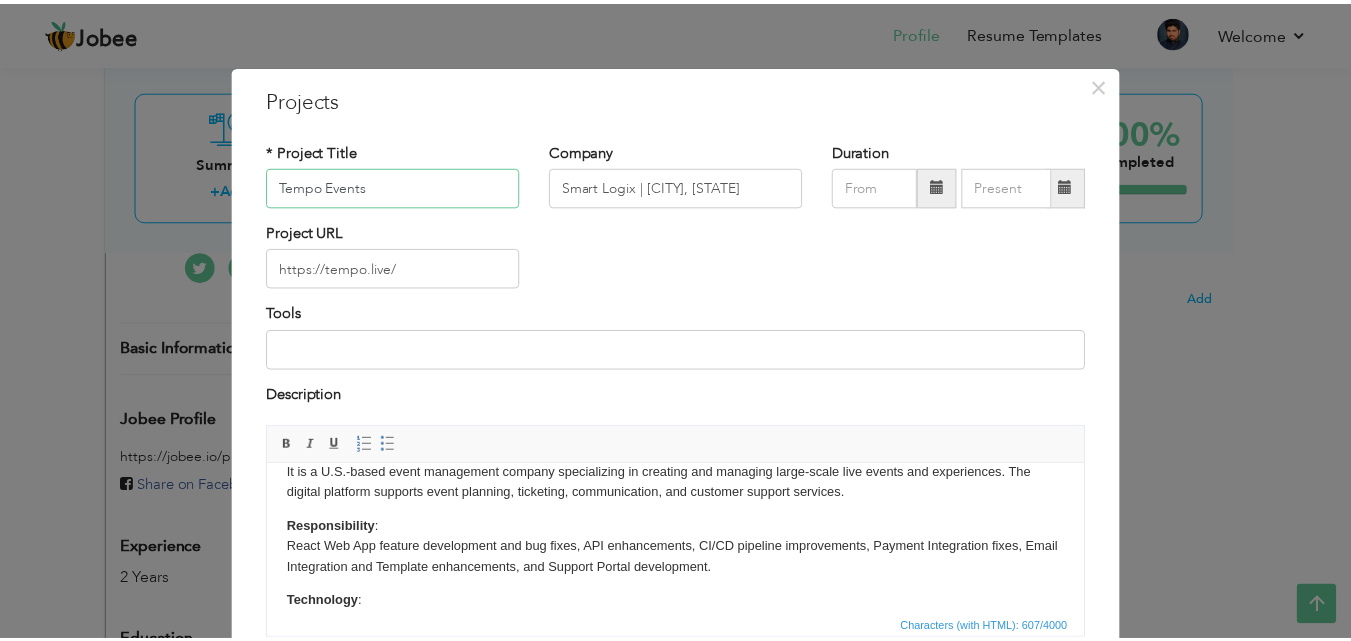 scroll, scrollTop: 0, scrollLeft: 0, axis: both 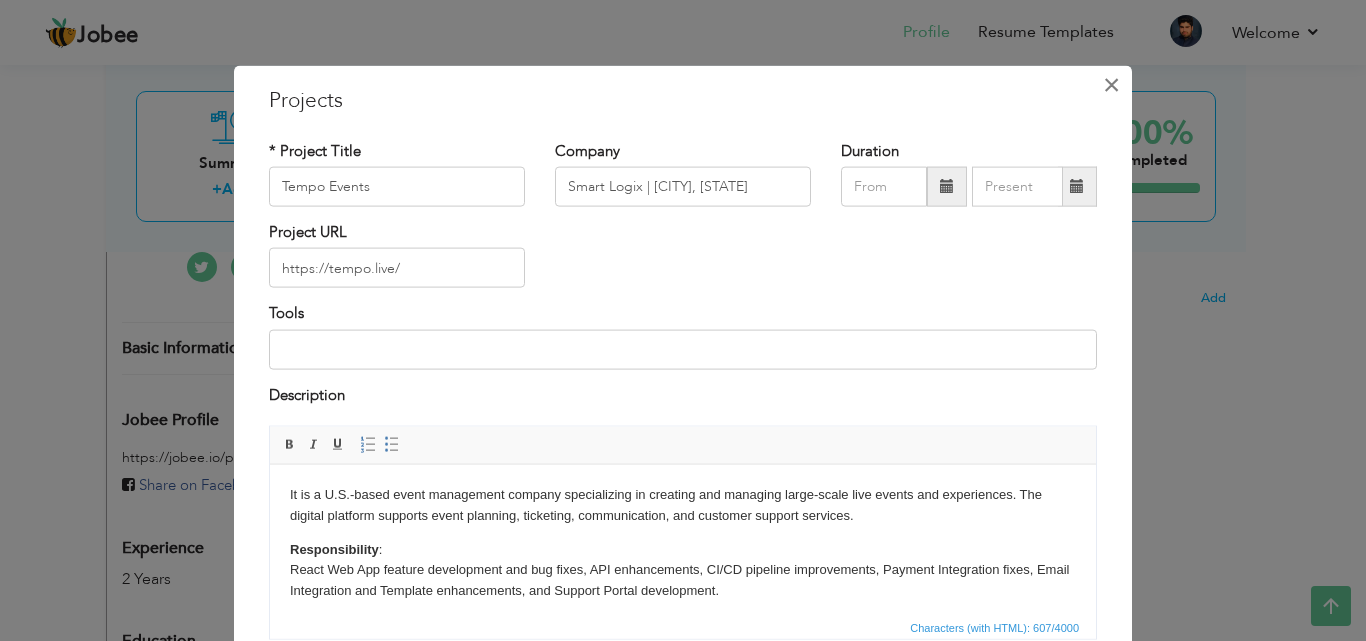 click on "×" at bounding box center [1111, 84] 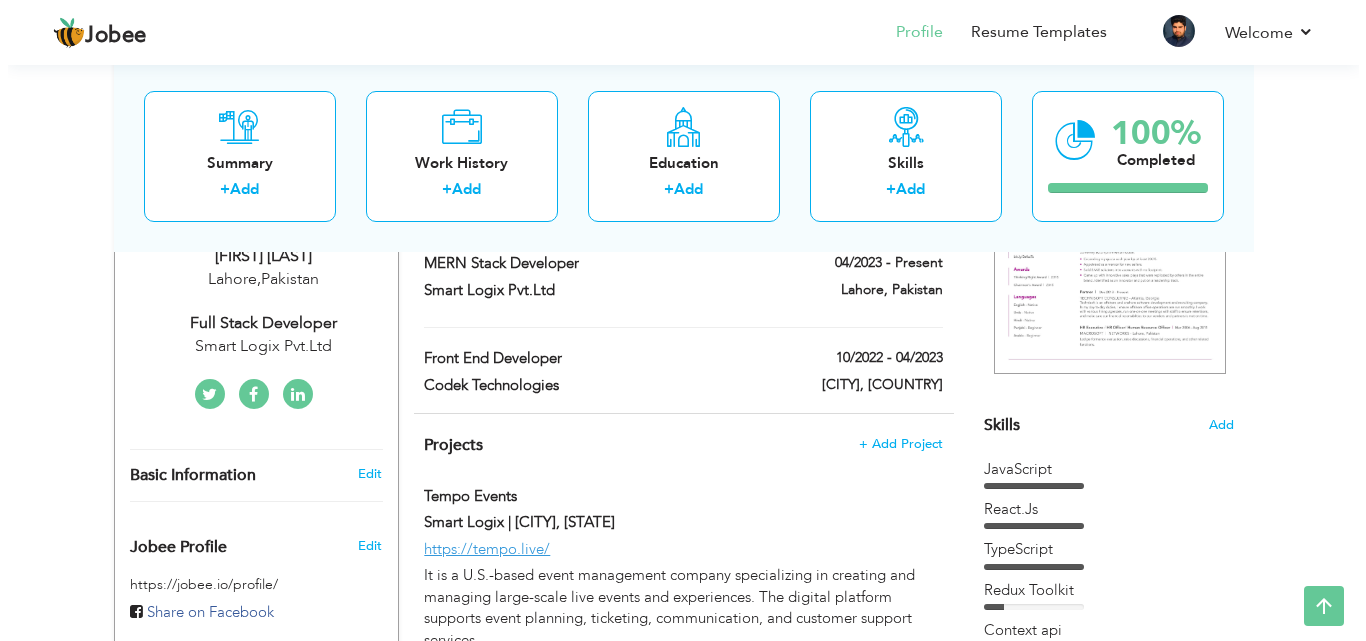 scroll, scrollTop: 353, scrollLeft: 0, axis: vertical 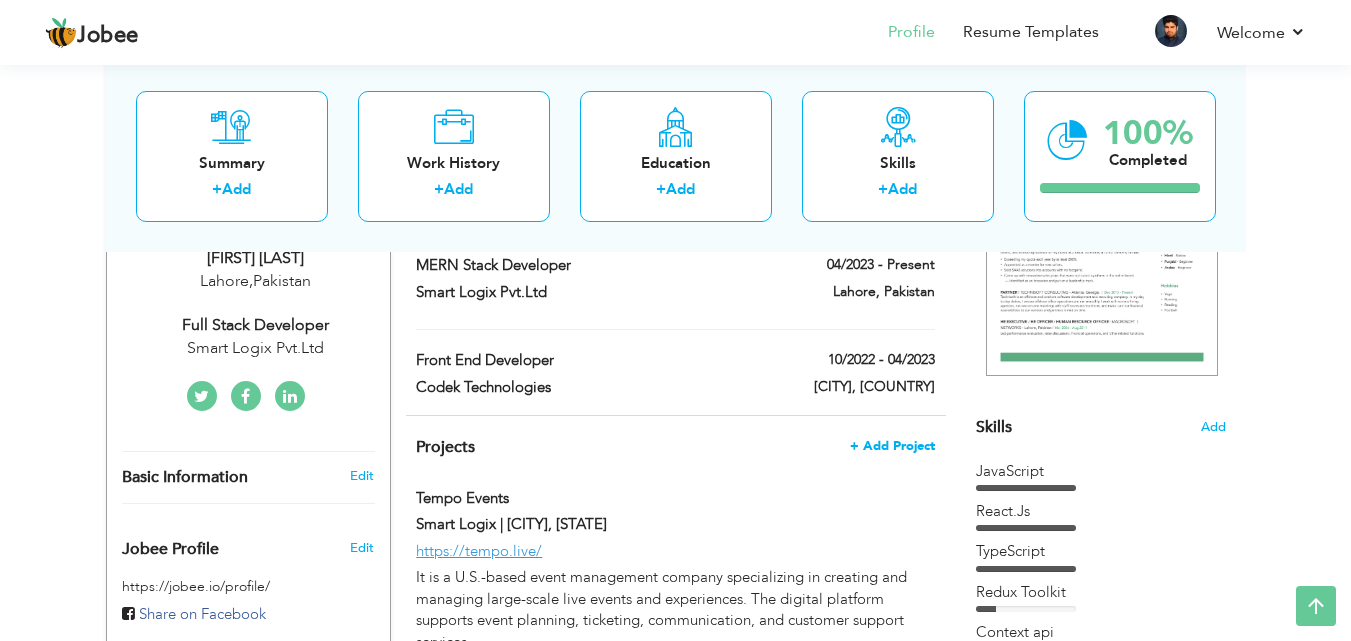 click on "+ Add Project" at bounding box center [892, 446] 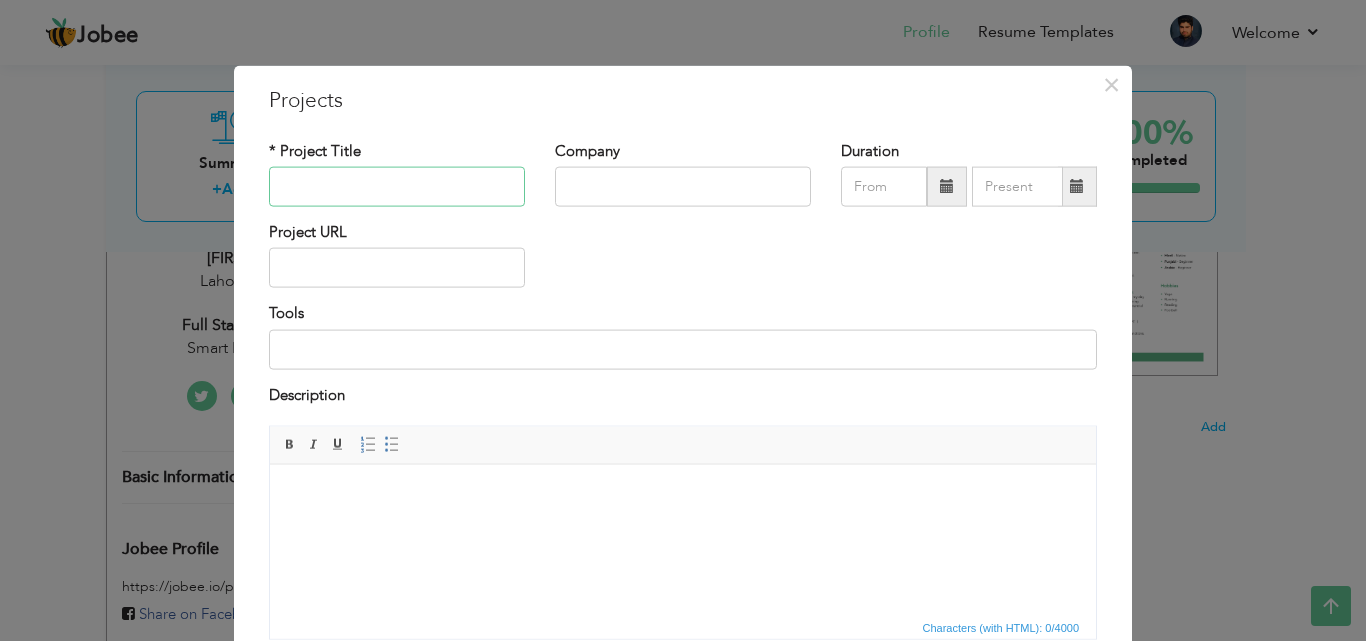 click at bounding box center (397, 187) 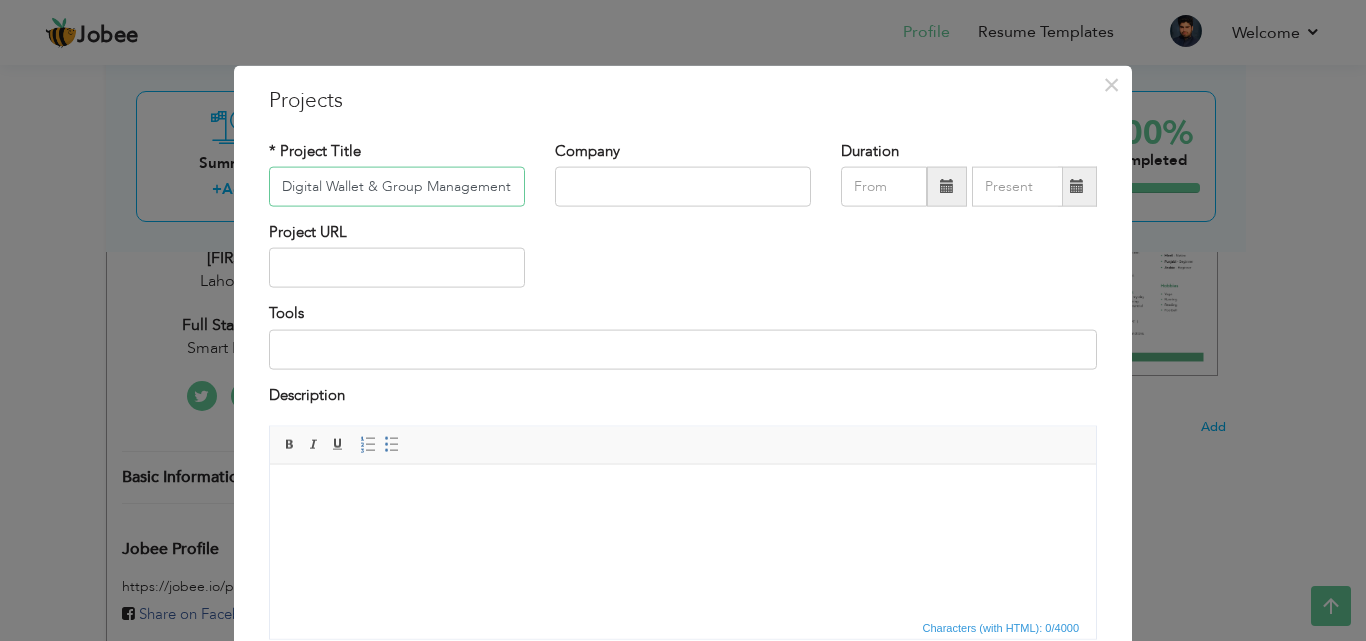 scroll, scrollTop: 0, scrollLeft: 38, axis: horizontal 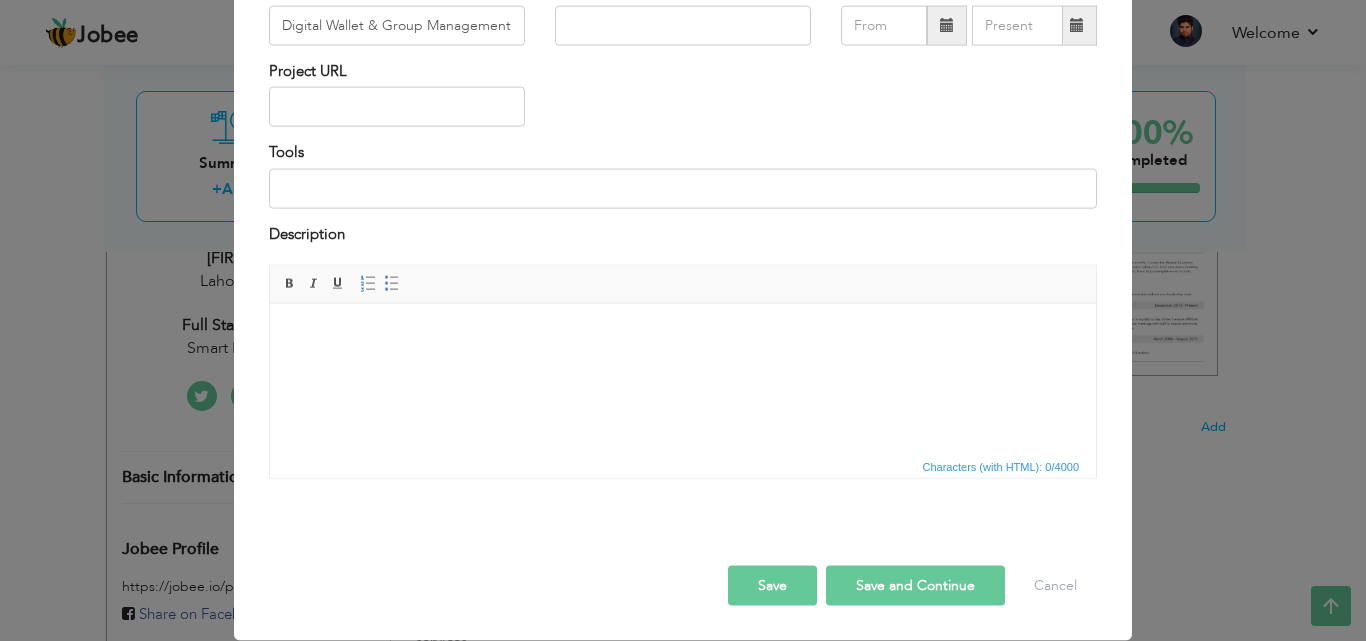 click on "Save" at bounding box center [772, 586] 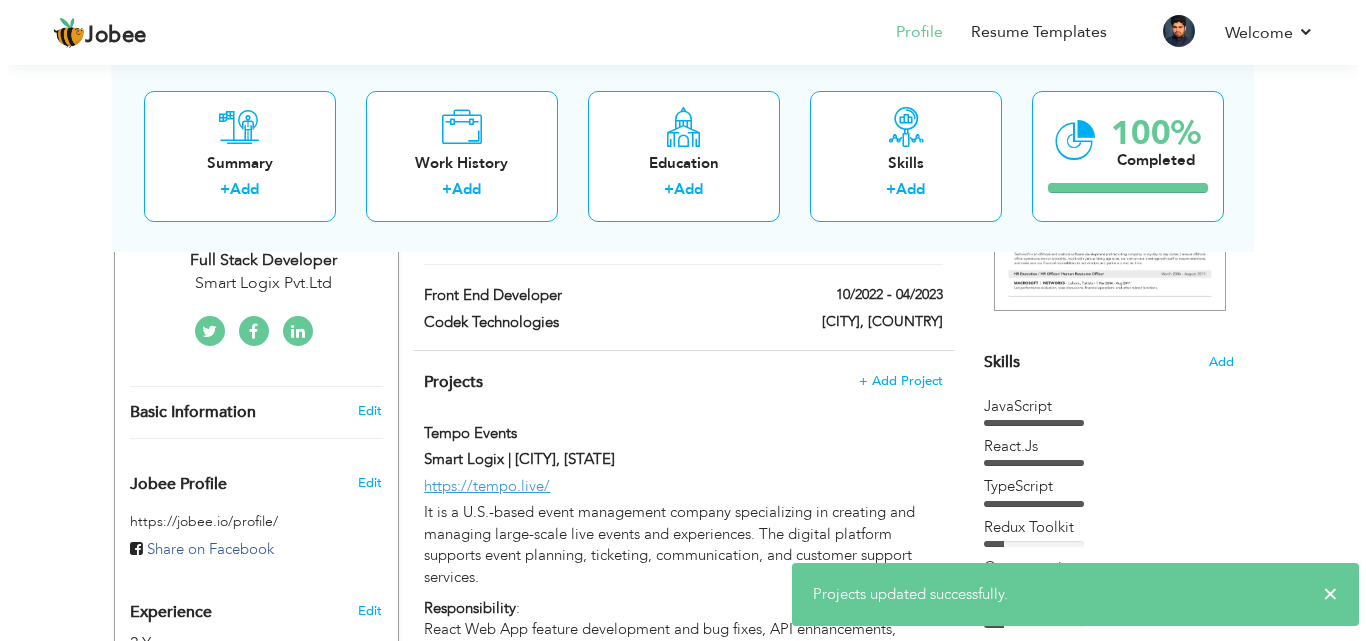 scroll, scrollTop: 420, scrollLeft: 0, axis: vertical 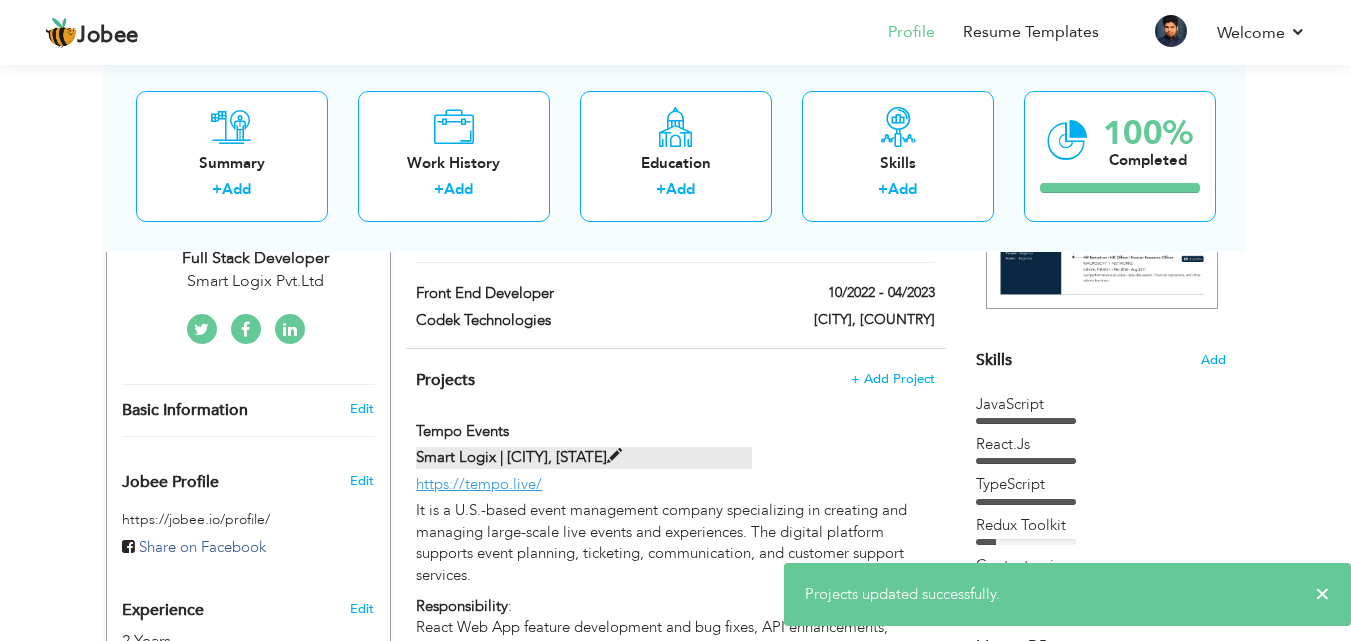 click at bounding box center (614, 456) 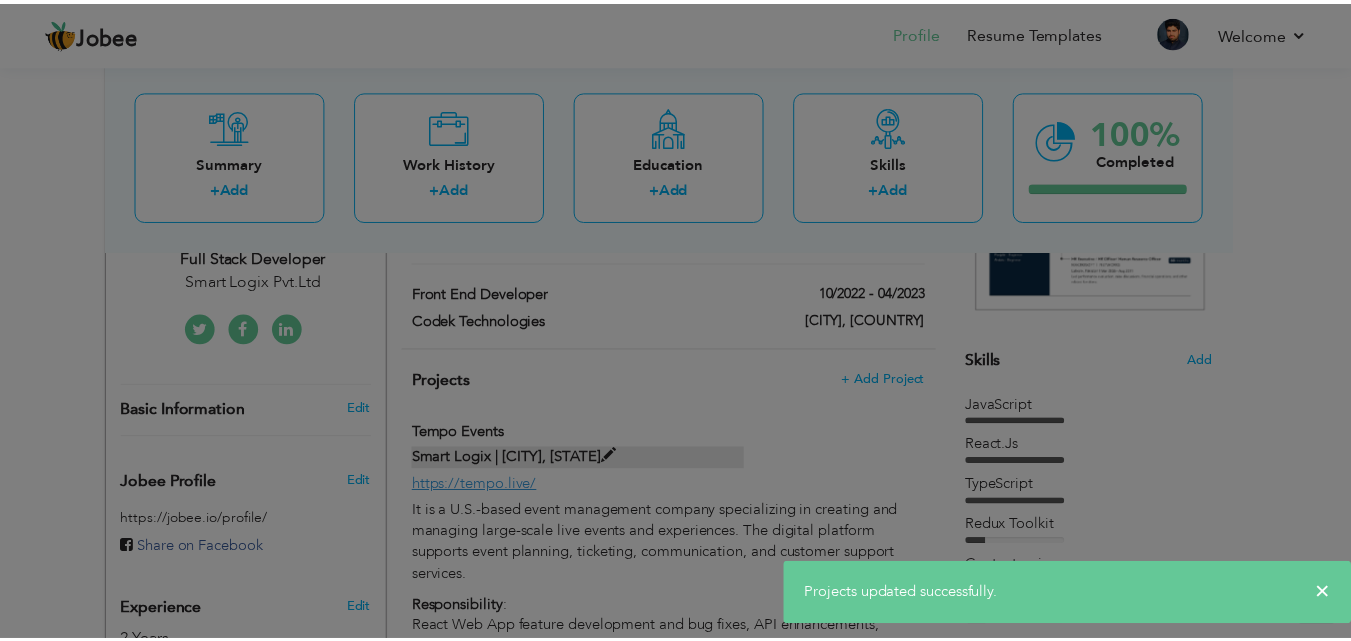 scroll, scrollTop: 0, scrollLeft: 0, axis: both 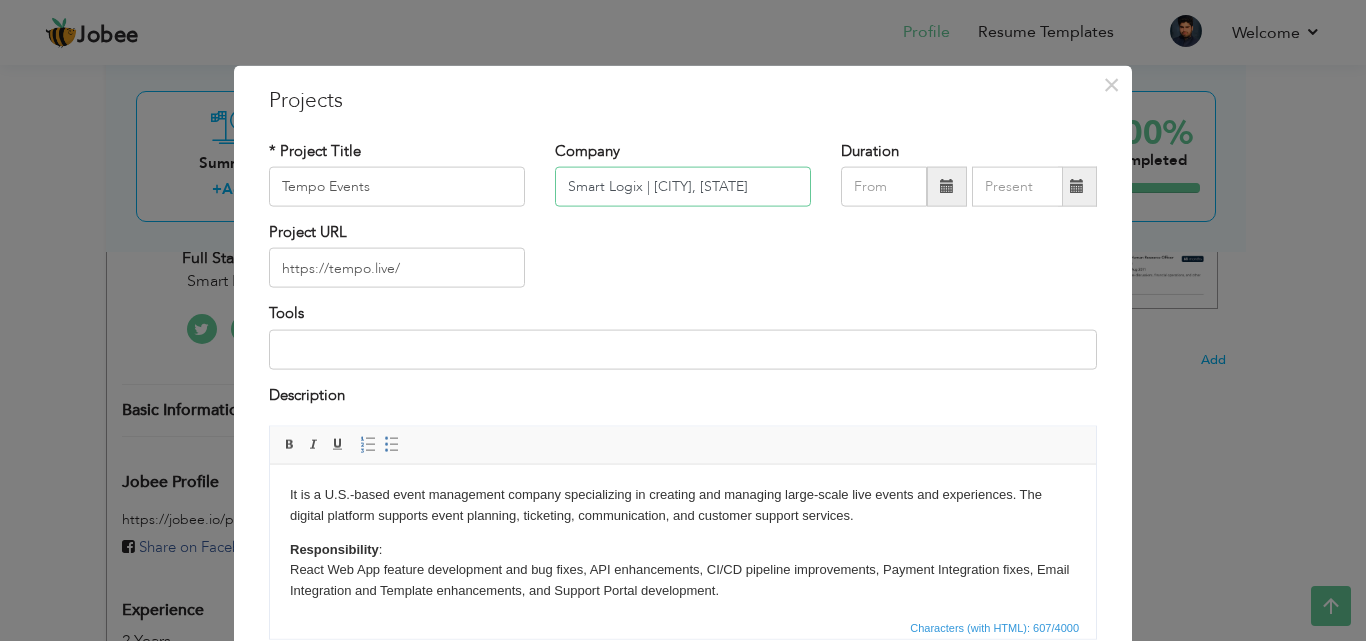 drag, startPoint x: 754, startPoint y: 185, endPoint x: 499, endPoint y: 162, distance: 256.03516 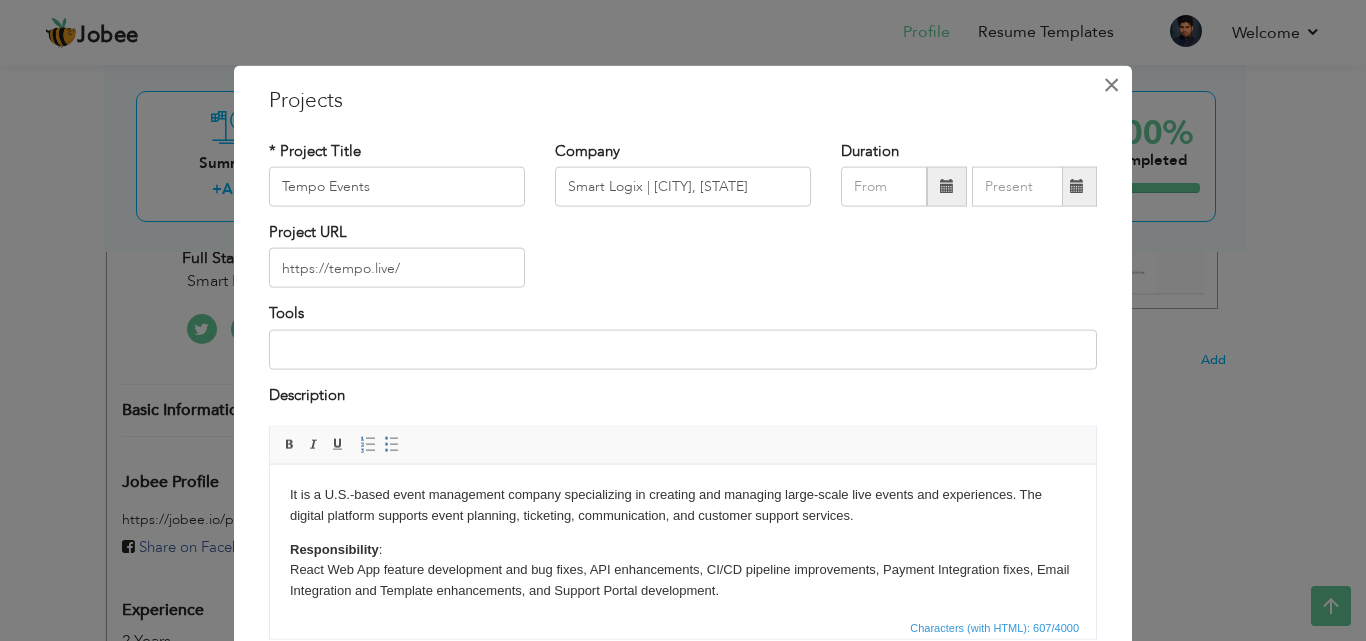 click on "×" at bounding box center [1111, 84] 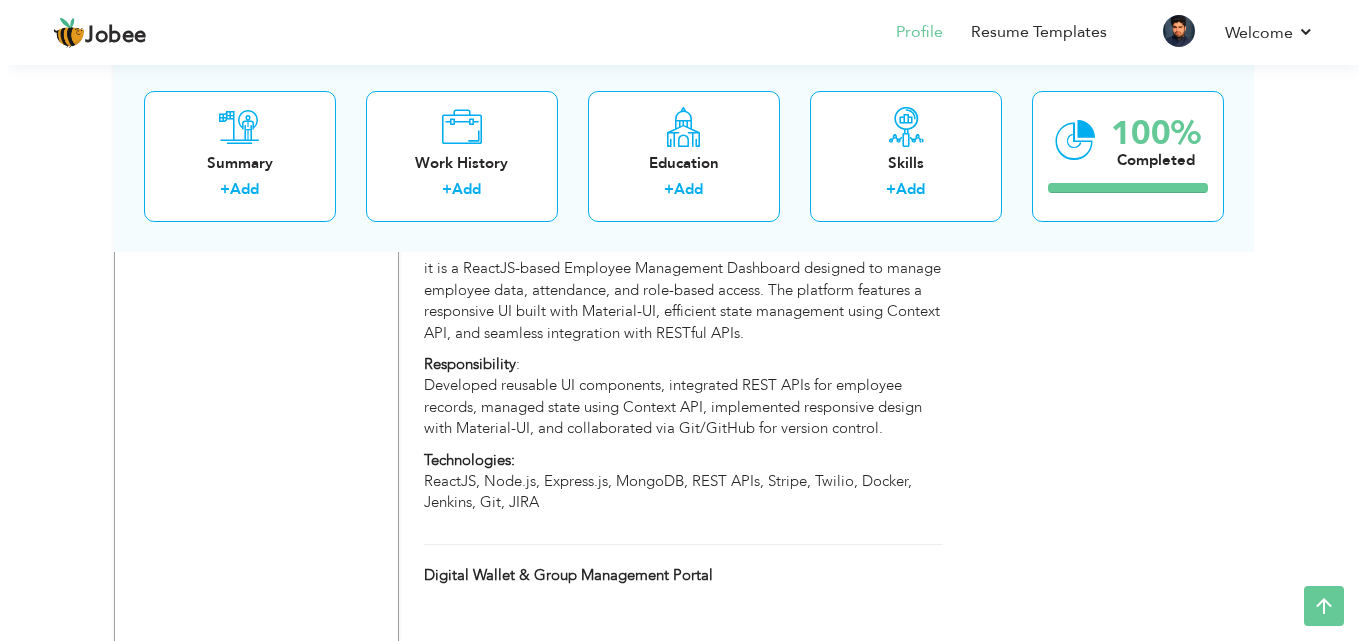scroll, scrollTop: 2549, scrollLeft: 0, axis: vertical 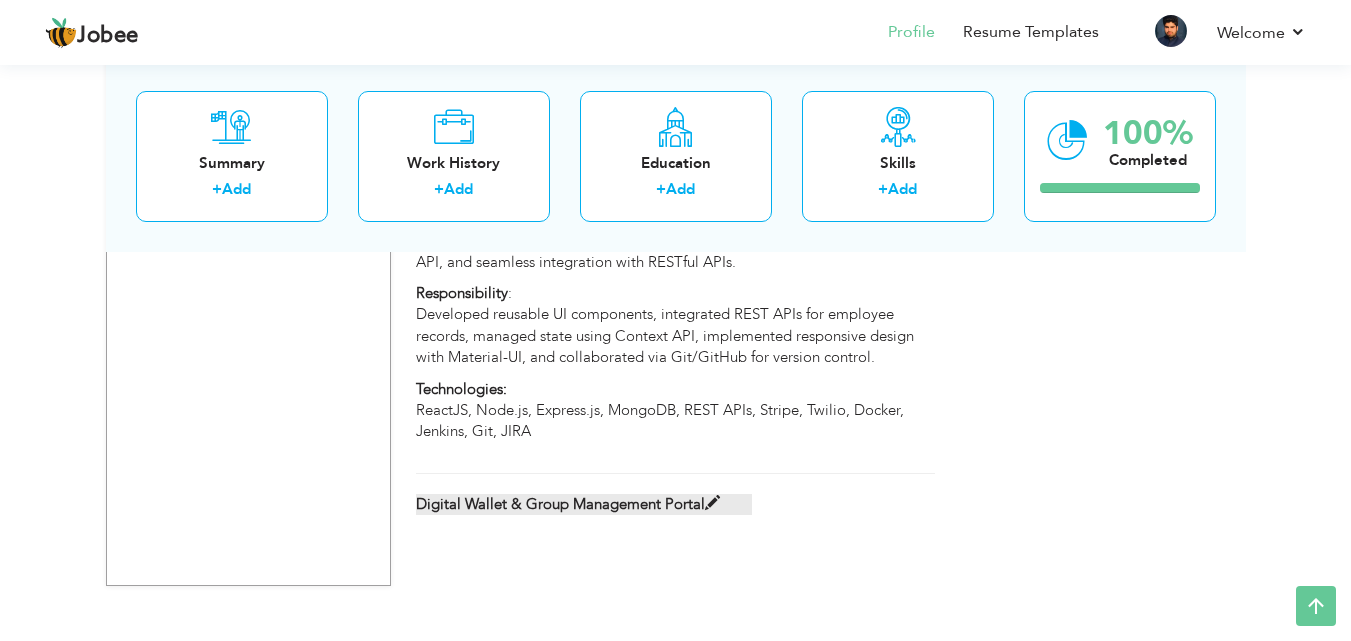 click on "Digital Wallet & Group Management Portal" at bounding box center (584, 504) 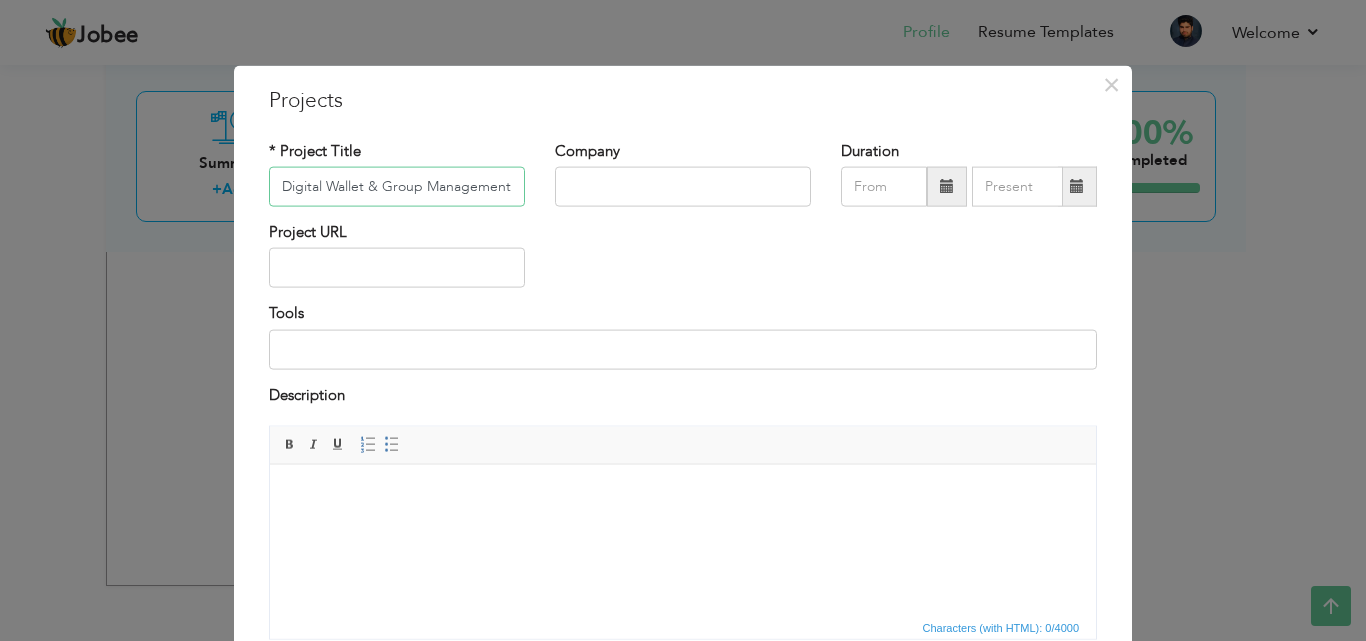 scroll, scrollTop: 0, scrollLeft: 38, axis: horizontal 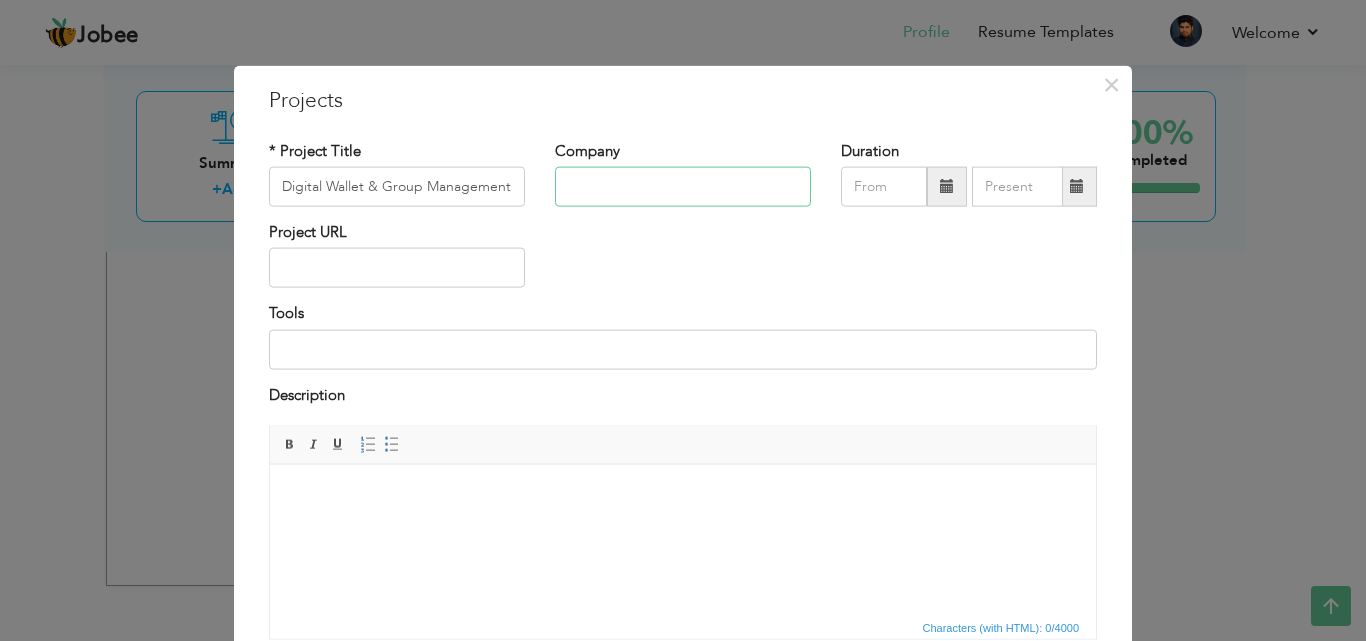 click at bounding box center [683, 187] 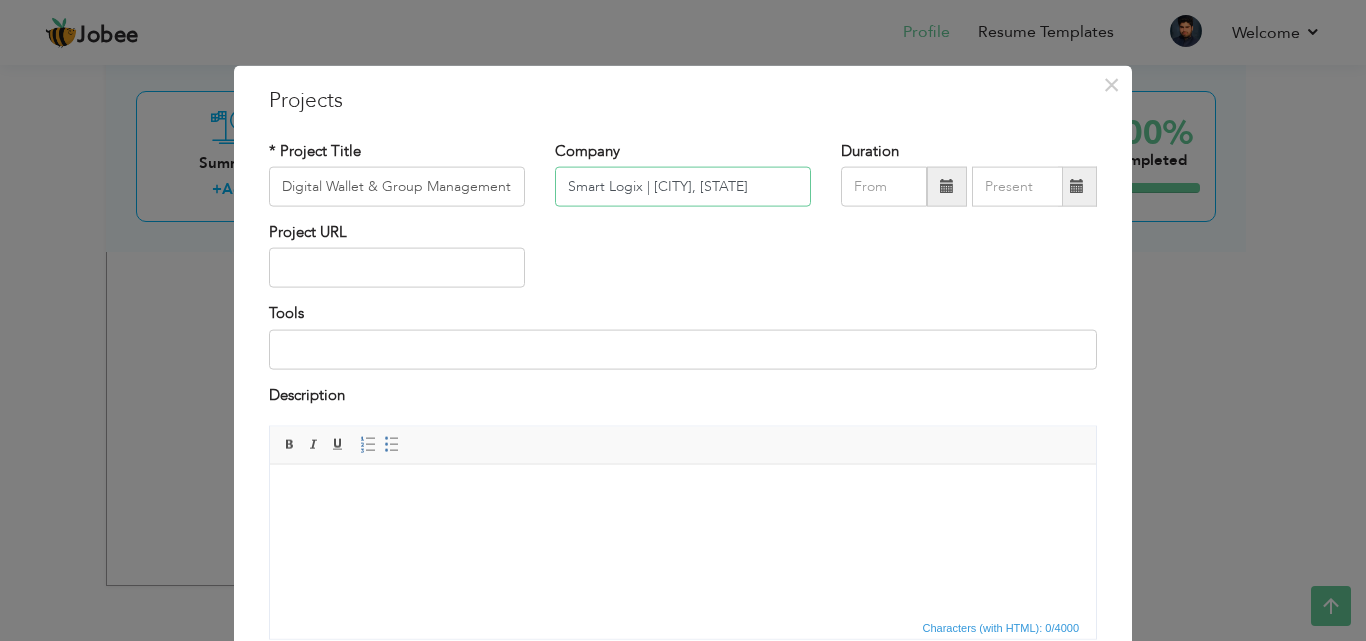 type on "Smart Logix | [CITY], [COUNTRY]" 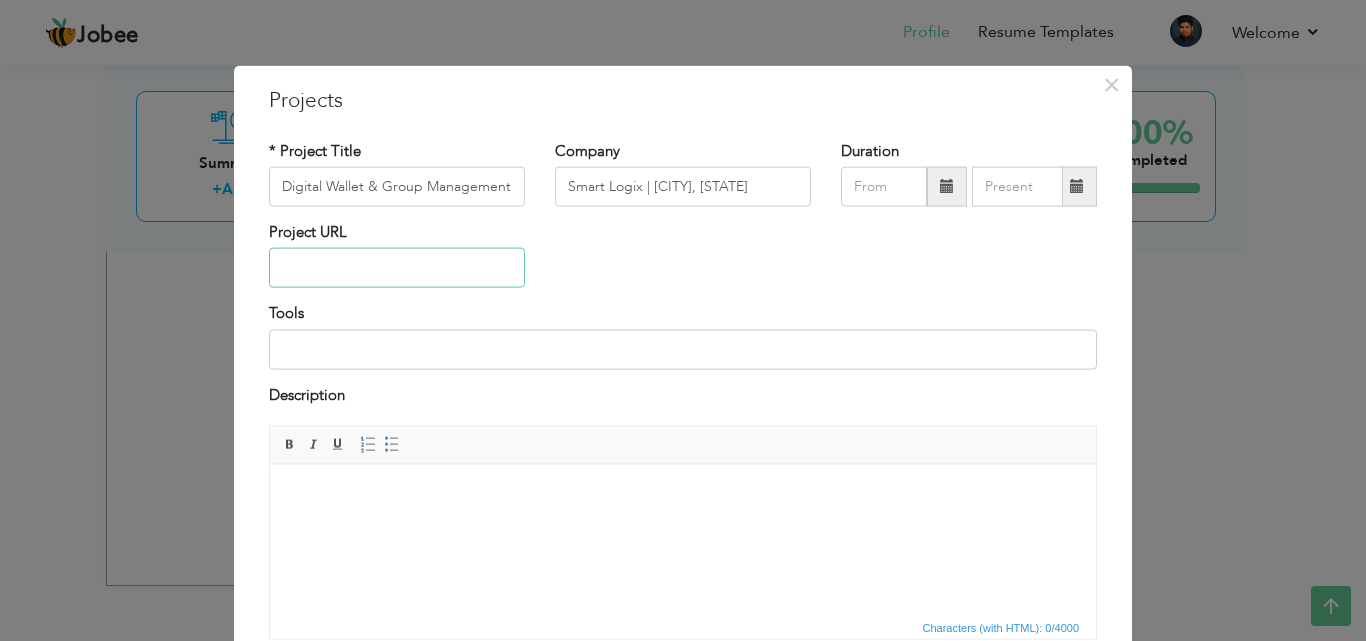 click at bounding box center [397, 268] 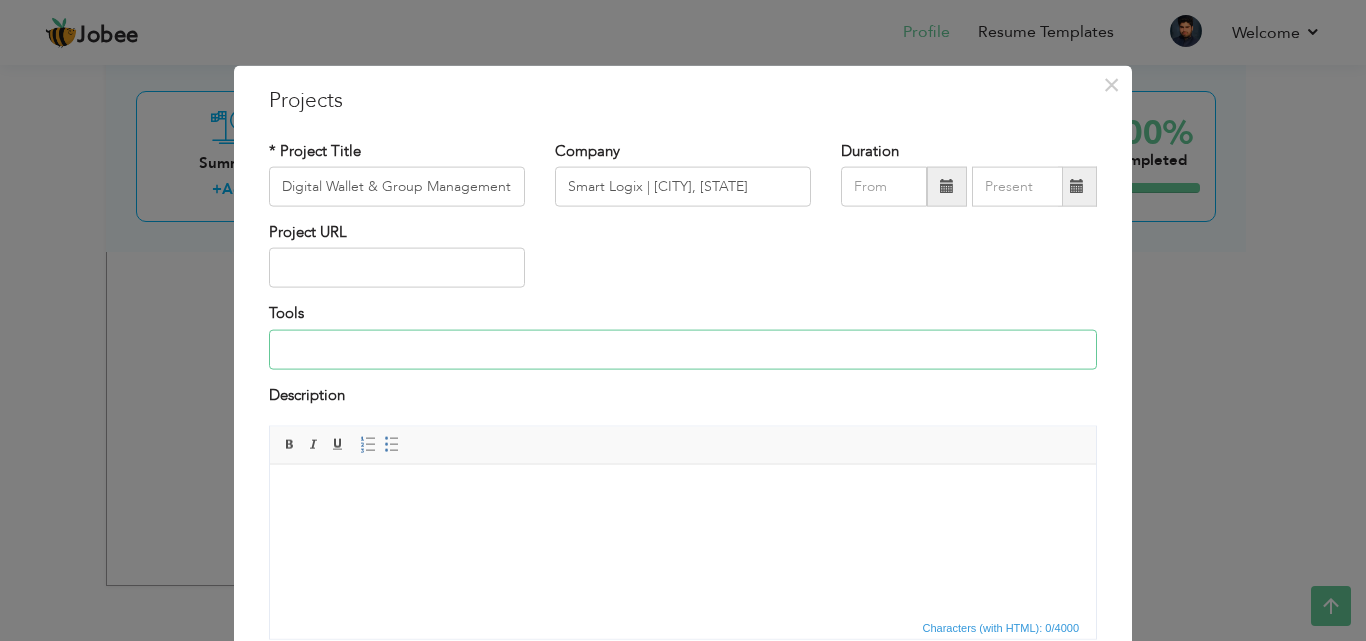 click at bounding box center (683, 349) 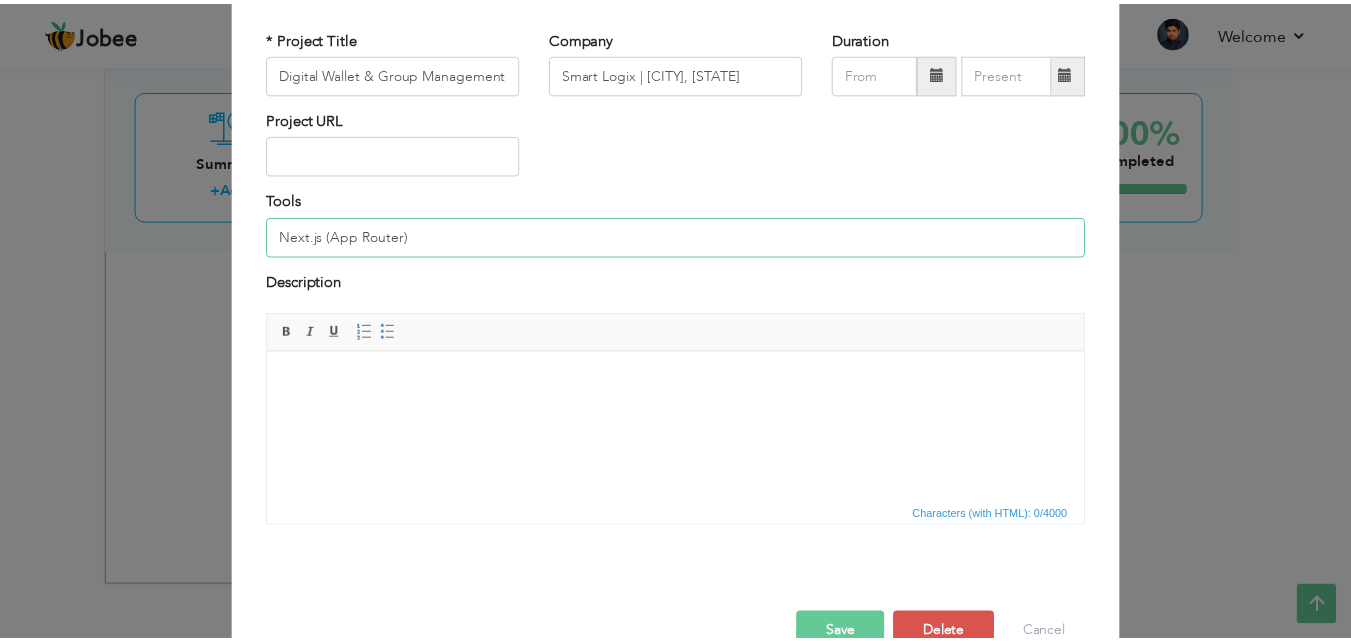 scroll, scrollTop: 161, scrollLeft: 0, axis: vertical 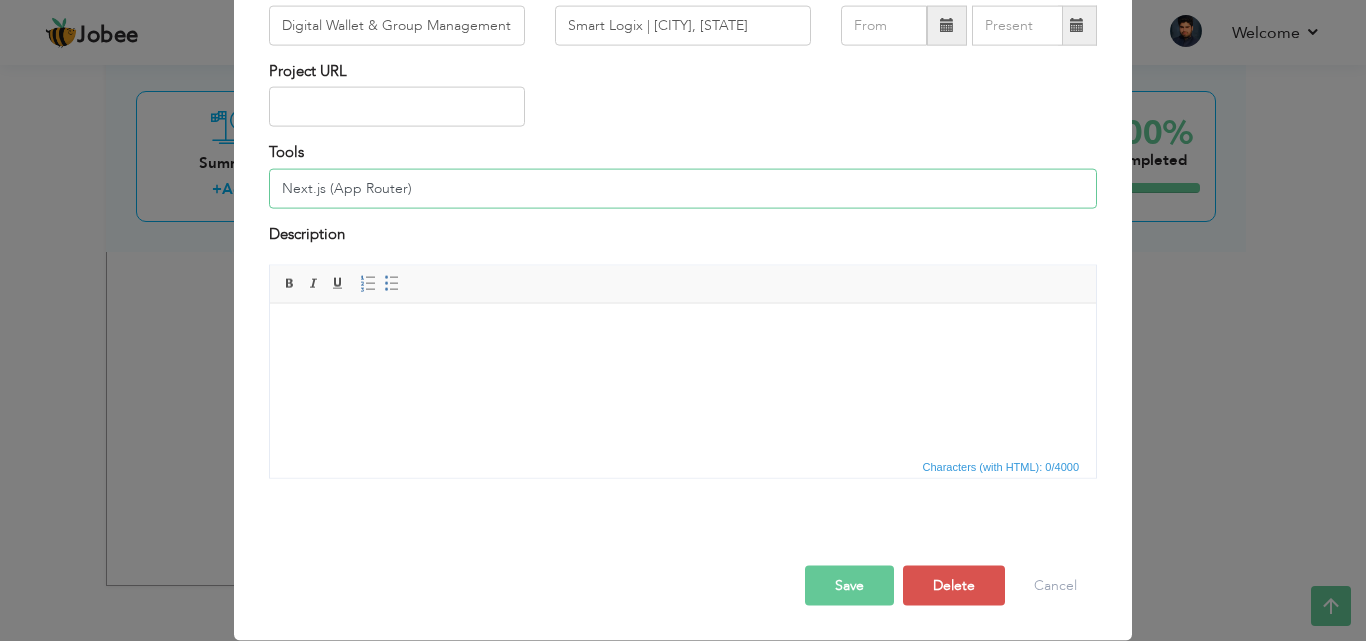 type on "Next.js (App Router)" 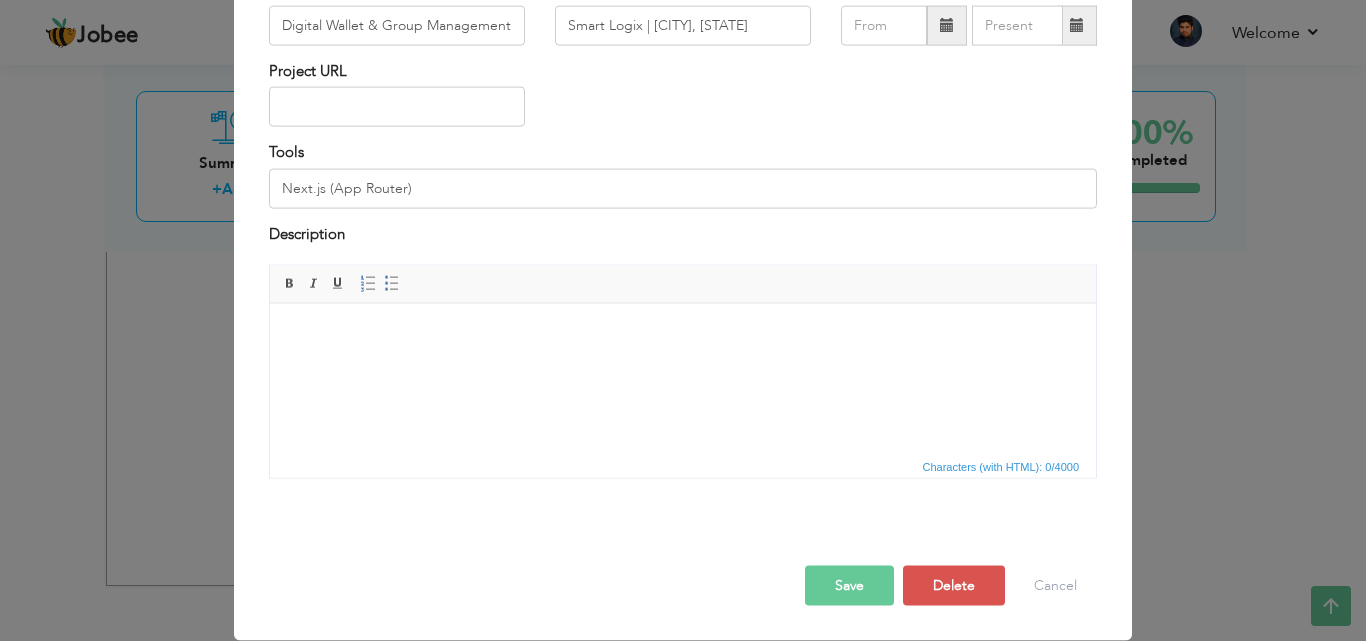 click on "Save" at bounding box center [849, 586] 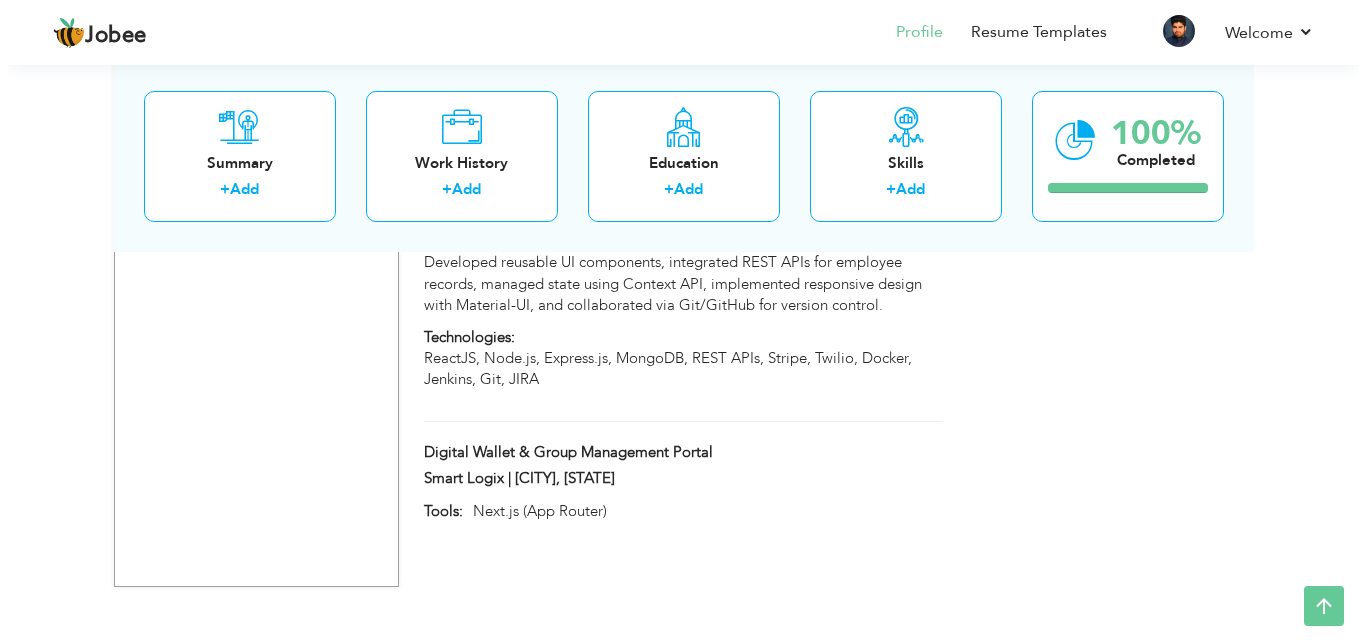 scroll, scrollTop: 2602, scrollLeft: 0, axis: vertical 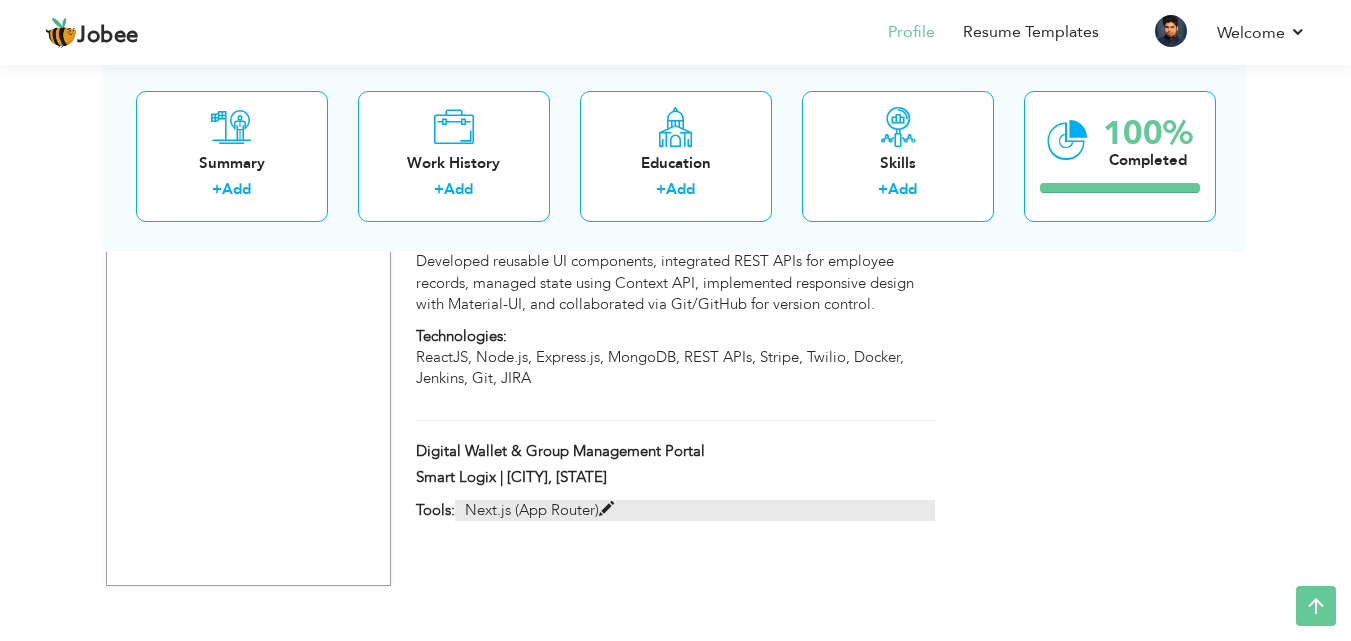 click at bounding box center (606, 509) 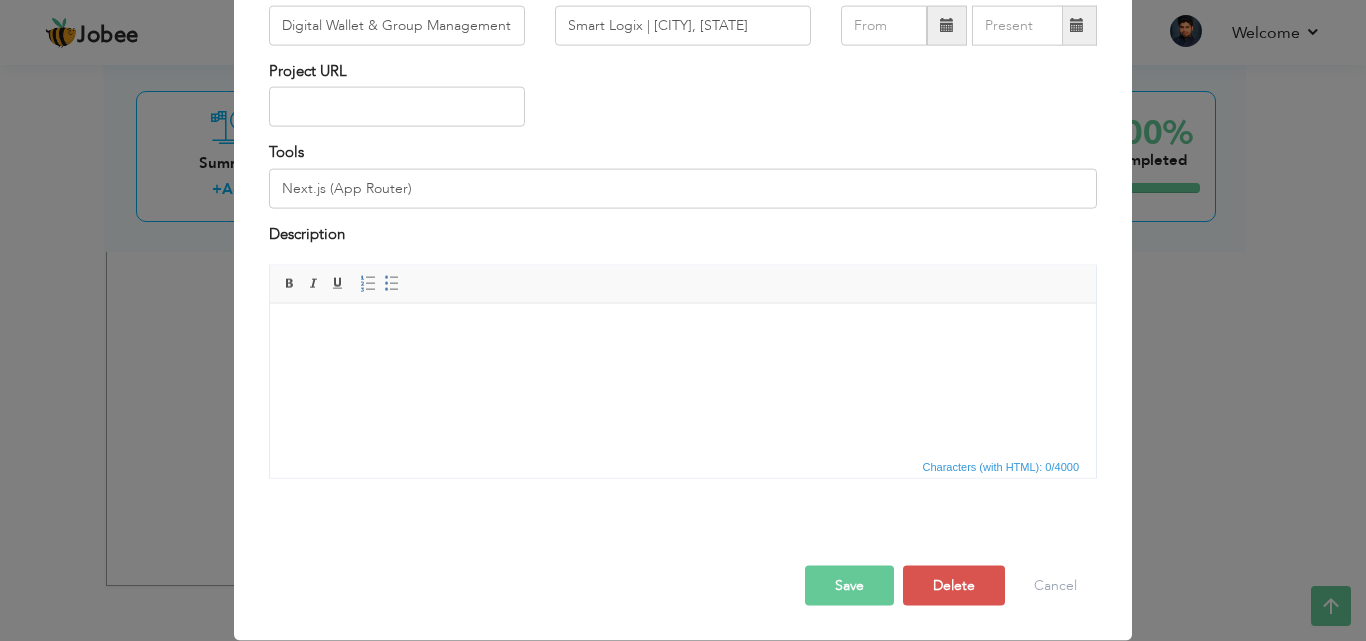 scroll, scrollTop: 0, scrollLeft: 0, axis: both 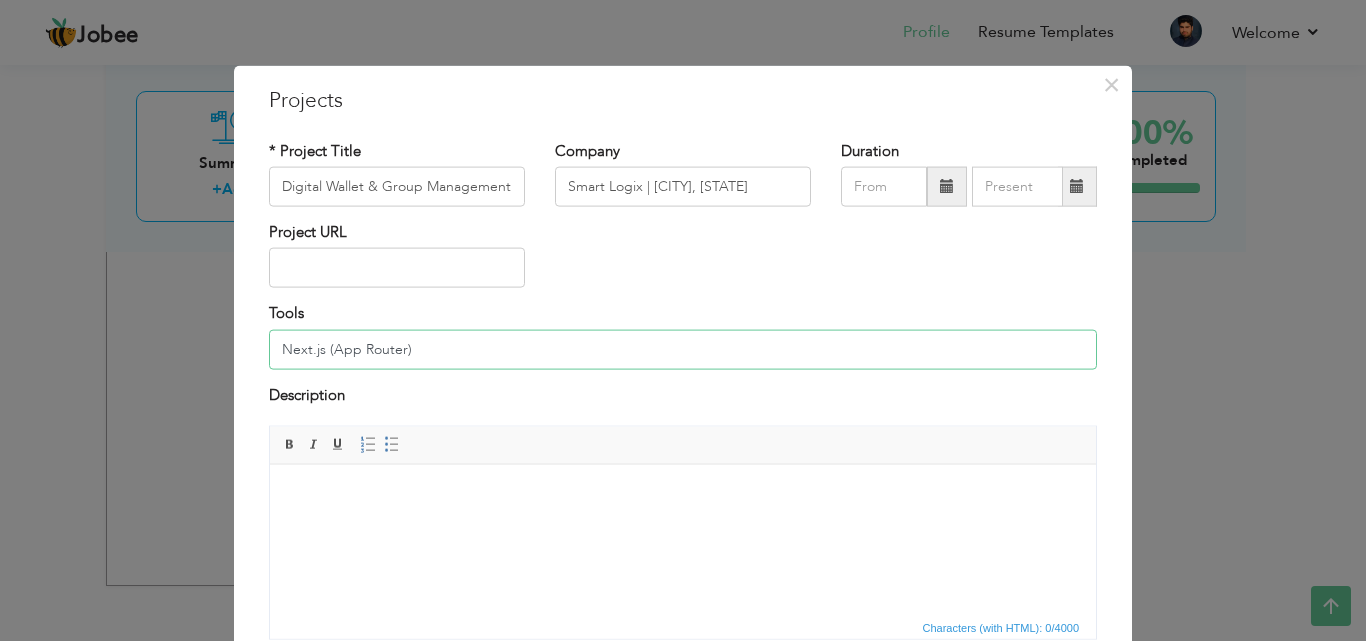 drag, startPoint x: 469, startPoint y: 359, endPoint x: 219, endPoint y: 363, distance: 250.032 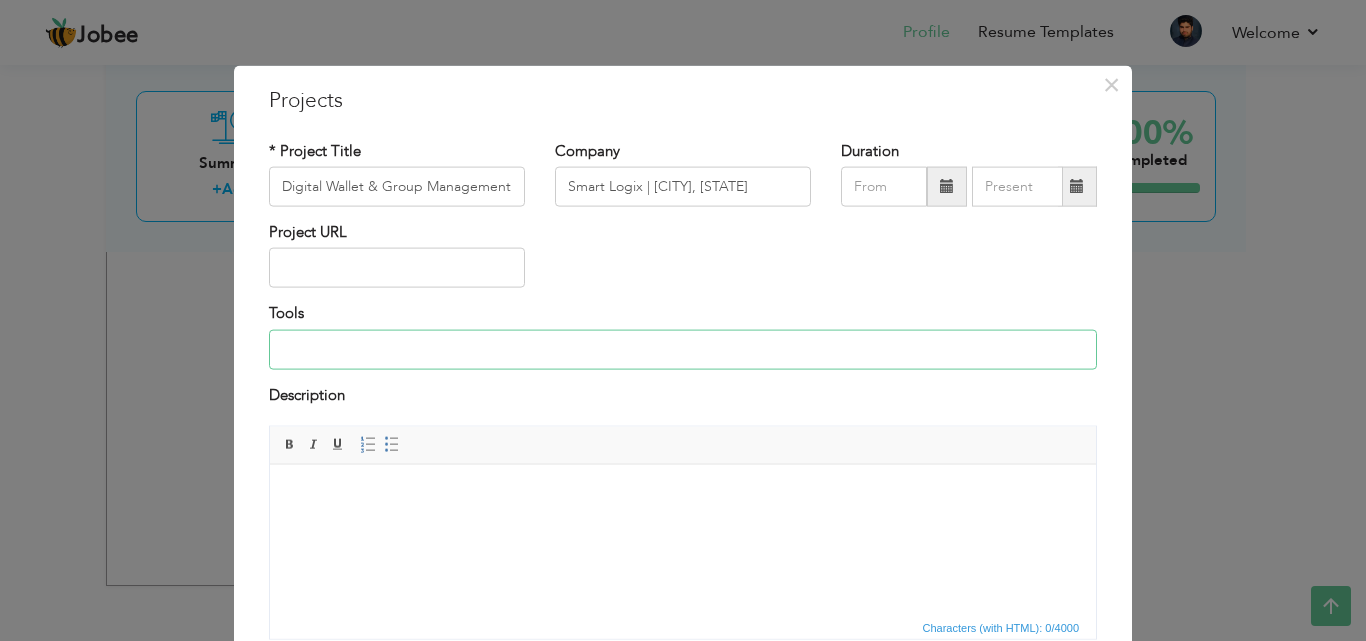 type 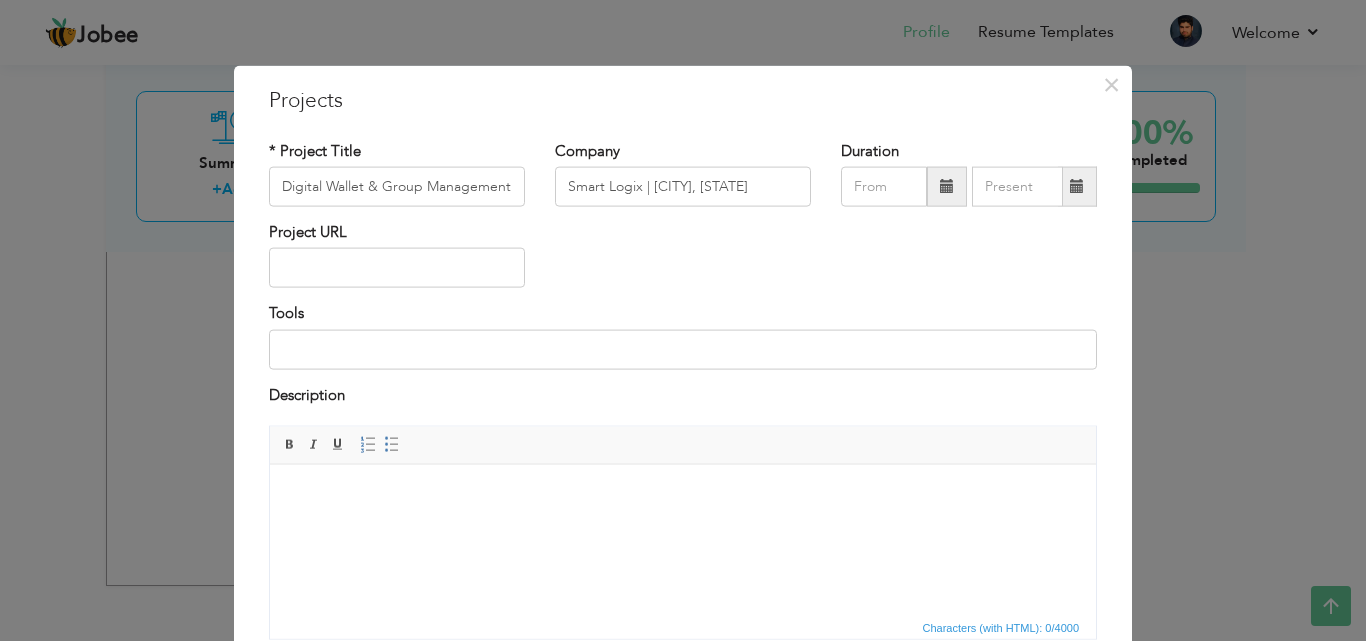 click on "Tools" at bounding box center [683, 336] 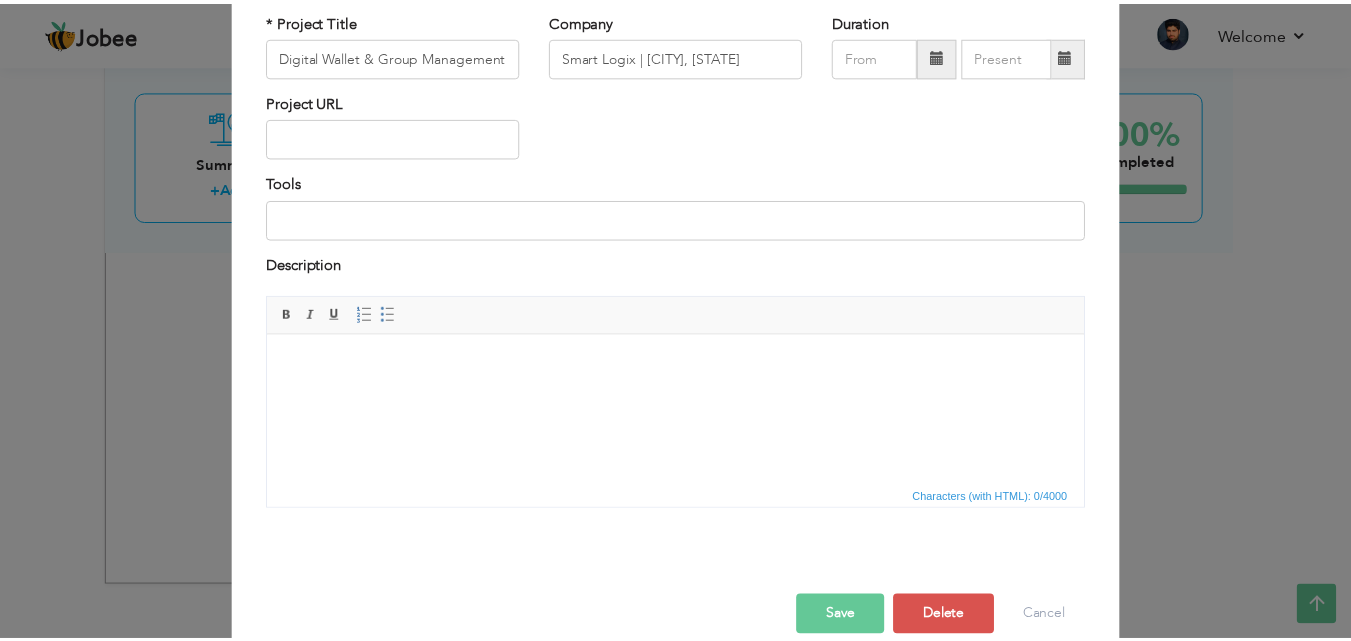 scroll, scrollTop: 161, scrollLeft: 0, axis: vertical 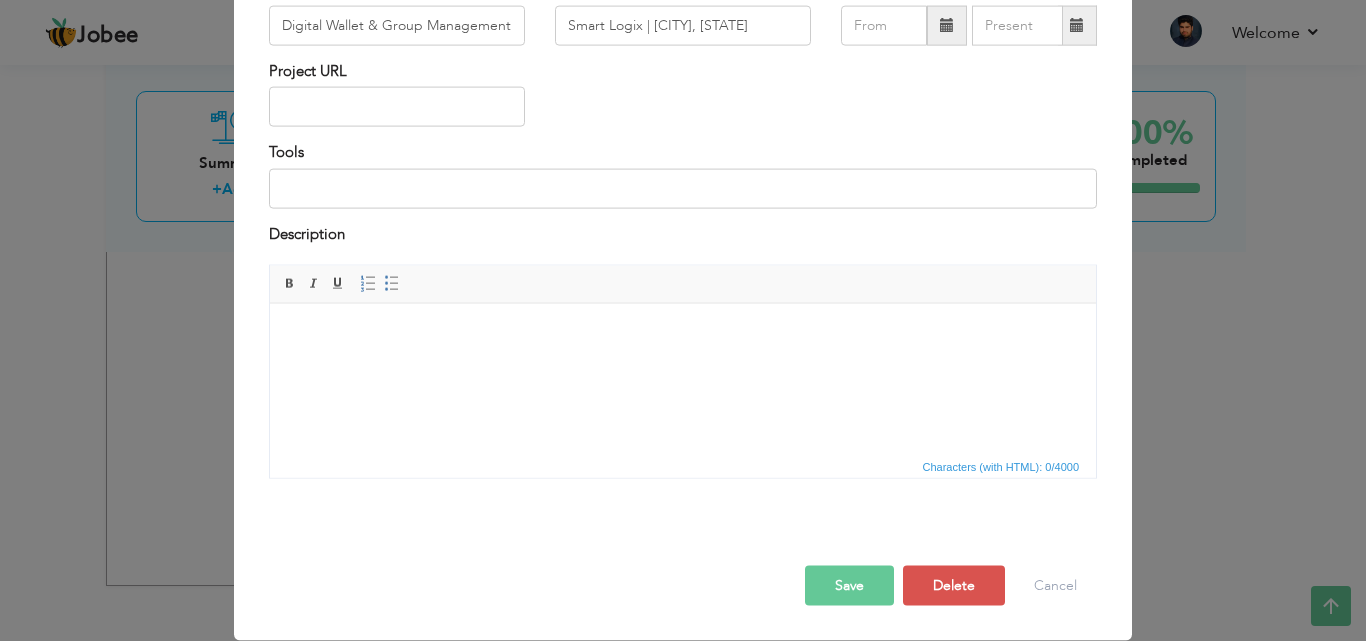 click on "Characters (with HTML): 0/4000" at bounding box center (683, 466) 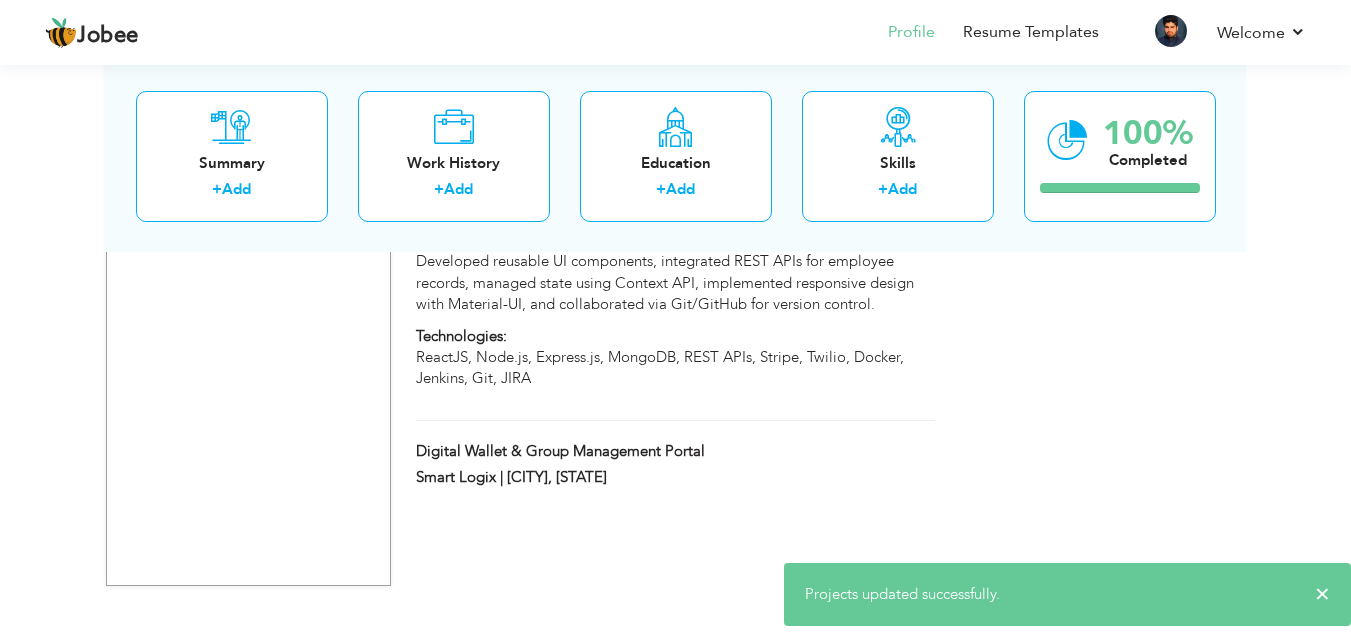 click on "View Resume
Export PDF
Profile
Summary
Public Link
Experience
Education
Awards
Work Histroy
Projects
Certifications
Skills
Preferred Job City" at bounding box center [675, -951] 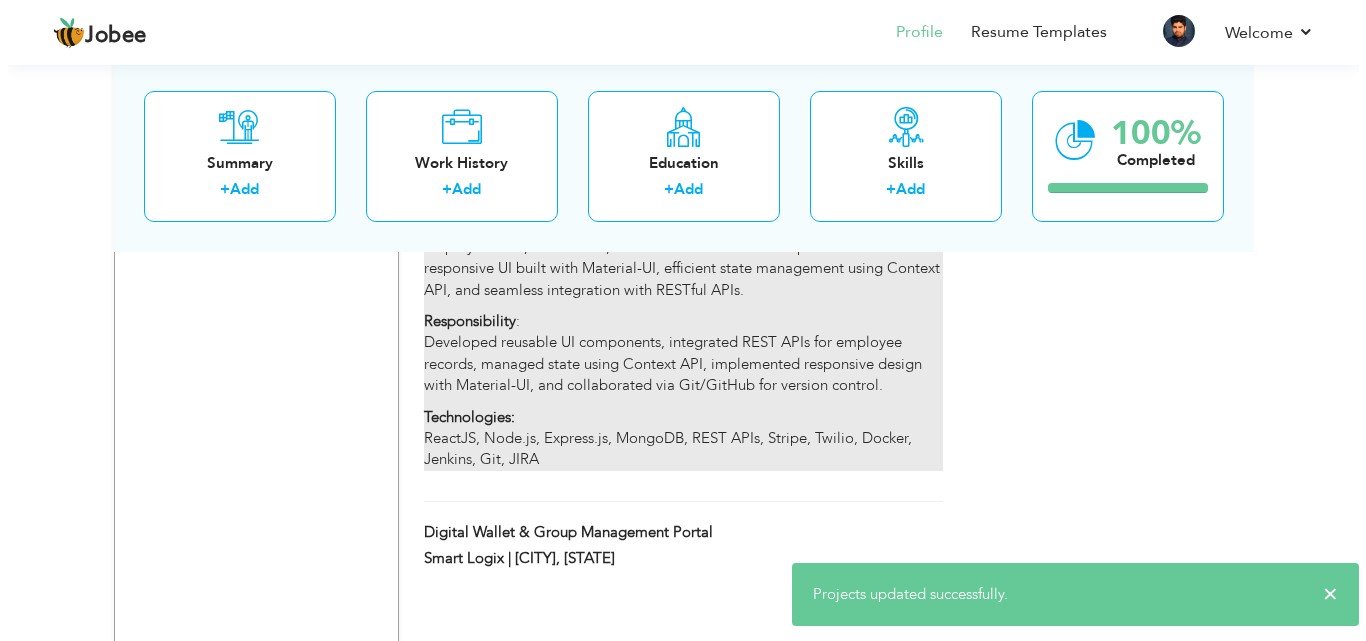 scroll, scrollTop: 2502, scrollLeft: 0, axis: vertical 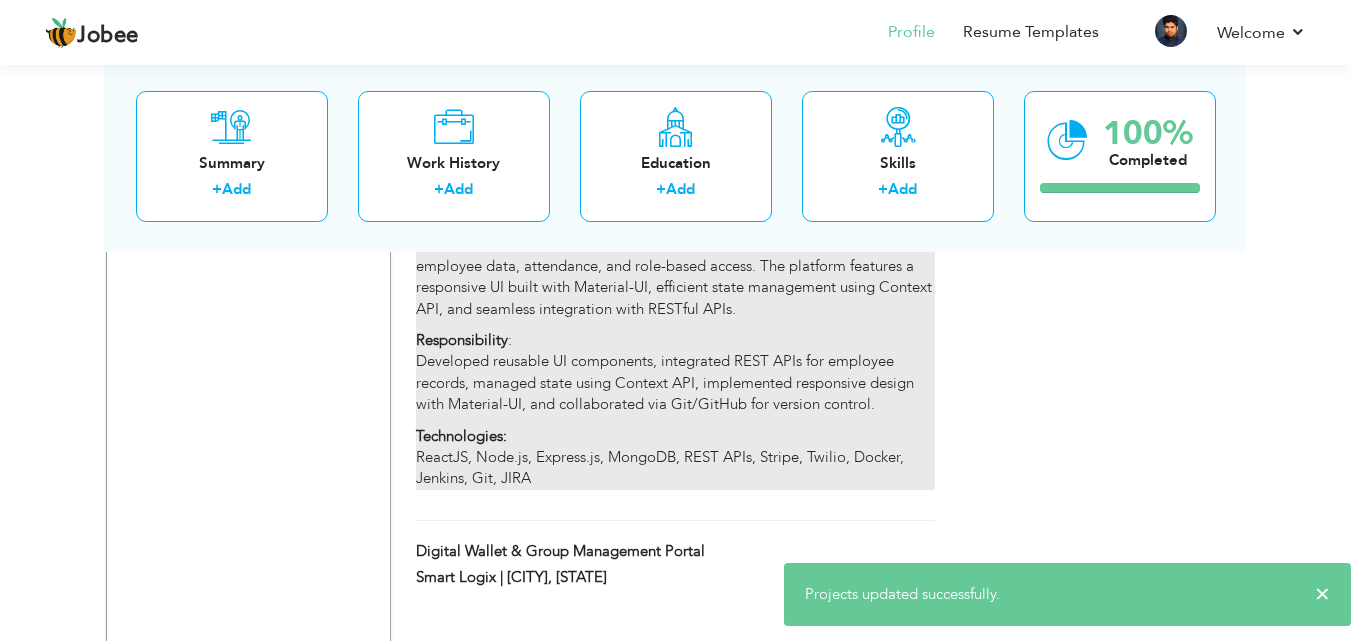 click on "Responsibility :
Developed reusable UI components, integrated REST APIs for employee records, managed state using Context API, implemented responsive design with Material-UI, and collaborated via Git/GitHub for version control." at bounding box center [675, 373] 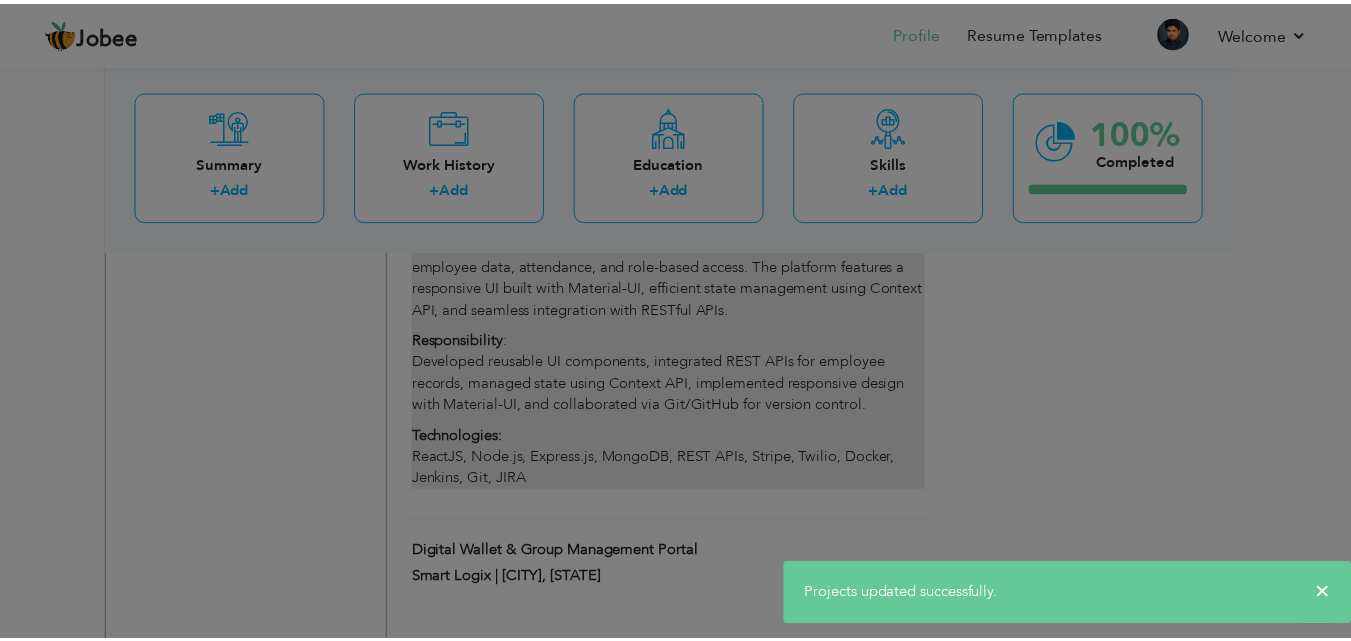 scroll, scrollTop: 0, scrollLeft: 0, axis: both 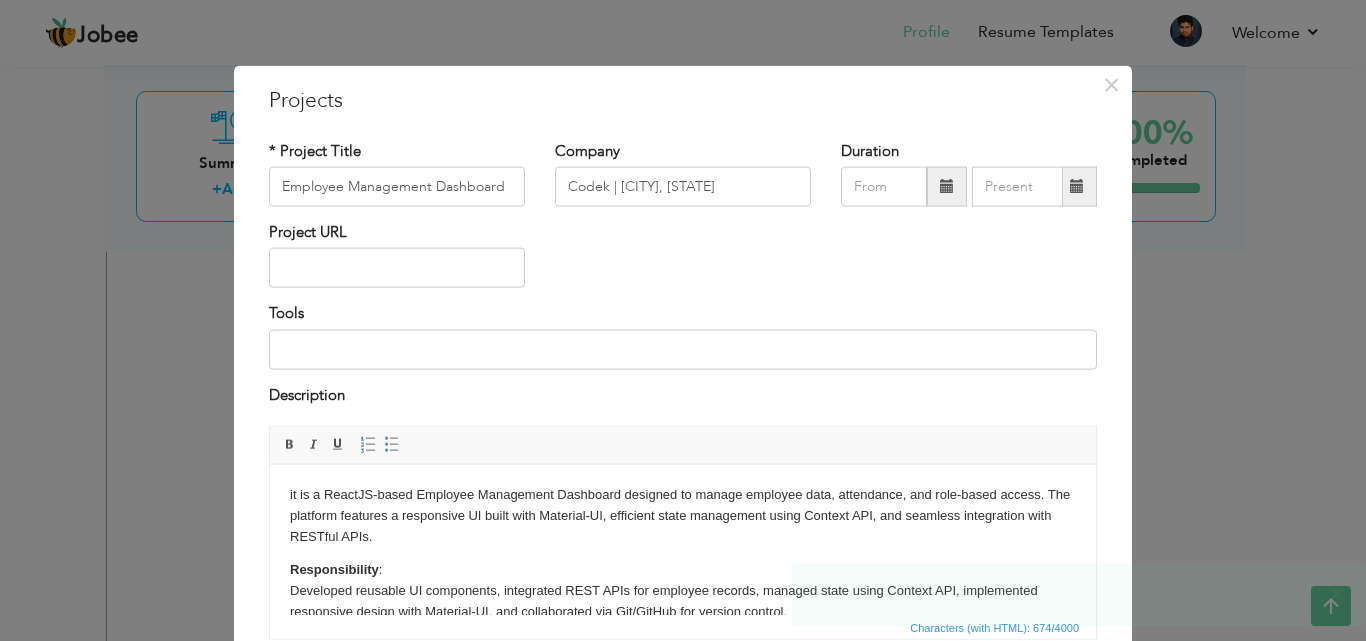click on "×
Projects
* Project Title
Employee Management Dashboard
Company
Codek | Gujrat, Pakistan
Duration Project URL Tools" at bounding box center (683, 320) 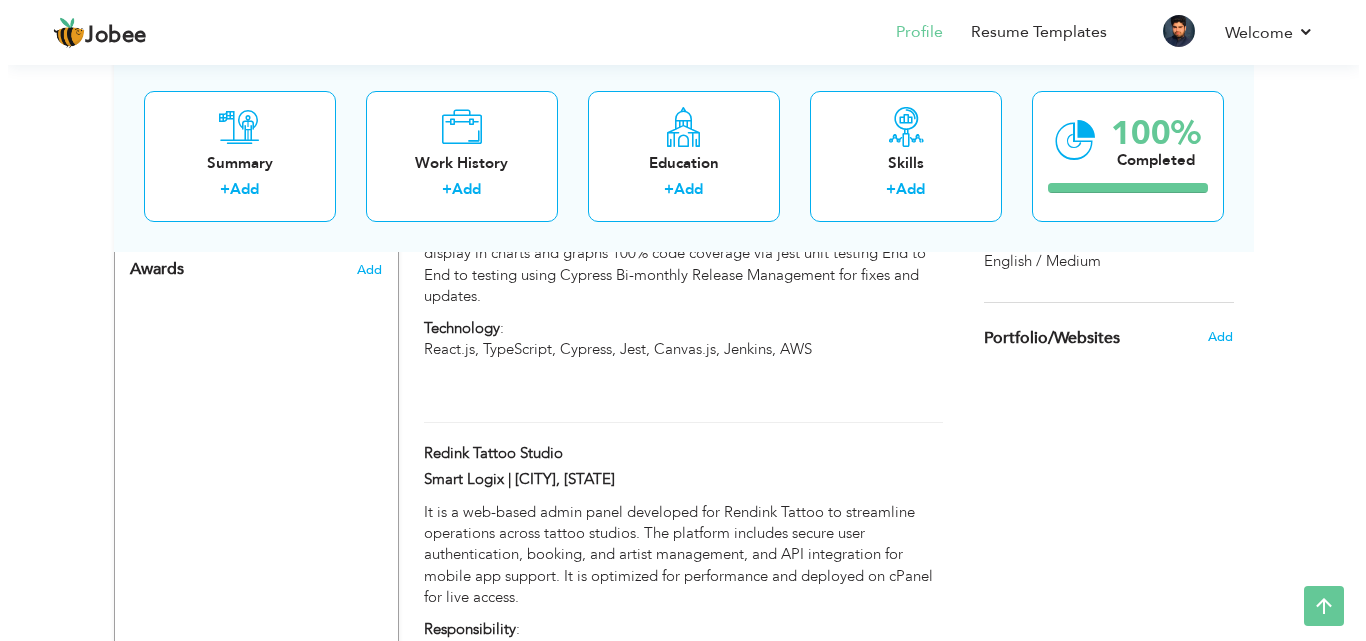 scroll, scrollTop: 1169, scrollLeft: 0, axis: vertical 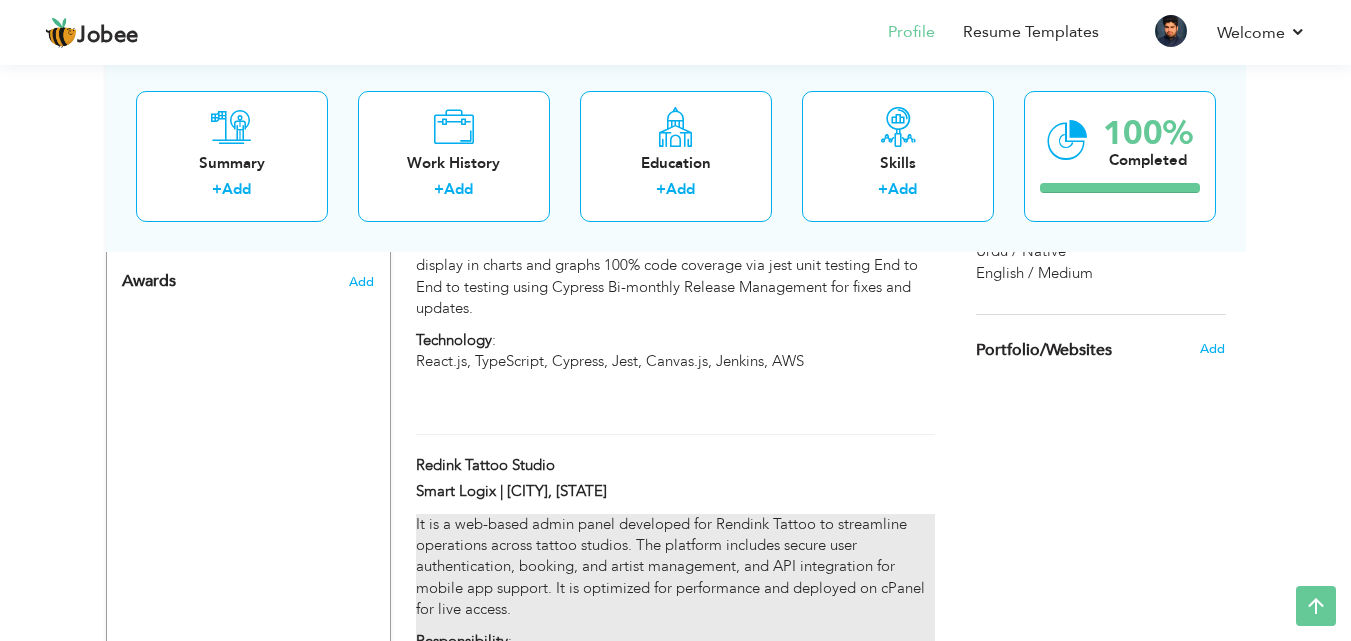 click on "It is a web-based admin panel developed for Rendink Tattoo to streamline operations across tattoo studios. The platform includes secure user authentication, booking, and artist management, and API integration for mobile app support. It is optimized for performance and deployed on cPanel for live access." at bounding box center (675, 567) 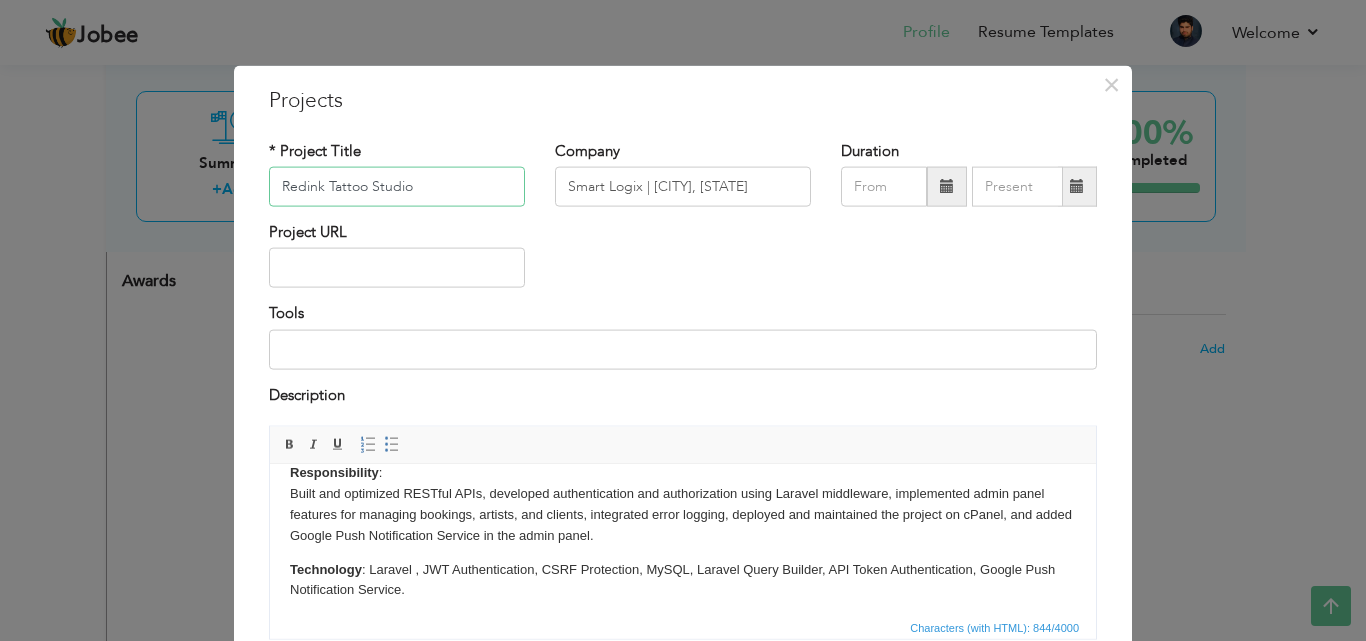scroll, scrollTop: 103, scrollLeft: 0, axis: vertical 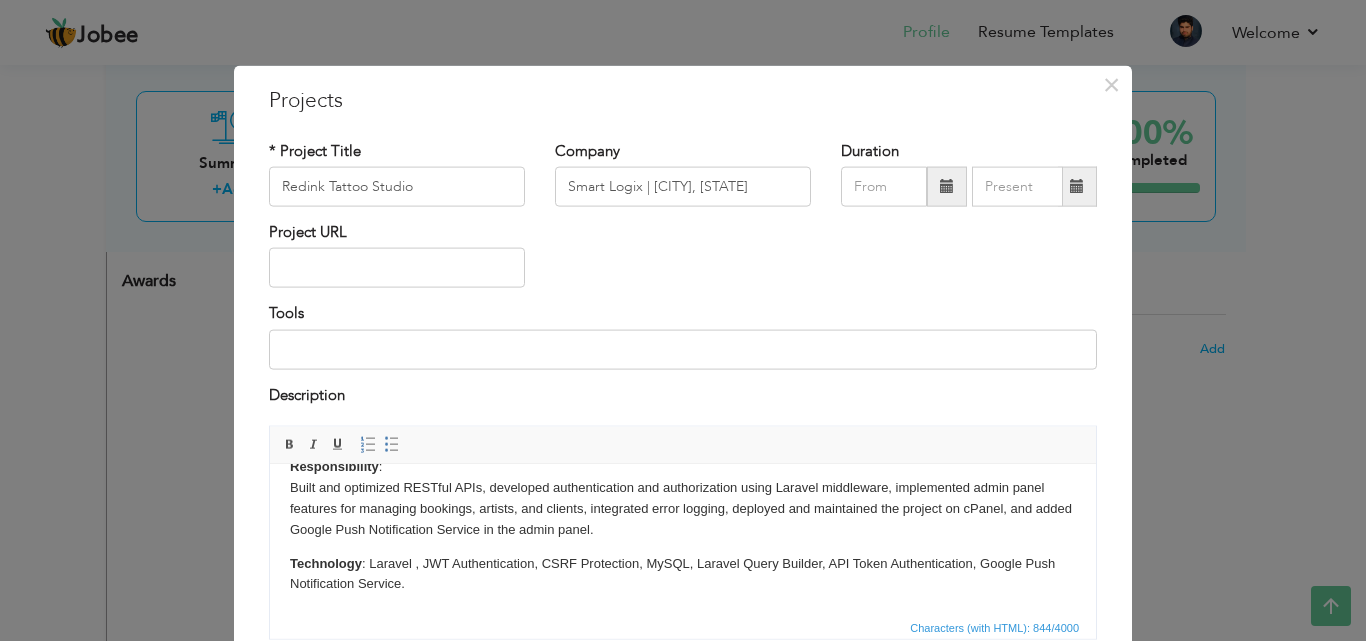 click on "Responsibility : Built and optimized RESTful APIs, developed authentication and authorization using Laravel middleware, implemented admin panel features for managing bookings, artists, and clients, integrated error logging, deployed and maintained the project on cPanel, and added Google Push Notification Service in the admin panel." at bounding box center [683, 497] 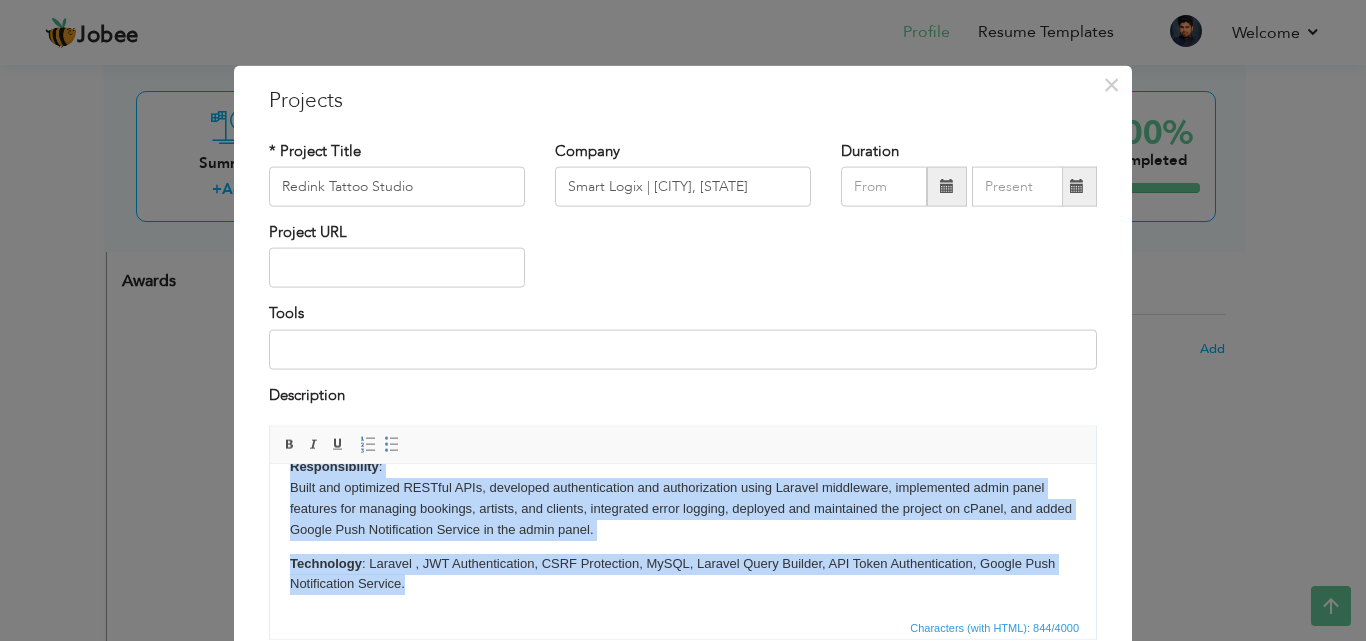 copy on "It is a web-based admin panel developed for Rendink Tattoo to streamline operations across tattoo studios. The platform includes secure user authentication, booking, and artist management, and API integration for mobile app support. It is optimized for performance and deployed on cPanel for live access. Responsibility : Built and optimized RESTful APIs, developed authentication and authorization using Laravel middleware, implemented admin panel features for managing bookings, artists, and clients, integrated error logging, deployed and maintained the project on cPanel, and added Google Push Notification Service in the admin panel. Technology : Laravel , JWT Authentication, CSRF Protection, MySQL, Laravel Query Builder, API Token Authentication, Google Push Notification Service." 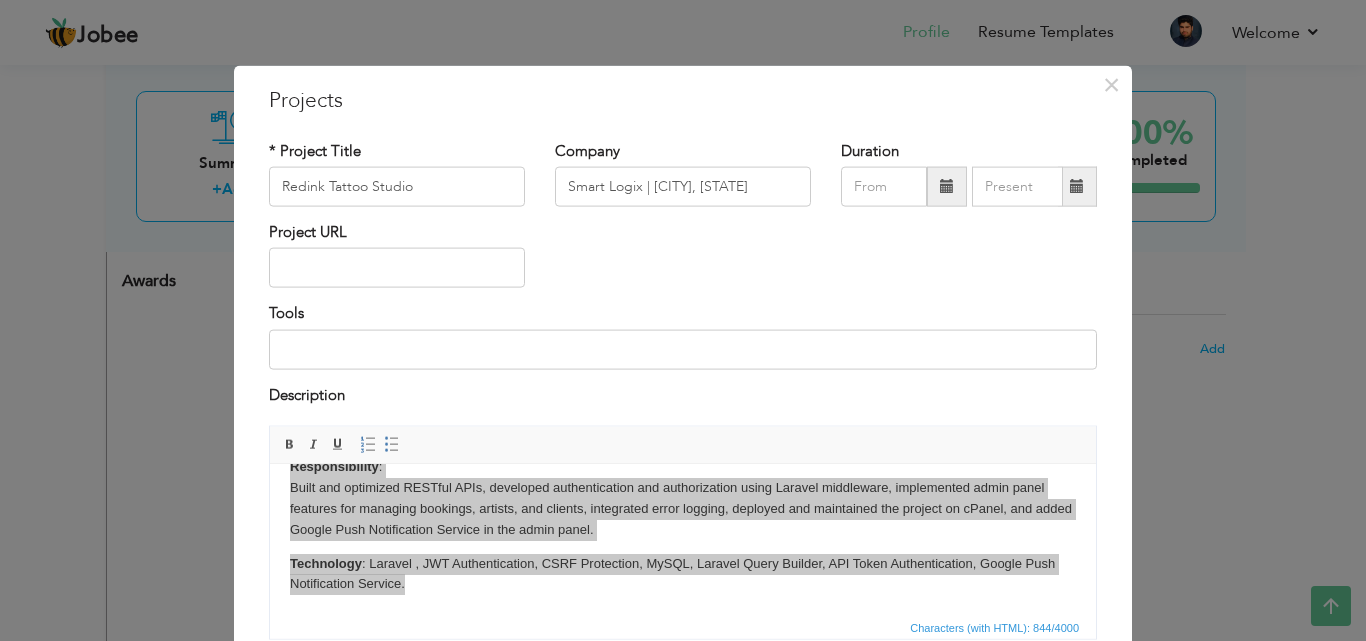 click on "Company
Smart Logix | [CITY], [COUNTRY]" at bounding box center [683, 320] 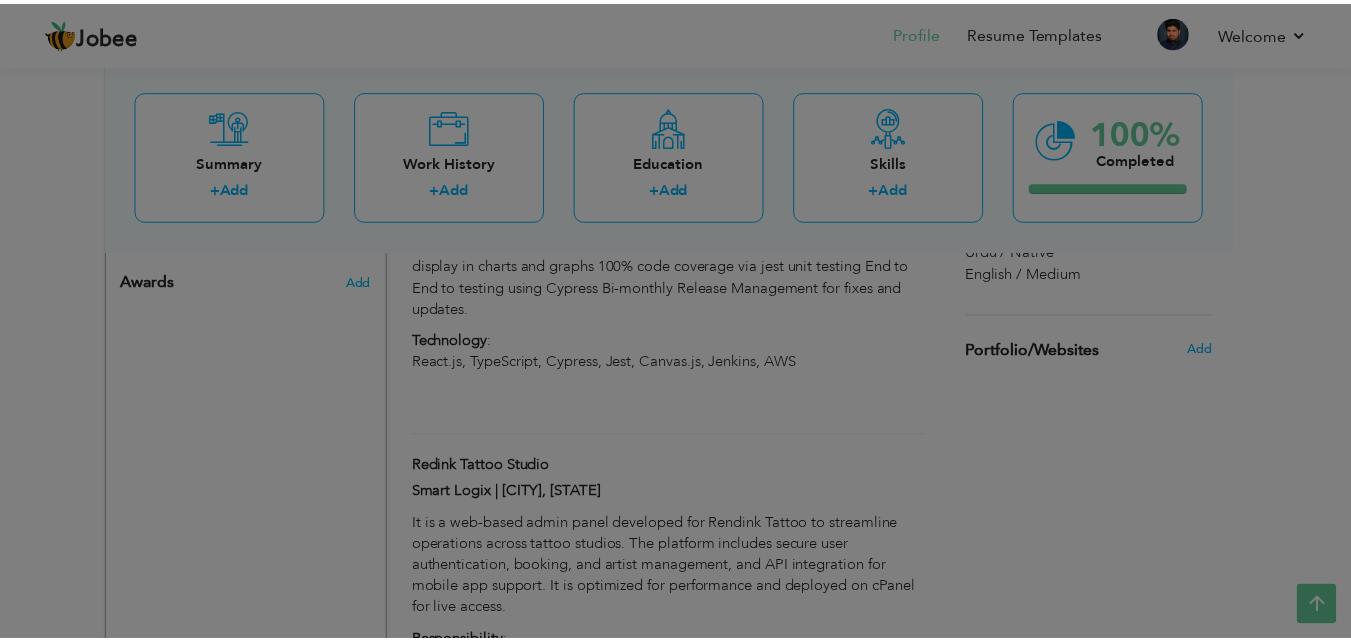 scroll, scrollTop: 0, scrollLeft: 0, axis: both 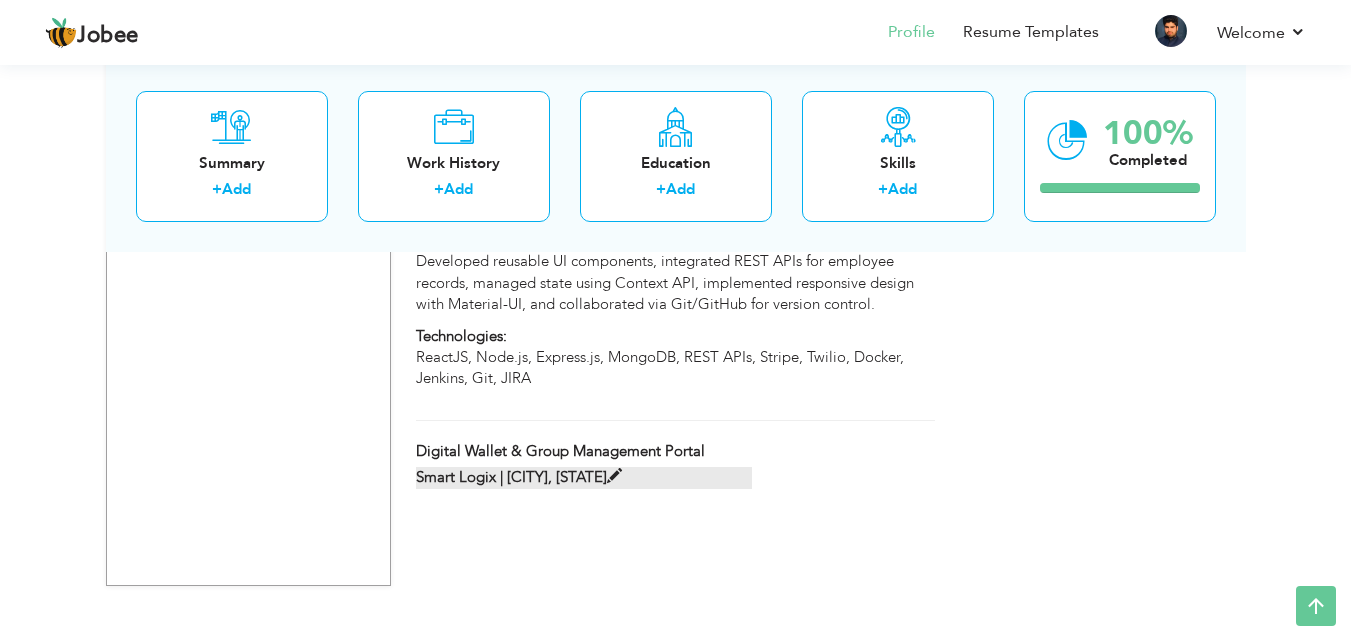 click at bounding box center (614, 476) 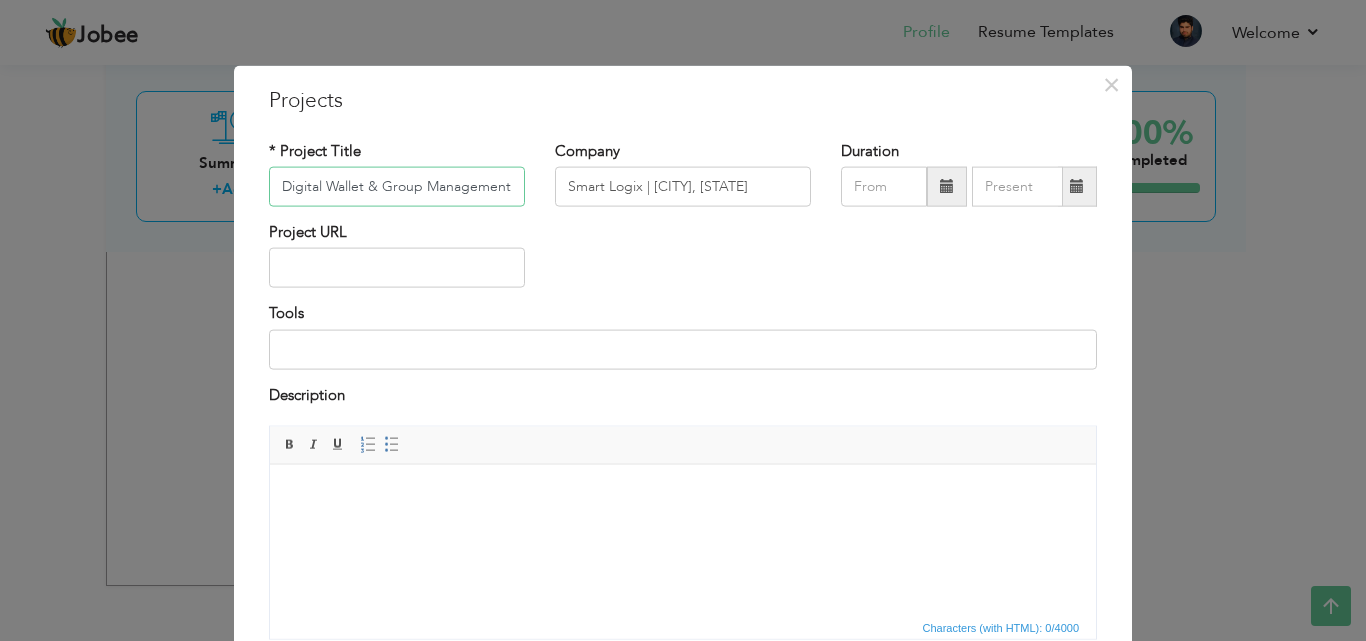 scroll, scrollTop: 0, scrollLeft: 38, axis: horizontal 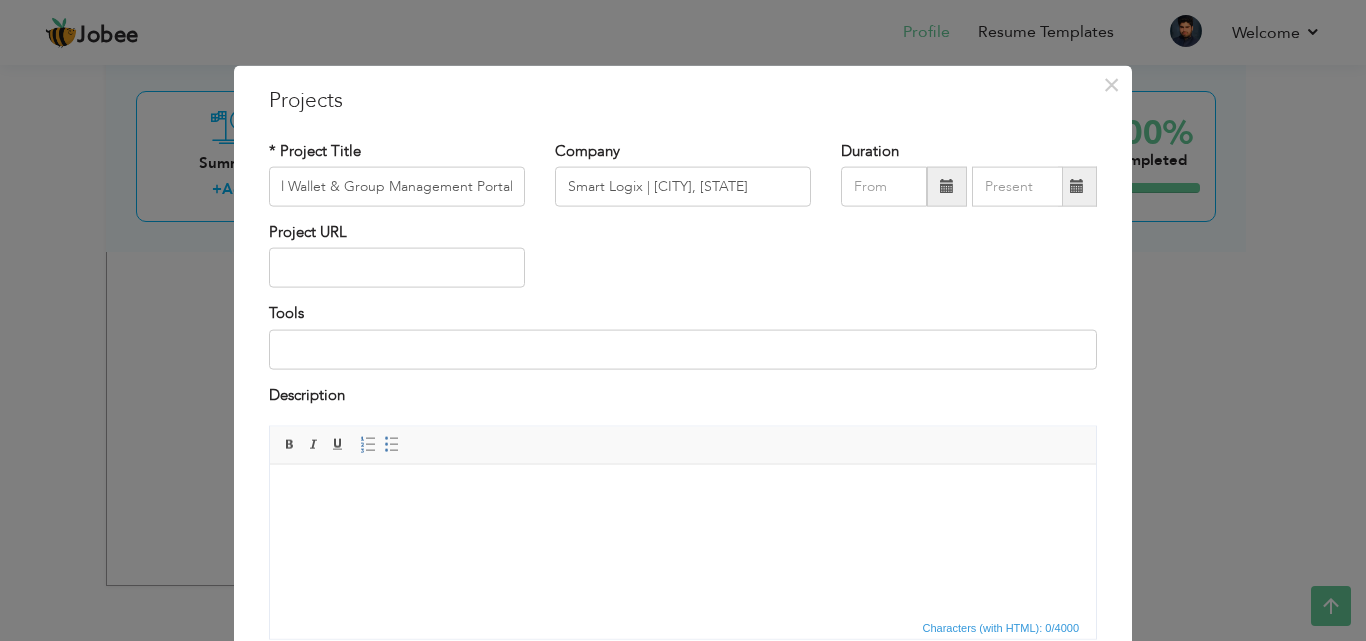 click at bounding box center (683, 494) 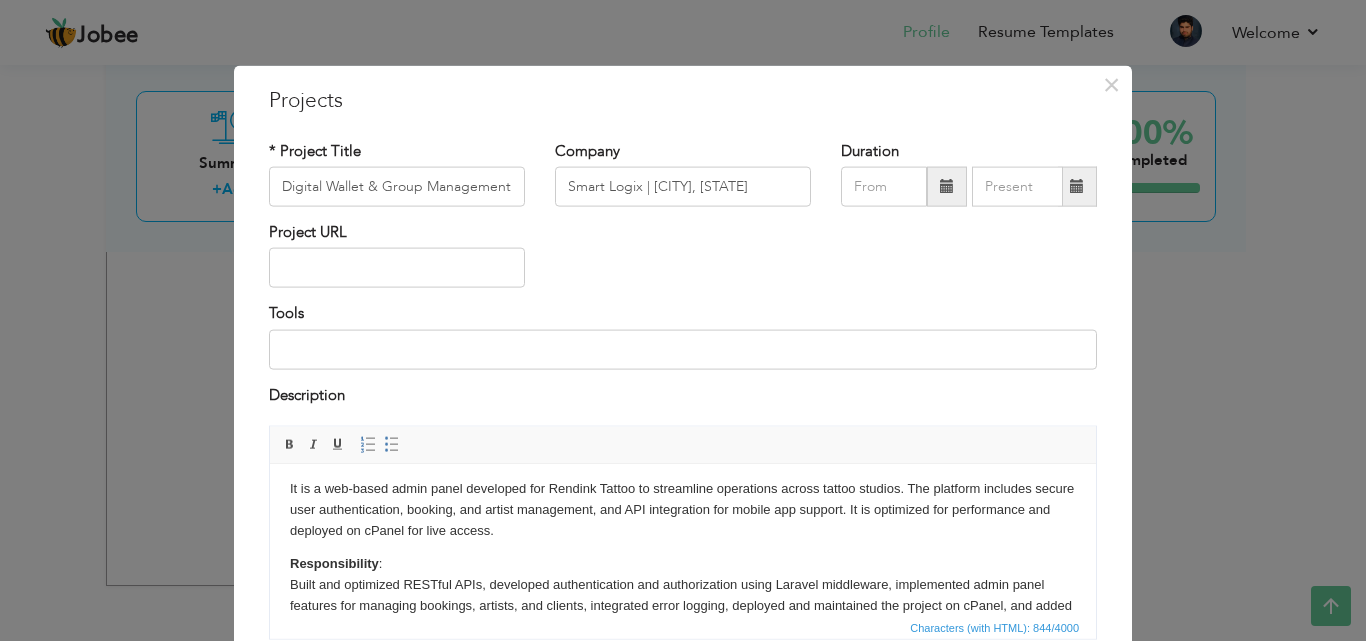 scroll, scrollTop: 0, scrollLeft: 0, axis: both 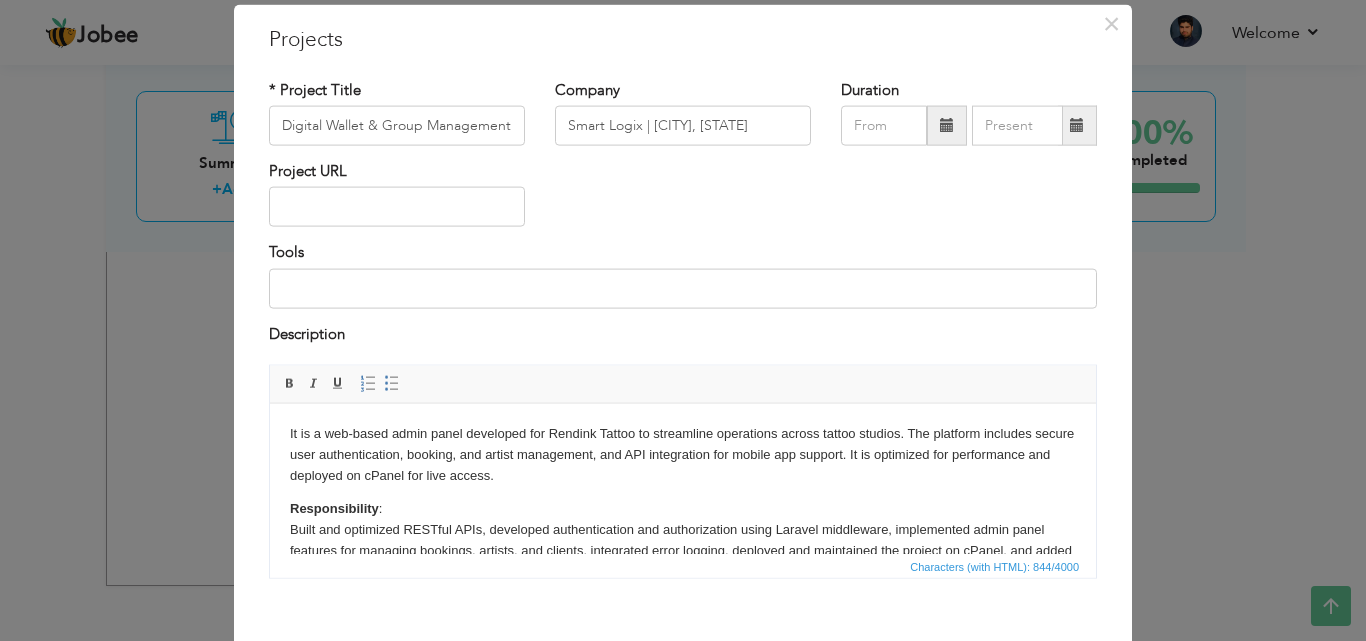 click on "It is a web-based admin panel developed for Rendink Tattoo to streamline operations across tattoo studios. The platform includes secure user authentication, booking, and artist management, and API integration for mobile app support. It is optimized for performance and deployed on cPanel for live access." at bounding box center [683, 454] 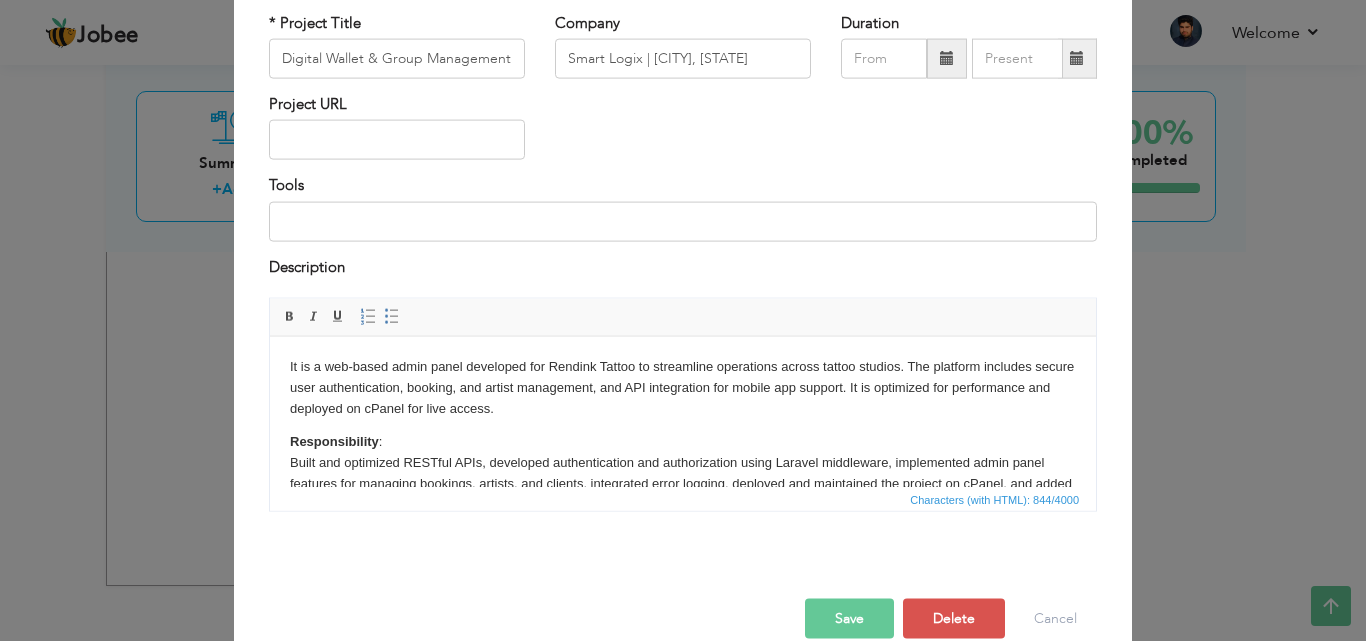 scroll, scrollTop: 161, scrollLeft: 0, axis: vertical 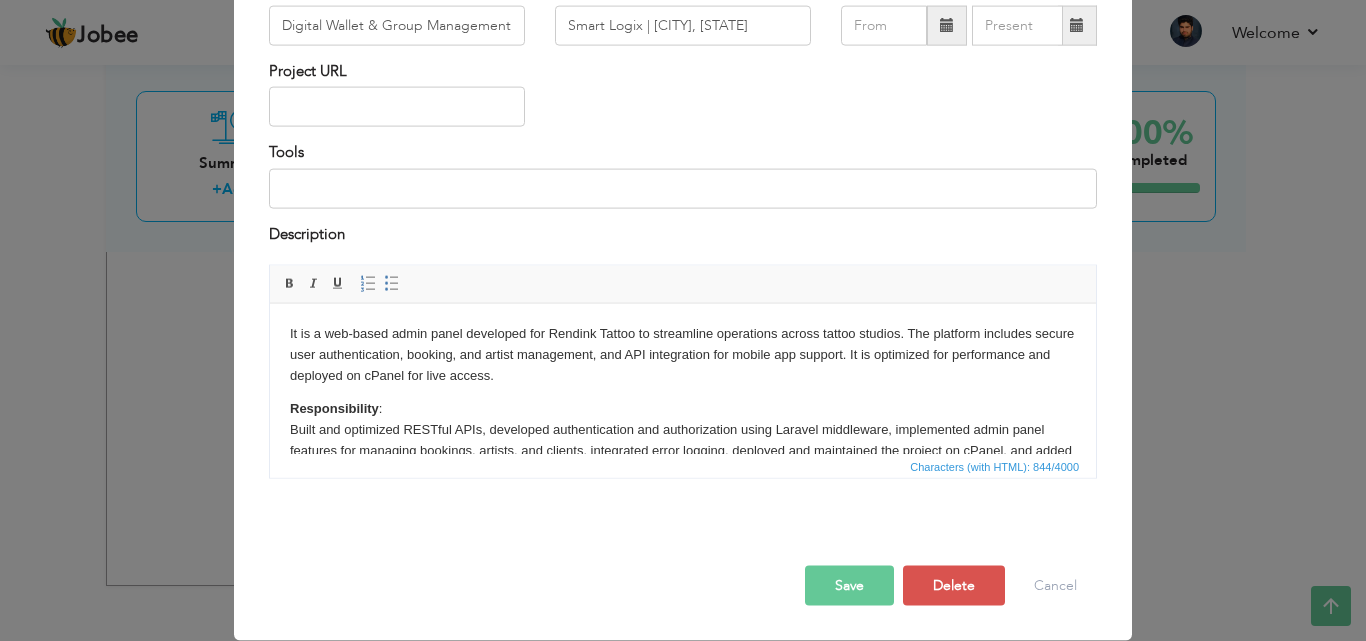 click on "Responsibility : Built and optimized RESTful APIs, developed authentication and authorization using Laravel middleware, implemented admin panel features for managing bookings, artists, and clients, integrated error logging, deployed and maintained the project on cPanel, and added Google Push Notification Service in the admin panel." at bounding box center (683, 439) 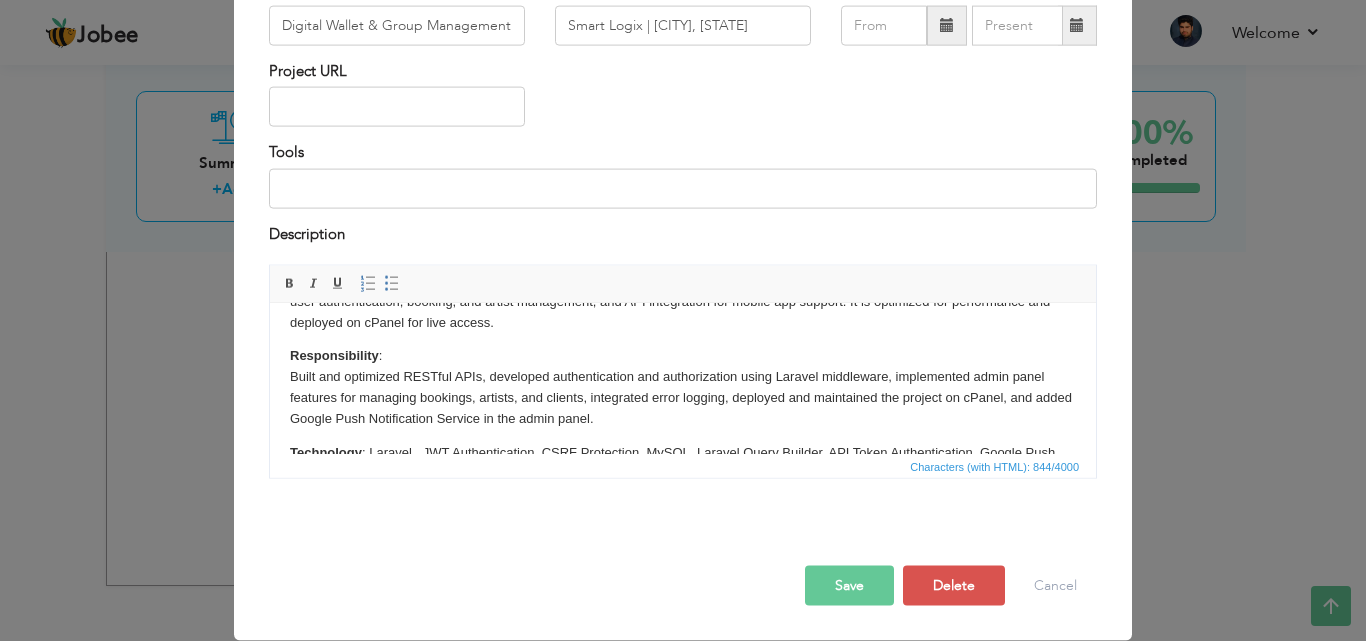 scroll, scrollTop: 103, scrollLeft: 0, axis: vertical 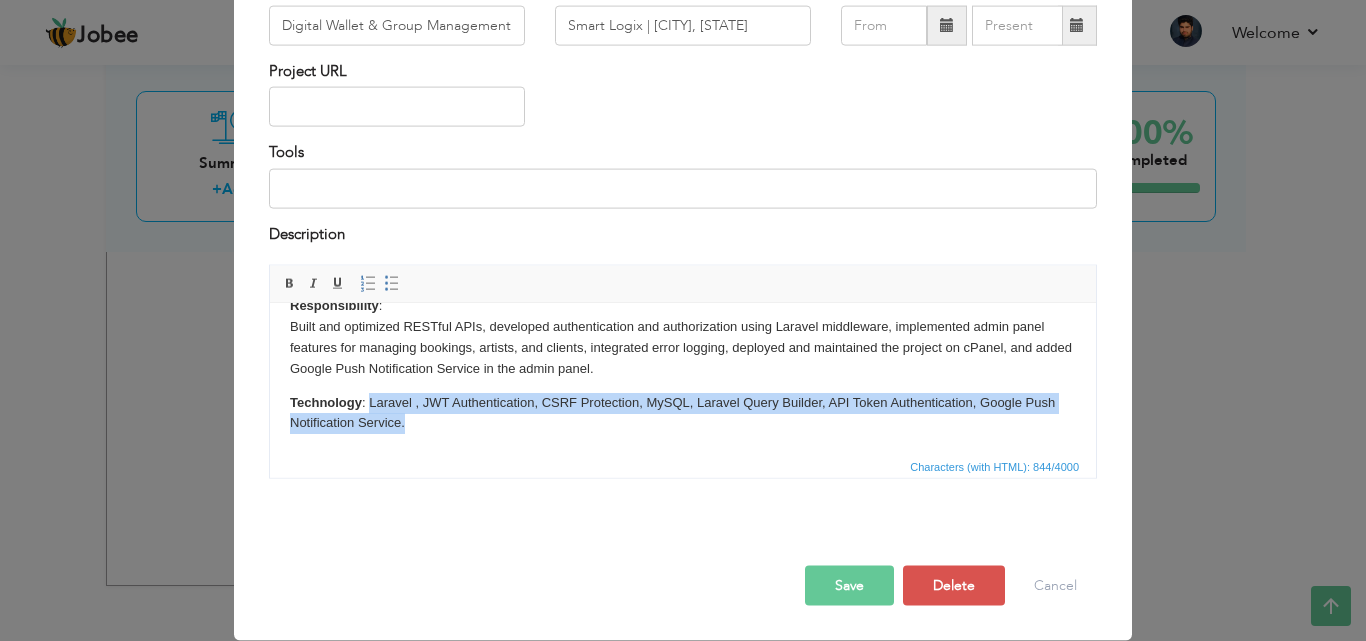 drag, startPoint x: 407, startPoint y: 422, endPoint x: 370, endPoint y: 401, distance: 42.544094 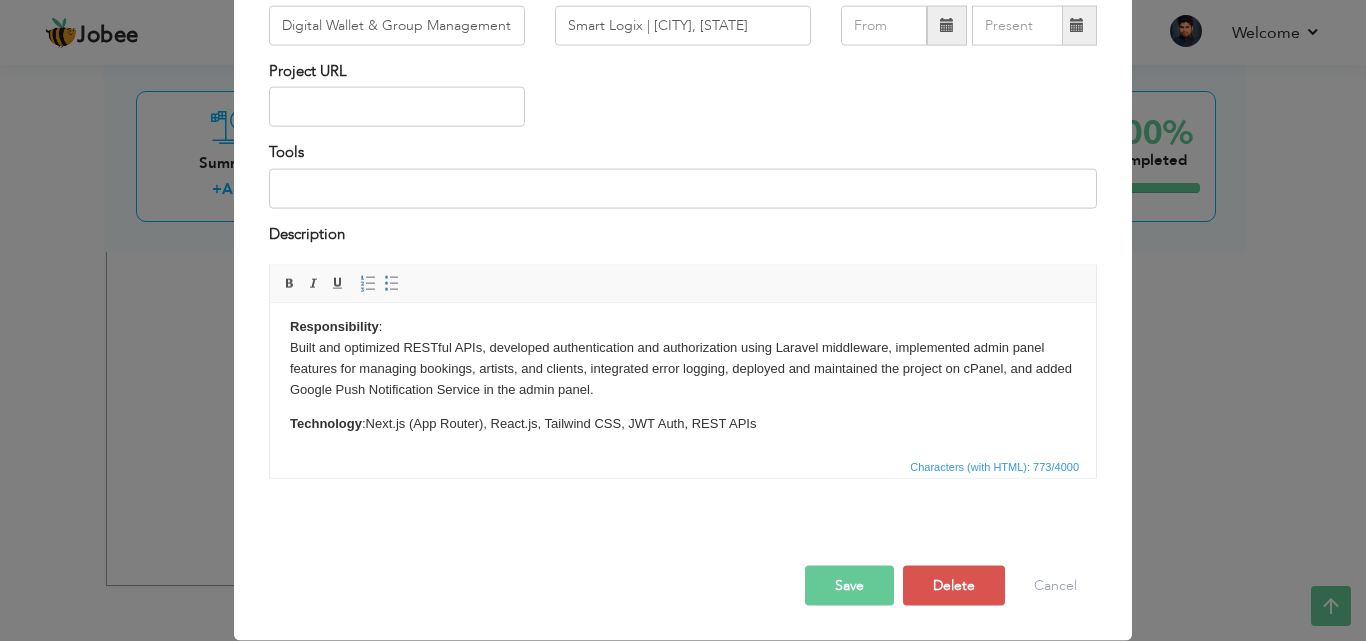 scroll, scrollTop: 82, scrollLeft: 0, axis: vertical 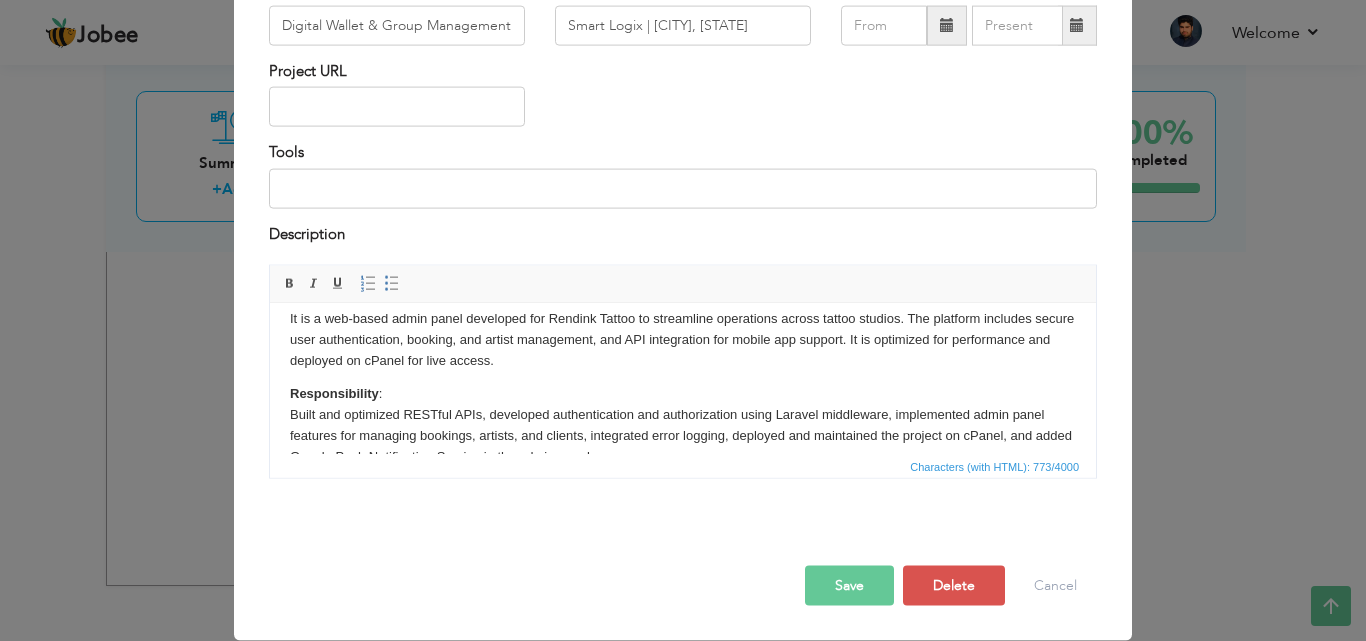 click on "It is a web-based admin panel developed for Rendink Tattoo to streamline operations across tattoo studios. The platform includes secure user authentication, booking, and artist management, and API integration for mobile app support. It is optimized for performance and deployed on cPanel for live access." at bounding box center [683, 339] 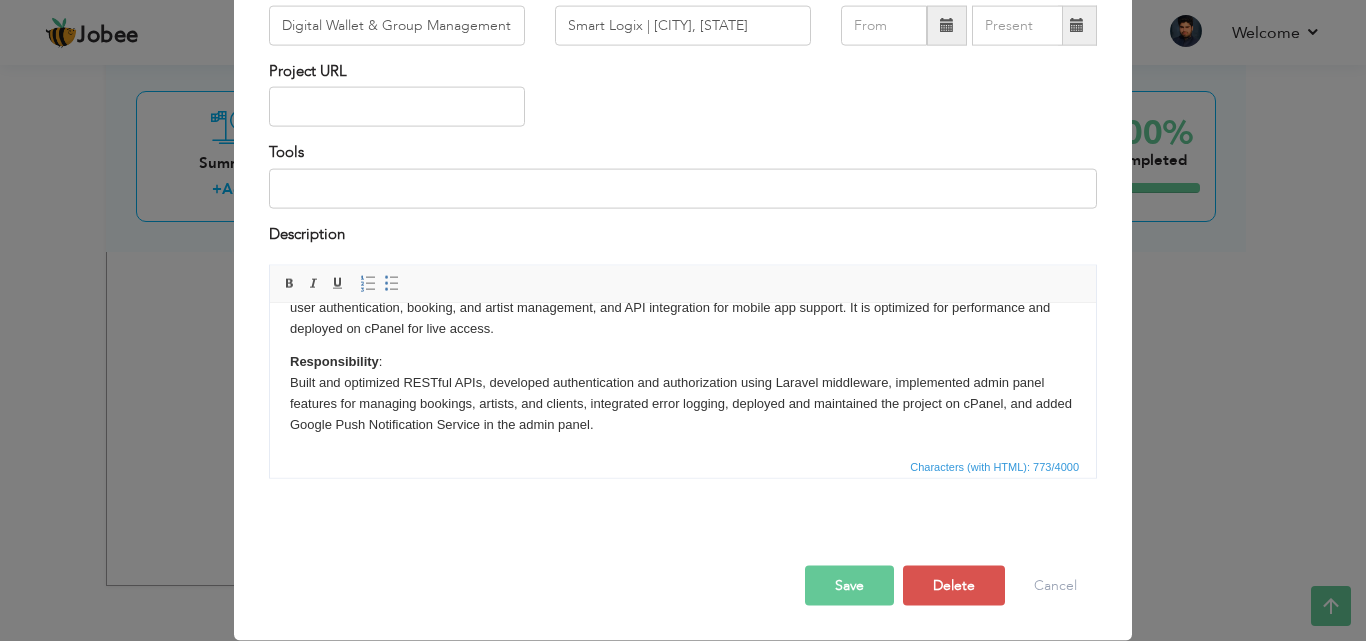 scroll, scrollTop: 82, scrollLeft: 0, axis: vertical 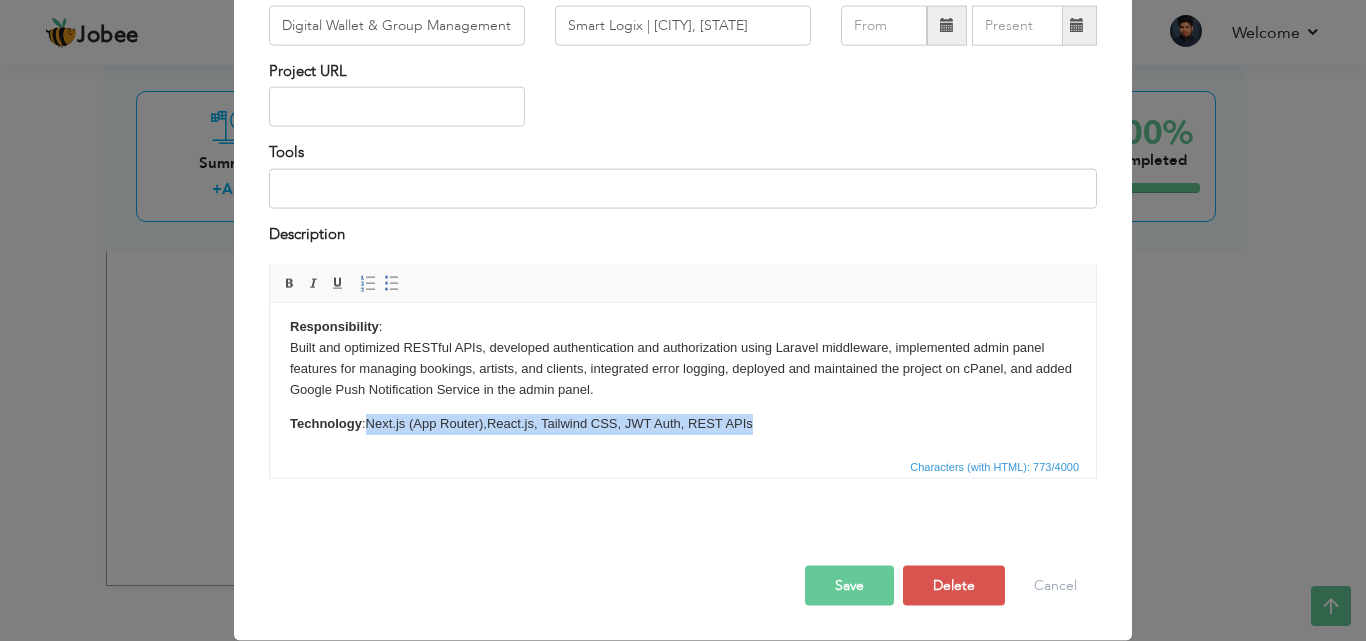 drag, startPoint x: 764, startPoint y: 418, endPoint x: 371, endPoint y: 424, distance: 393.0458 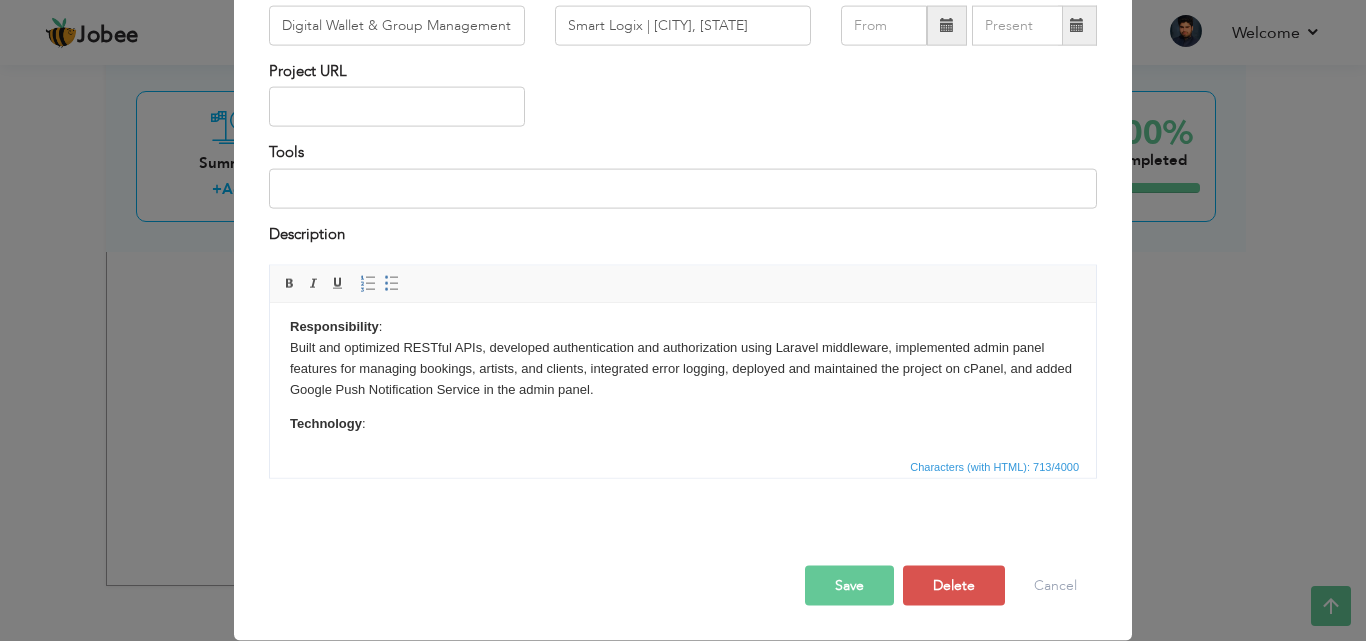 scroll, scrollTop: 0, scrollLeft: 0, axis: both 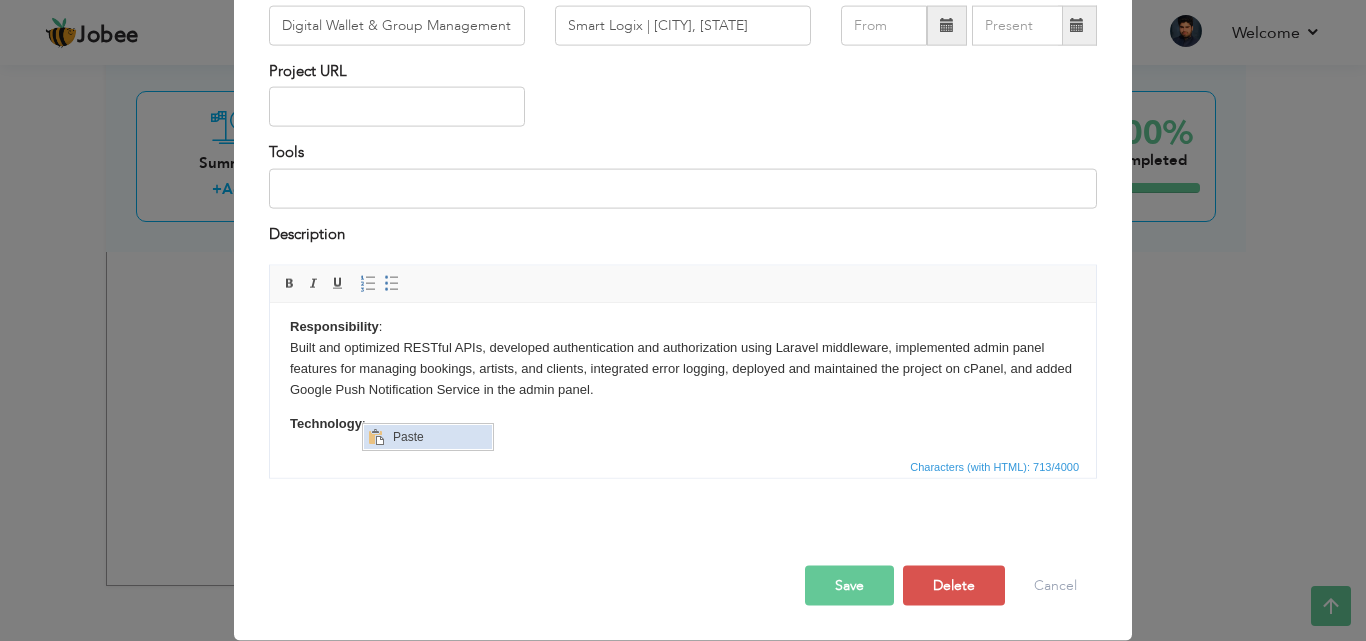 click at bounding box center [375, 436] 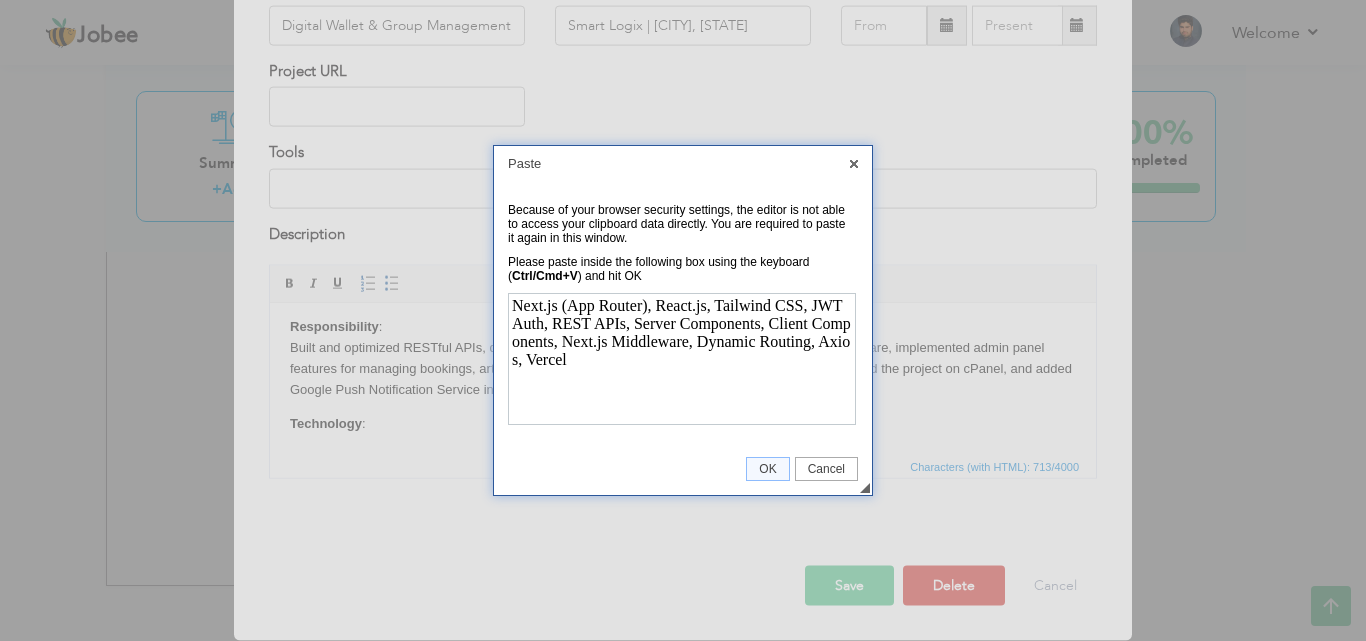 scroll, scrollTop: 0, scrollLeft: 0, axis: both 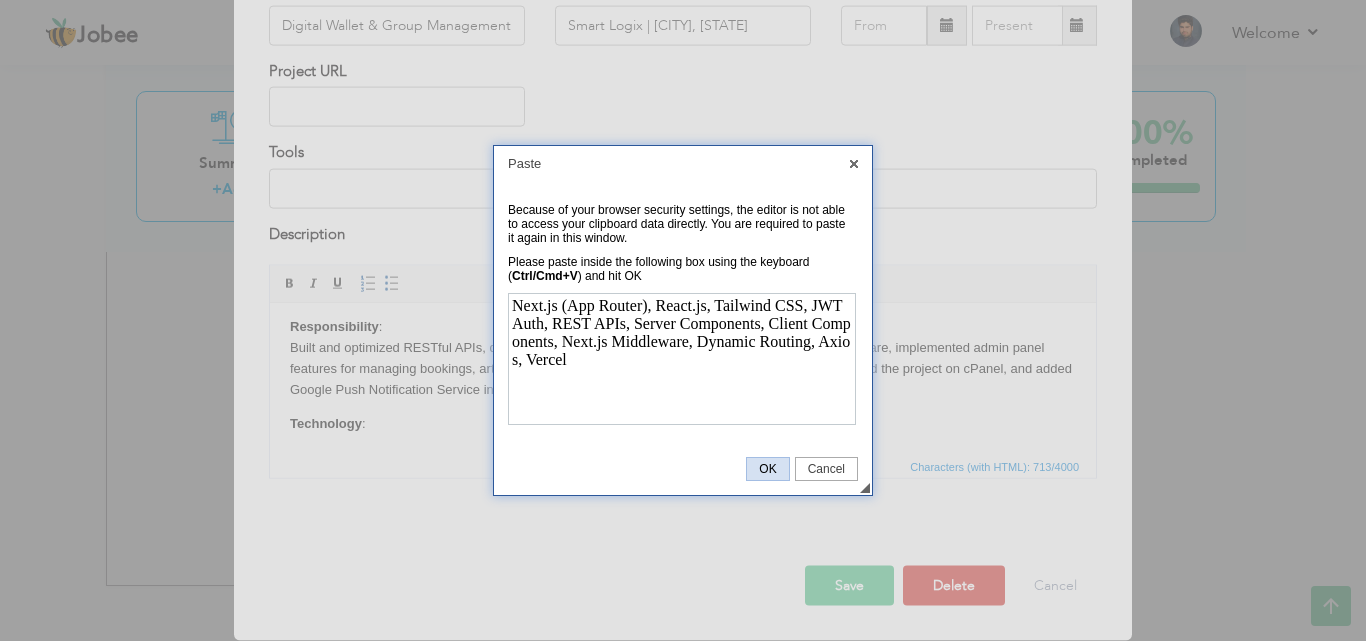 click on "OK" at bounding box center [767, 469] 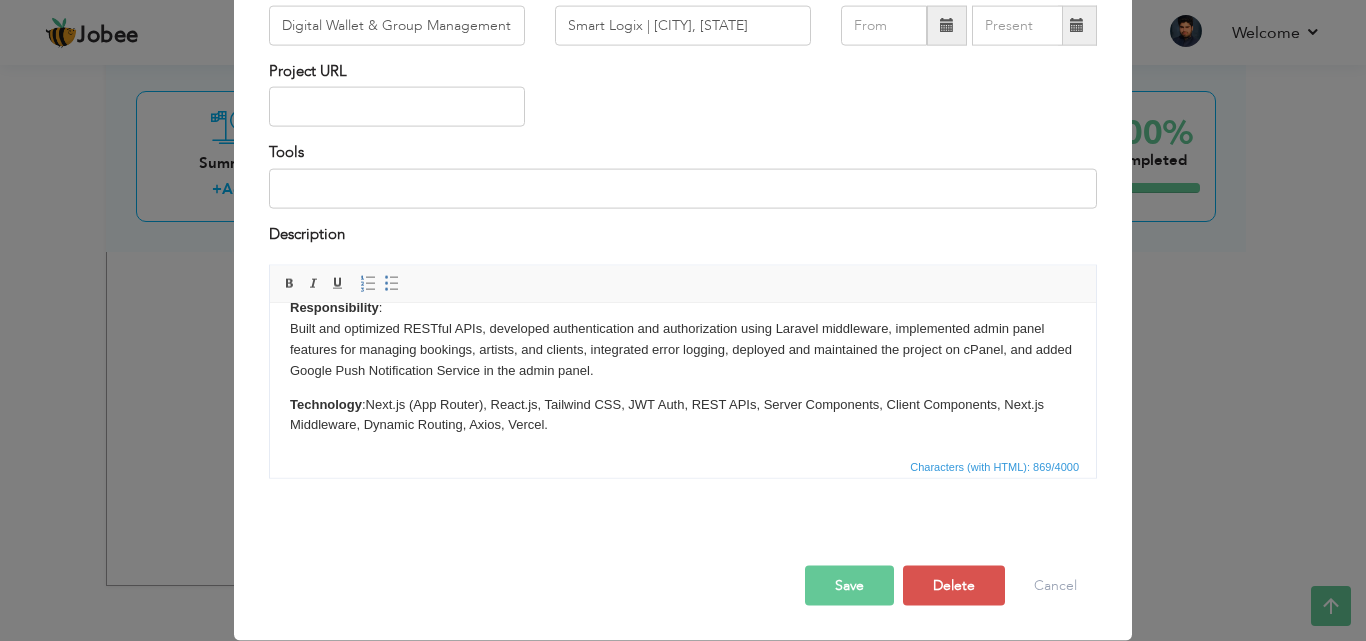 scroll, scrollTop: 103, scrollLeft: 0, axis: vertical 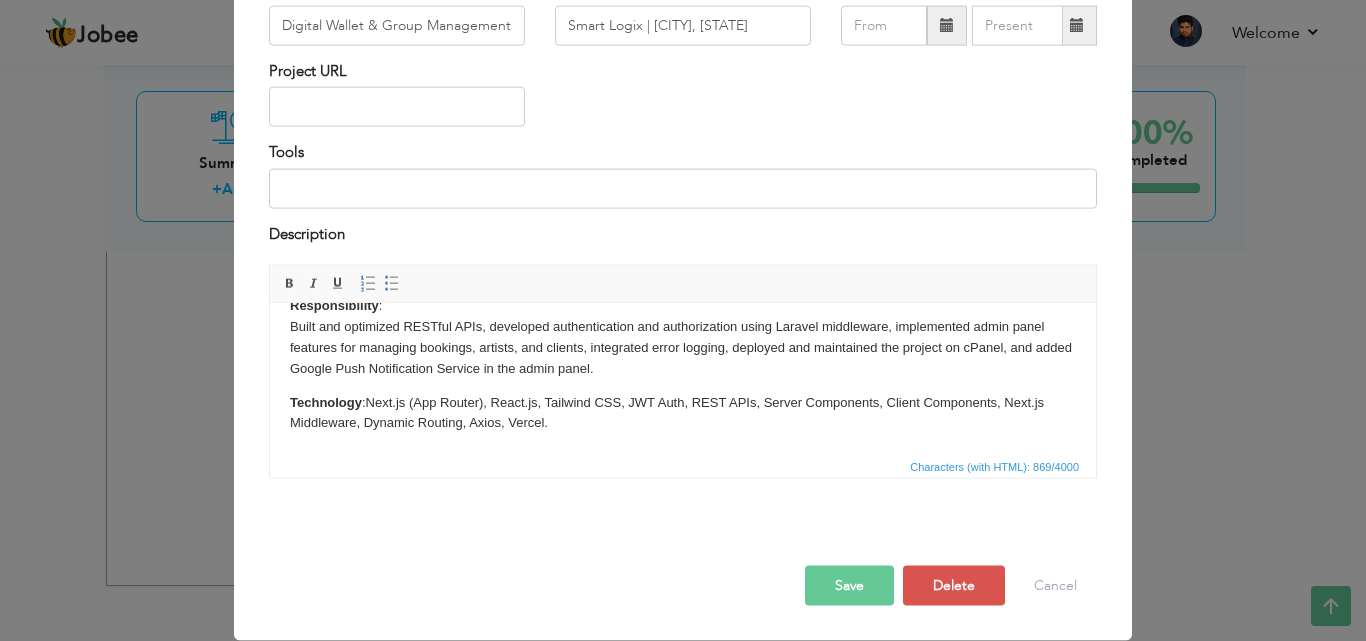 click on "Technology :  Next.js (App Router), React.js, Tailwind CSS, JWT Auth, REST APIs, Server Components, Client Components, Next.js Middleware, Dynamic Routing, Axios, Vercel." at bounding box center (683, 413) 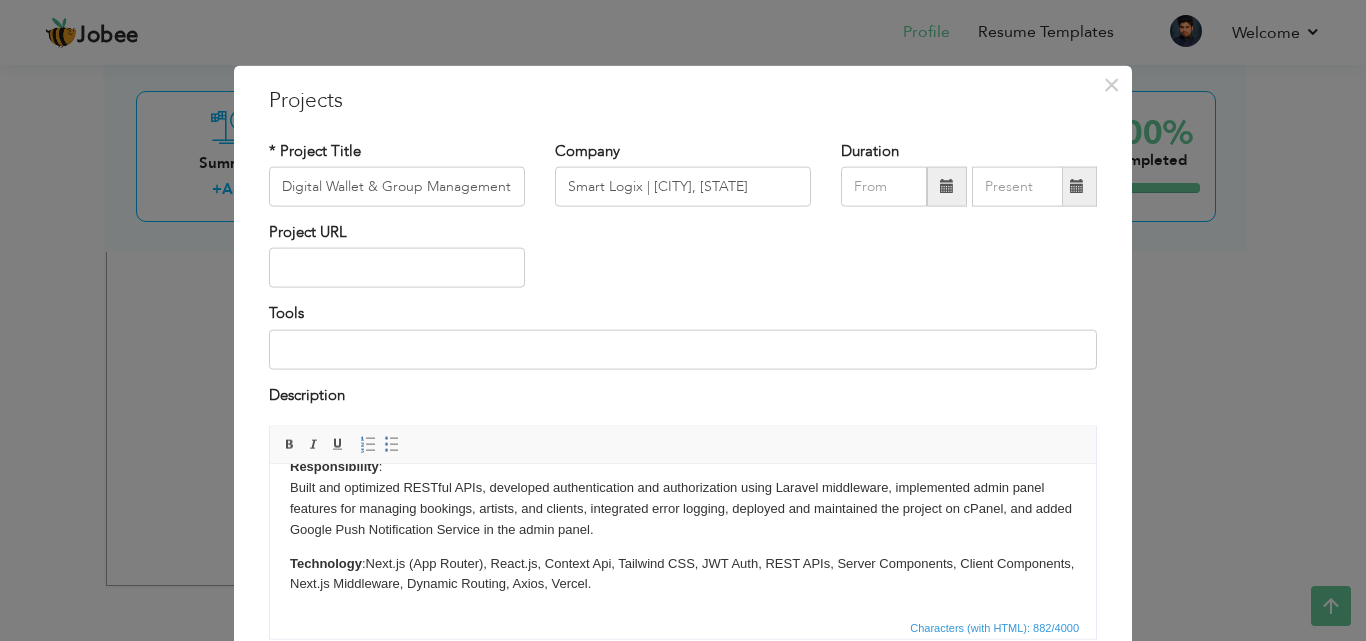scroll, scrollTop: 161, scrollLeft: 0, axis: vertical 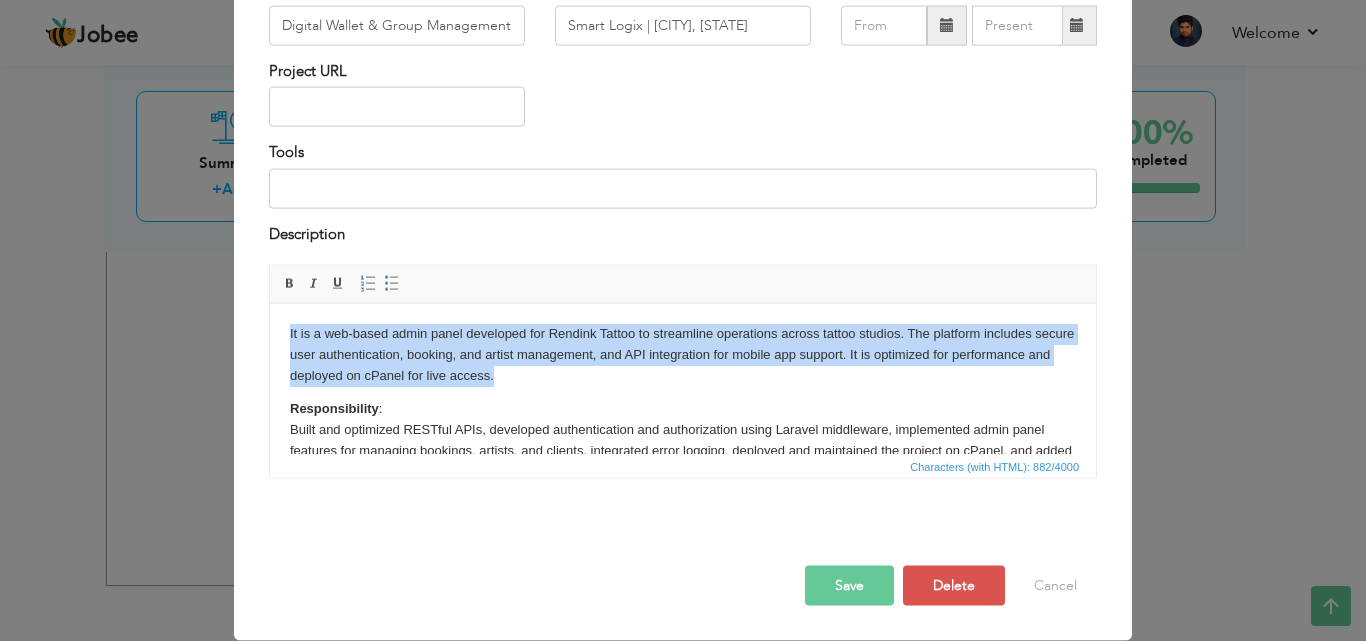 drag, startPoint x: 600, startPoint y: 374, endPoint x: 524, endPoint y: 638, distance: 274.72168 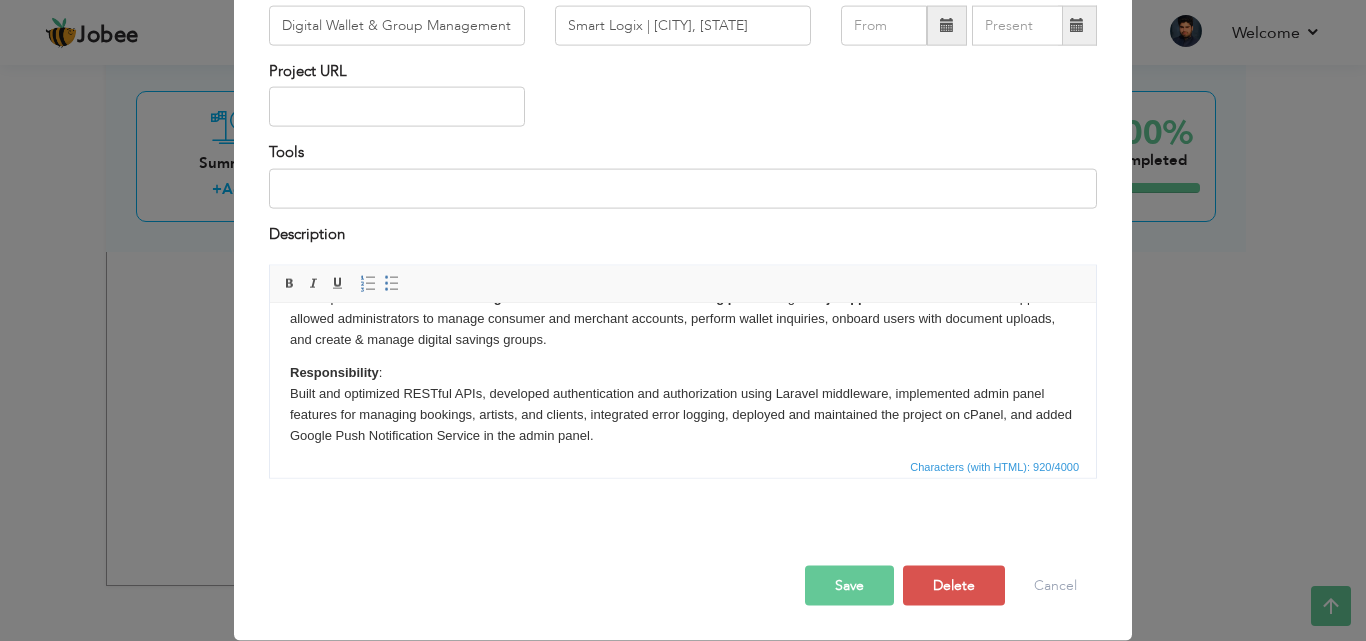 scroll, scrollTop: 33, scrollLeft: 0, axis: vertical 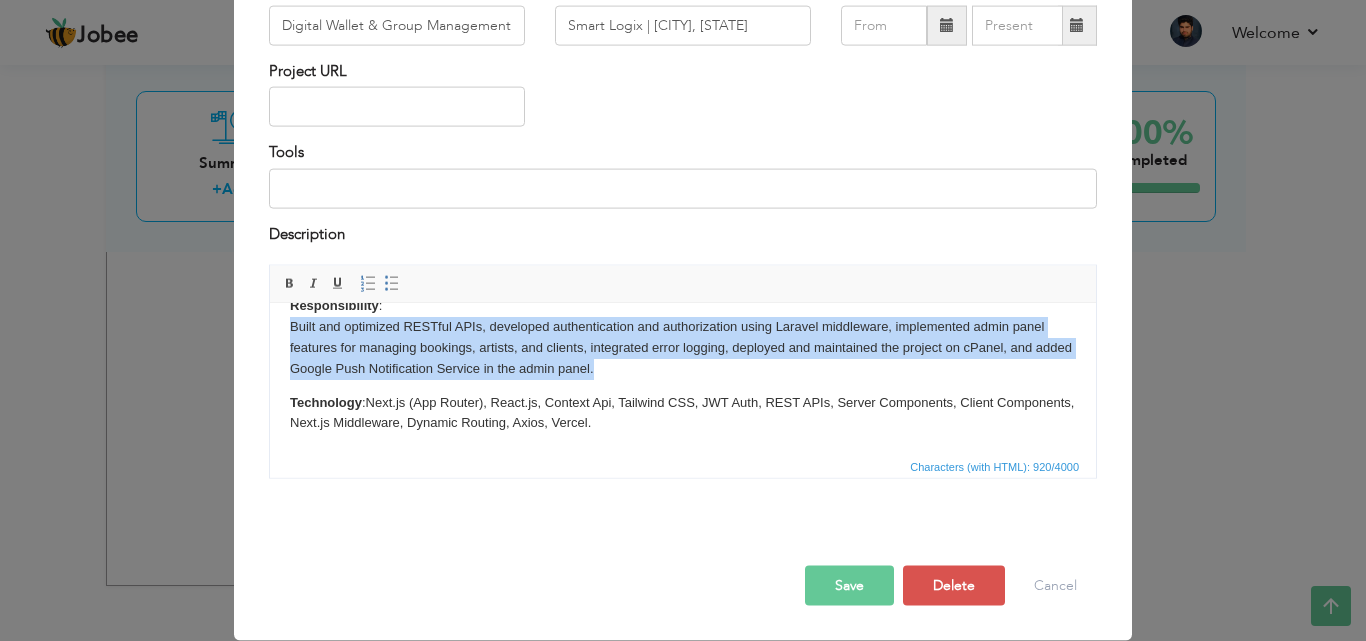 drag, startPoint x: 634, startPoint y: 366, endPoint x: 288, endPoint y: 333, distance: 347.57013 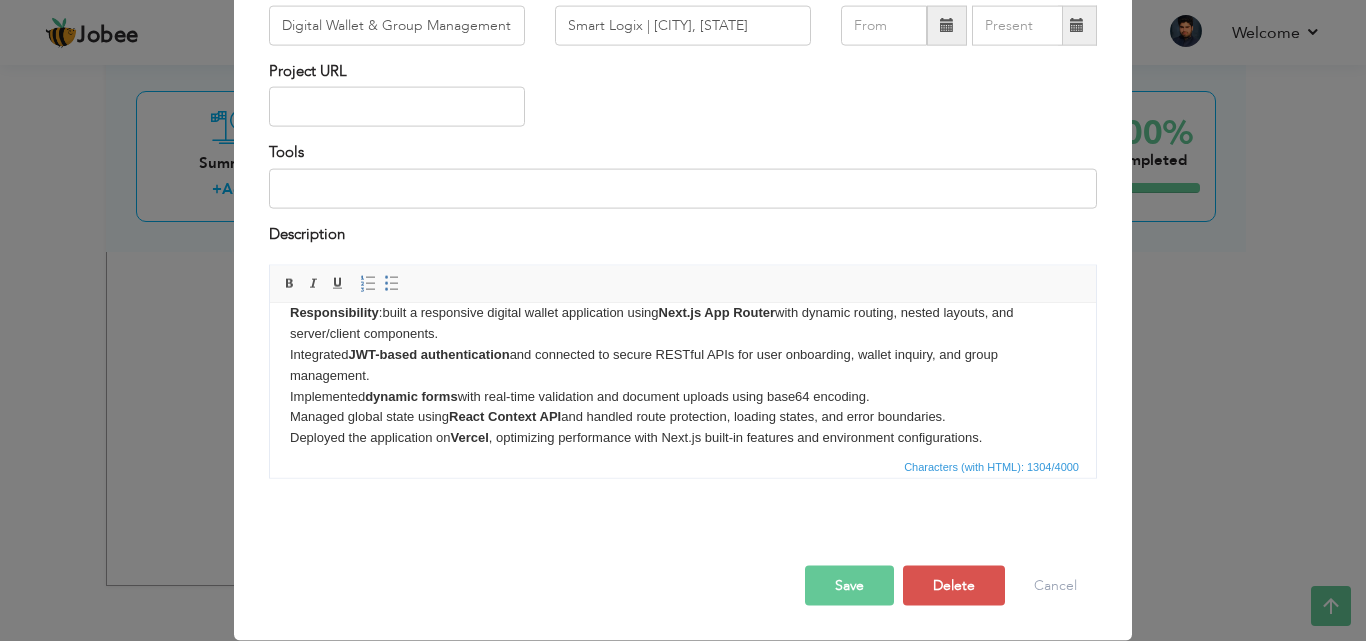 scroll, scrollTop: 103, scrollLeft: 0, axis: vertical 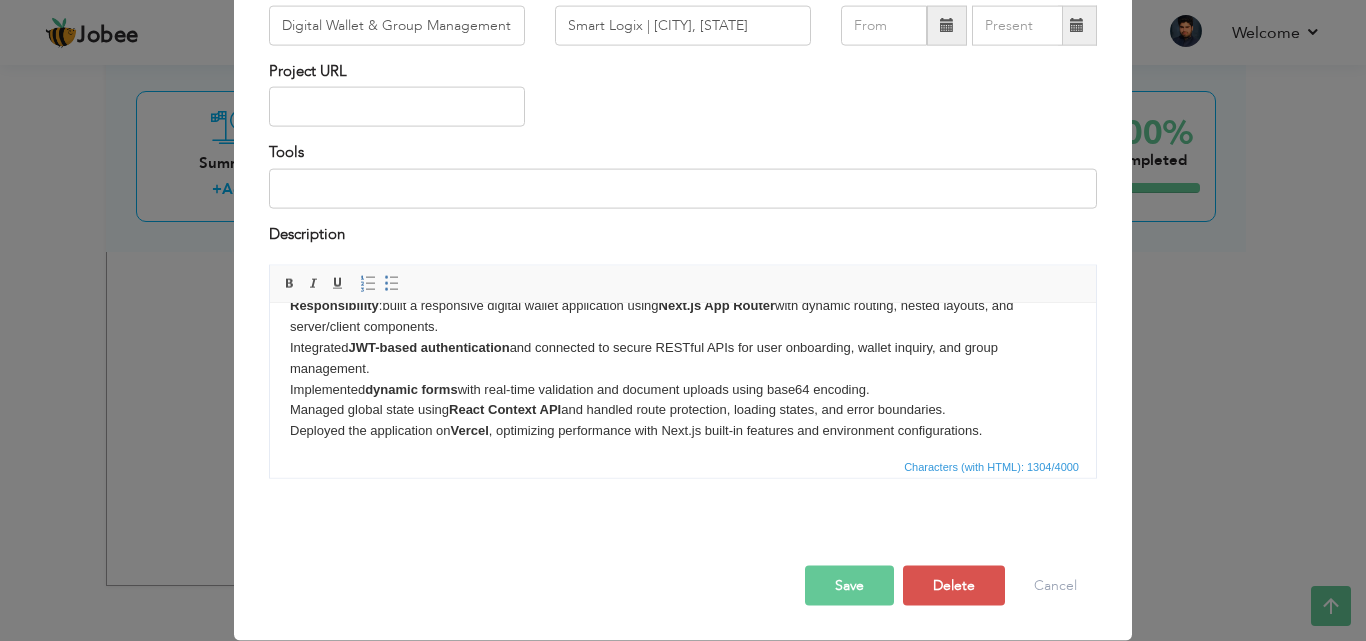 click on "Responsibility : built a responsive digital wallet application using  Next.js App Router  with dynamic routing, nested layouts, and server/client components. Integrated  JWT-based authentication  and connected to secure RESTful APIs for user onboarding, wallet inquiry, and group management. Implemented  dynamic forms  with real-time validation and document uploads using base64 encoding. Managed global state using  React Context API  and handled route protection, loading states, and error boundaries. Deployed the application on  Vercel , optimizing performance with Next.js built-in features and environment configurations." at bounding box center (683, 368) 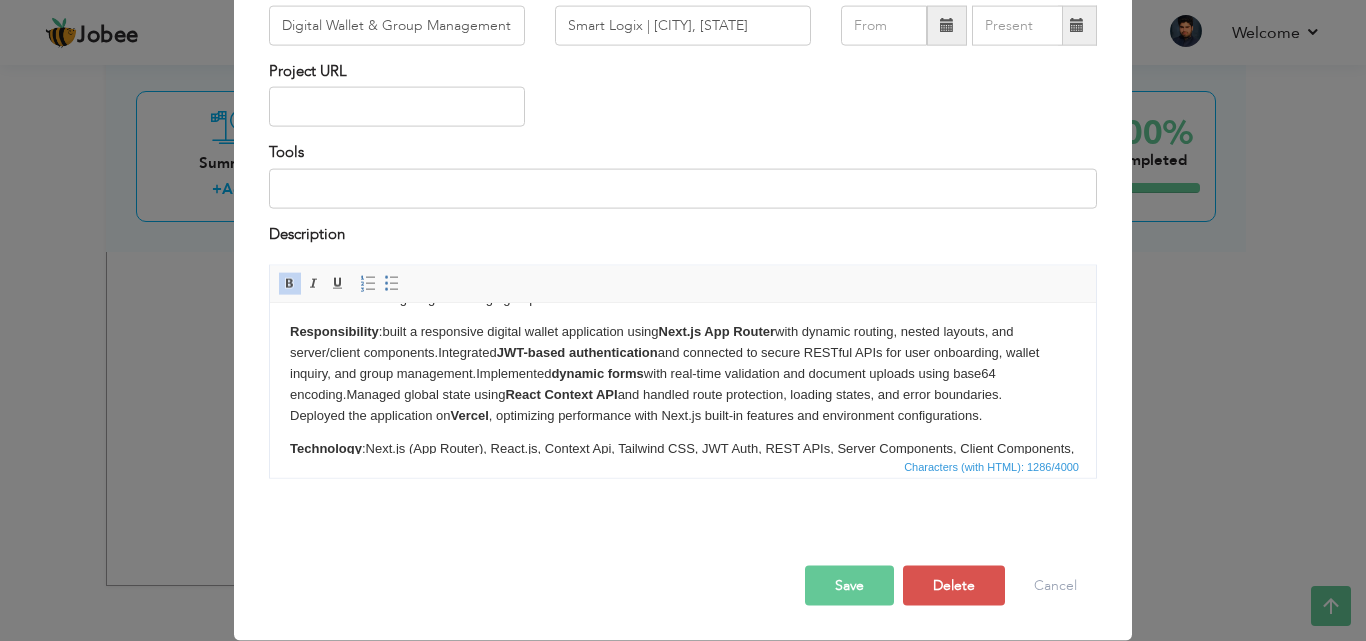 scroll, scrollTop: 70, scrollLeft: 0, axis: vertical 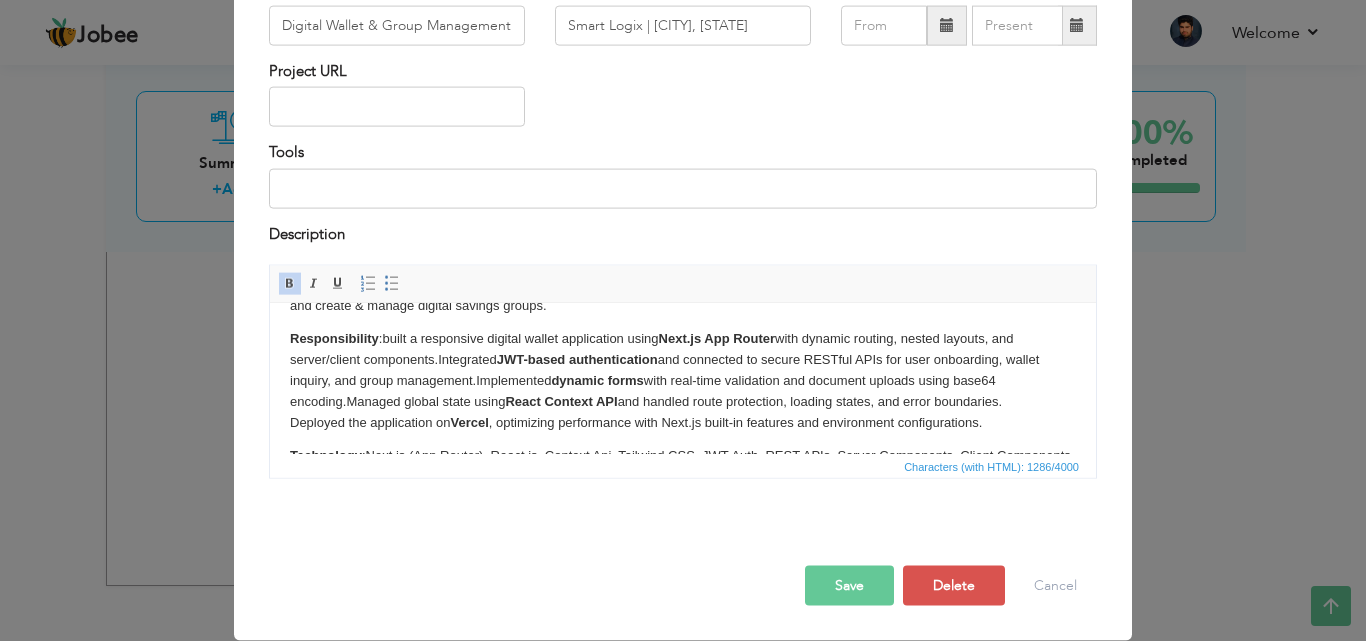 click on "Responsibility : built a responsive digital wallet application using  Next.js App Router  with dynamic routing, nested layouts, and server/client components. Integrated  JWT-based authentication  and connected to secure RESTful APIs for user onboarding, wallet inquiry, and group management. Implemented  dynamic forms  with real-time validation and document uploads using base64 encoding. Managed global state using  React Context API  and handled route protection, loading states, and error boundaries. Deployed the application on  Vercel , optimizing performance with Next.js built-in features and environment configurations." at bounding box center (683, 380) 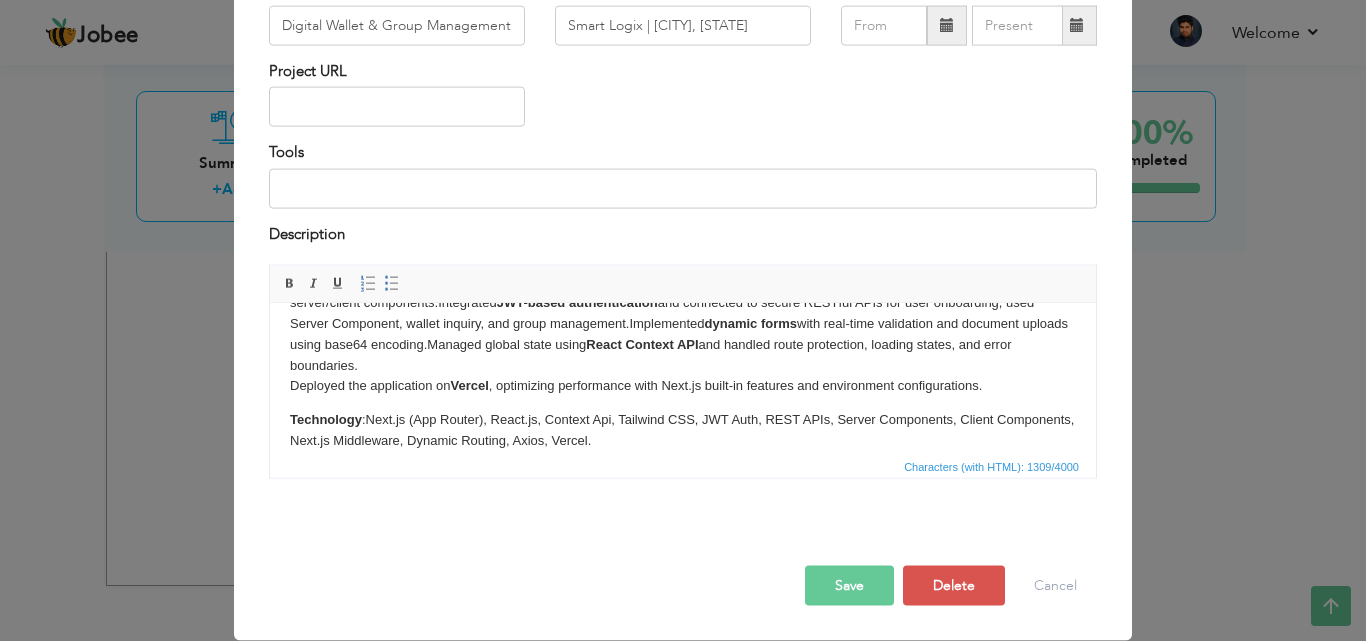 scroll, scrollTop: 145, scrollLeft: 0, axis: vertical 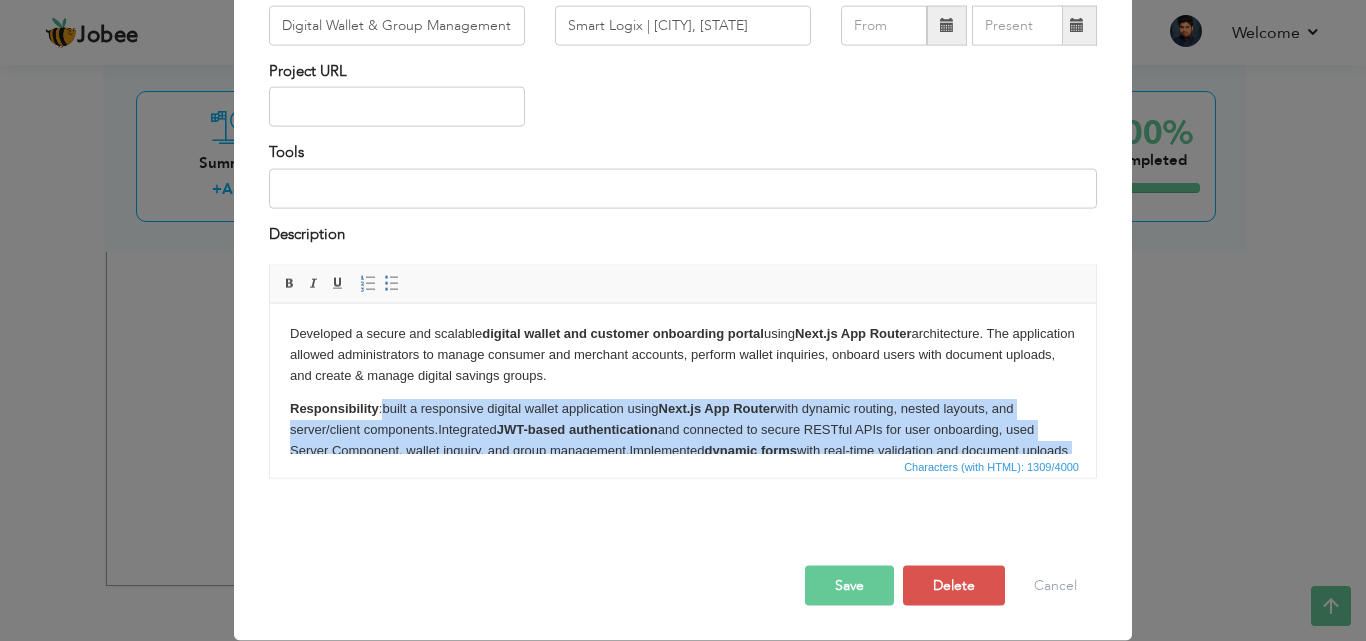 drag, startPoint x: 989, startPoint y: 371, endPoint x: 384, endPoint y: 403, distance: 605.8457 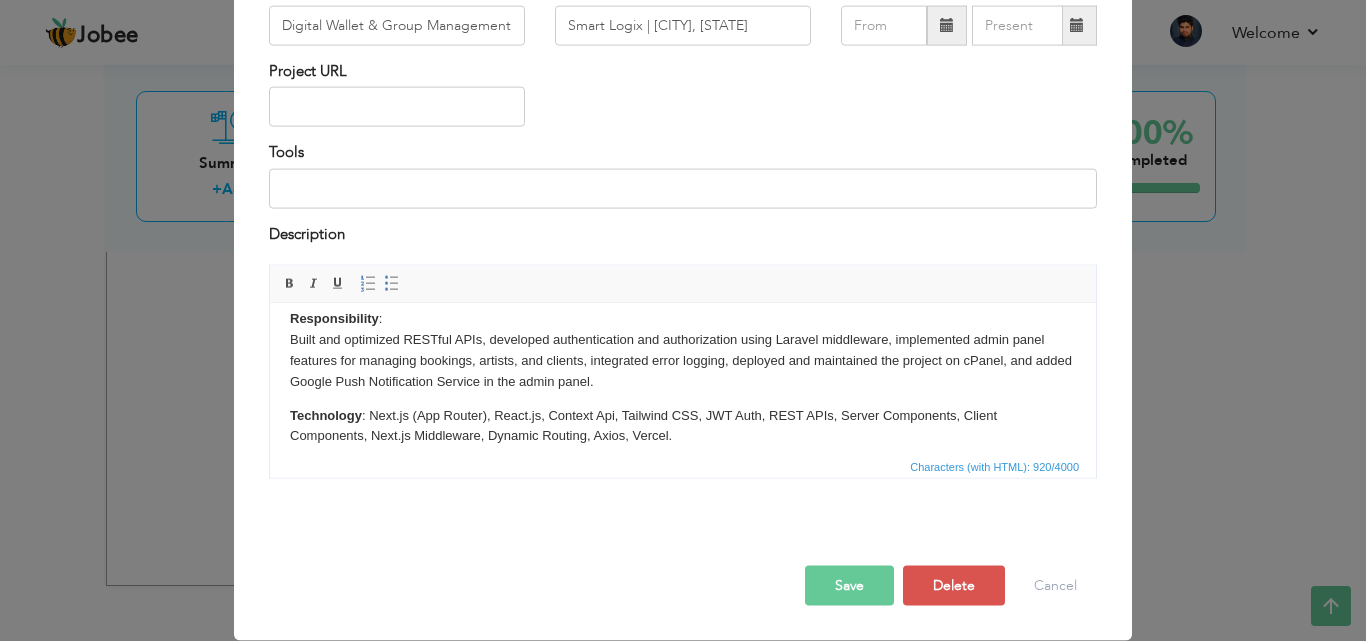 scroll, scrollTop: 103, scrollLeft: 0, axis: vertical 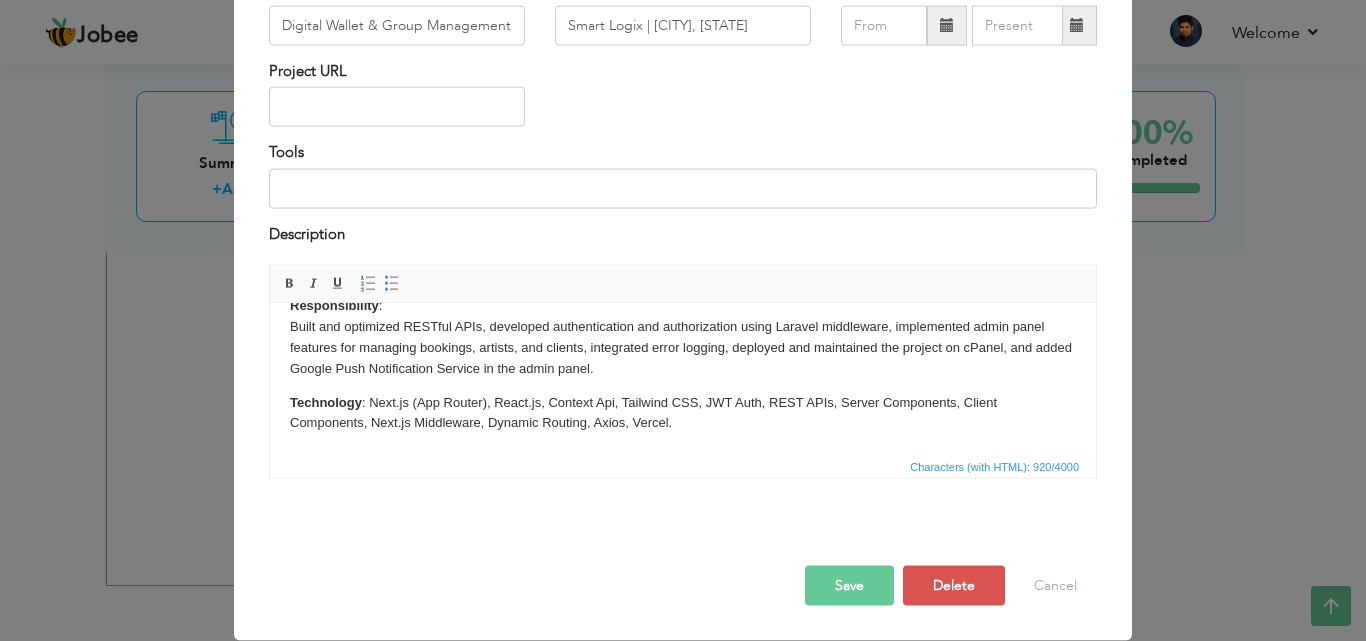 click on "Responsibility : Built and optimized RESTful APIs, developed authentication and authorization using Laravel middleware, implemented admin panel features for managing bookings, artists, and clients, integrated error logging, deployed and maintained the project on cPanel, and added Google Push Notification Service in the admin panel." at bounding box center [683, 336] 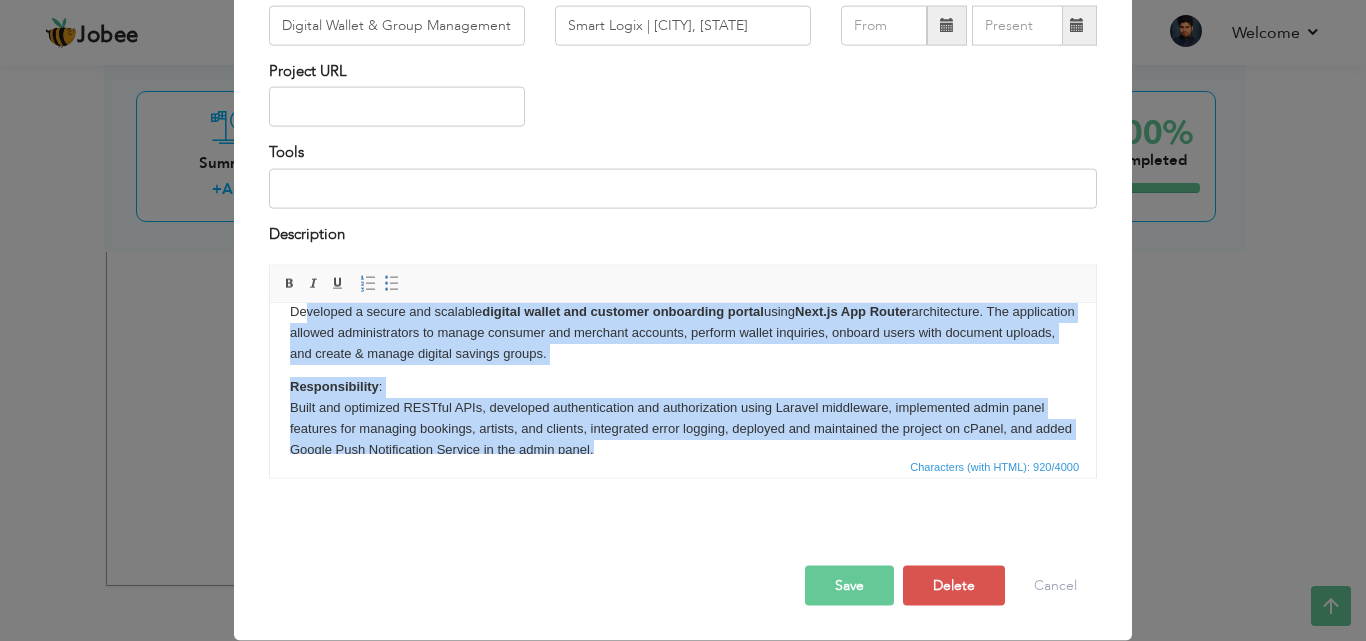 scroll, scrollTop: 0, scrollLeft: 0, axis: both 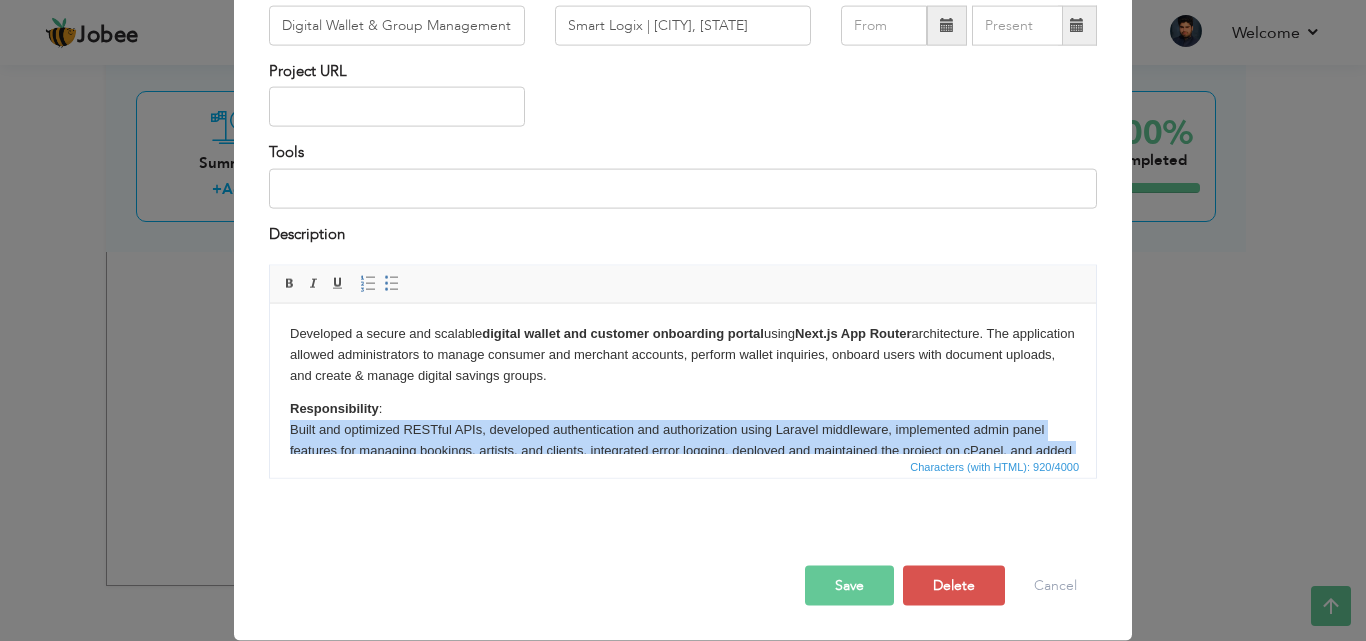 drag, startPoint x: 640, startPoint y: 372, endPoint x: 285, endPoint y: 426, distance: 359.08356 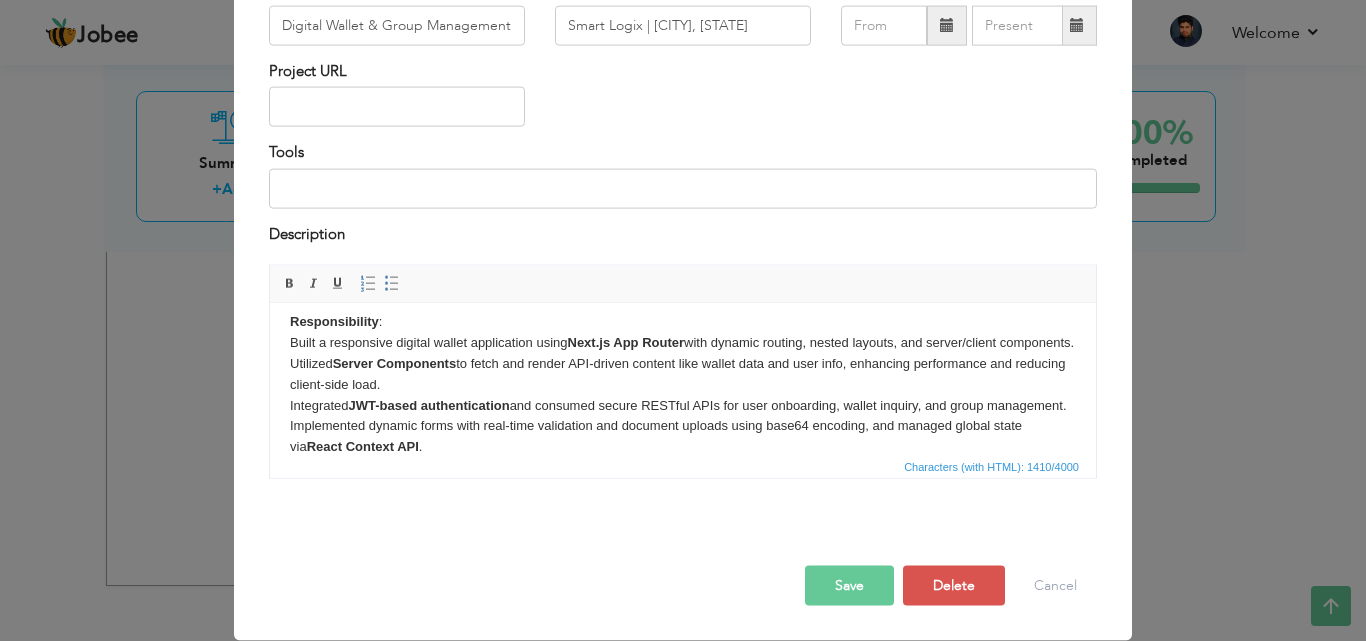 scroll, scrollTop: 70, scrollLeft: 0, axis: vertical 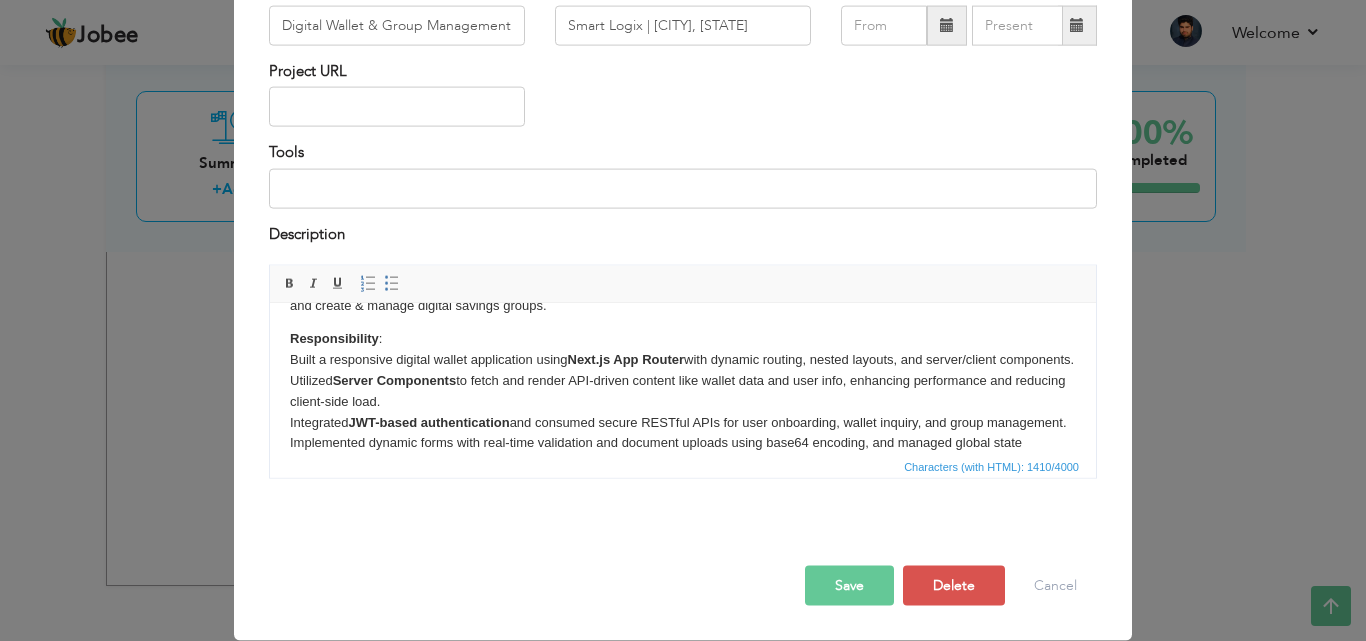 click on "Responsibility : Built a responsive digital wallet application using  Next.js App Router  with dynamic routing, nested layouts, and server/client components. Utilized  Server Components  to fetch and render API-driven content like wallet data and user info, enhancing performance and reducing client-side load. Integrated  JWT-based authentication  and consumed secure RESTful APIs for user onboarding, wallet inquiry, and group management. Implemented dynamic forms with real-time validation and document uploads using base64 encoding, and managed global state via  React Context API . Deployed the application on  Vercel , optimizing performance through Next.js features, environment variables, and route-level configurations." at bounding box center [683, 421] 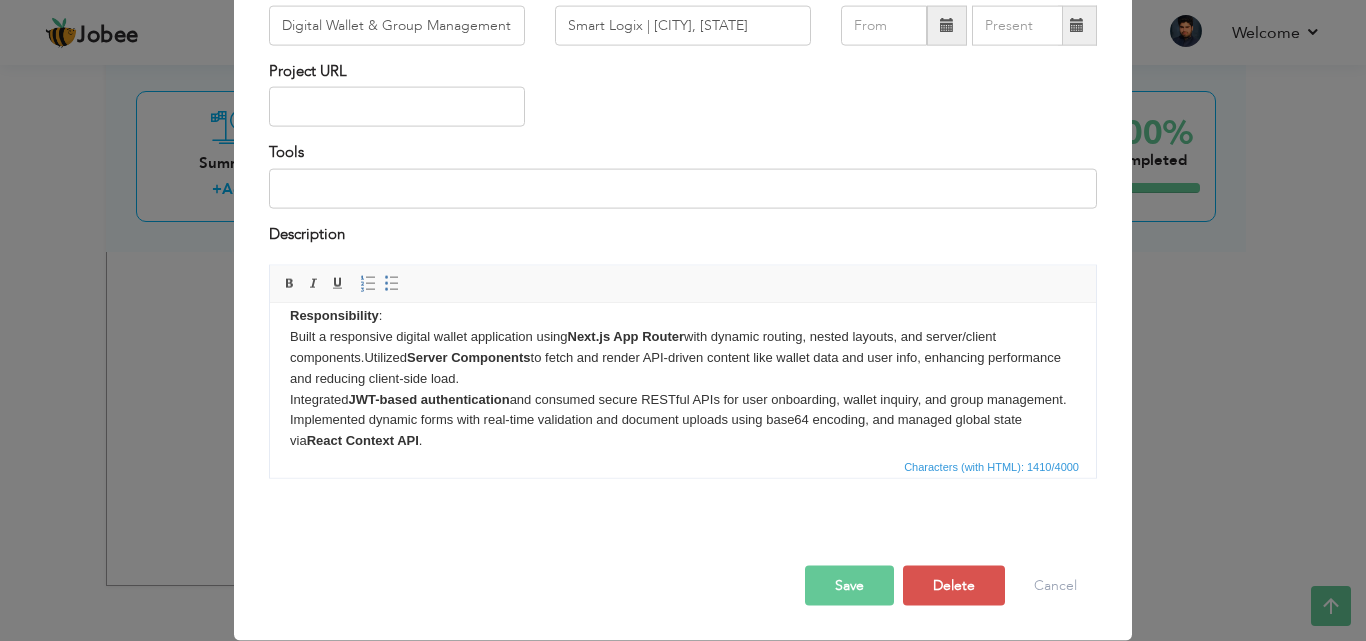 scroll, scrollTop: 137, scrollLeft: 0, axis: vertical 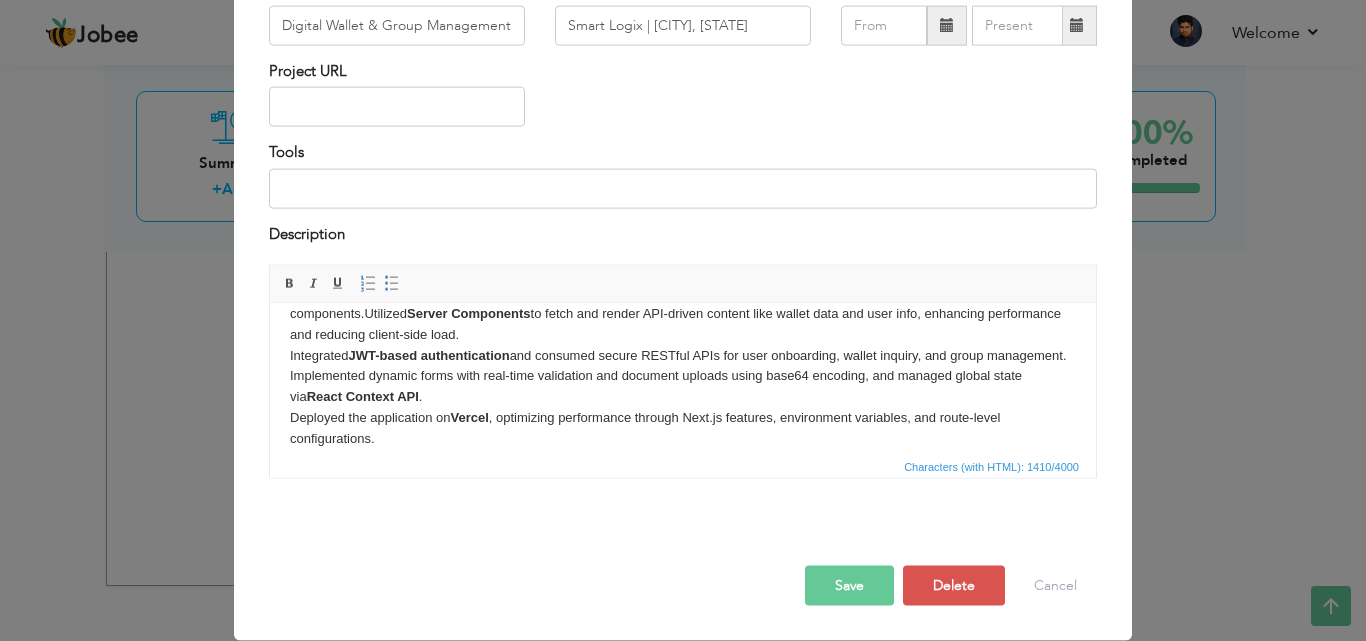 click on "Responsibility : Built a responsive digital wallet application using  Next.js App Router  with dynamic routing, nested layouts, and server/client components. Utilized  Server Components  to fetch and render API-driven content like wallet data and user info, enhancing performance and reducing client-side load. Integrated  JWT-based authentication  and consumed secure RESTful APIs for user onboarding, wallet inquiry, and group management. Implemented dynamic forms with real-time validation and document uploads using base64 encoding, and managed global state via  React Context API . Deployed the application on  Vercel , optimizing performance through Next.js features, environment variables, and route-level configurations." at bounding box center [683, 354] 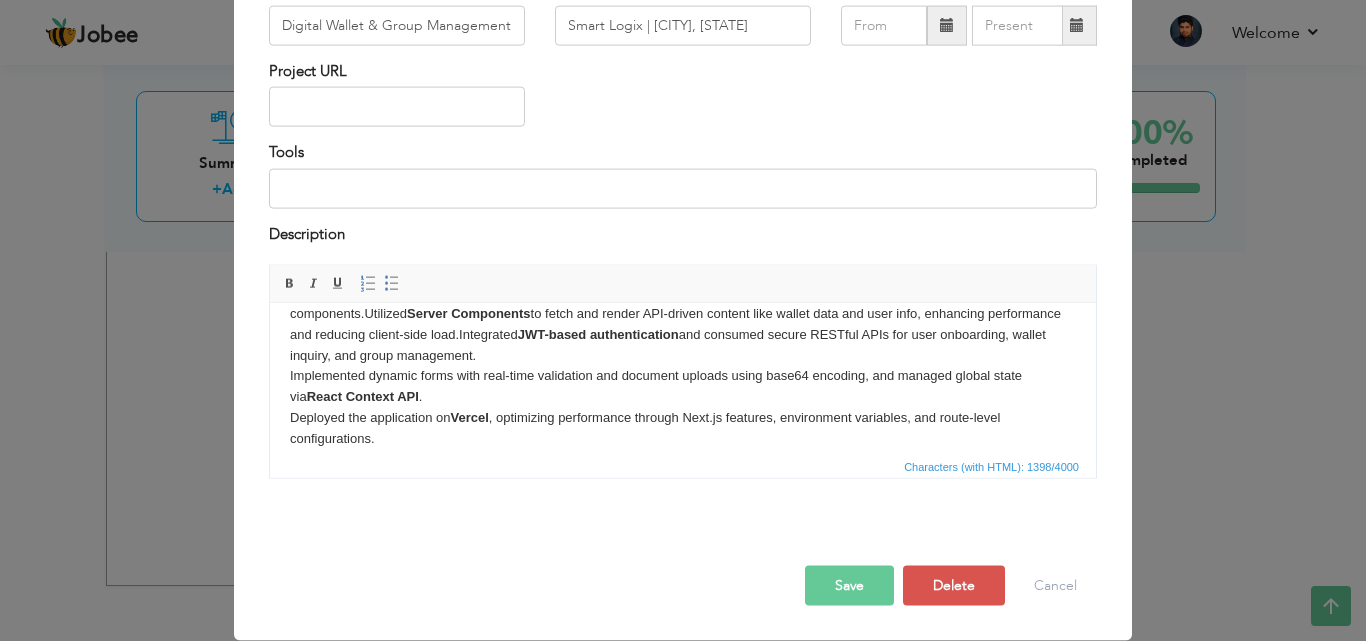 click on "Responsibility : Built a responsive digital wallet application using  Next.js App Router  with dynamic routing, nested layouts, and server/client components. Utilized  Server Components  to fetch and render API-driven content like wallet data and user info, enhancing performance and reducing client-side load. Integrated  JWT-based authentication  and consumed secure RESTful APIs for user onboarding, wallet inquiry, and group management. Implemented dynamic forms with real-time validation and document uploads using base64 encoding, and managed global state via  React Context API . Deployed the application on  Vercel , optimizing performance through Next.js features, environment variables, and route-level configurations." at bounding box center (683, 354) 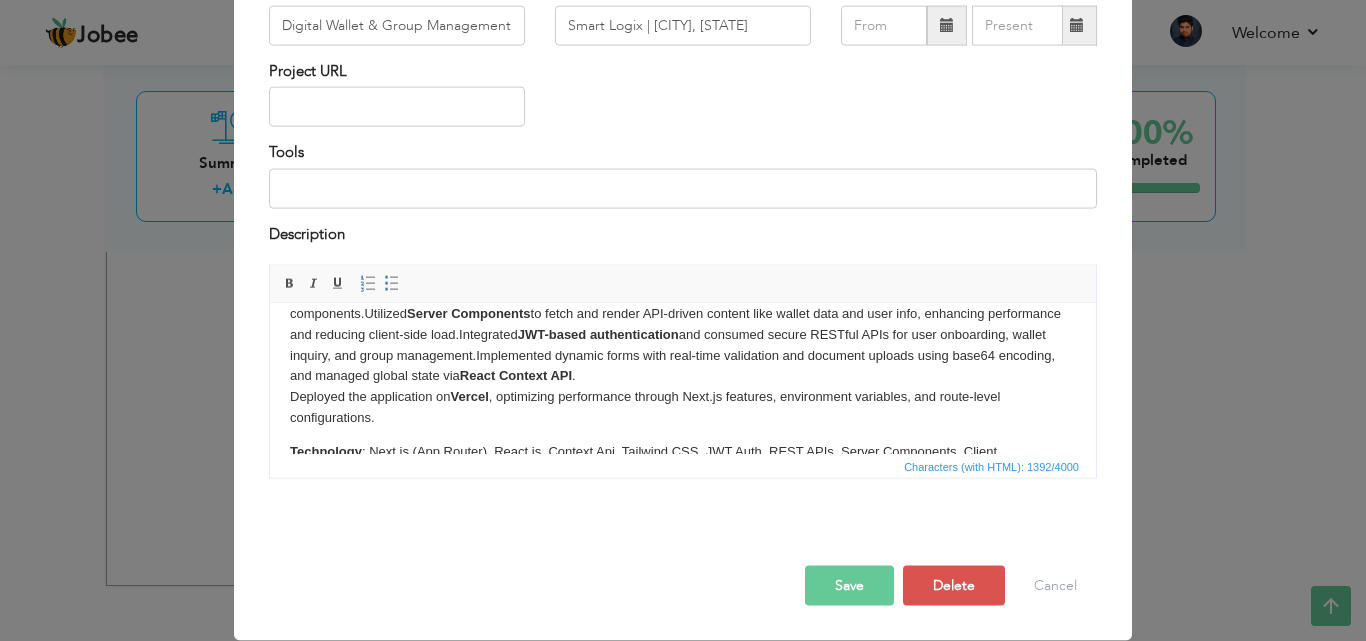 click on "Responsibility : Built a responsive digital wallet application using  Next.js App Router  with dynamic routing, nested layouts, and server/client components. Utilized  Server Components  to fetch and render API-driven content like wallet data and user info, enhancing performance and reducing client-side load. Integrated  JWT-based authentication  and consumed secure RESTful APIs for user onboarding, wallet inquiry, and group management. Implemented dynamic forms with real-time validation and document uploads using base64 encoding, and managed global state via  React Context API . Deployed the application on  Vercel , optimizing performance through Next.js features, environment variables, and route-level configurations." at bounding box center (683, 344) 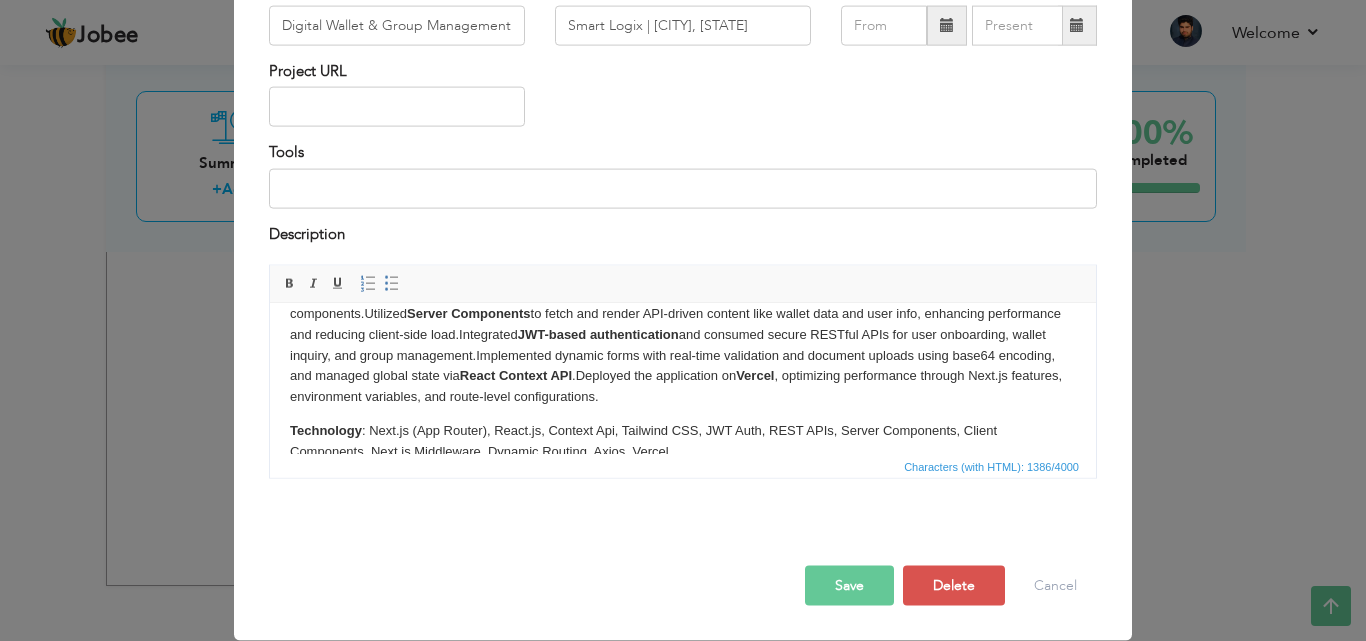 scroll, scrollTop: 103, scrollLeft: 0, axis: vertical 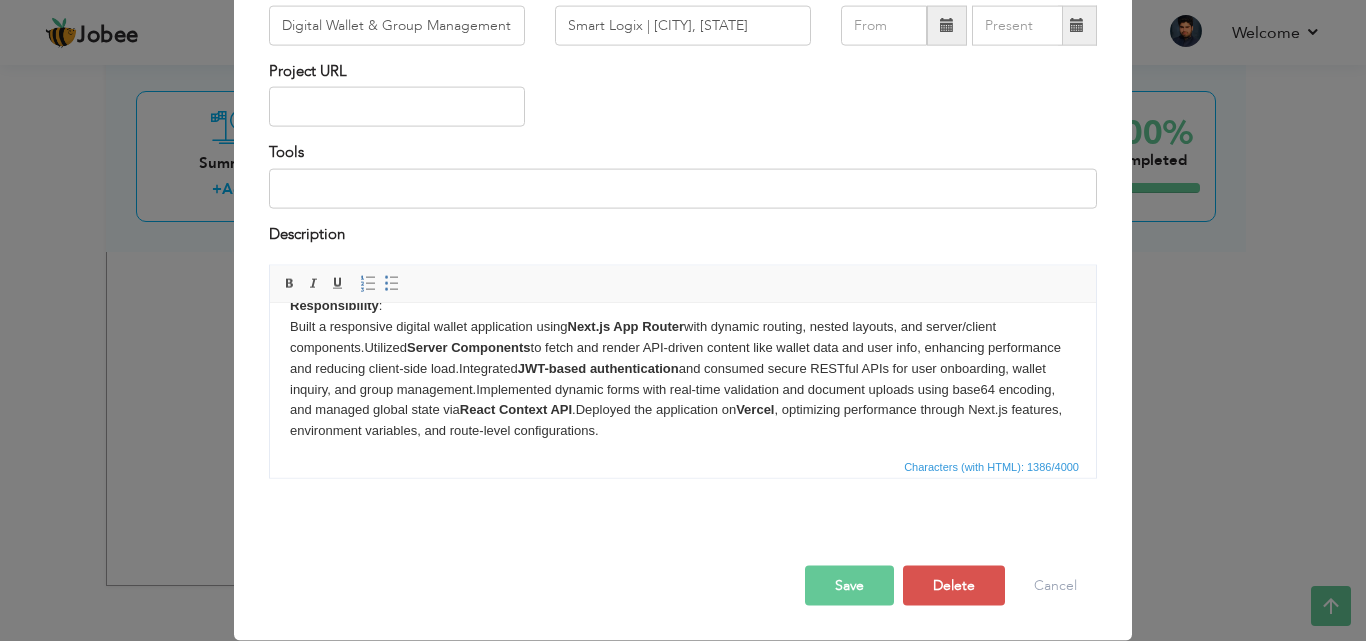 click on "Responsibility : Built a responsive digital wallet application using  Next.js App Router  with dynamic routing, nested layouts, and server/client components. Utilized  Server Components  to fetch and render API-driven content like wallet data and user info, enhancing performance and reducing client-side load. Integrated  JWT-based authentication  and consumed secure RESTful APIs for user onboarding, wallet inquiry, and group management. Implemented dynamic forms with real-time validation and document uploads using base64 encoding, and managed global state via  React Context API . Deployed the application on  Vercel , optimizing performance through Next.js features, environment variables, and route-level configurations." at bounding box center (683, 368) 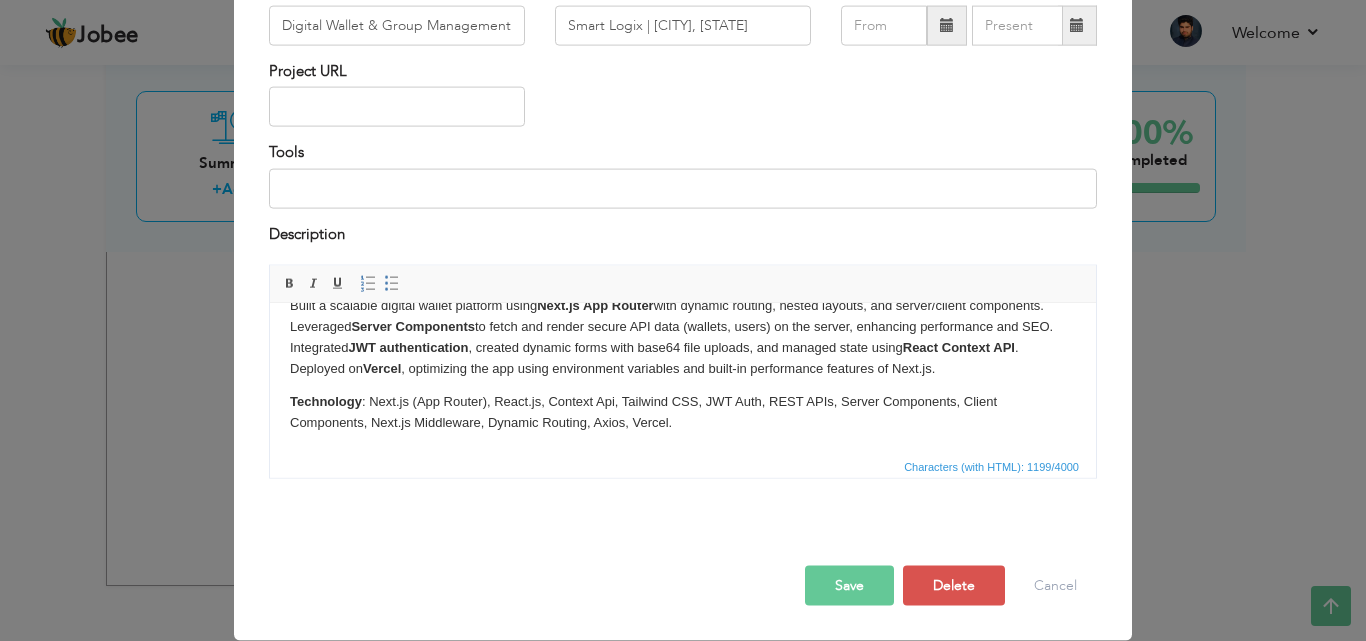 scroll, scrollTop: 91, scrollLeft: 0, axis: vertical 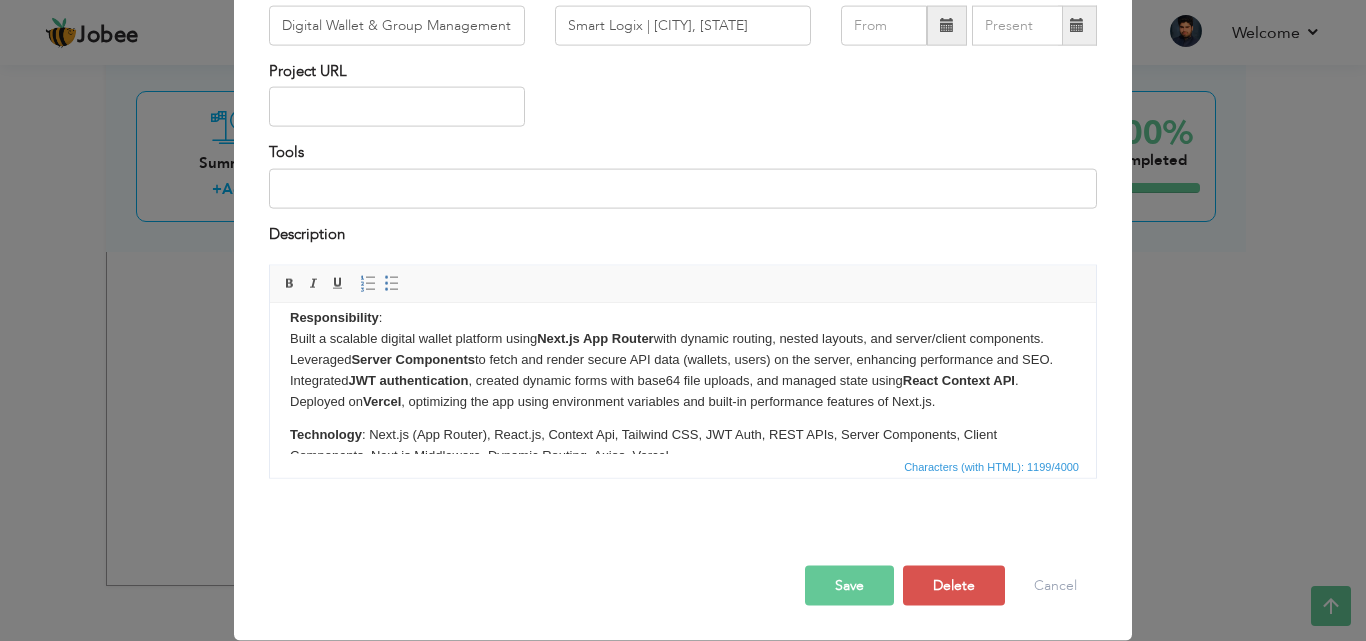 click on "Responsibility : Built a scalable digital wallet platform using  Next.js App Router  with dynamic routing, nested layouts, and server/client components. Leveraged  Server Components  to fetch and render secure API data (wallets, users) on the server, enhancing performance and SEO. Integrated  JWT authentication , created dynamic forms with base64 file uploads, and managed state using  React Context API . Deployed on  Vercel , optimizing the app using environment variables and built-in performance features of Next.js." at bounding box center (683, 359) 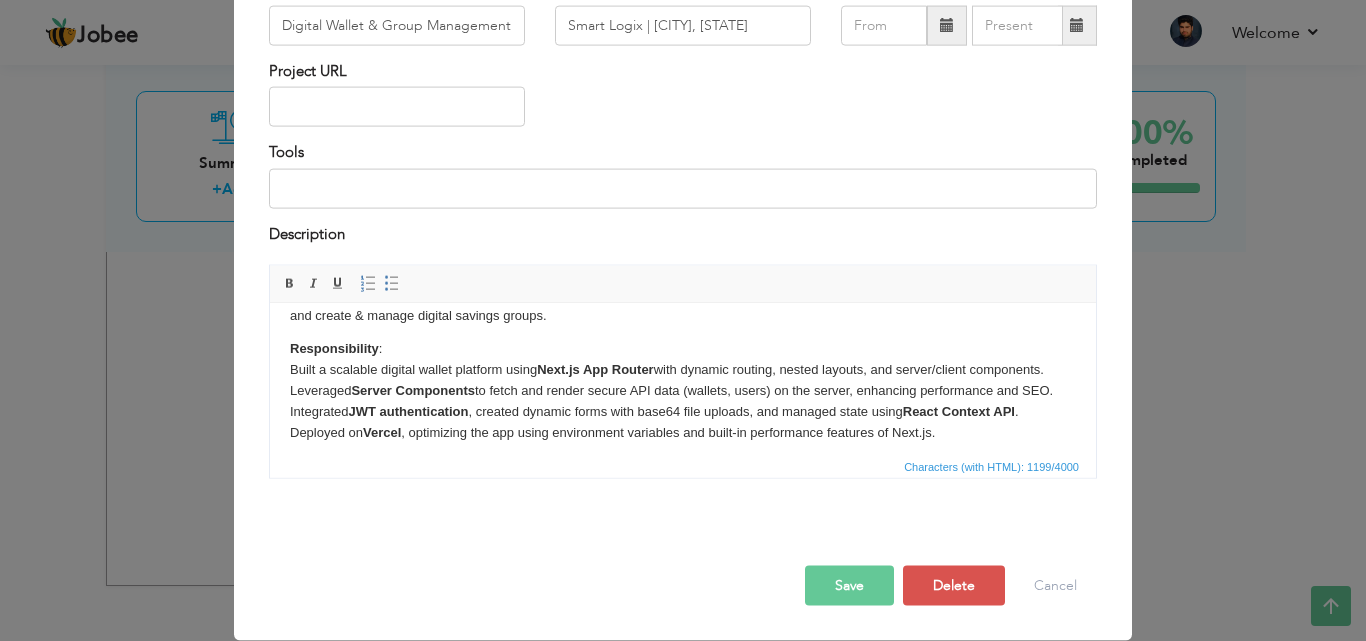 scroll, scrollTop: 124, scrollLeft: 0, axis: vertical 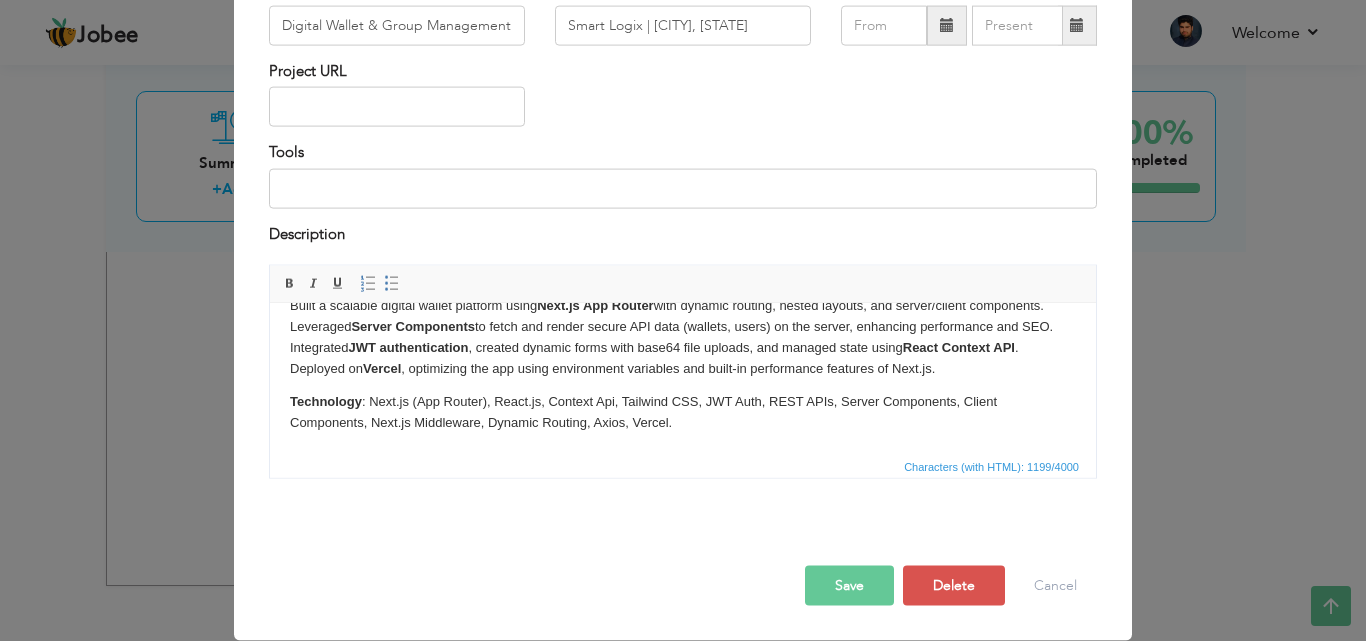click on "Save" at bounding box center [849, 586] 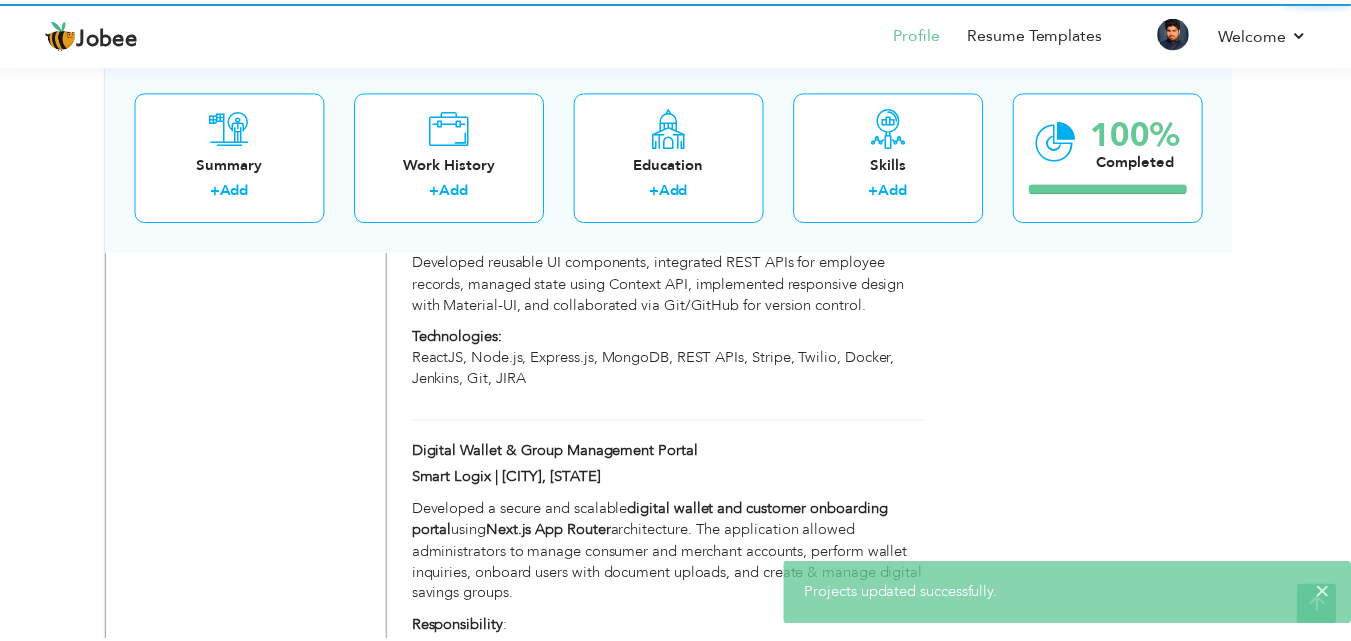 scroll, scrollTop: 0, scrollLeft: 0, axis: both 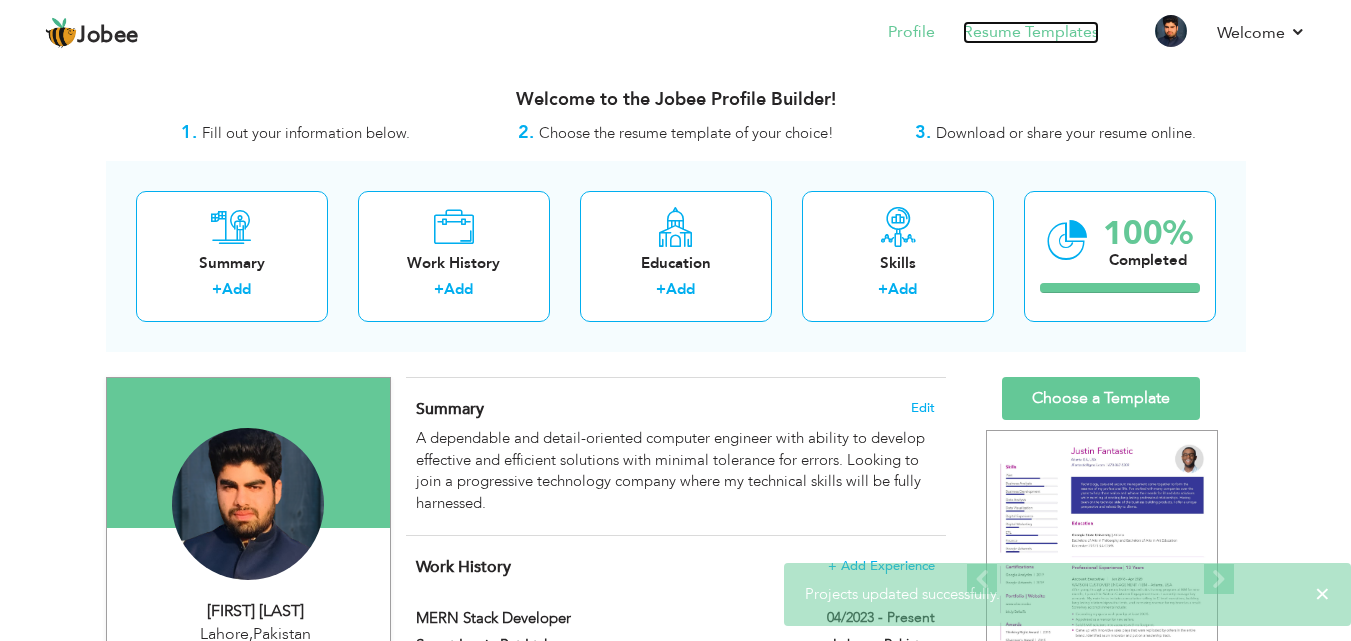 click on "Resume Templates" at bounding box center [1031, 32] 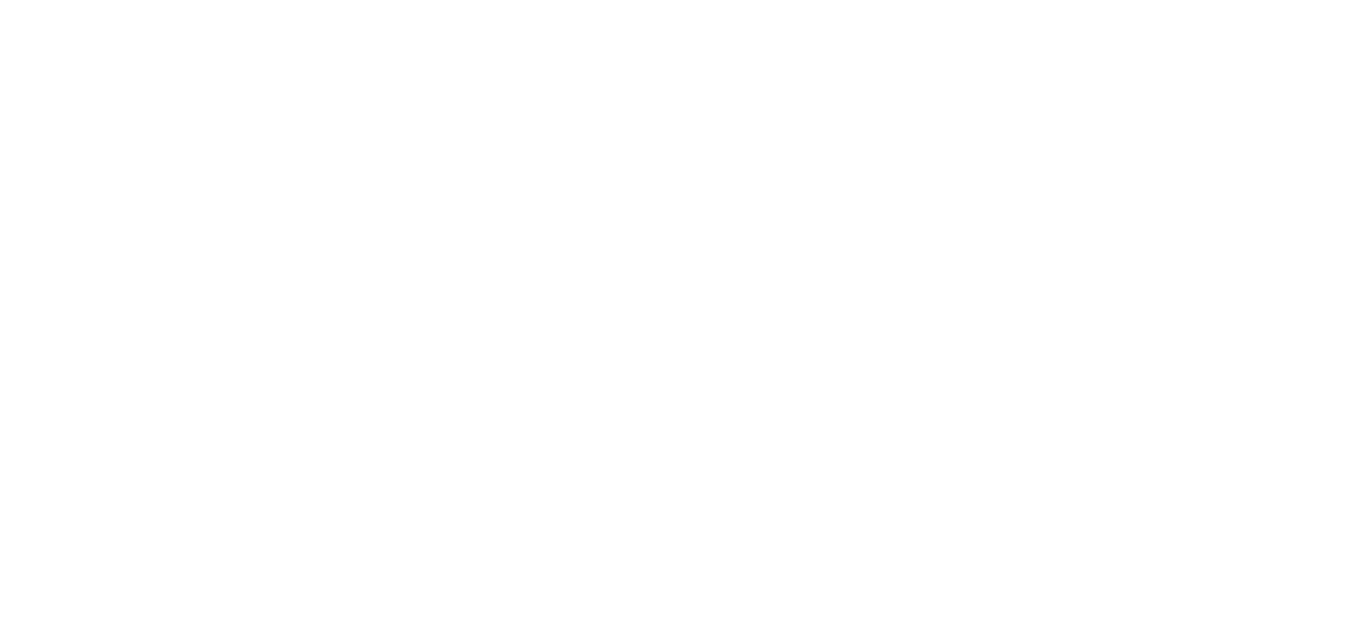 scroll, scrollTop: 0, scrollLeft: 0, axis: both 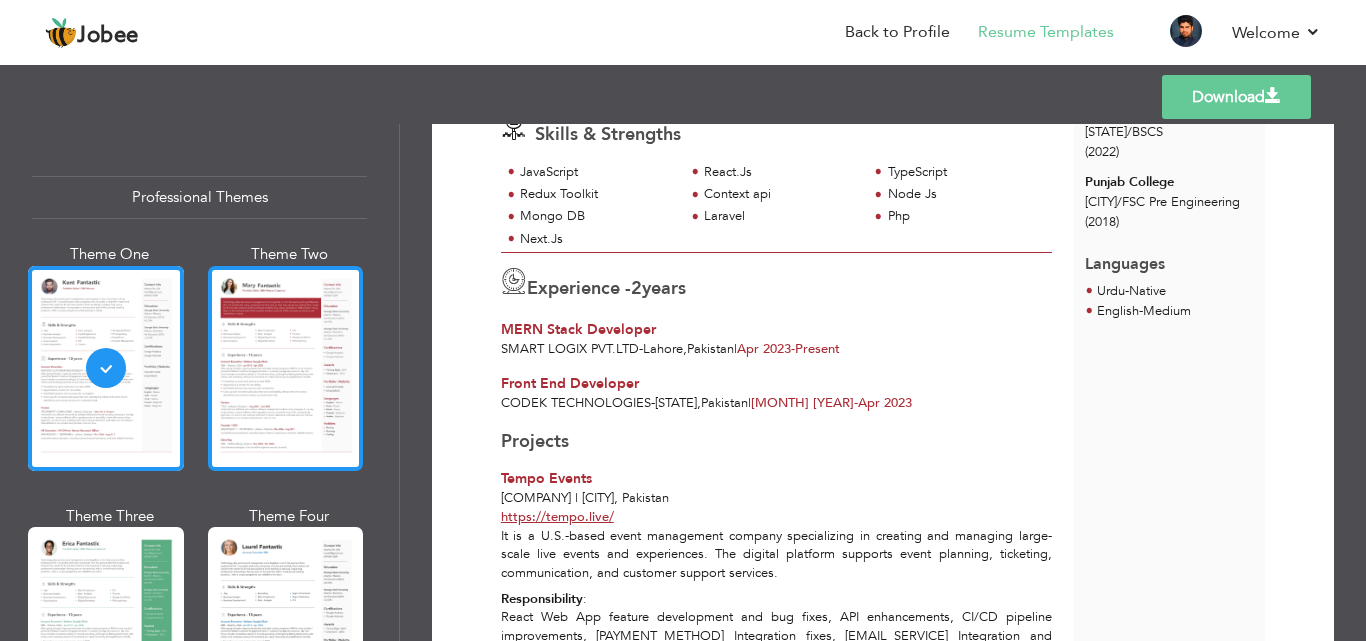 click at bounding box center (286, 368) 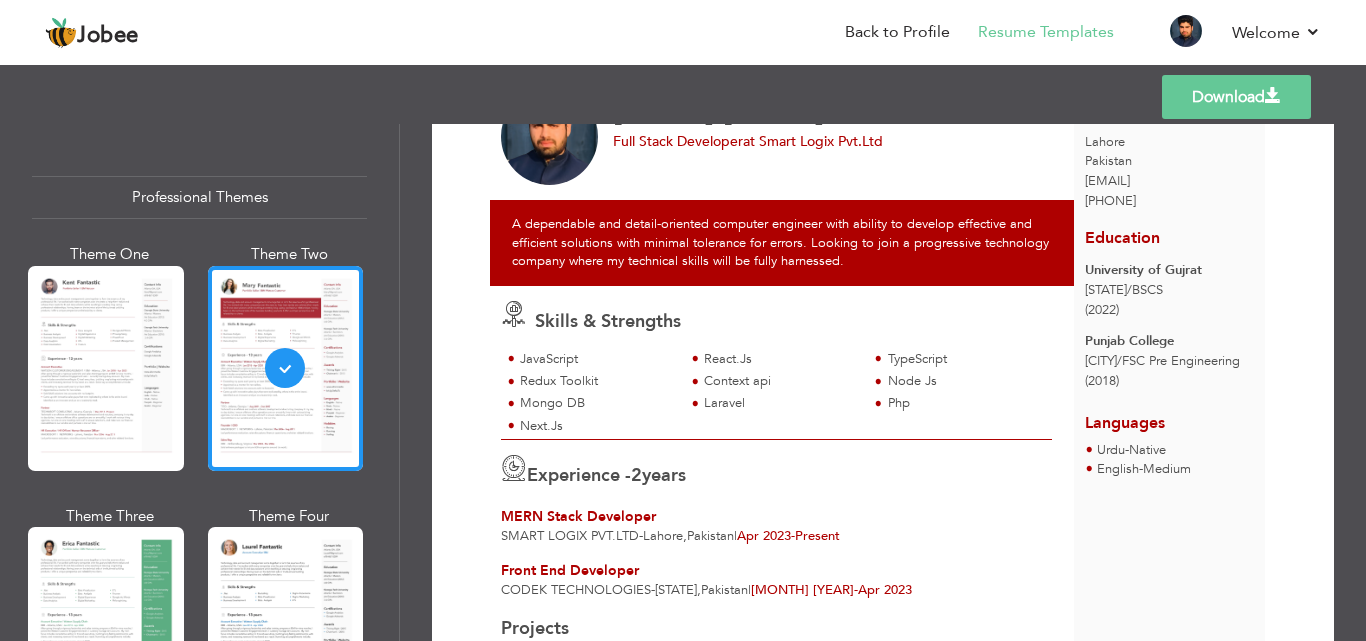 scroll, scrollTop: 180, scrollLeft: 0, axis: vertical 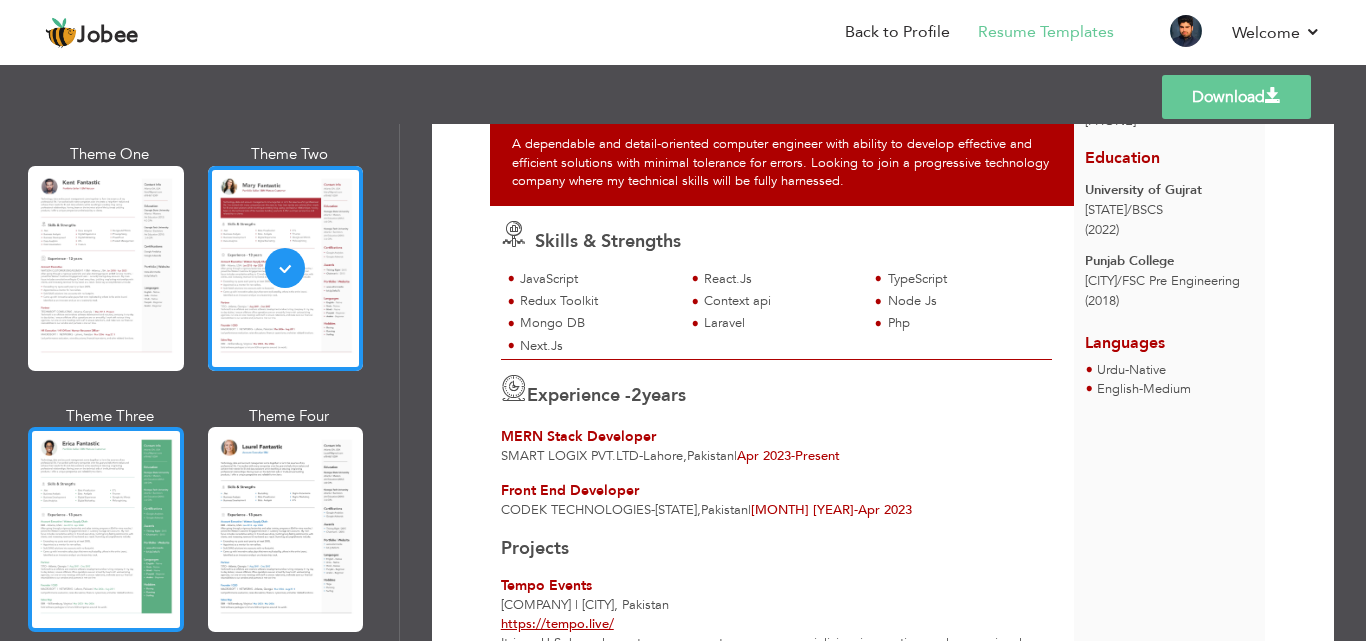 click at bounding box center [106, 529] 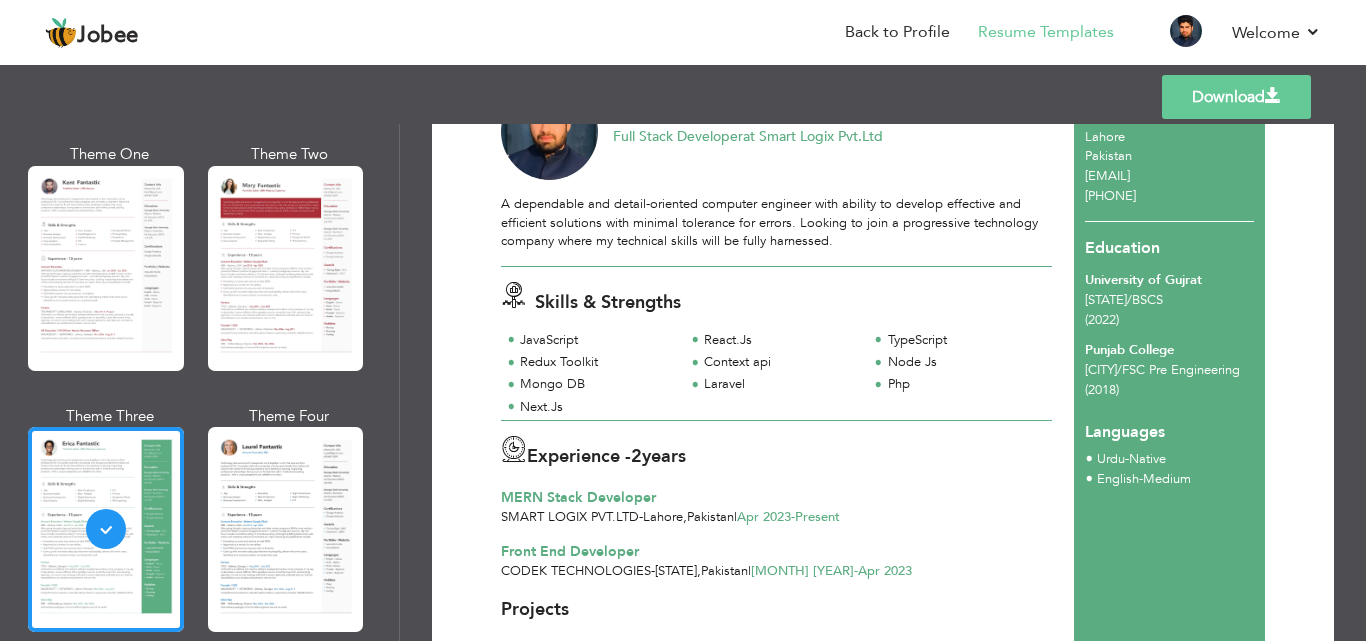 scroll, scrollTop: 207, scrollLeft: 0, axis: vertical 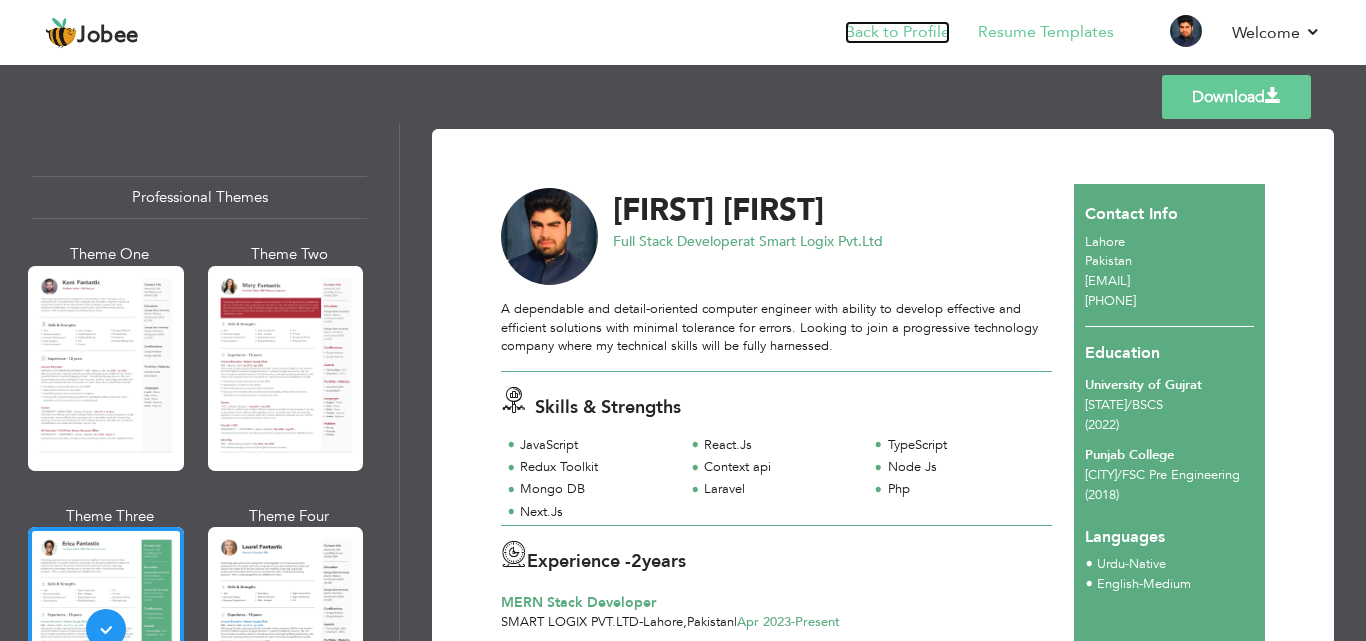 click on "Back to Profile" at bounding box center (897, 32) 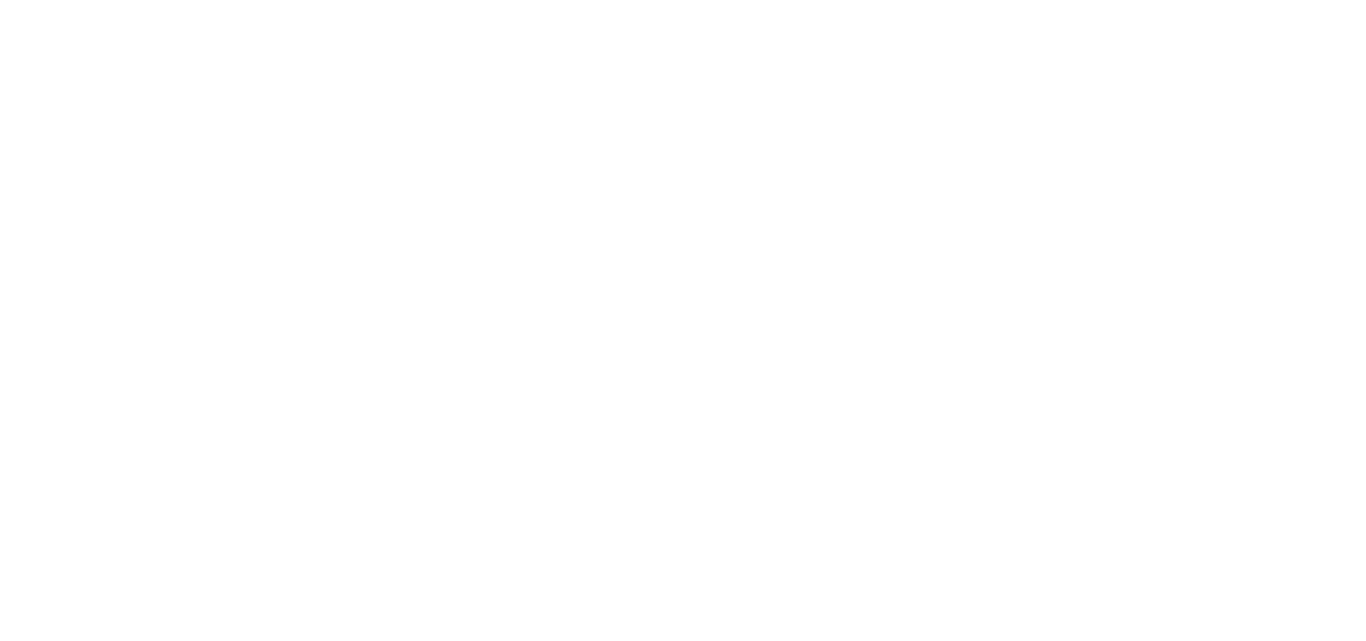 scroll, scrollTop: 0, scrollLeft: 0, axis: both 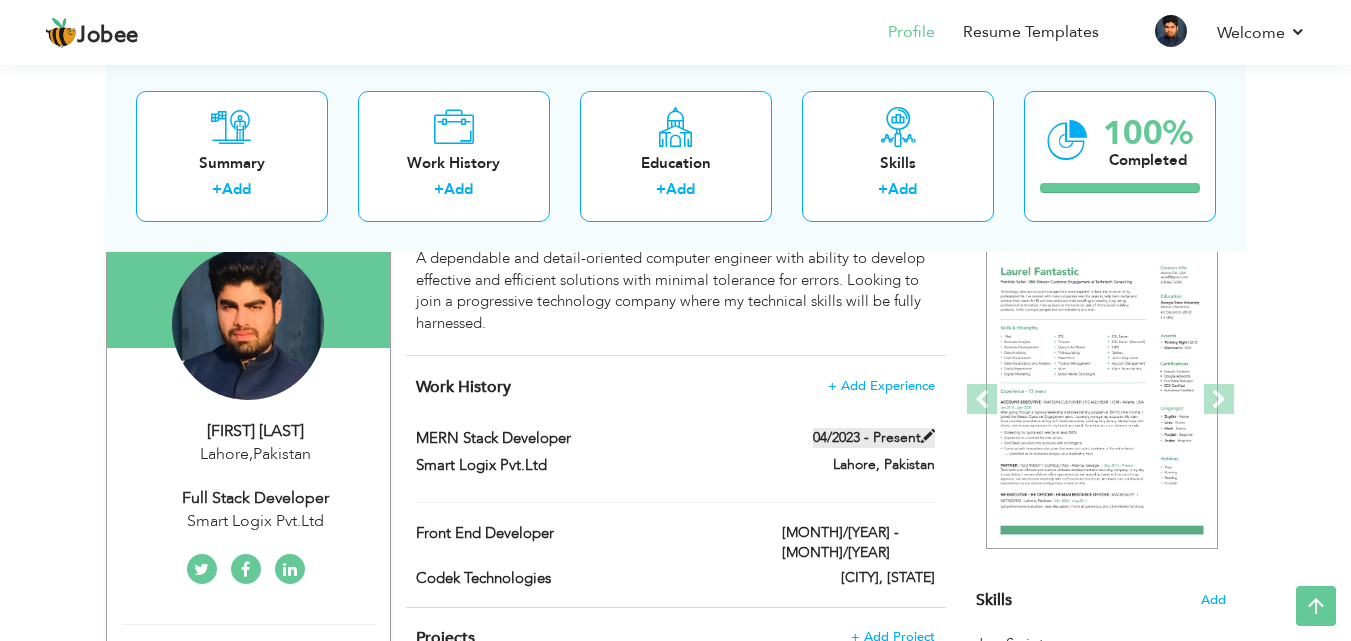 click at bounding box center [928, 436] 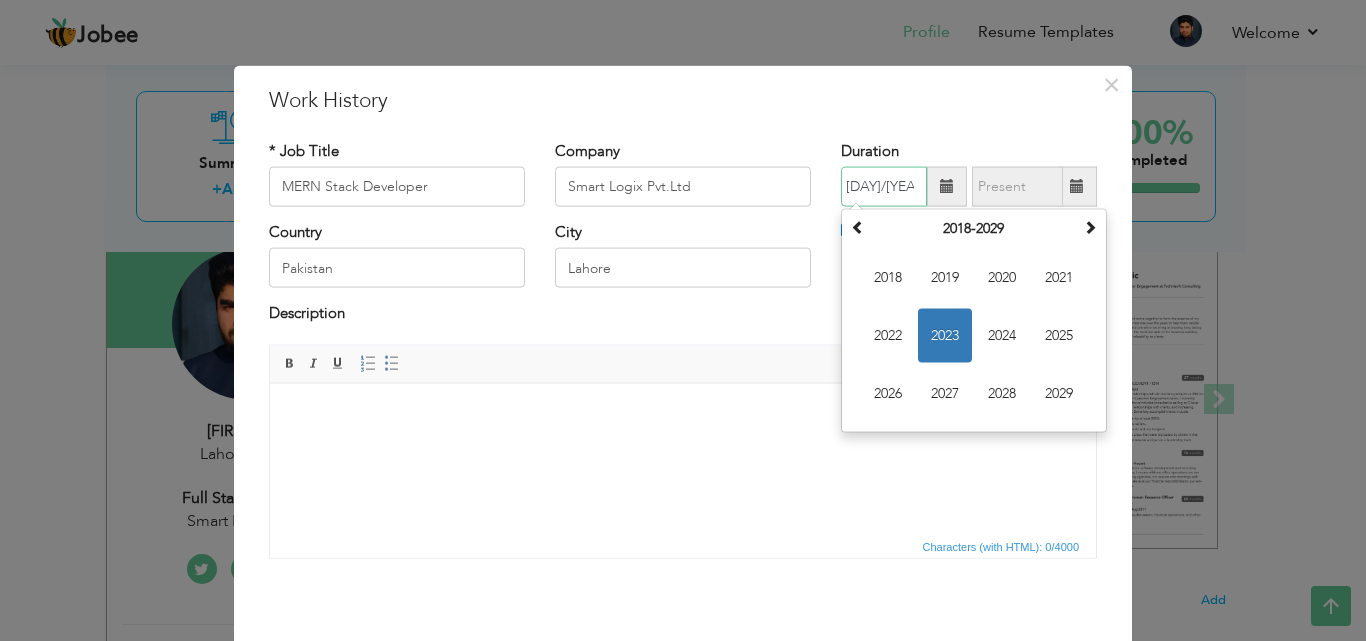 click on "04/2023" at bounding box center (884, 187) 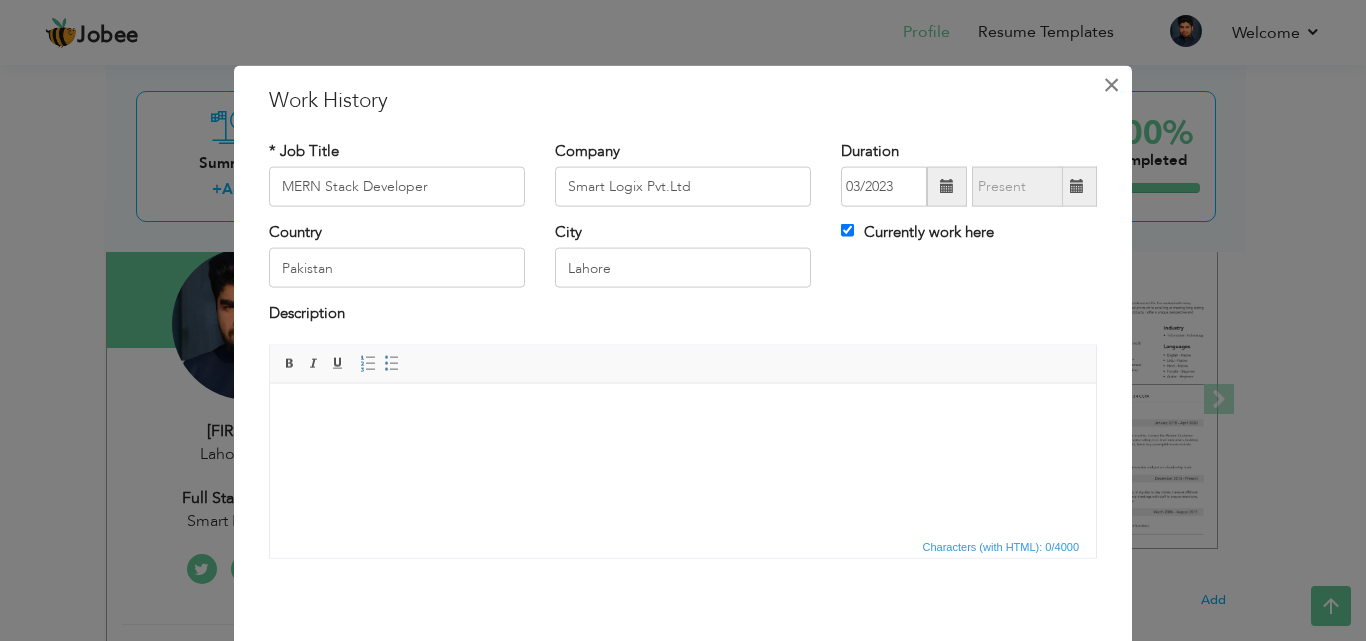 click on "×" at bounding box center (1111, 84) 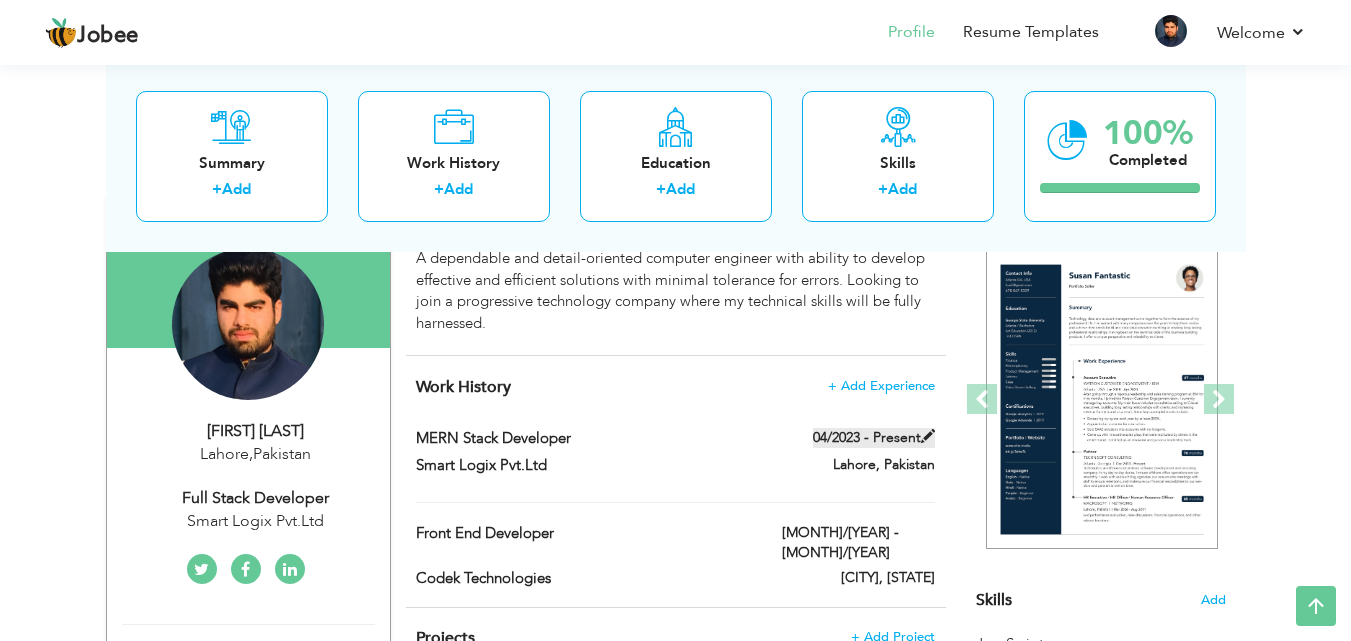 click at bounding box center [928, 436] 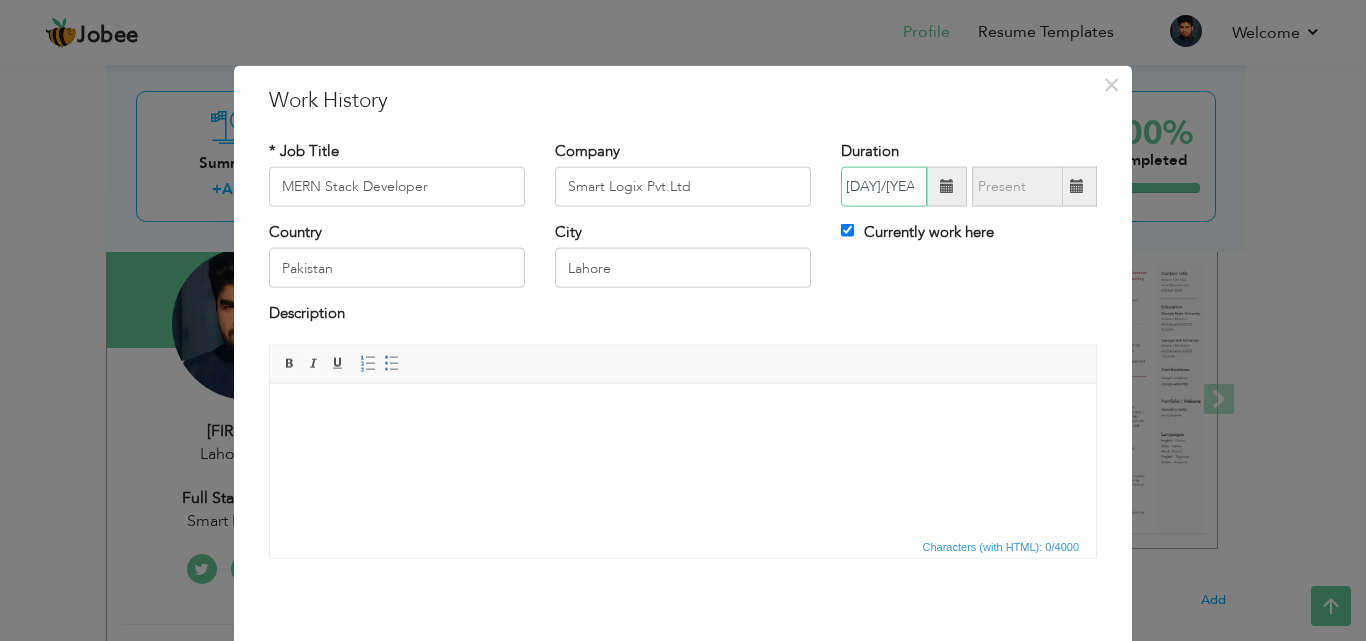 click on "04/2023" at bounding box center (884, 187) 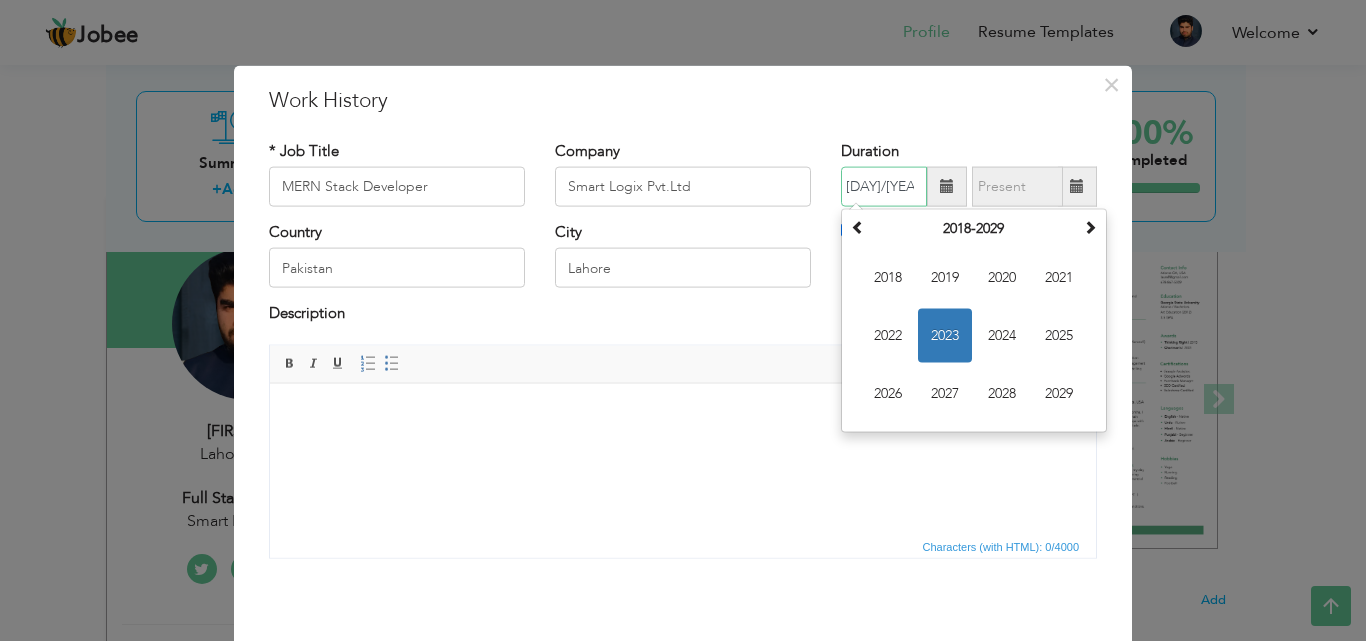 type on "04/2023" 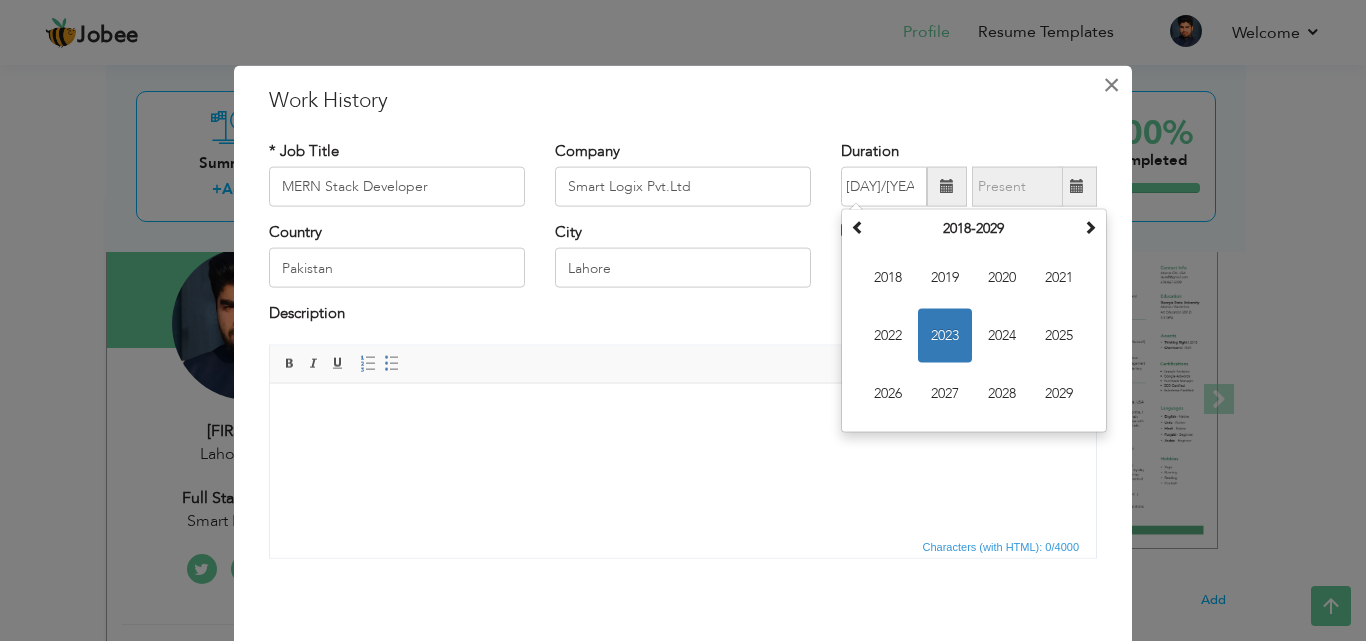 click on "×" at bounding box center [1111, 84] 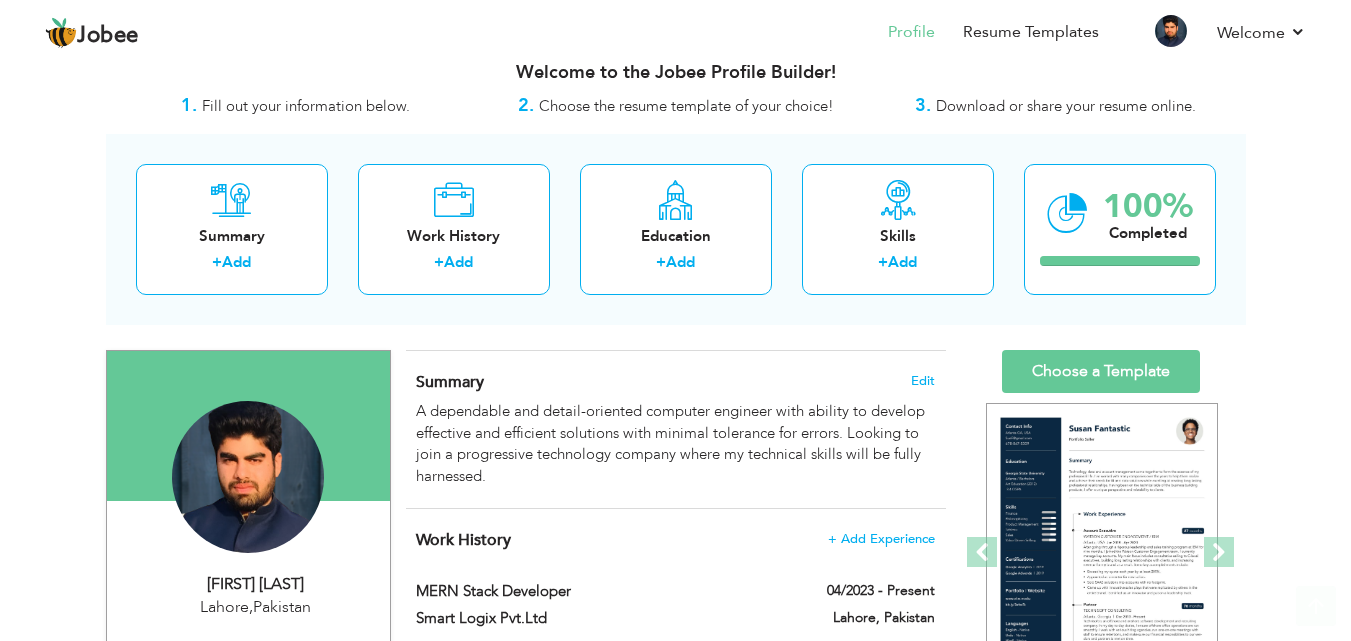 scroll, scrollTop: 0, scrollLeft: 0, axis: both 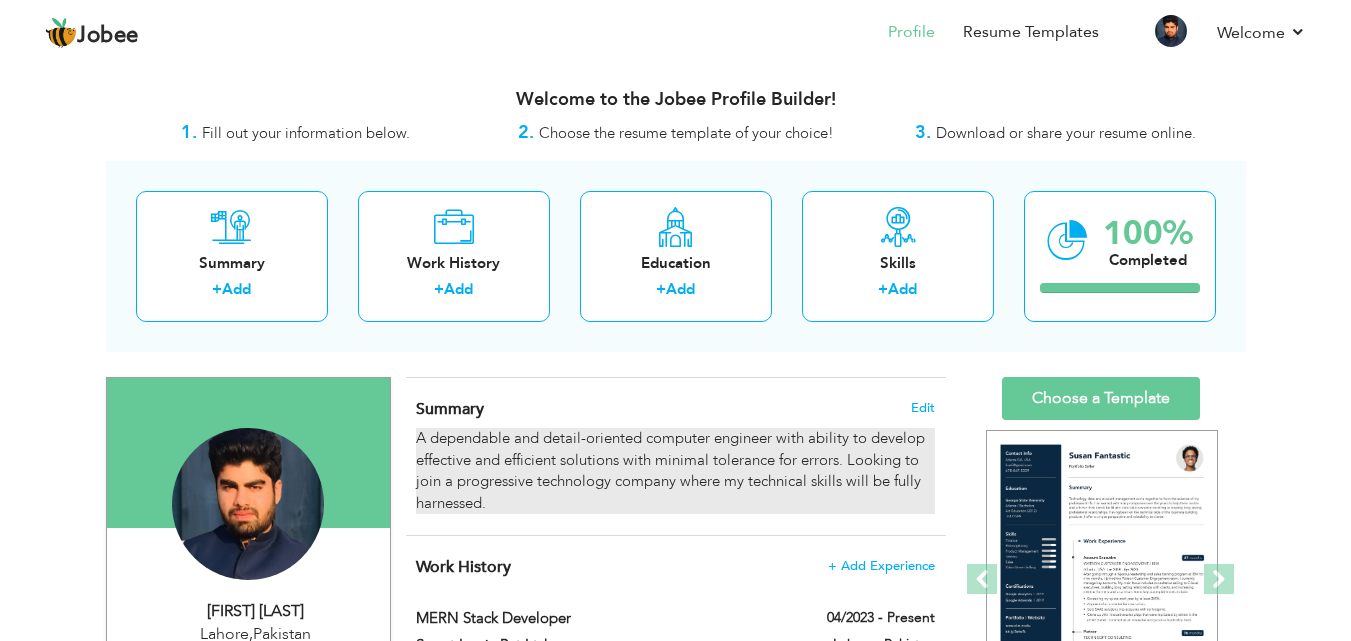 click on "A dependable and detail-oriented computer engineer with ability to develop effective and efficient solutions with minimal tolerance for errors. Looking to join a progressive technology company where my technical skills will be fully harnessed." at bounding box center [675, 471] 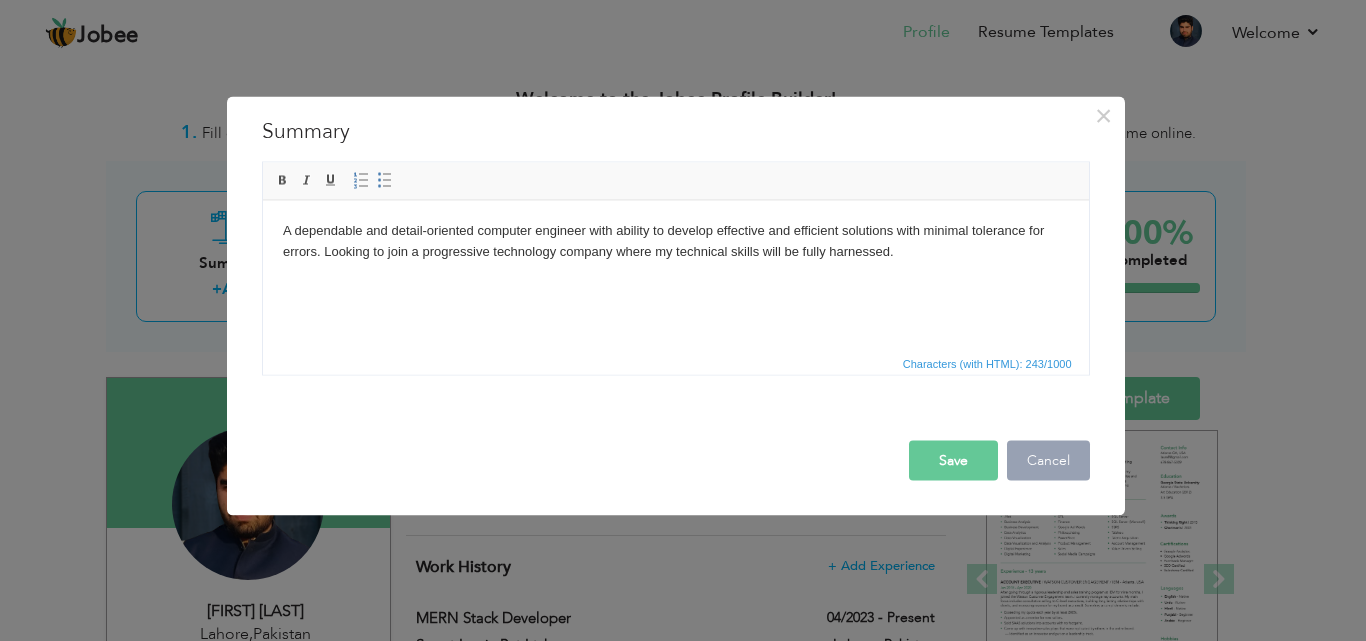 click on "Cancel" at bounding box center [1048, 460] 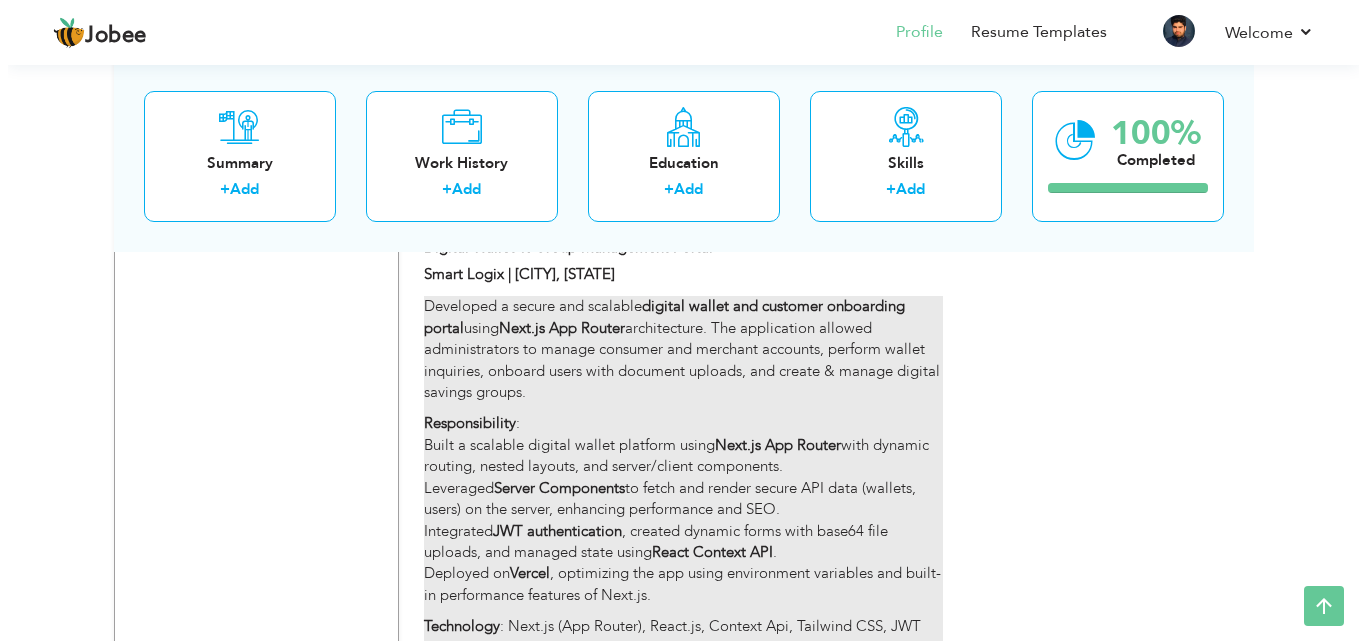 scroll, scrollTop: 2831, scrollLeft: 0, axis: vertical 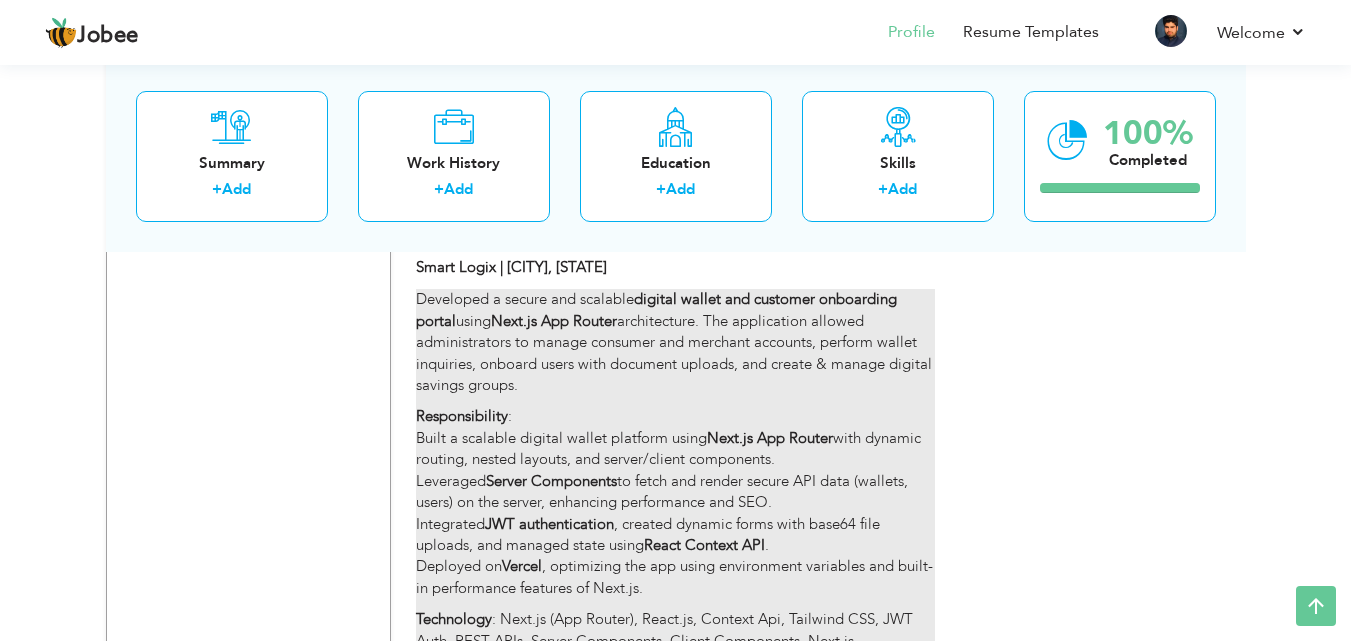 click on "Responsibility :
Built a scalable digital wallet platform using  Next.js App Router  with dynamic routing, nested layouts, and server/client components.
Leveraged  Server Components  to fetch and render secure API data (wallets, users) on the server, enhancing performance and SEO.
Integrated  JWT authentication , created dynamic forms with base64 file uploads, and managed state using  React Context API .
Deployed on  Vercel , optimizing the app using environment variables and built-in performance features of Next.js." at bounding box center (675, 502) 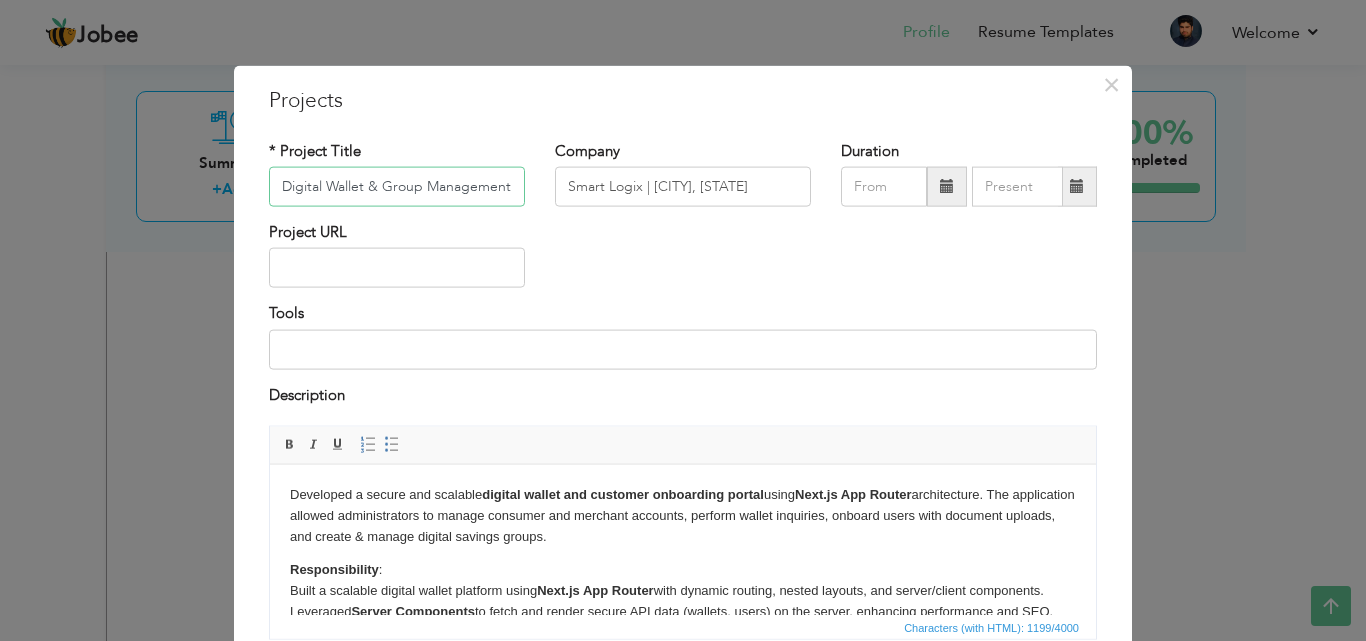scroll, scrollTop: 0, scrollLeft: 38, axis: horizontal 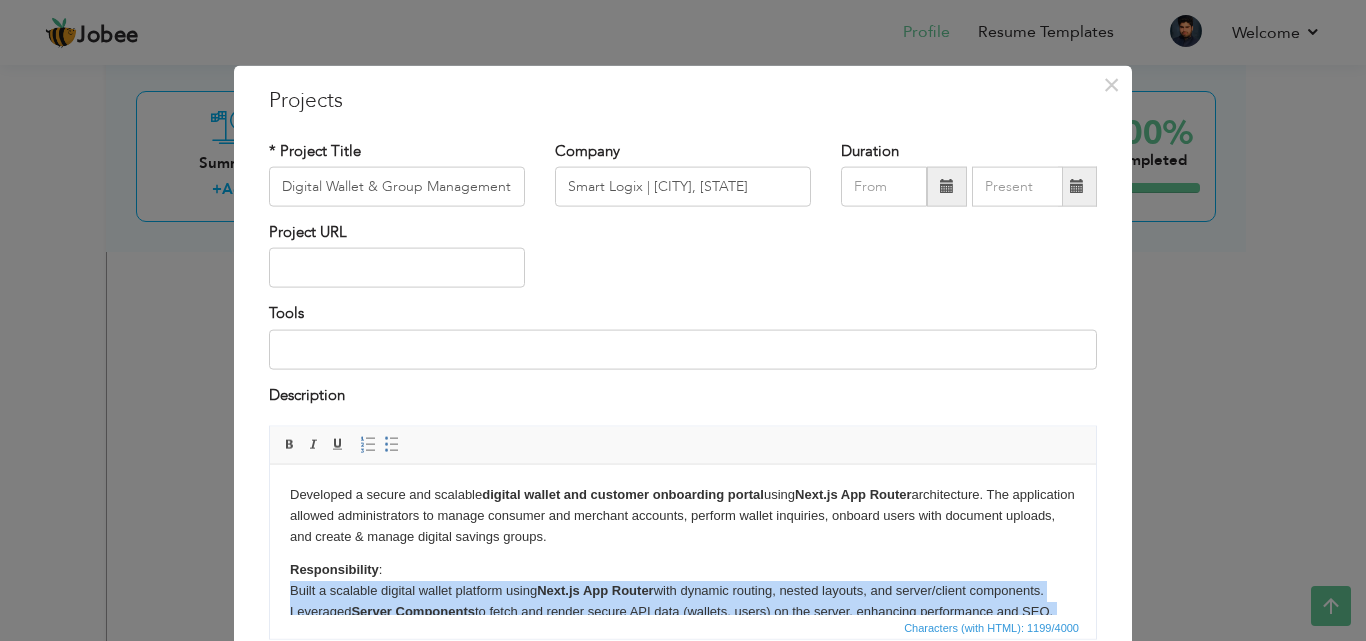 drag, startPoint x: 948, startPoint y: 526, endPoint x: 253, endPoint y: 582, distance: 697.25244 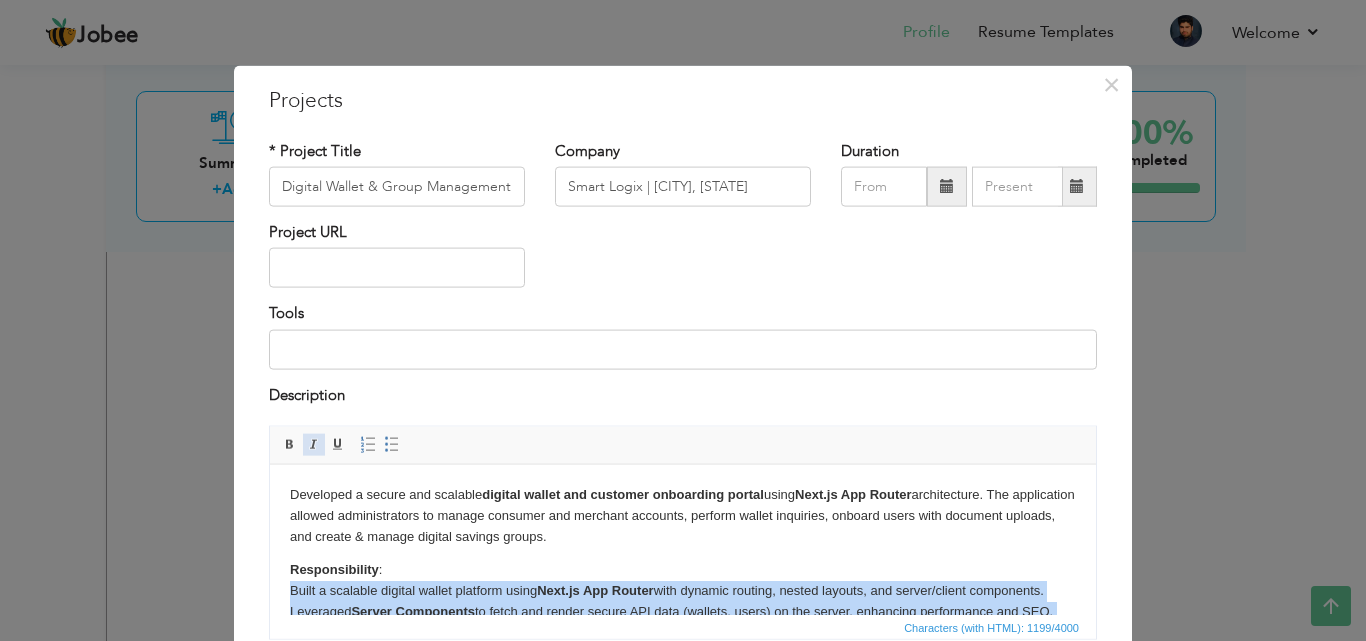click at bounding box center (314, 445) 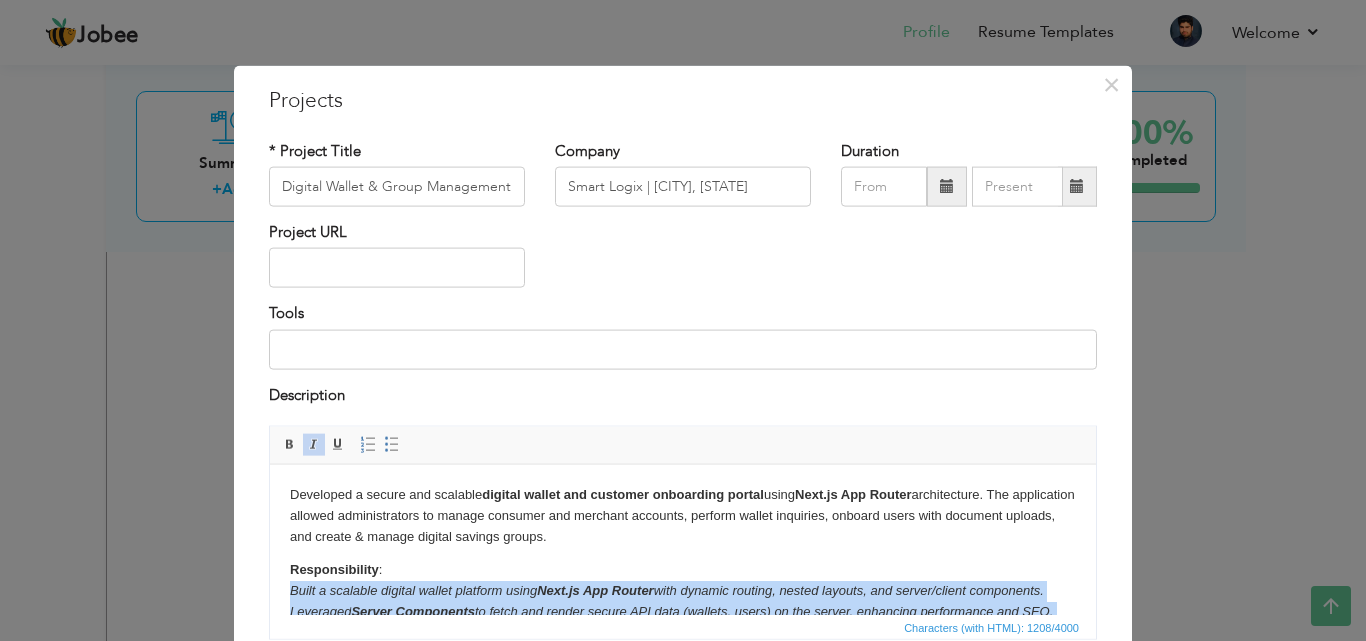 click at bounding box center [314, 445] 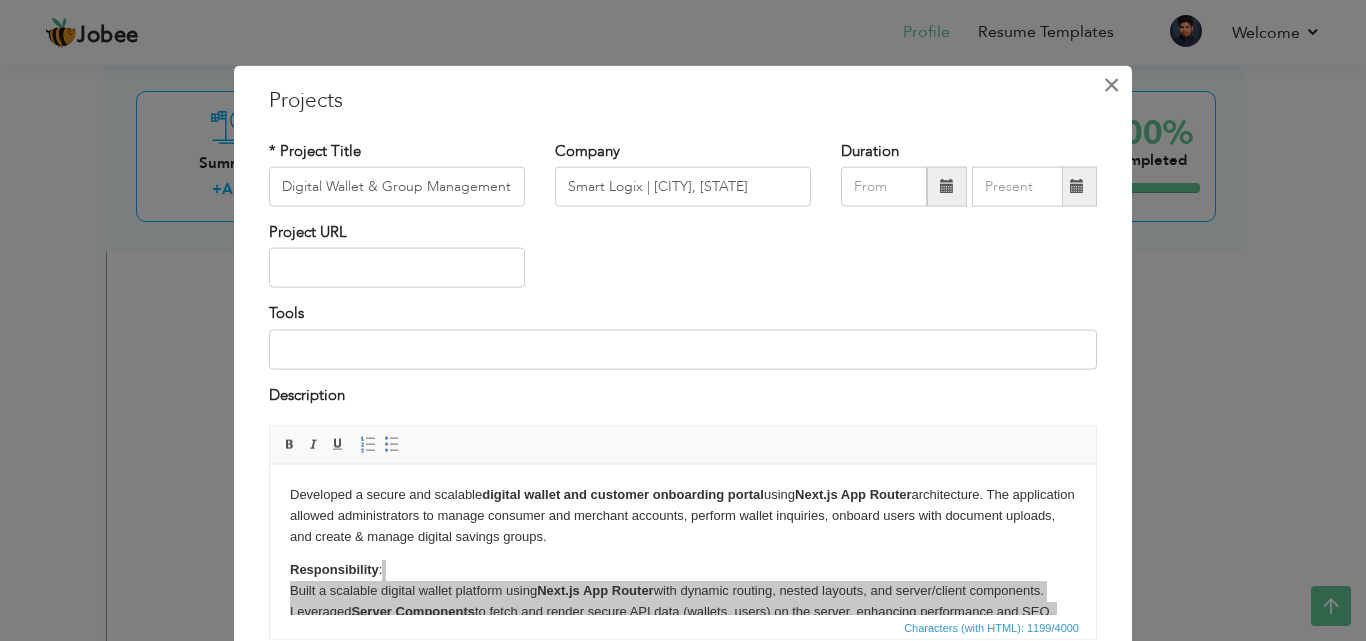 click on "×" at bounding box center (1111, 84) 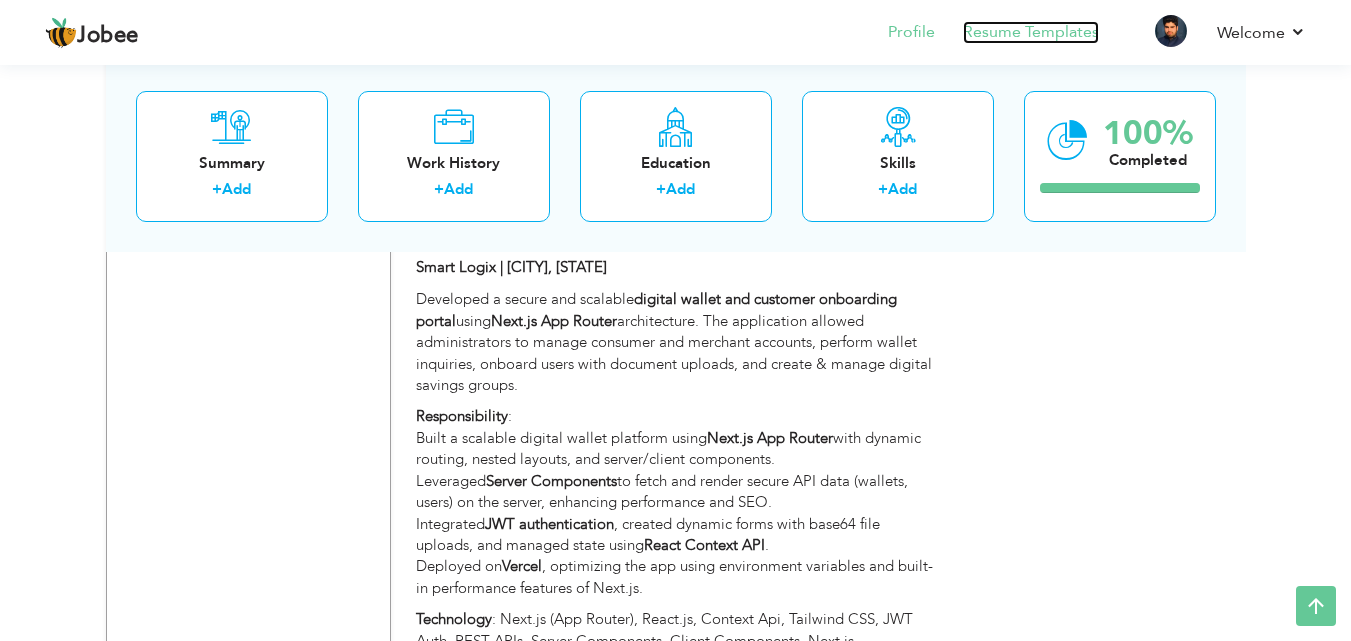 click on "Resume Templates" at bounding box center [1031, 32] 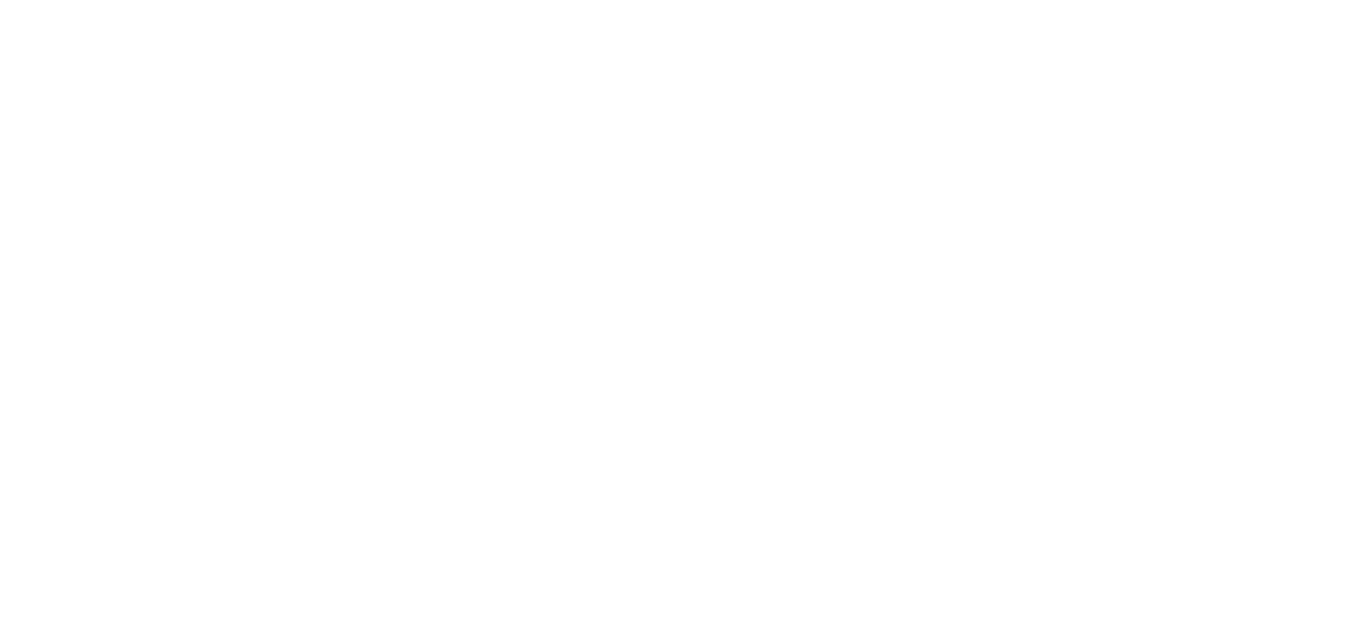 scroll, scrollTop: 0, scrollLeft: 0, axis: both 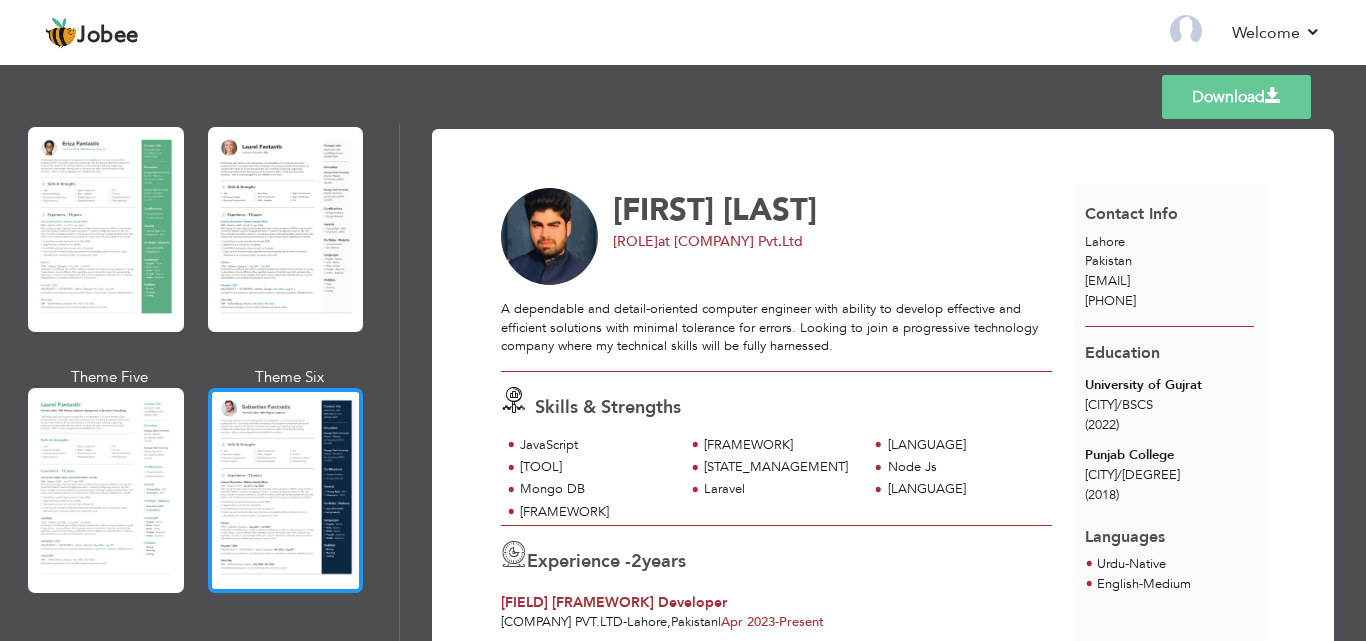 click at bounding box center (286, 490) 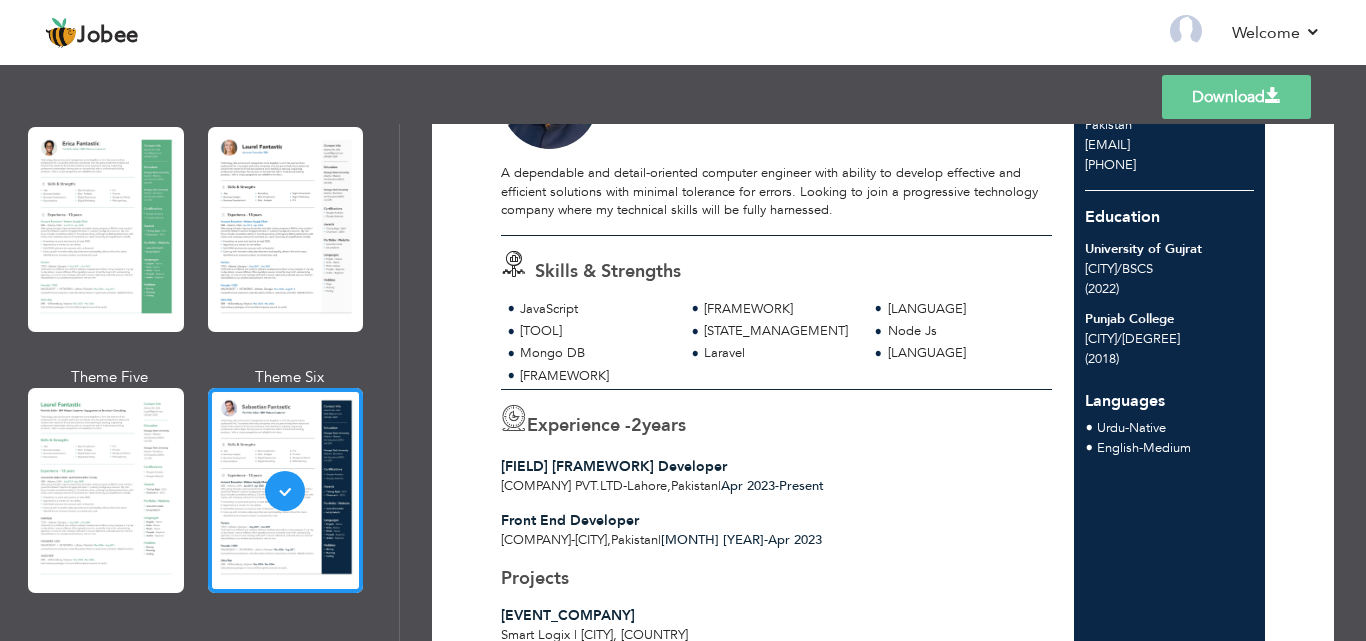 scroll, scrollTop: 187, scrollLeft: 0, axis: vertical 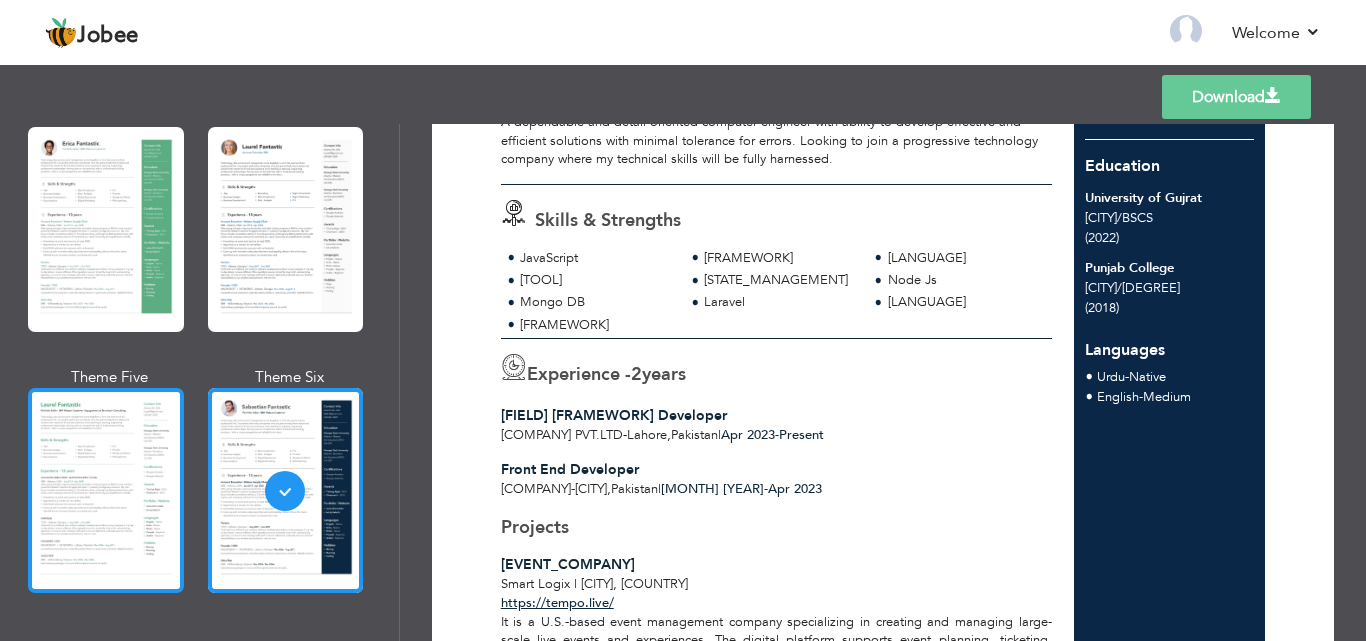 click at bounding box center [106, 490] 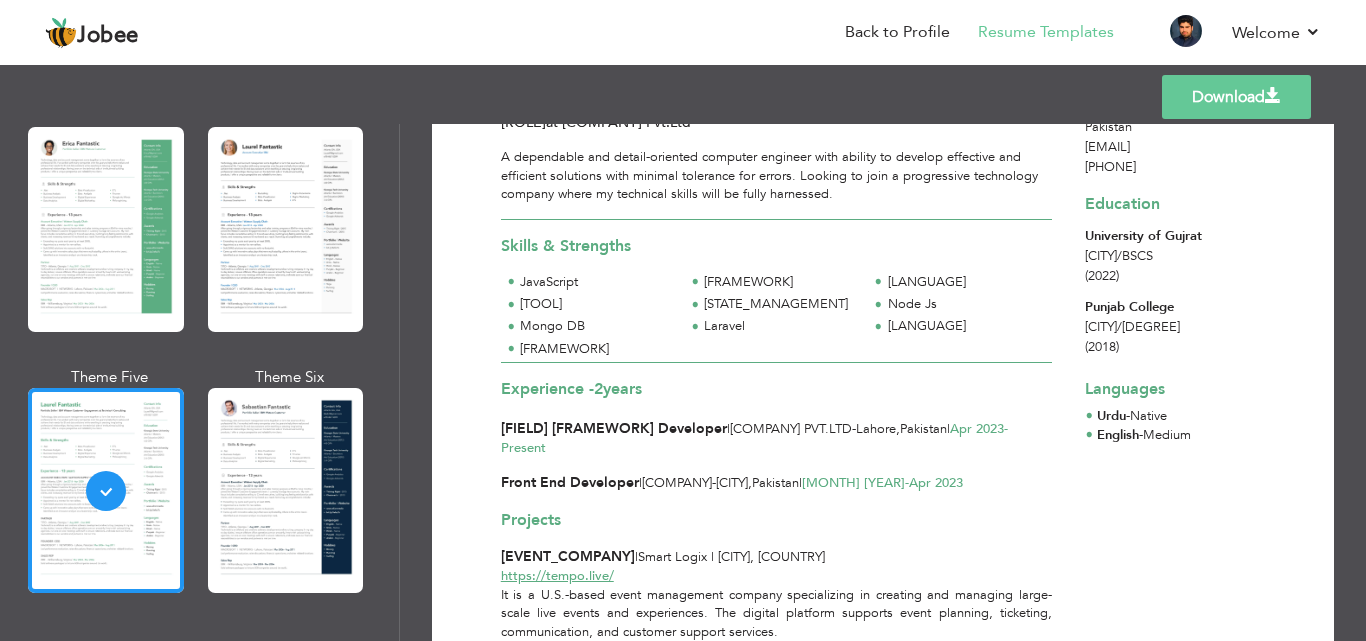 scroll, scrollTop: 246, scrollLeft: 0, axis: vertical 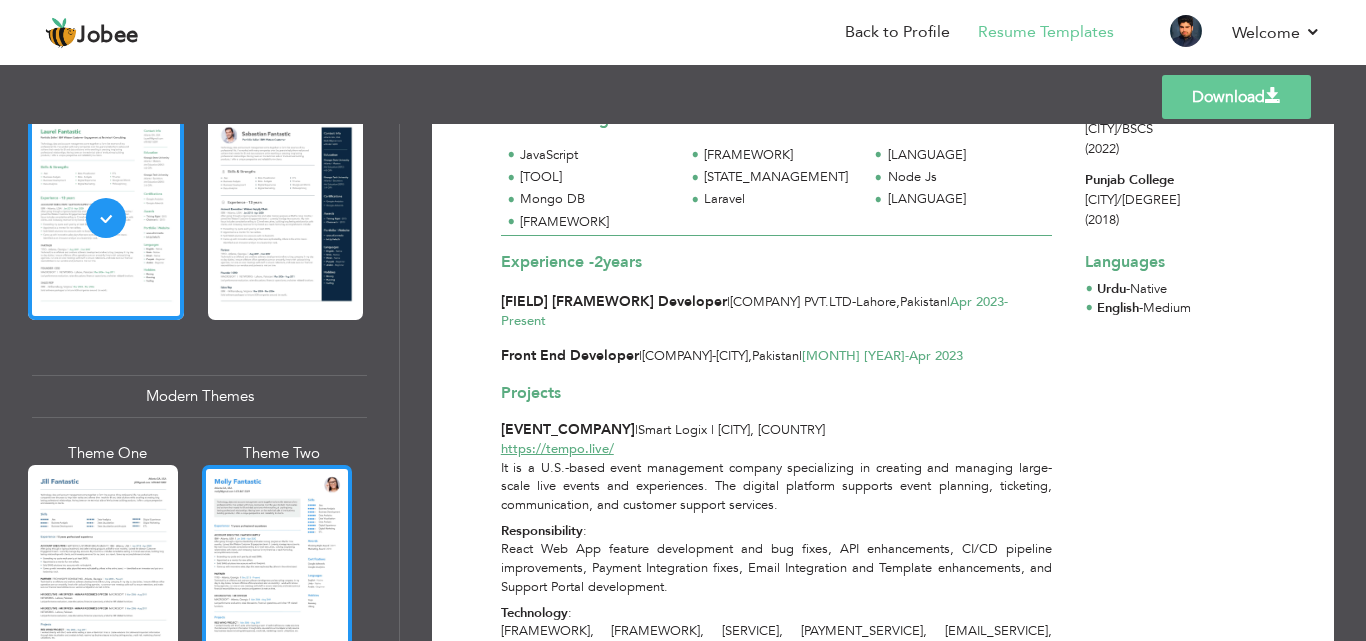 click at bounding box center (277, 564) 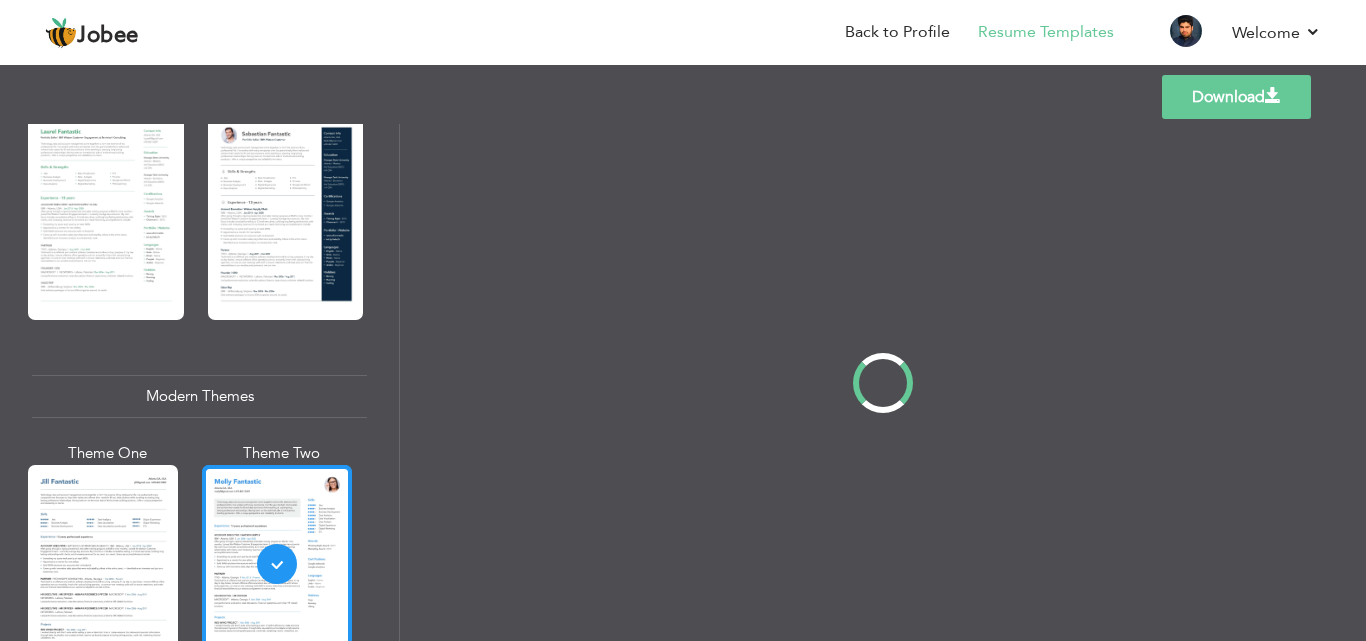 scroll, scrollTop: 0, scrollLeft: 0, axis: both 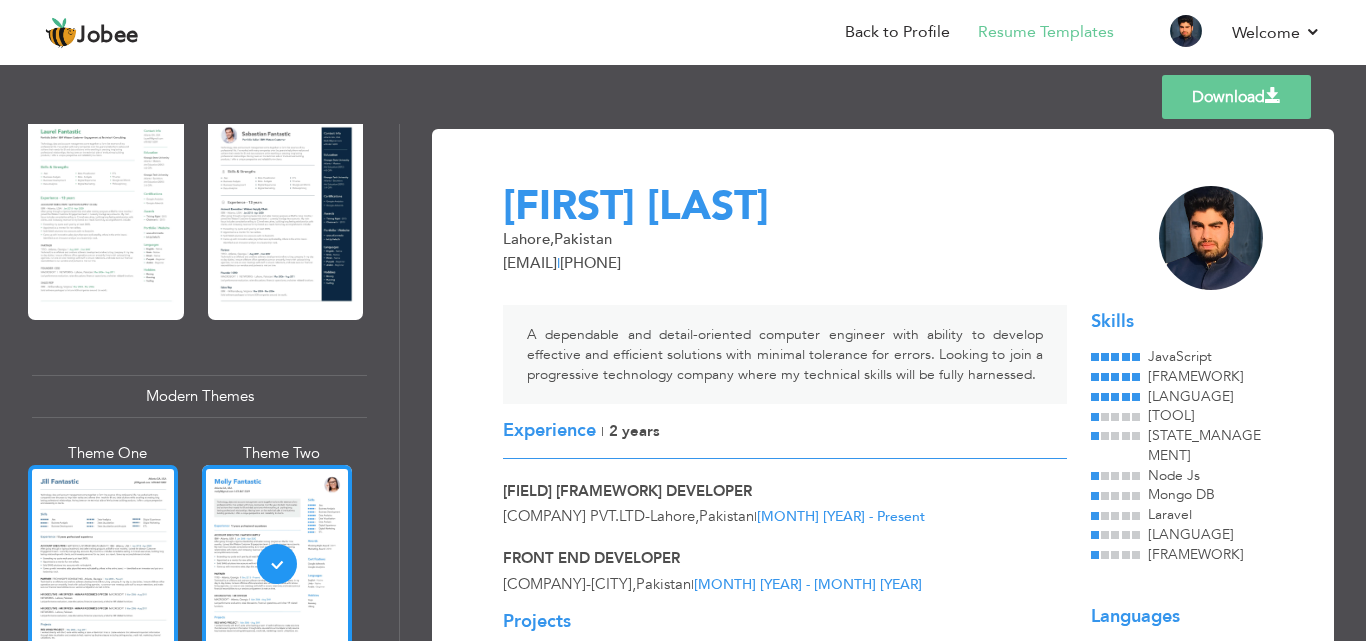 click at bounding box center (103, 564) 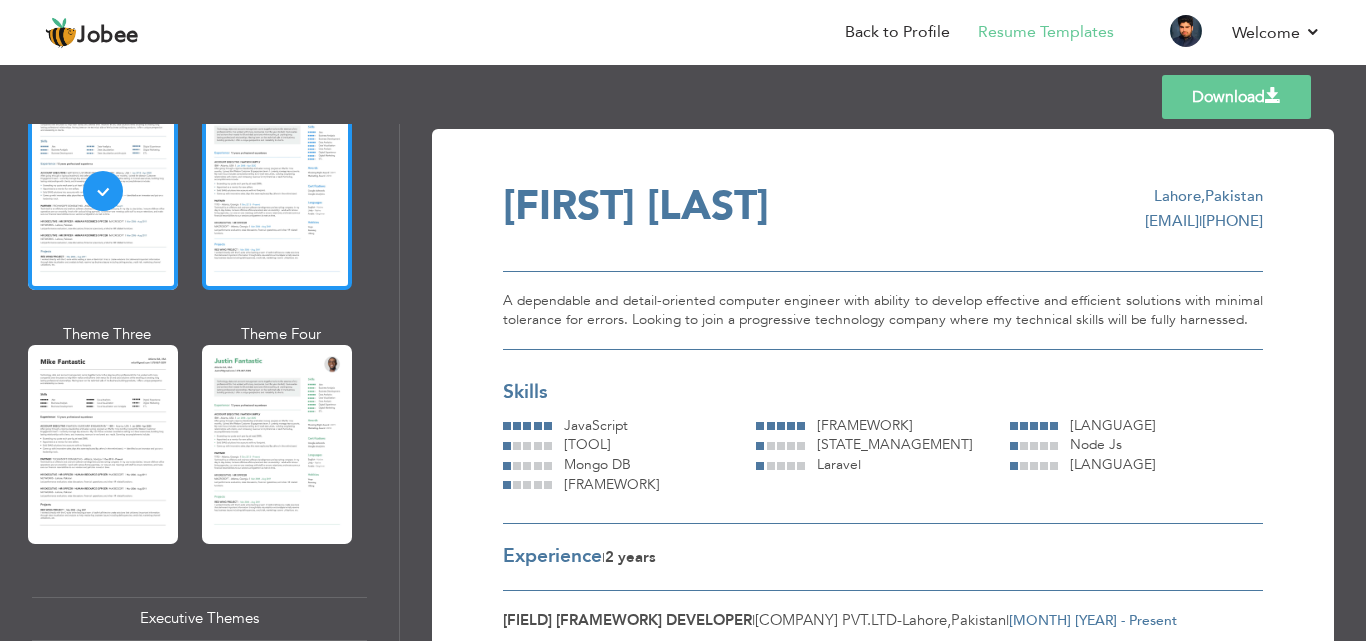 scroll, scrollTop: 1047, scrollLeft: 0, axis: vertical 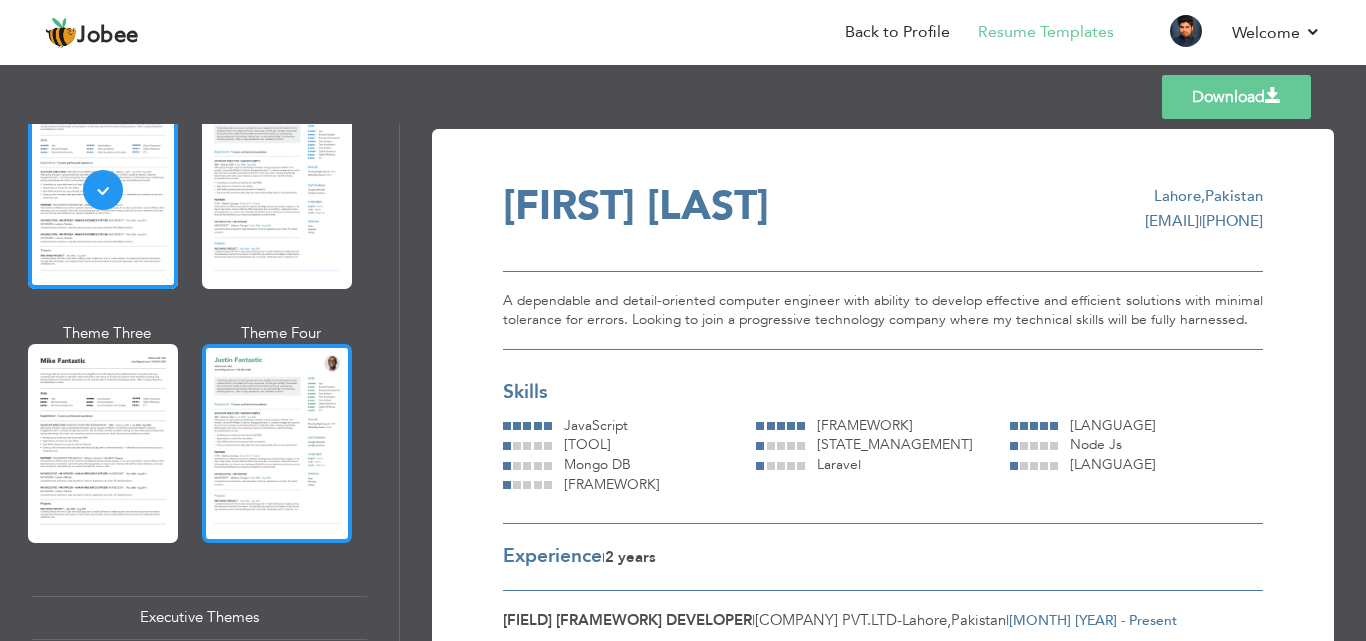 click at bounding box center [277, 443] 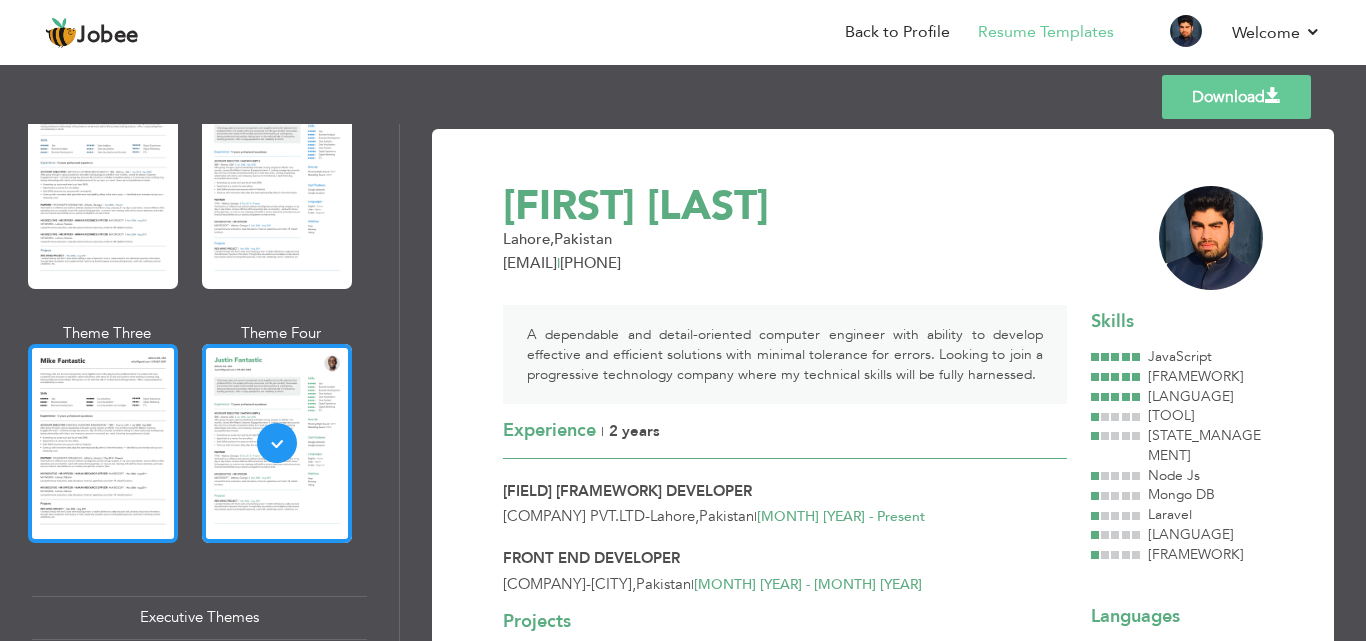 click at bounding box center [103, 443] 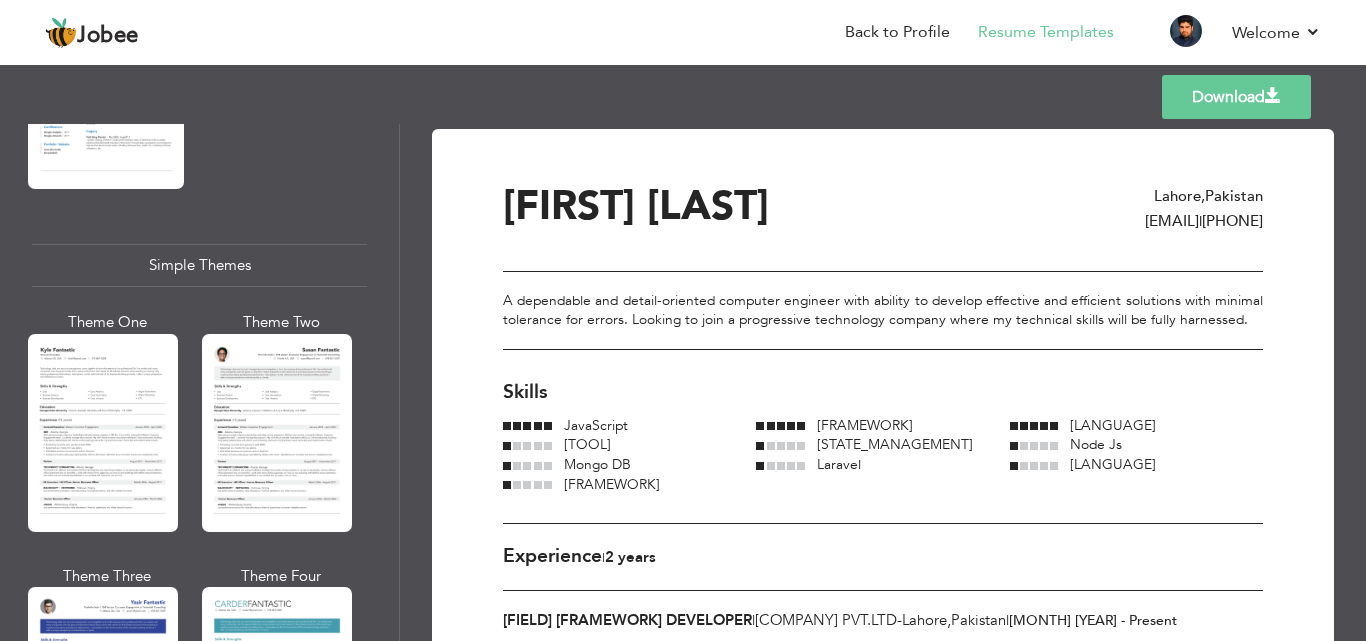 scroll, scrollTop: 3413, scrollLeft: 0, axis: vertical 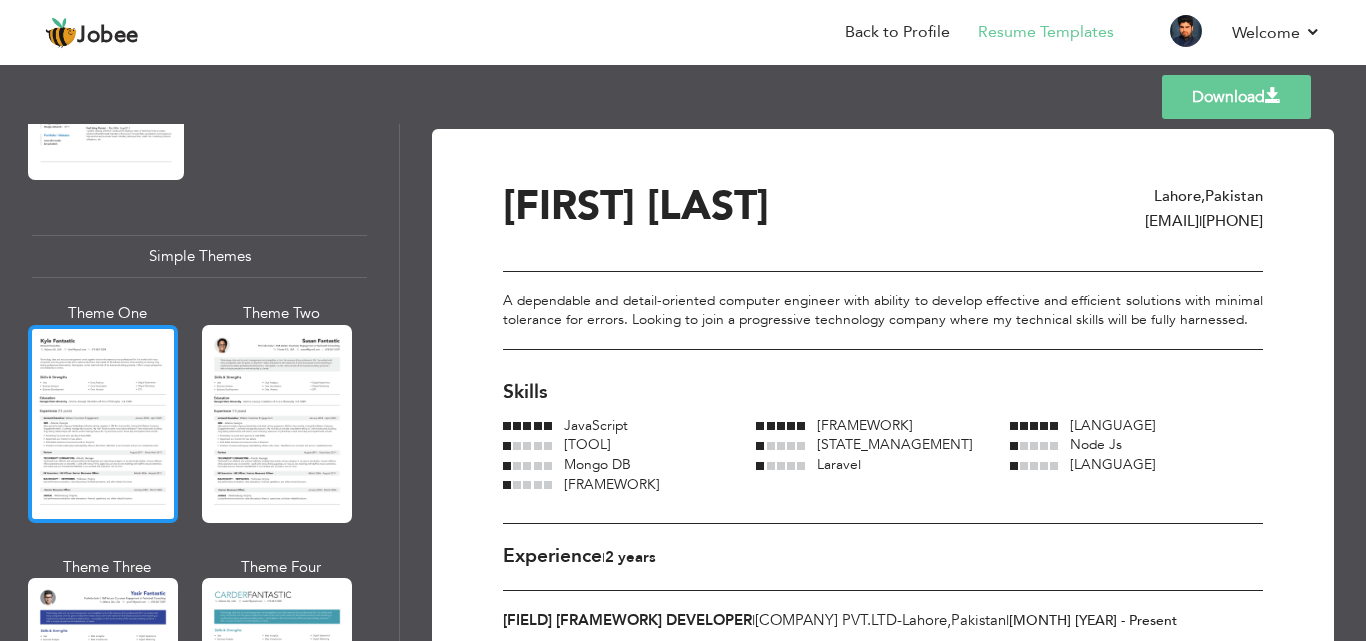 click at bounding box center [103, 424] 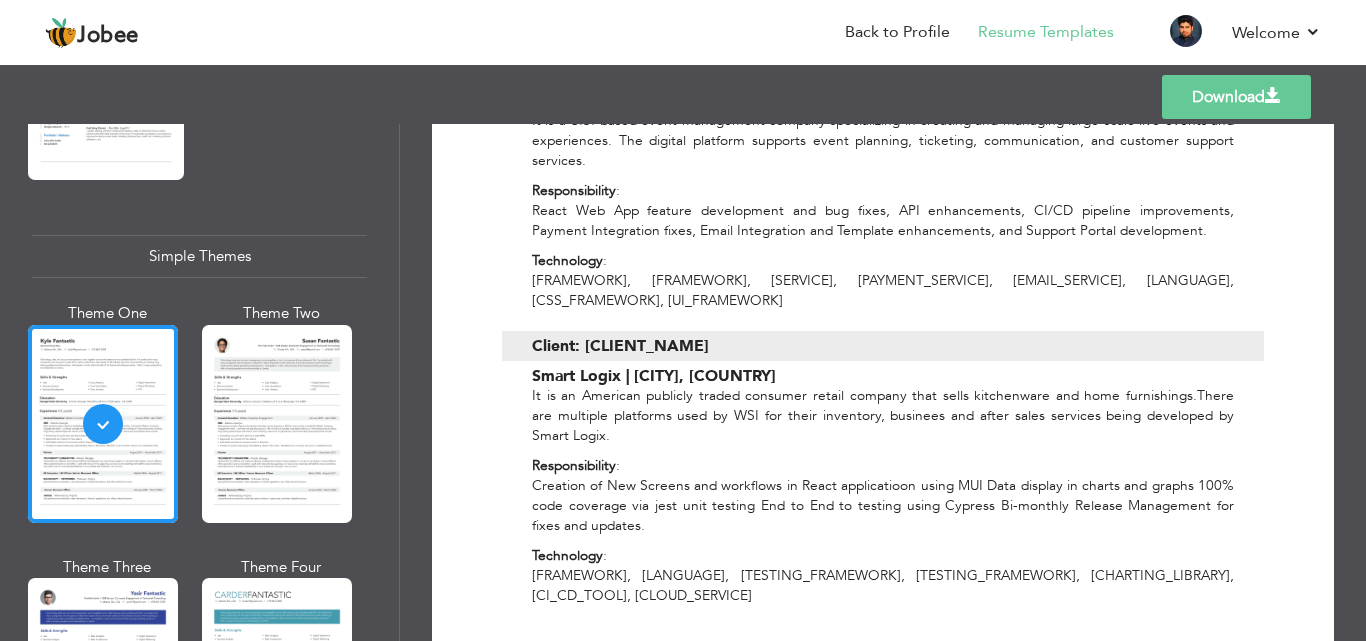 scroll, scrollTop: 1033, scrollLeft: 0, axis: vertical 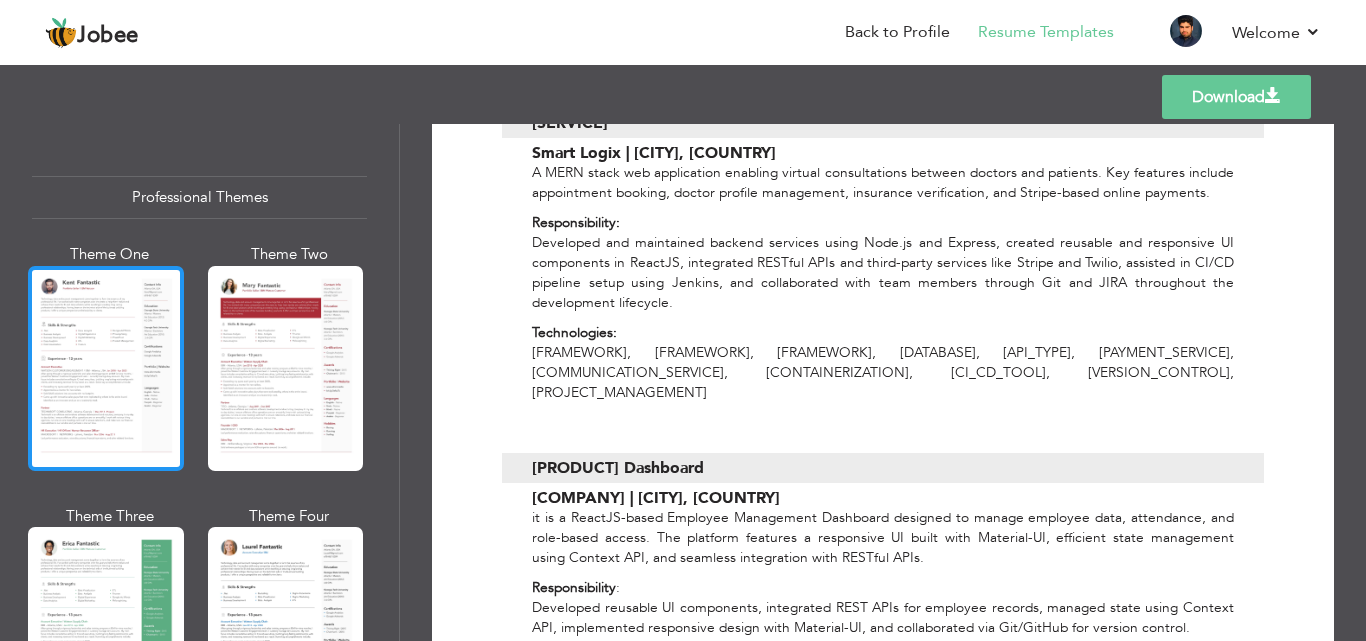 click at bounding box center [106, 368] 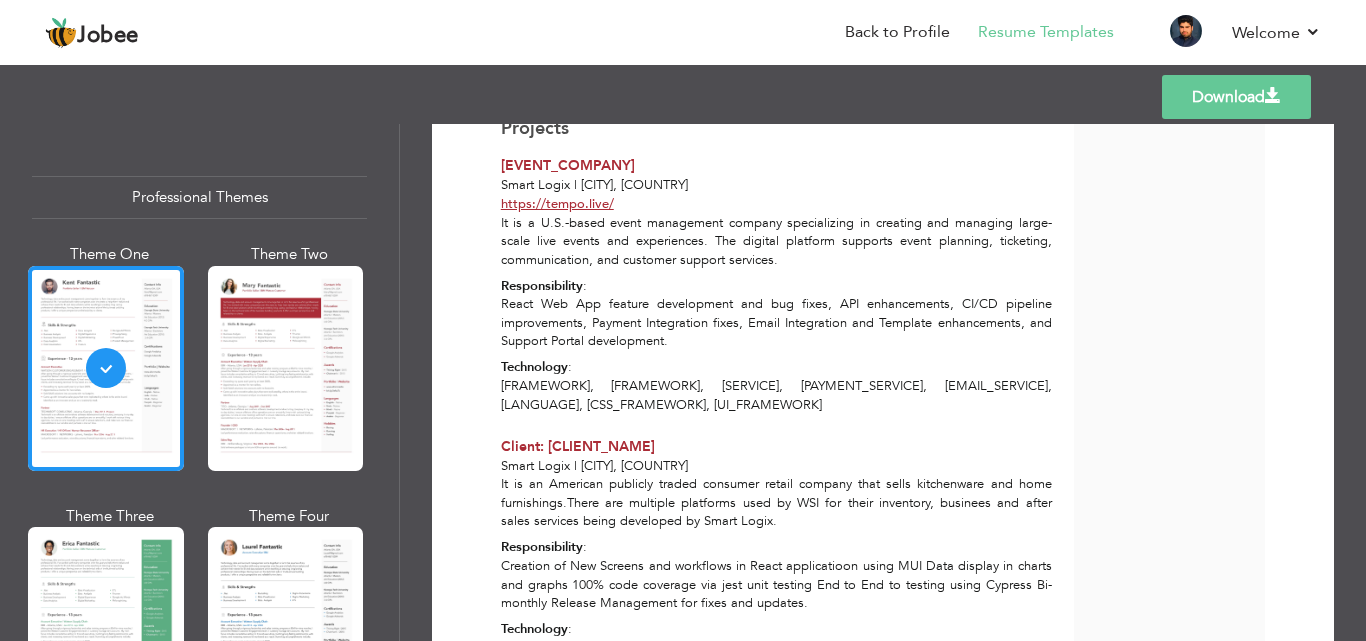scroll, scrollTop: 587, scrollLeft: 0, axis: vertical 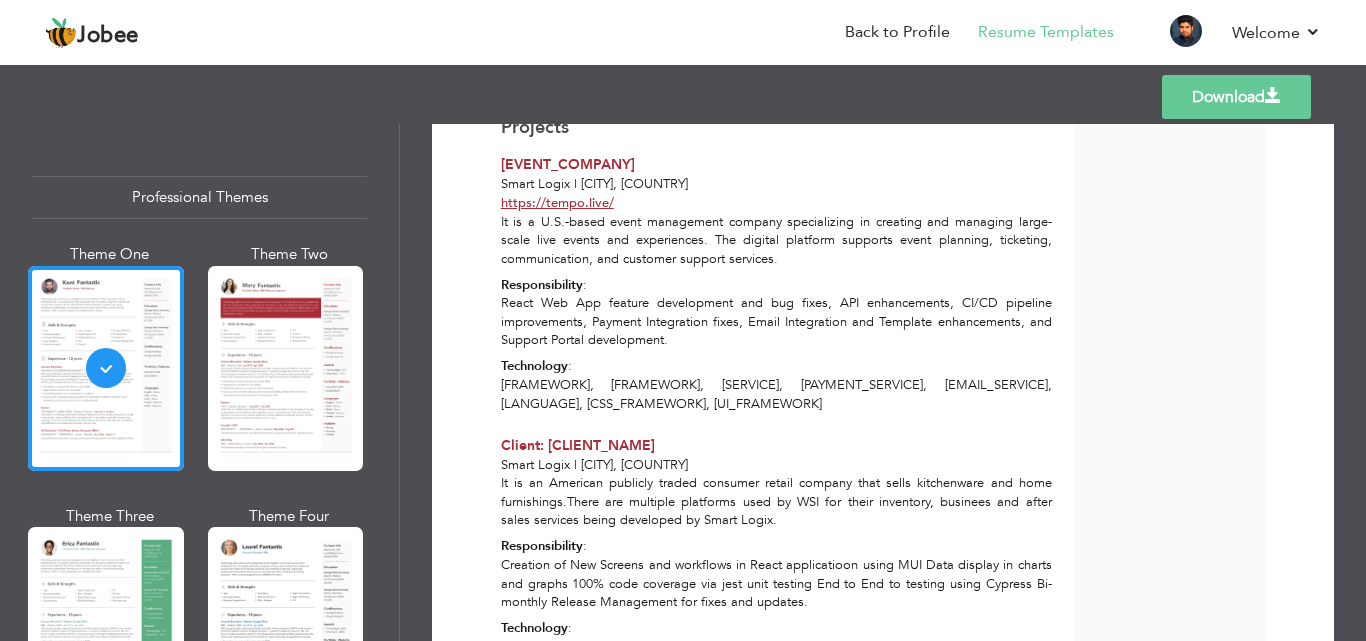 click on "Resume Templates" at bounding box center [1032, 34] 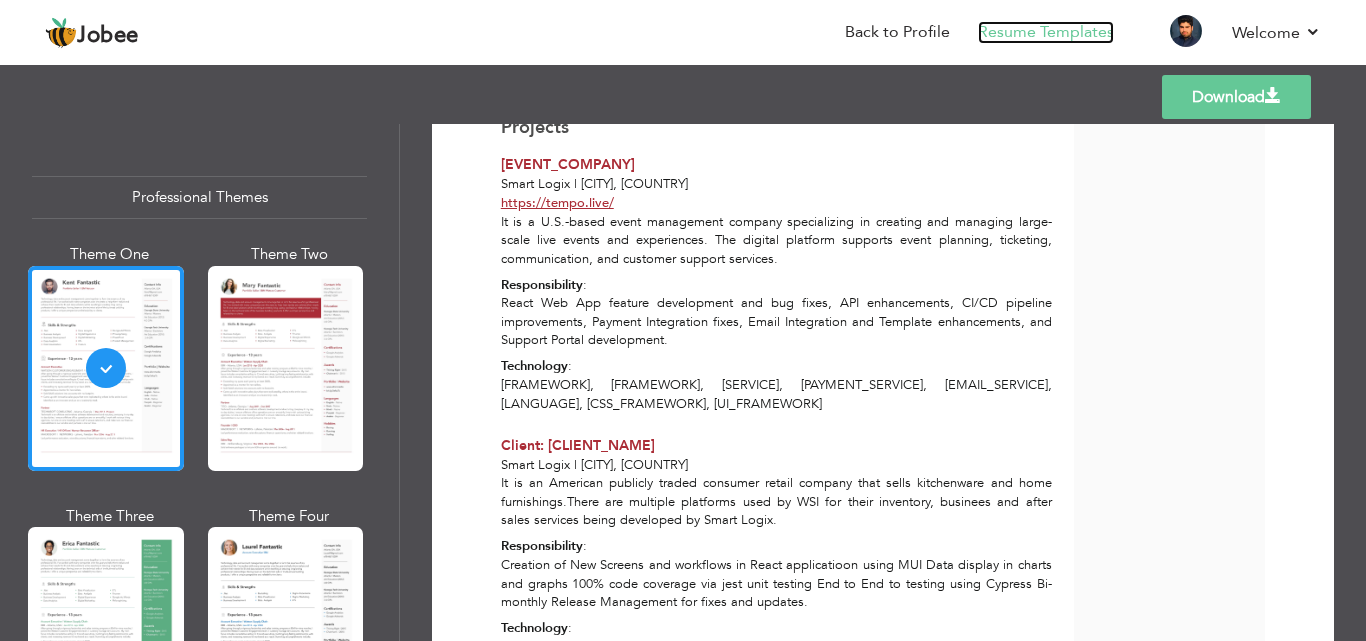 click on "Resume Templates" at bounding box center [1046, 32] 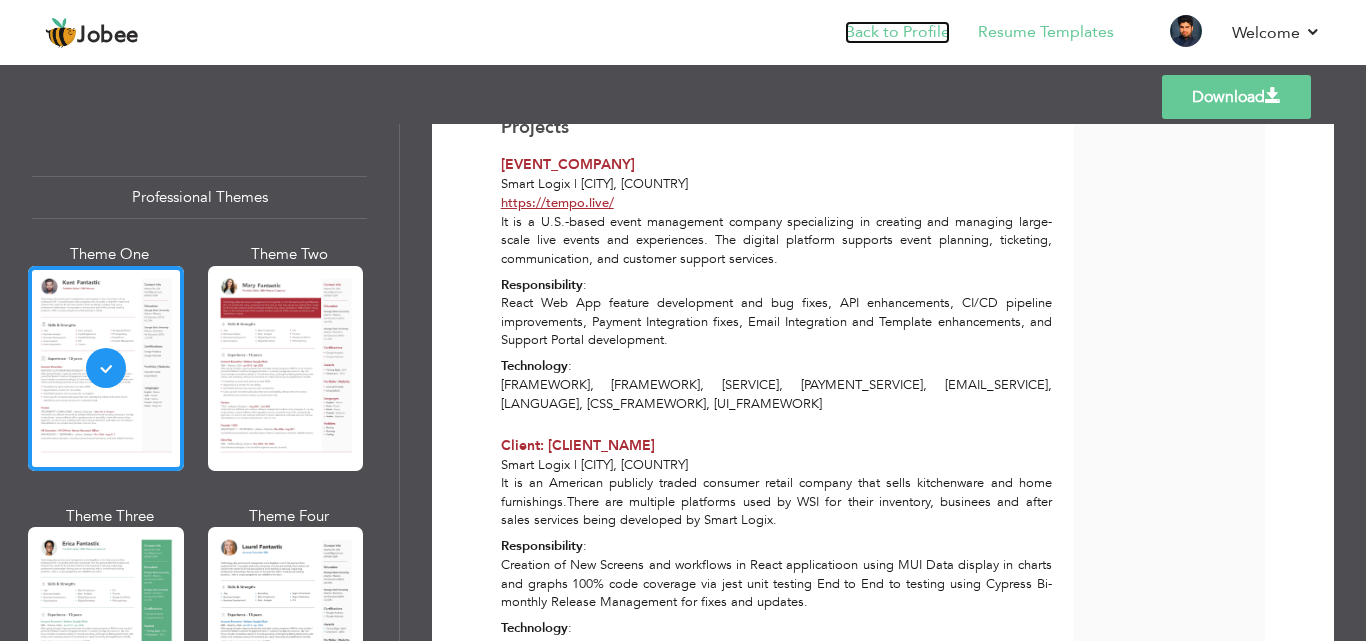 click on "Back to Profile" at bounding box center (897, 32) 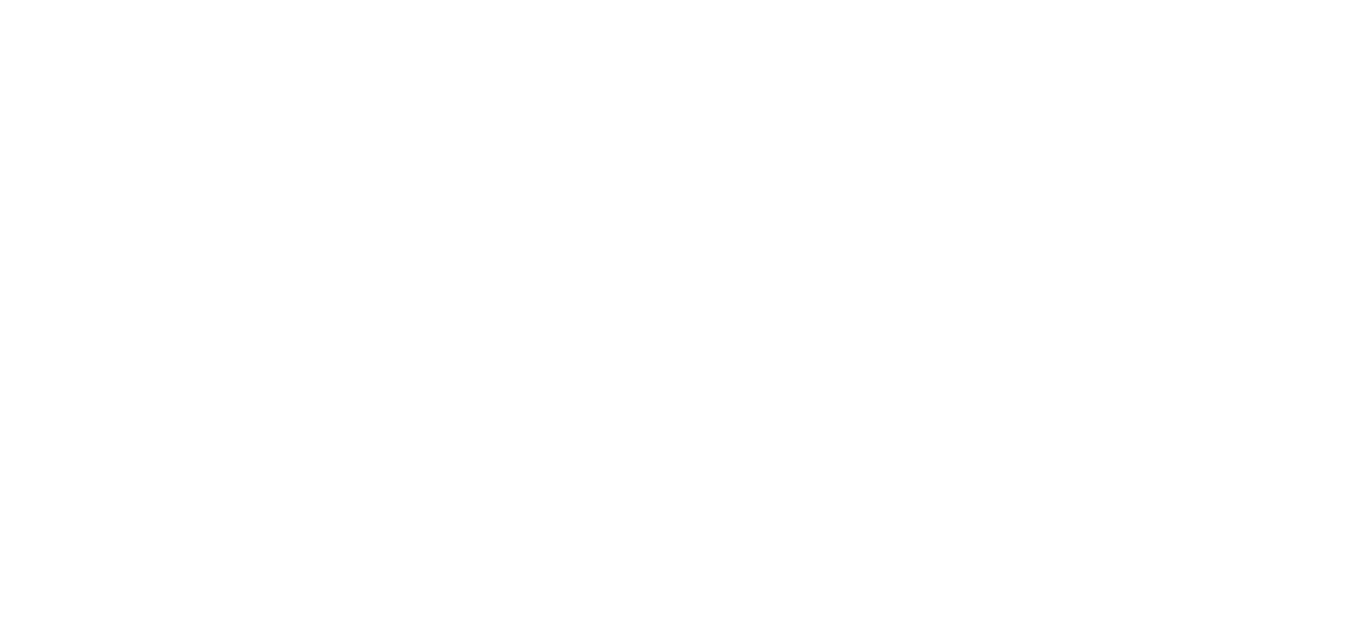 scroll, scrollTop: 0, scrollLeft: 0, axis: both 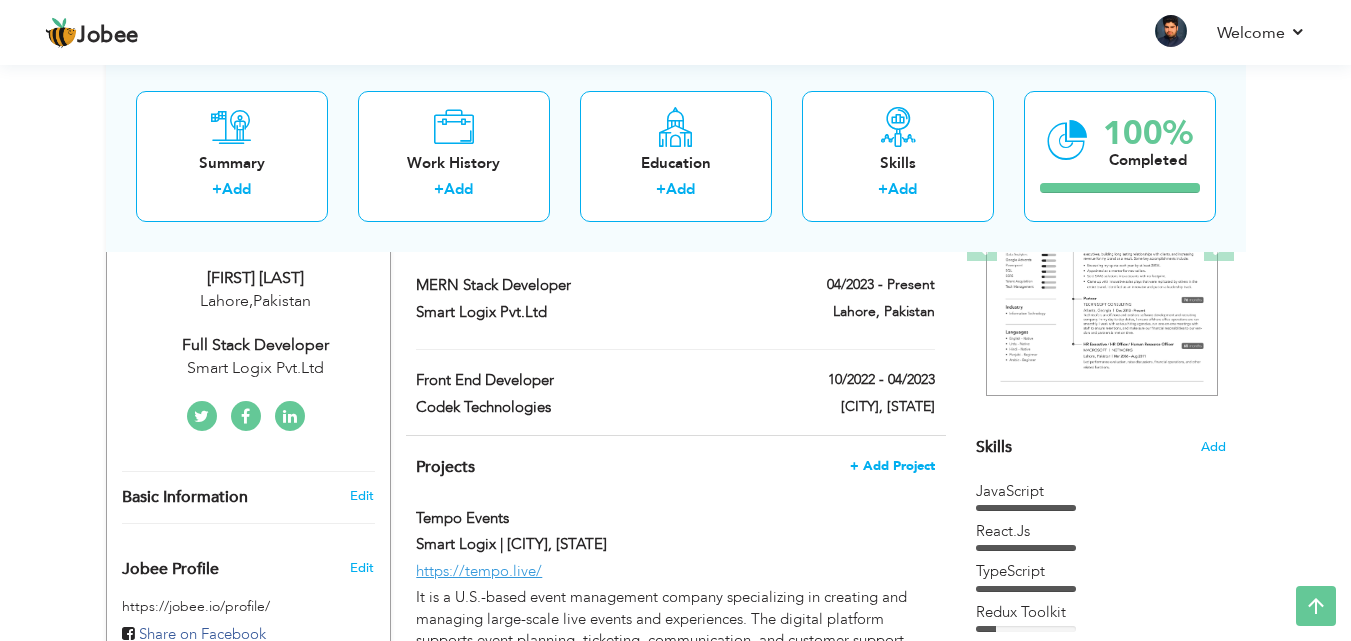 click on "+ Add Project" at bounding box center [892, 466] 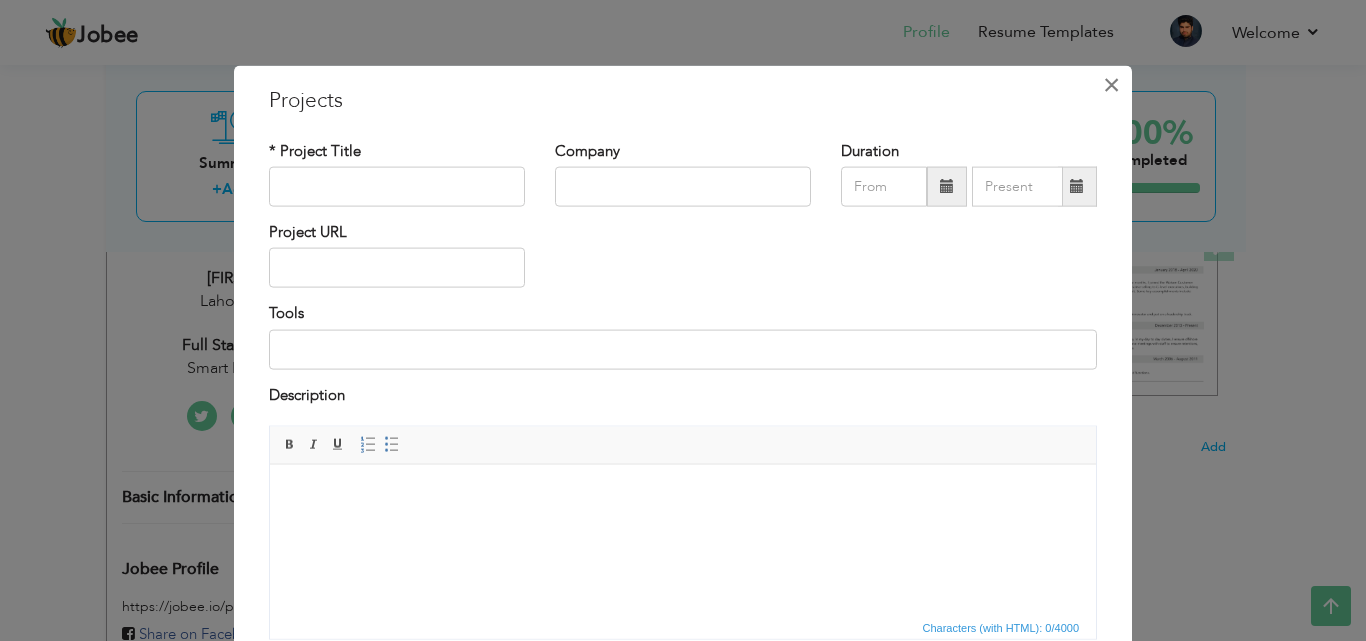 click on "×" at bounding box center (1111, 84) 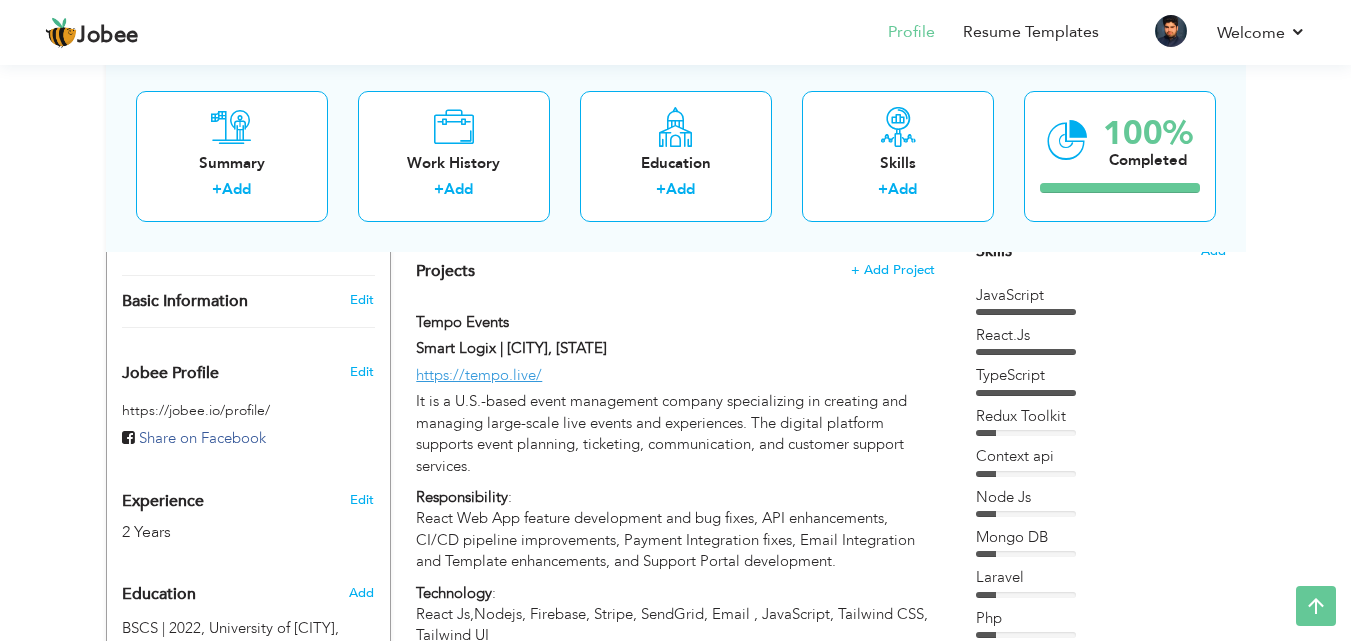 scroll, scrollTop: 527, scrollLeft: 0, axis: vertical 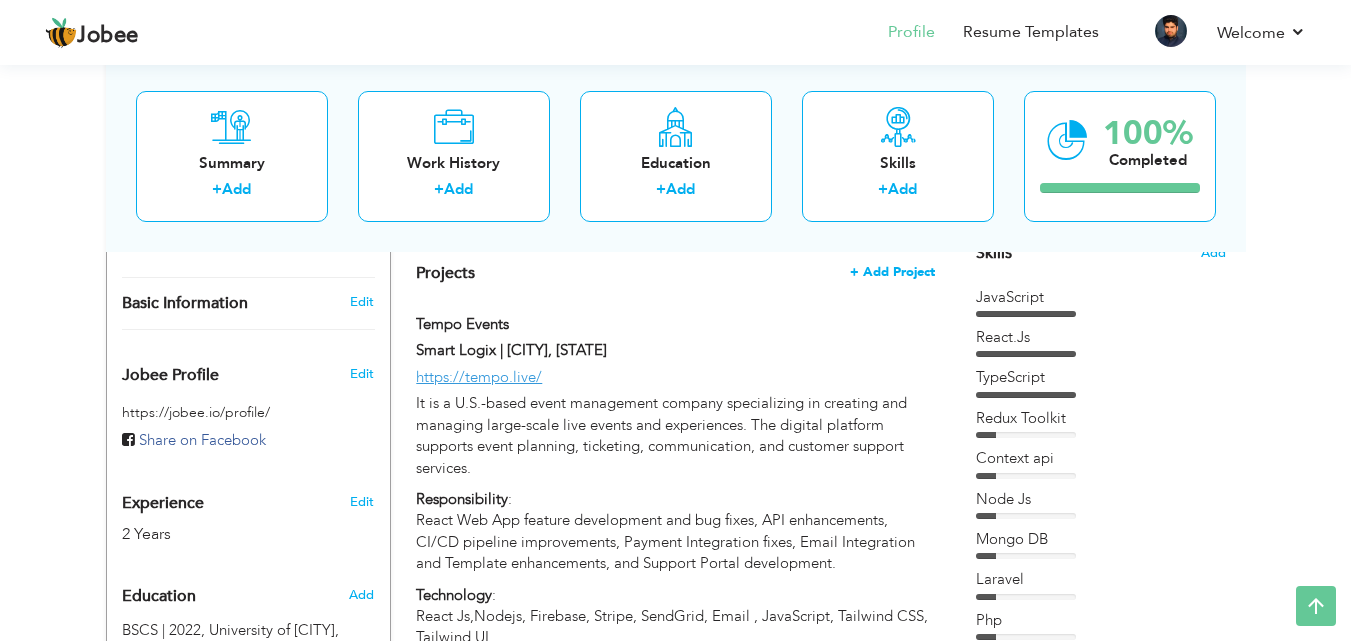 click on "+ Add Project" at bounding box center (892, 272) 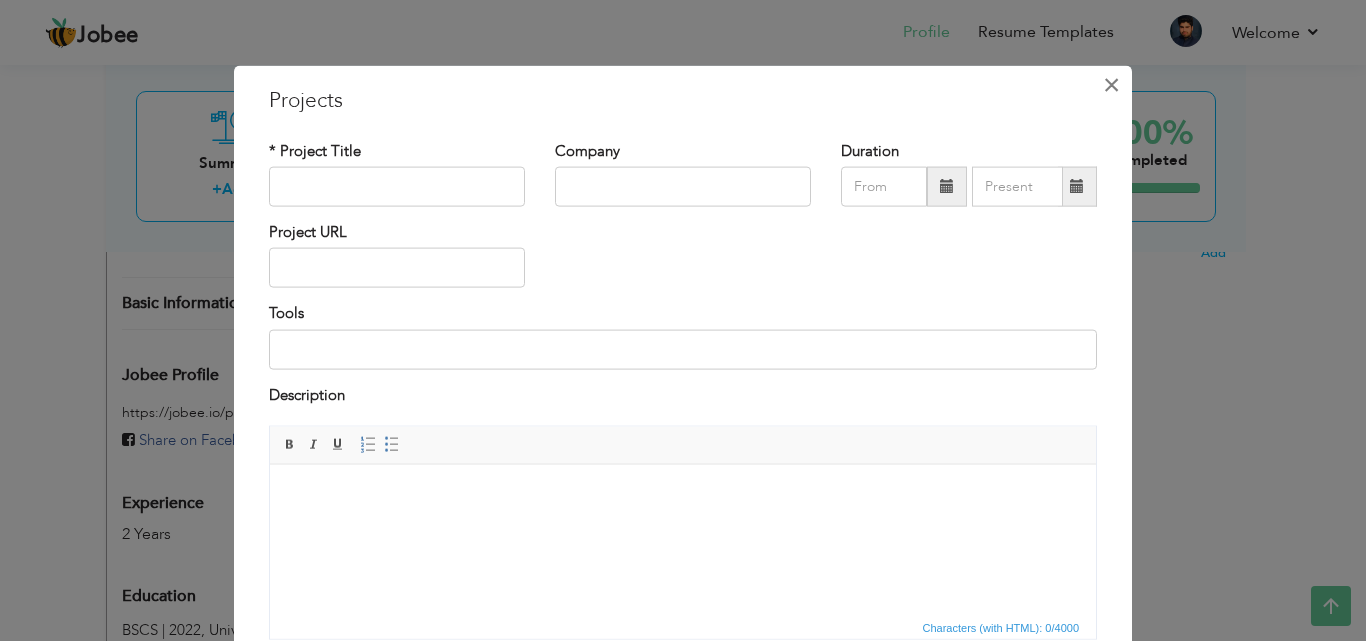 click on "×" at bounding box center [1111, 84] 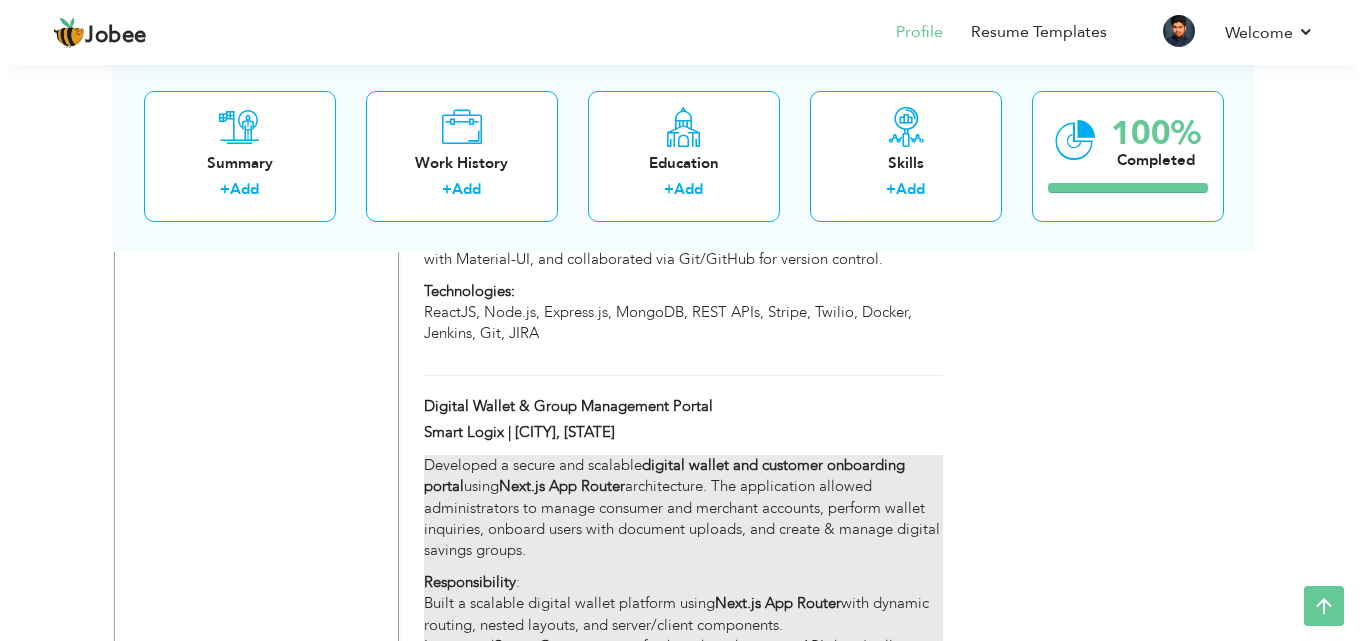 scroll, scrollTop: 2644, scrollLeft: 0, axis: vertical 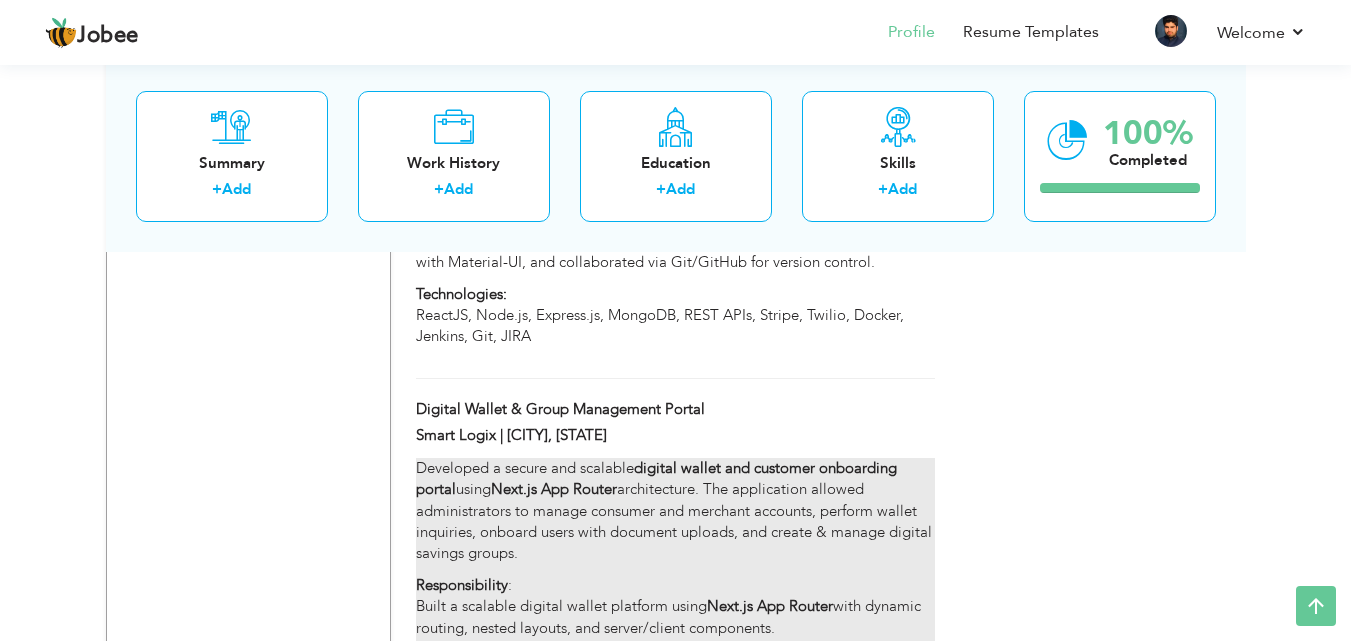 click on "Developed a secure and scalable  digital wallet and customer onboarding portal  using  Next.js App Router  architecture. The application allowed administrators to manage consumer and merchant accounts, perform wallet inquiries, onboard users with document uploads, and create & manage digital savings groups." at bounding box center (675, 511) 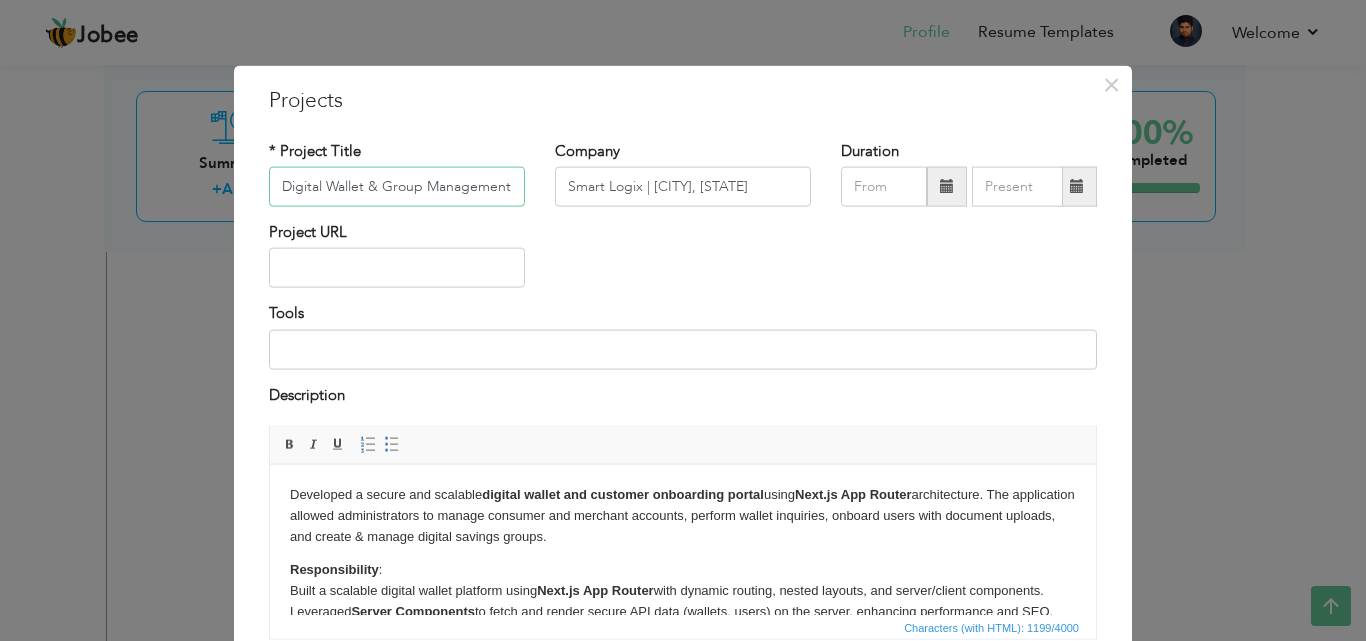 scroll, scrollTop: 0, scrollLeft: 38, axis: horizontal 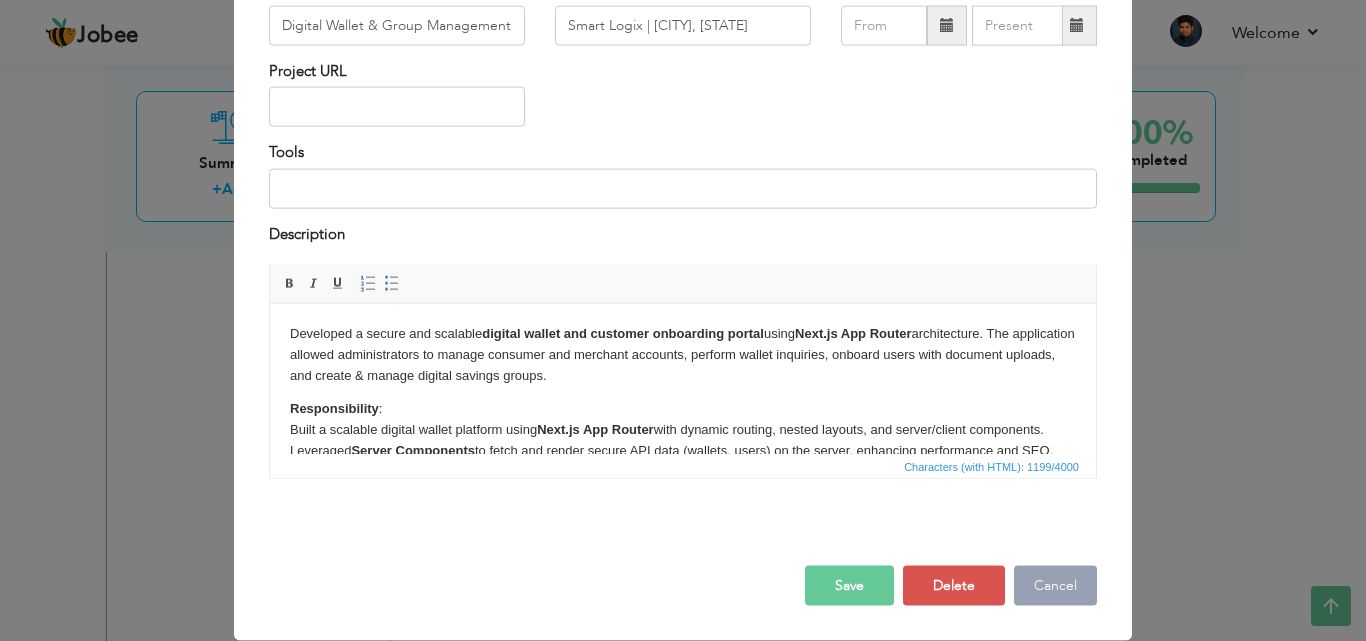 click on "Cancel" at bounding box center (1055, 586) 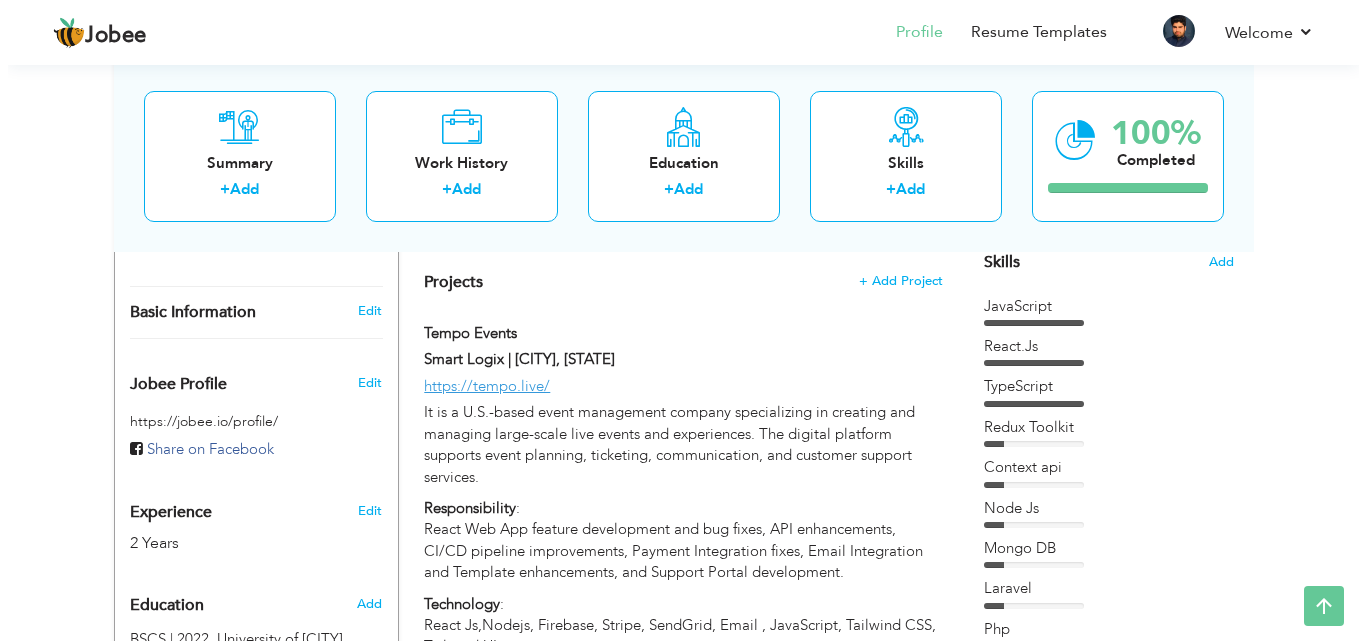 scroll, scrollTop: 653, scrollLeft: 0, axis: vertical 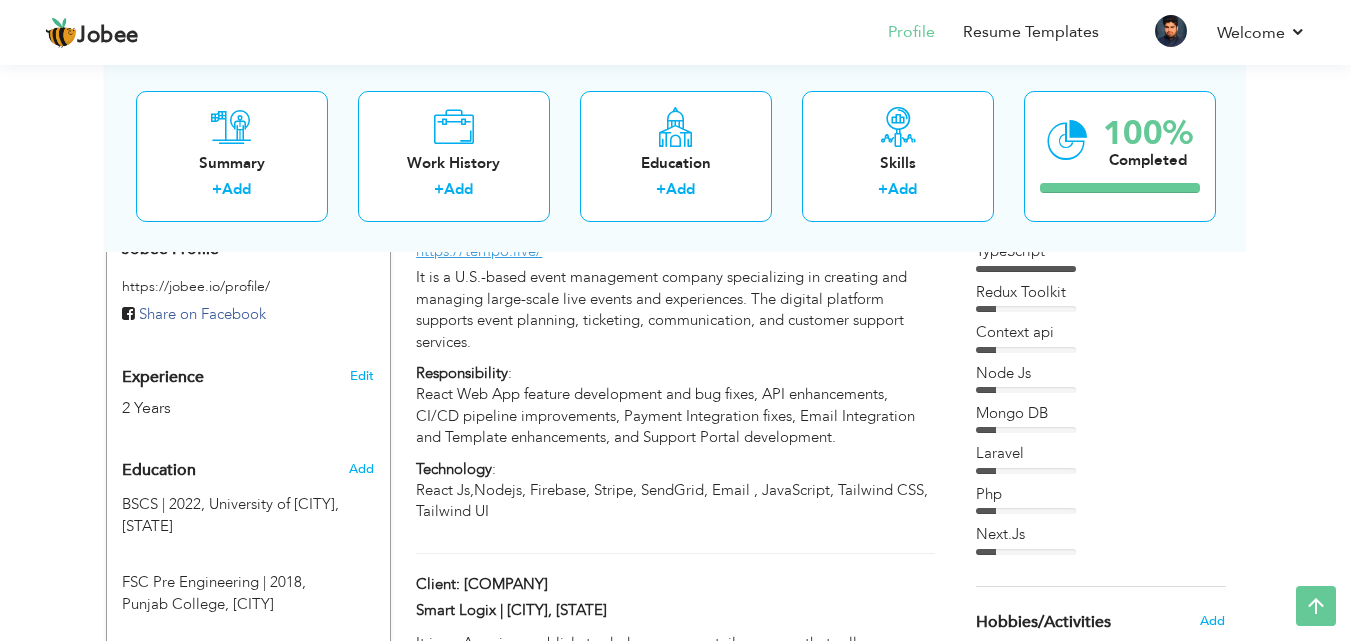 click on "Experience
2 Years" at bounding box center [225, 383] 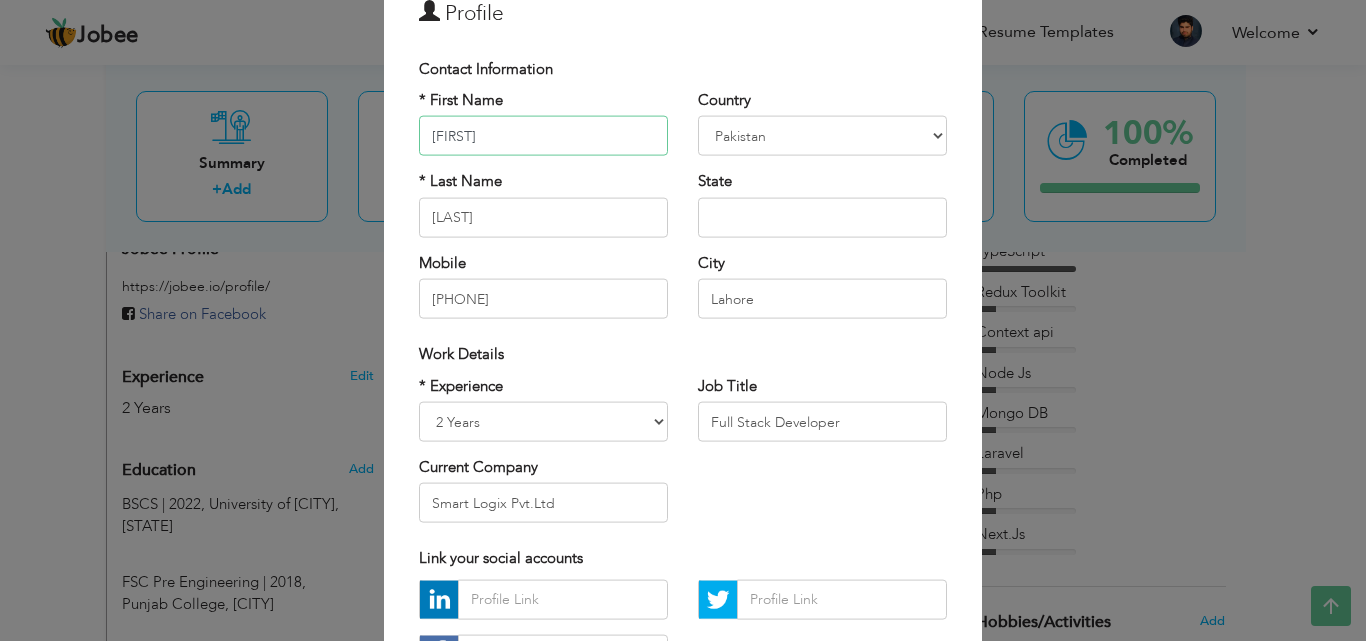 scroll, scrollTop: 100, scrollLeft: 0, axis: vertical 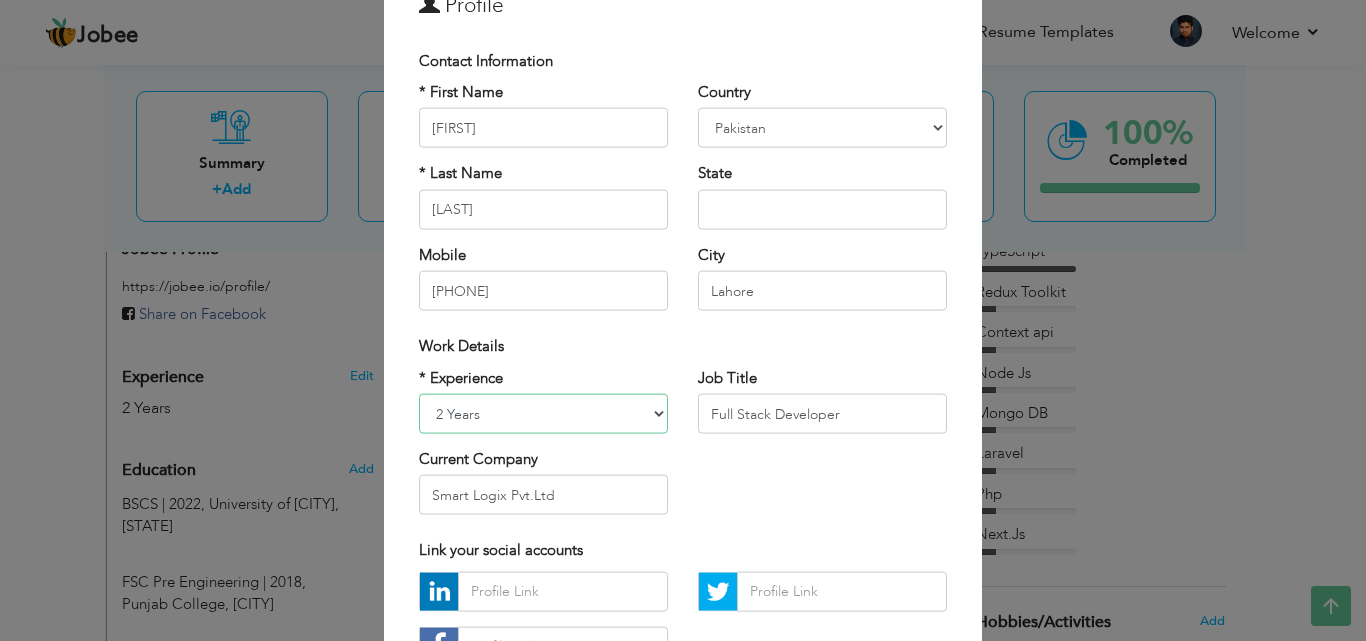 click on "Entry Level Less than 1 Year 1 Year 2 Years 3 Years 4 Years 5 Years 6 Years 7 Years 8 Years 9 Years 10 Years 11 Years 12 Years 13 Years 14 Years 15 Years 16 Years 17 Years 18 Years 19 Years 20 Years 21 Years 22 Years 23 Years 24 Years 25 Years 26 Years 27 Years 28 Years 29 Years 30 Years 31 Years 32 Years 33 Years 34 Years 35 Years More than 35 Years" at bounding box center [543, 414] 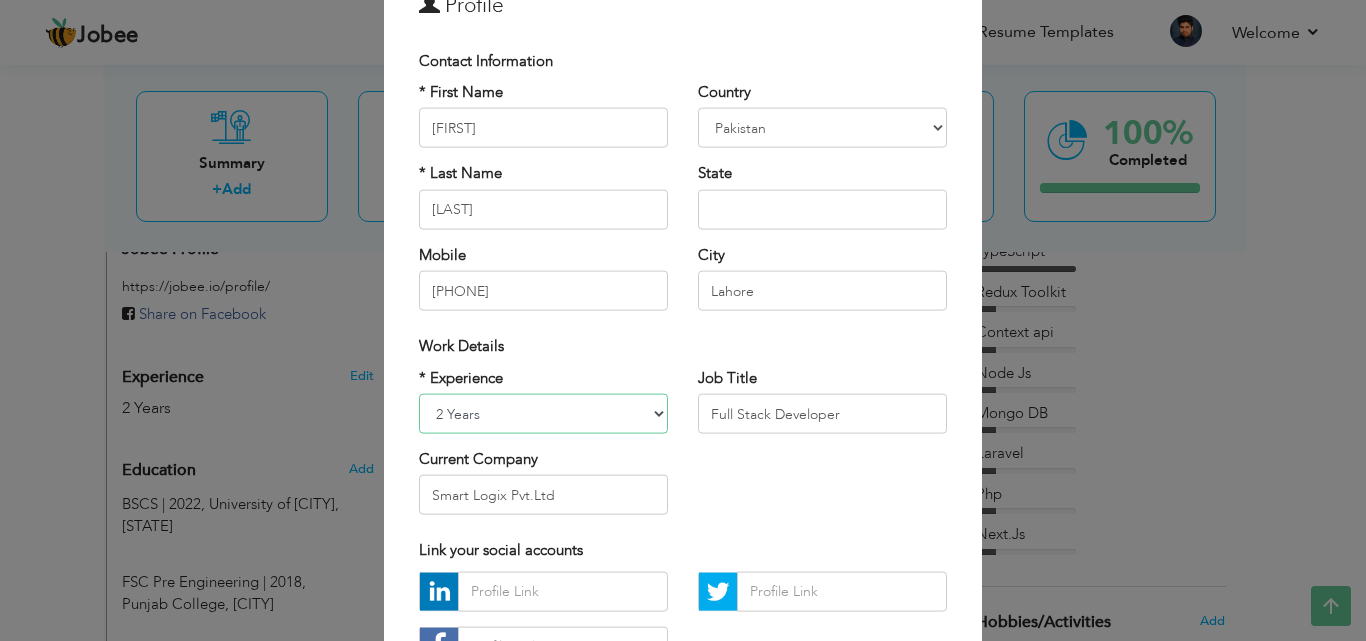click on "Entry Level Less than 1 Year 1 Year 2 Years 3 Years 4 Years 5 Years 6 Years 7 Years 8 Years 9 Years 10 Years 11 Years 12 Years 13 Years 14 Years 15 Years 16 Years 17 Years 18 Years 19 Years 20 Years 21 Years 22 Years 23 Years 24 Years 25 Years 26 Years 27 Years 28 Years 29 Years 30 Years 31 Years 32 Years 33 Years 34 Years 35 Years More than 35 Years" at bounding box center [543, 414] 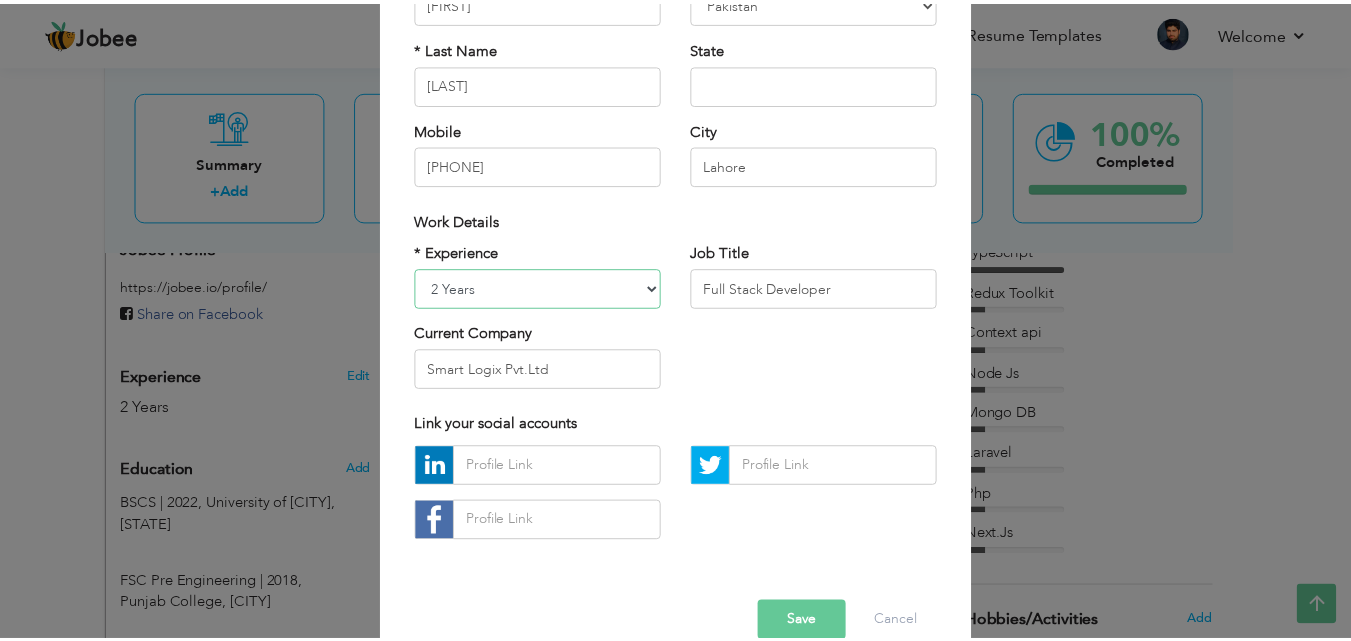 scroll, scrollTop: 261, scrollLeft: 0, axis: vertical 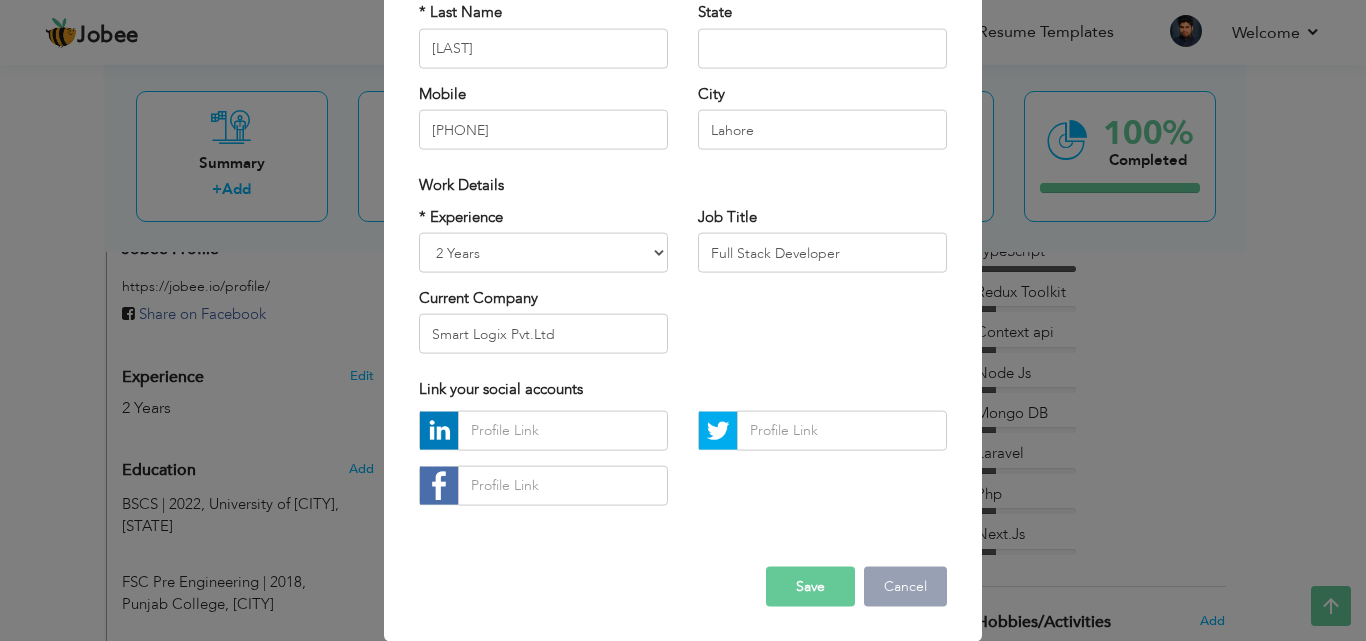 click on "Cancel" at bounding box center [905, 586] 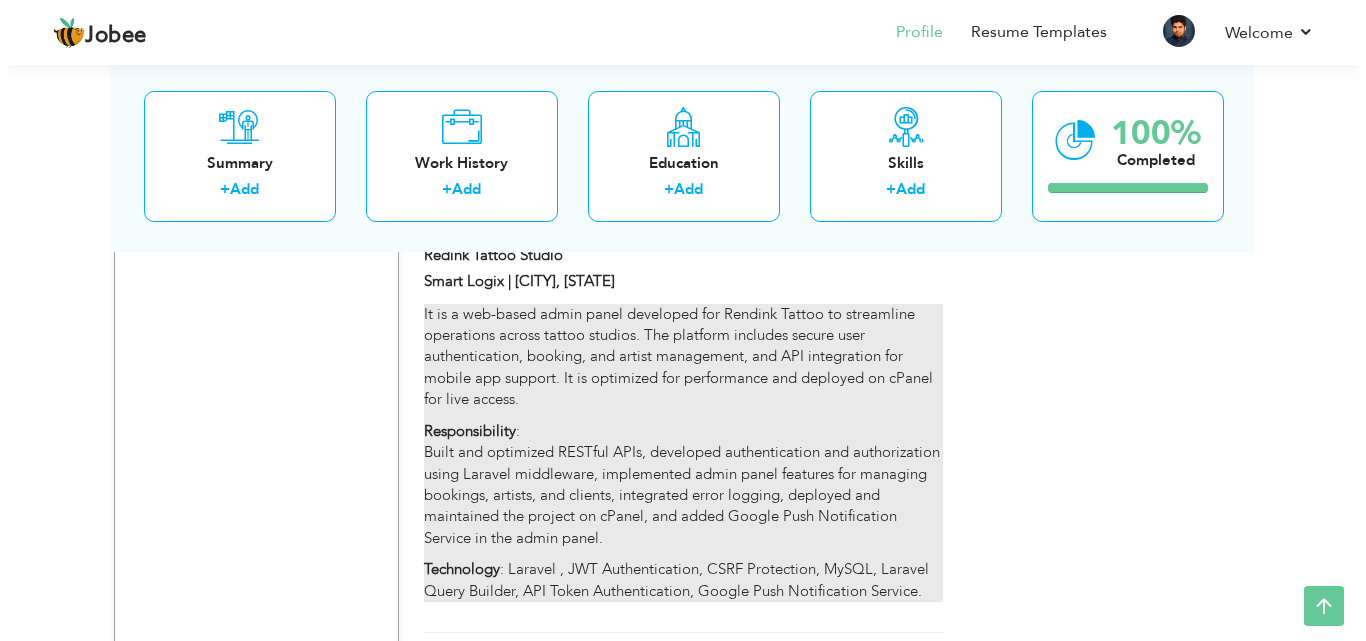 scroll, scrollTop: 1393, scrollLeft: 0, axis: vertical 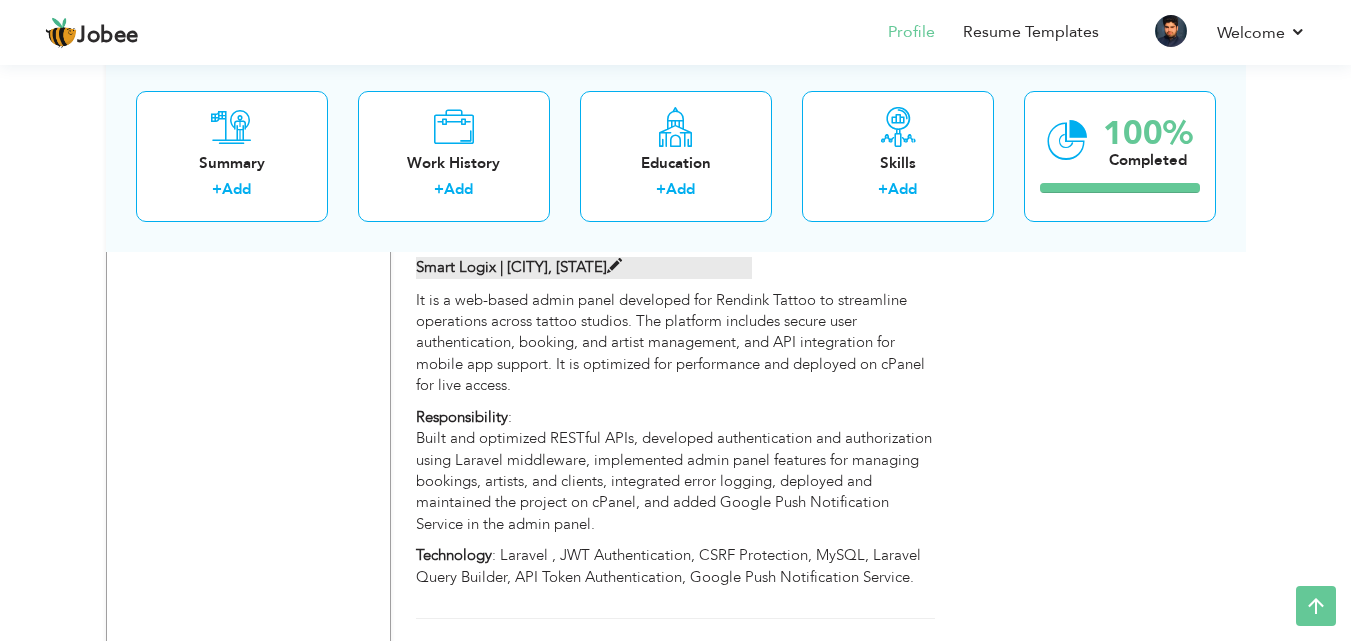 drag, startPoint x: 700, startPoint y: 492, endPoint x: 700, endPoint y: 260, distance: 232 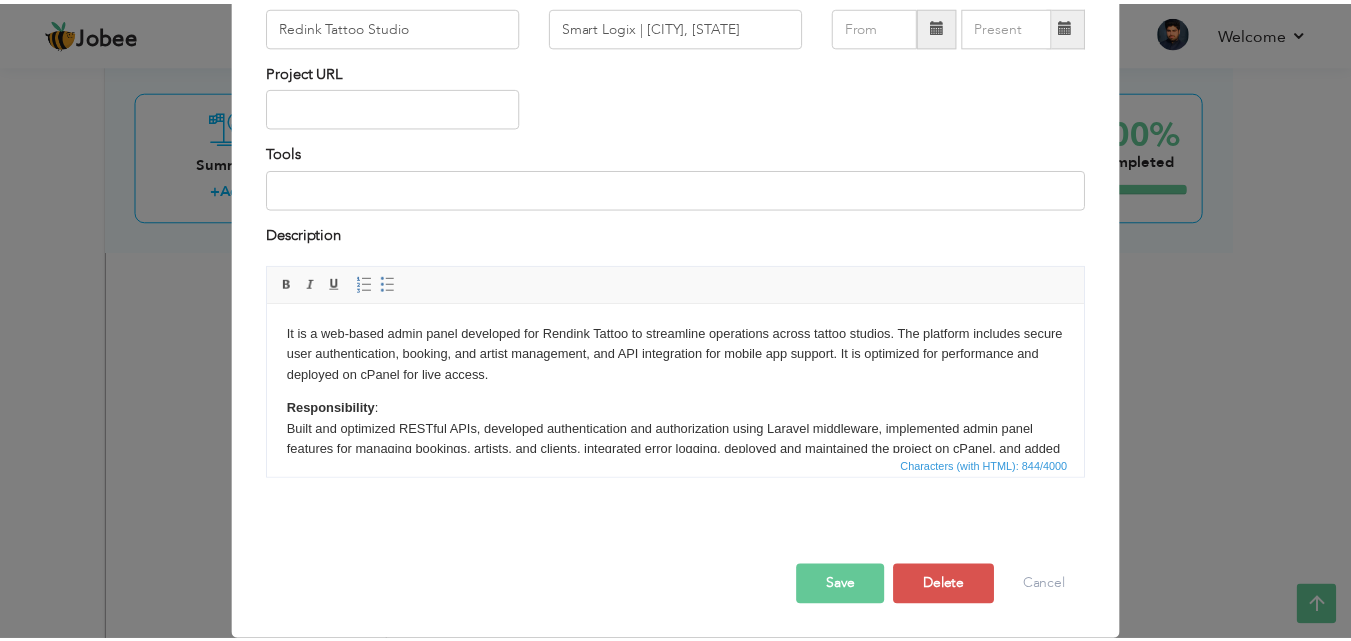 scroll, scrollTop: 0, scrollLeft: 0, axis: both 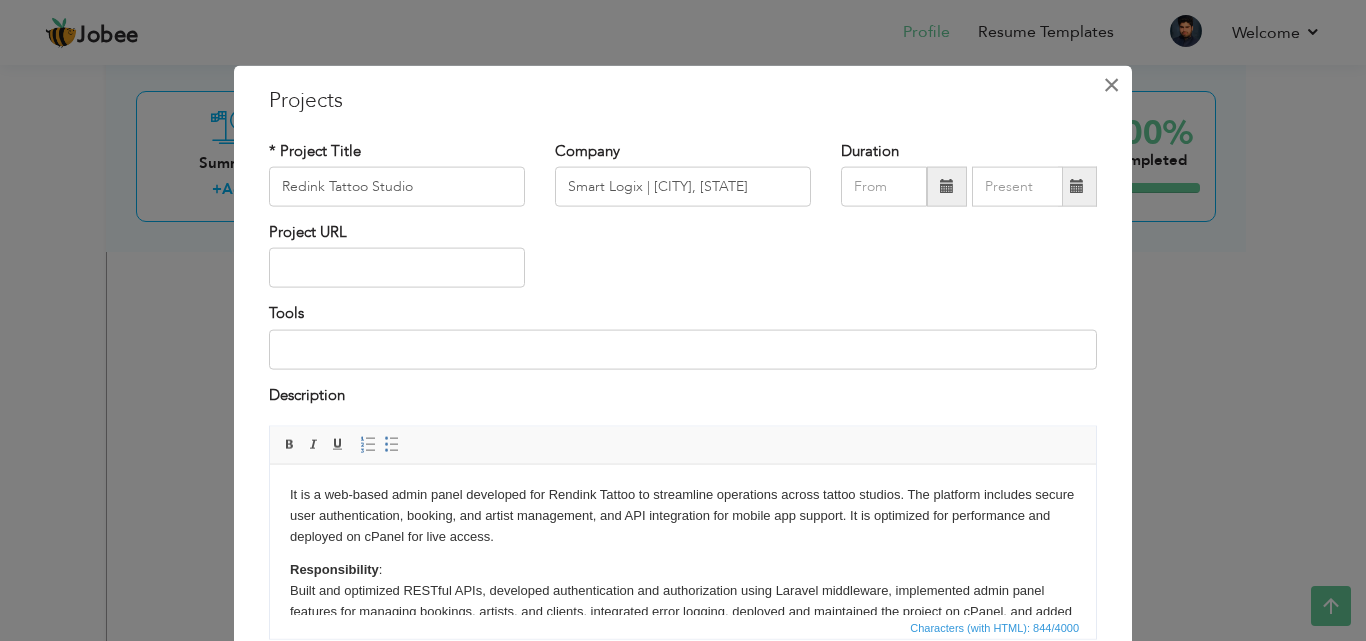 click on "×" at bounding box center (1111, 84) 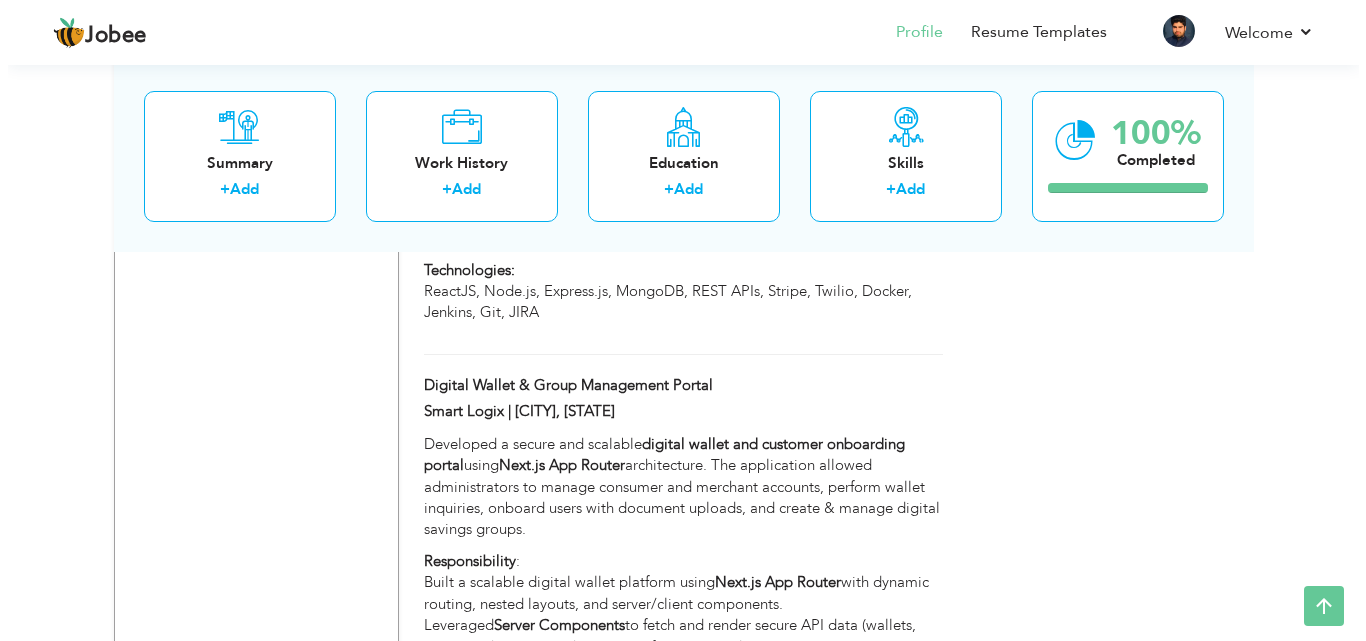 scroll, scrollTop: 2671, scrollLeft: 0, axis: vertical 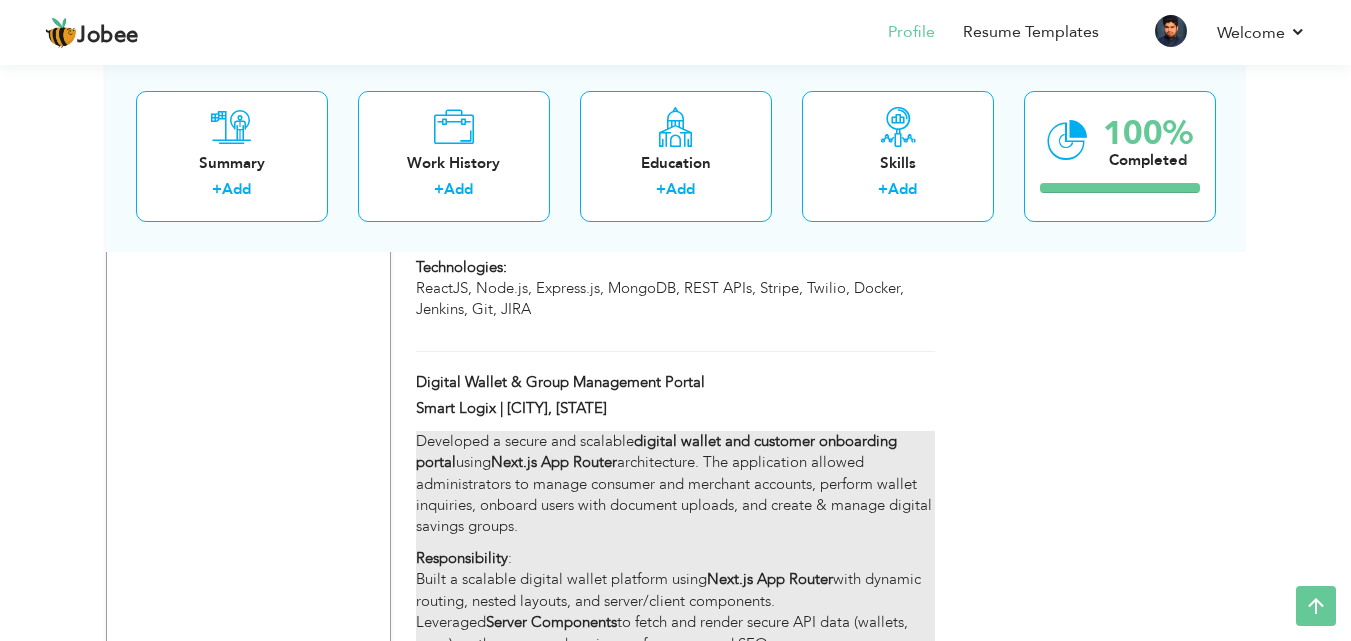 click on "Developed a secure and scalable  digital wallet and customer onboarding portal  using  Next.js App Router  architecture. The application allowed administrators to manage consumer and merchant accounts, perform wallet inquiries, onboard users with document uploads, and create & manage digital savings groups.
Responsibility :
Built a scalable digital wallet platform using  Next.js App Router  with dynamic routing, nested layouts, and server/client components.
Leveraged  Server Components  to fetch and render secure API data (wallets, users) on the server, enhancing performance and SEO.
Integrated  JWT authentication , created dynamic forms with base64 file uploads, and managed state using  React Context API .
Deployed on  Vercel , optimizing the app using environment variables and built-in performance features of Next.js.
Technology" at bounding box center (675, 623) 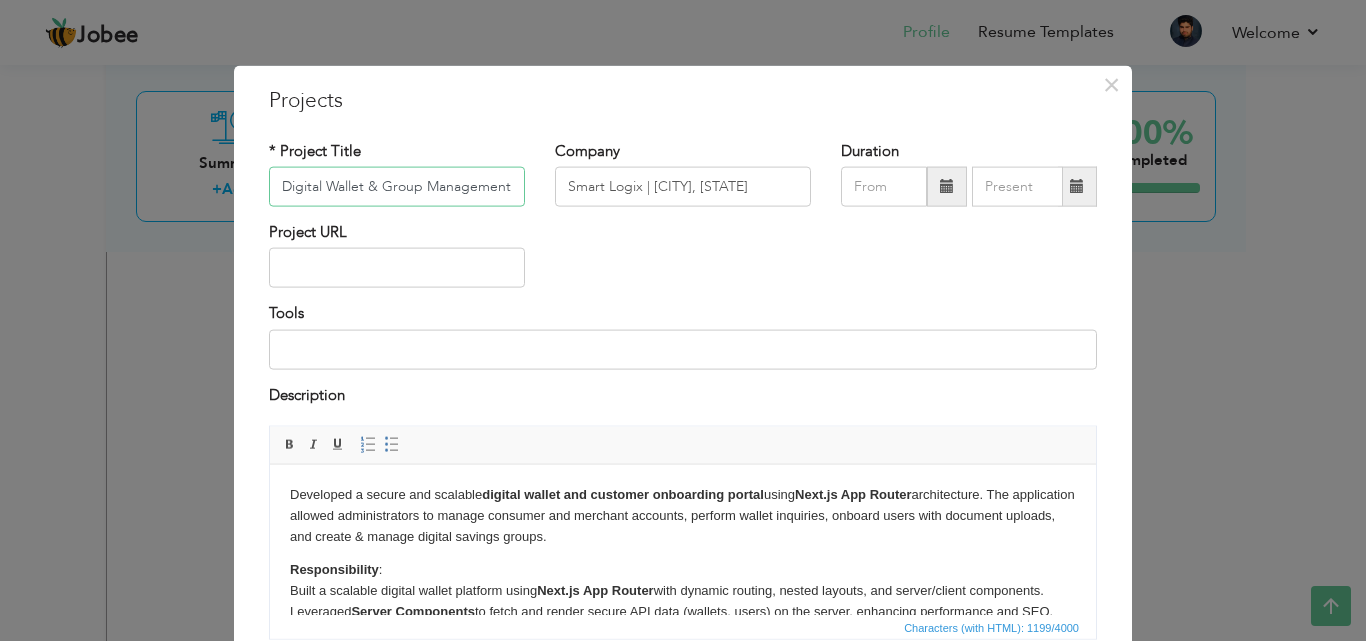 scroll, scrollTop: 0, scrollLeft: 38, axis: horizontal 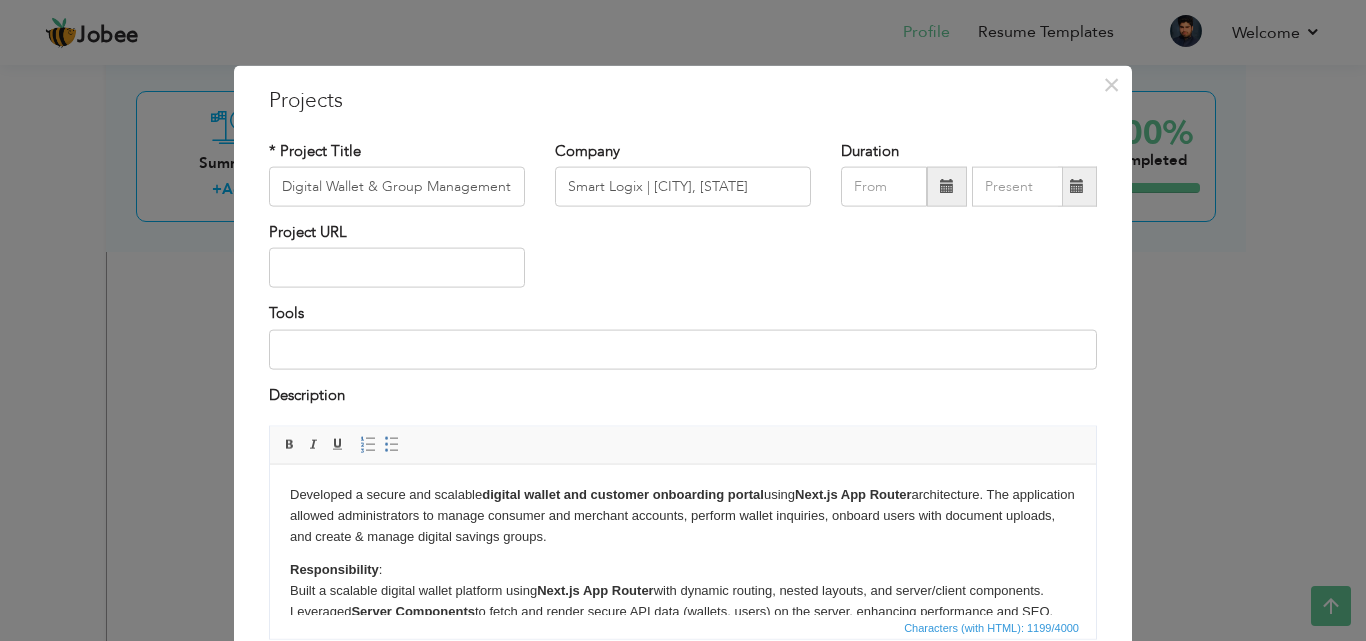 click on "Smart Logix | [CITY], [COUNTRY]" at bounding box center [683, 320] 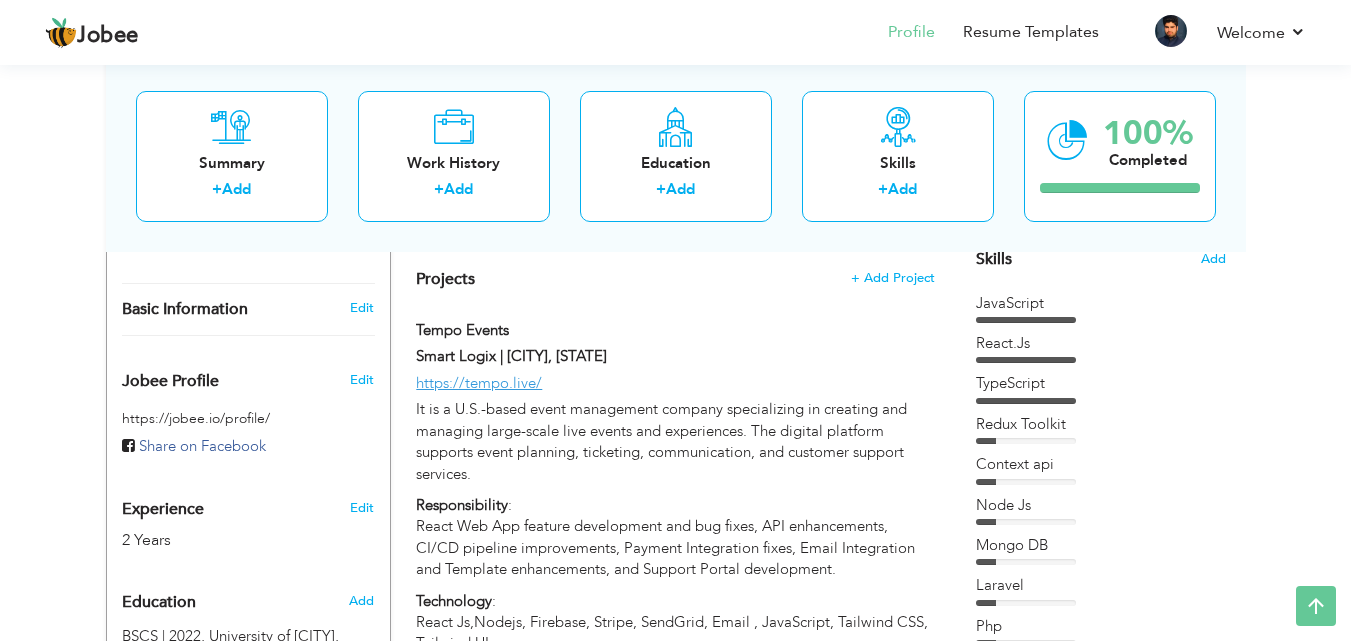 scroll, scrollTop: 493, scrollLeft: 0, axis: vertical 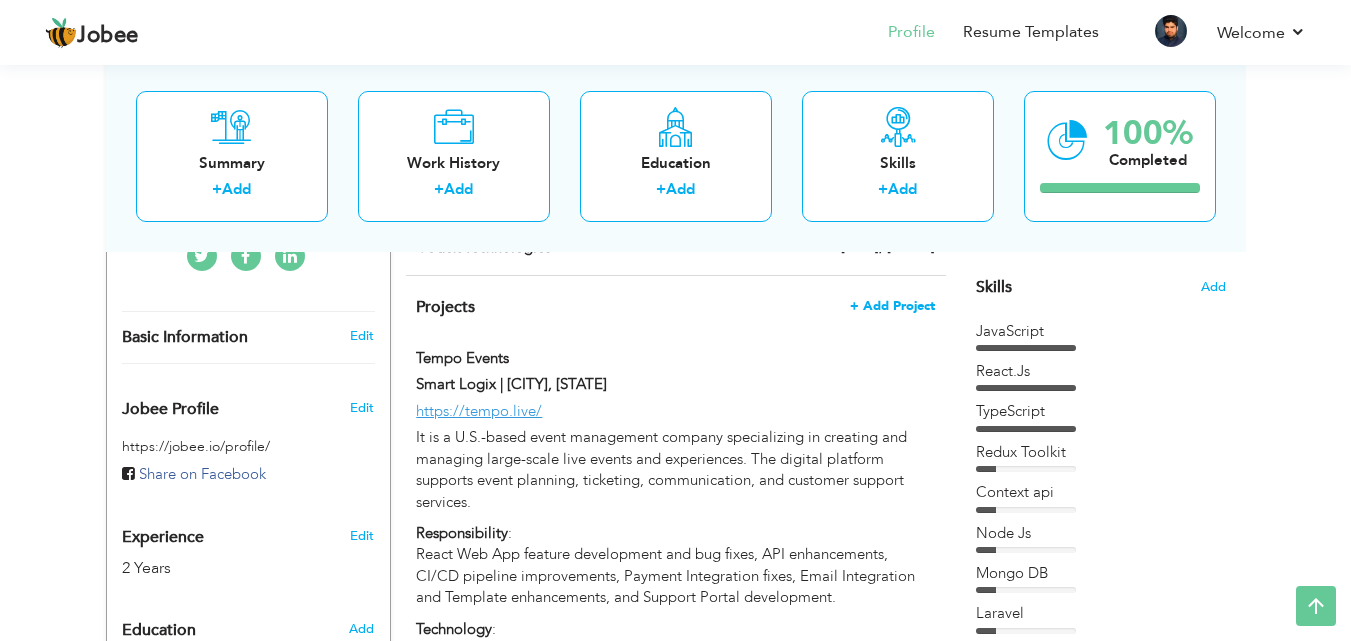 click on "+ Add Project" at bounding box center [892, 306] 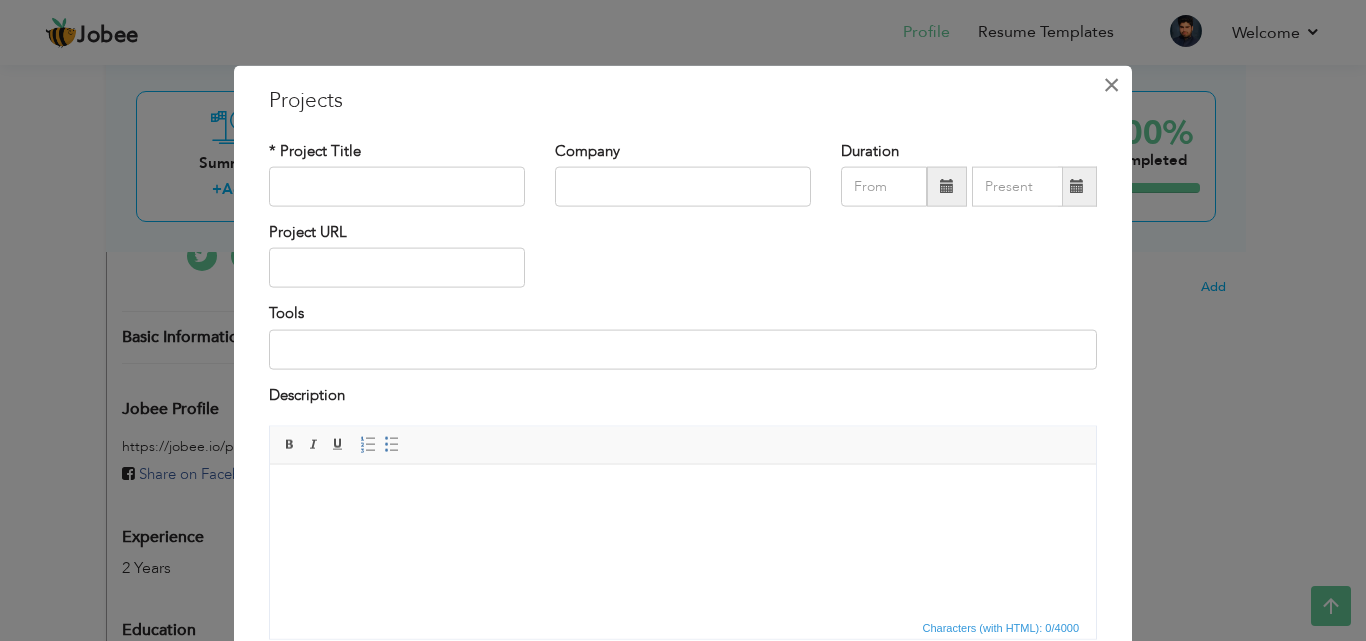 click on "×" at bounding box center [1111, 84] 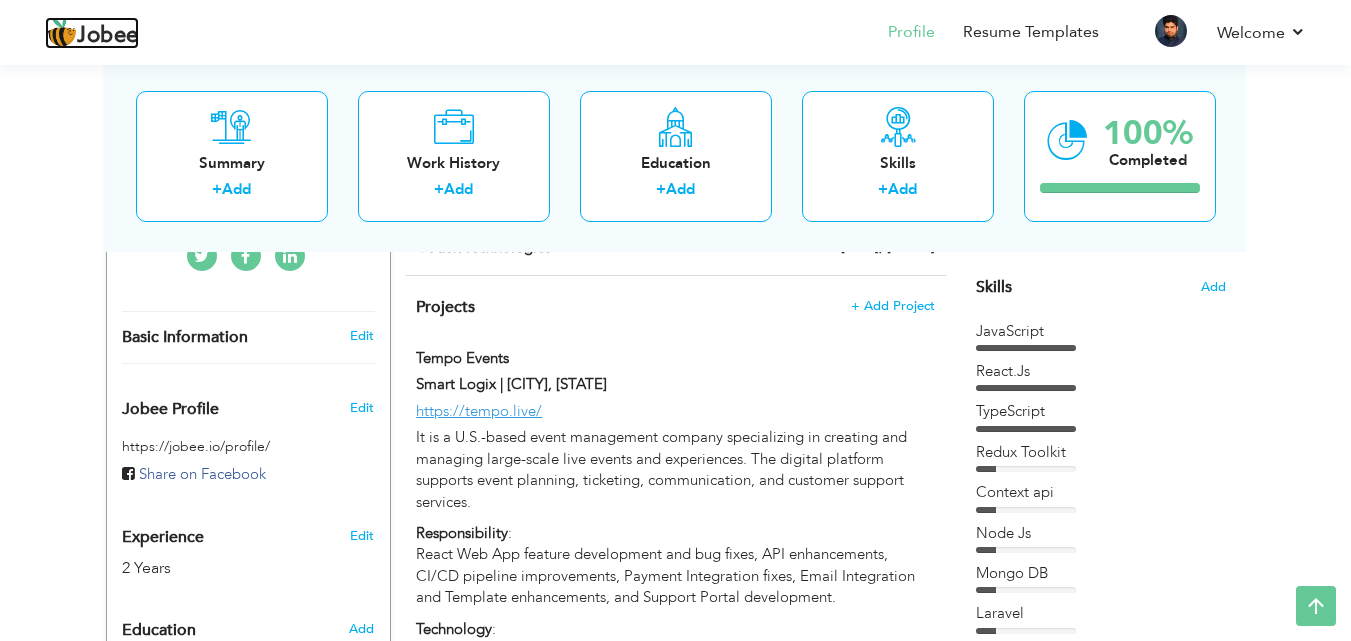 click on "Jobee" at bounding box center [108, 36] 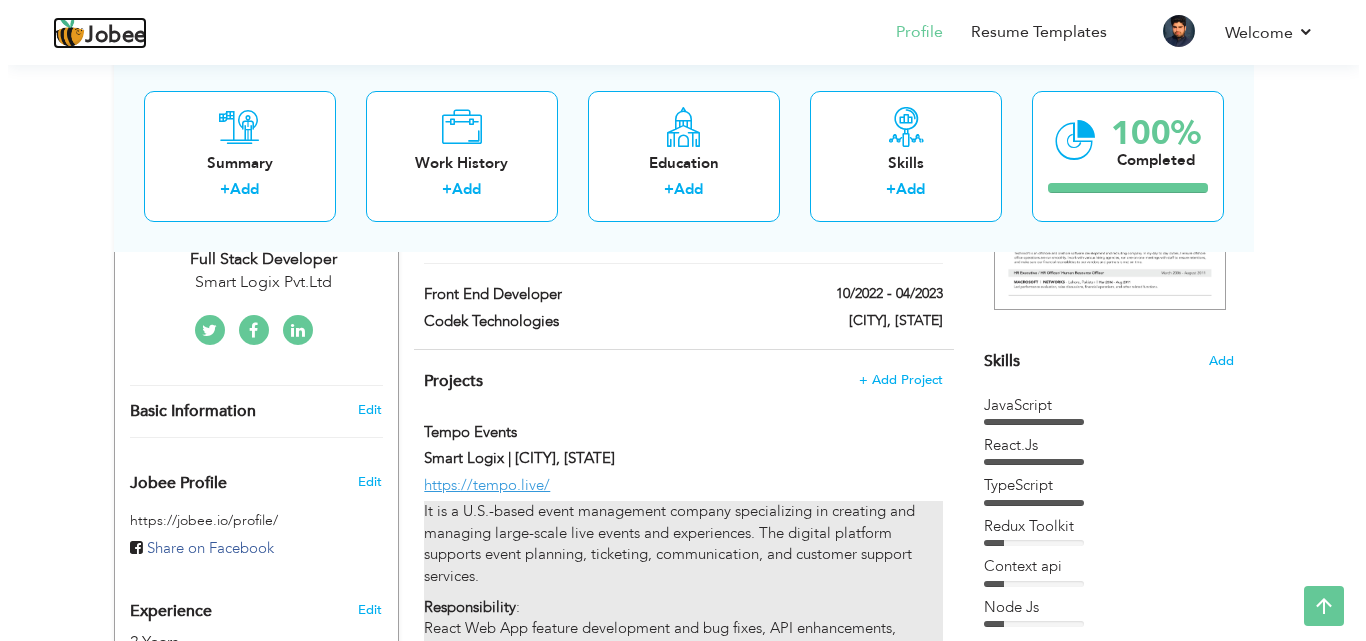 scroll, scrollTop: 407, scrollLeft: 0, axis: vertical 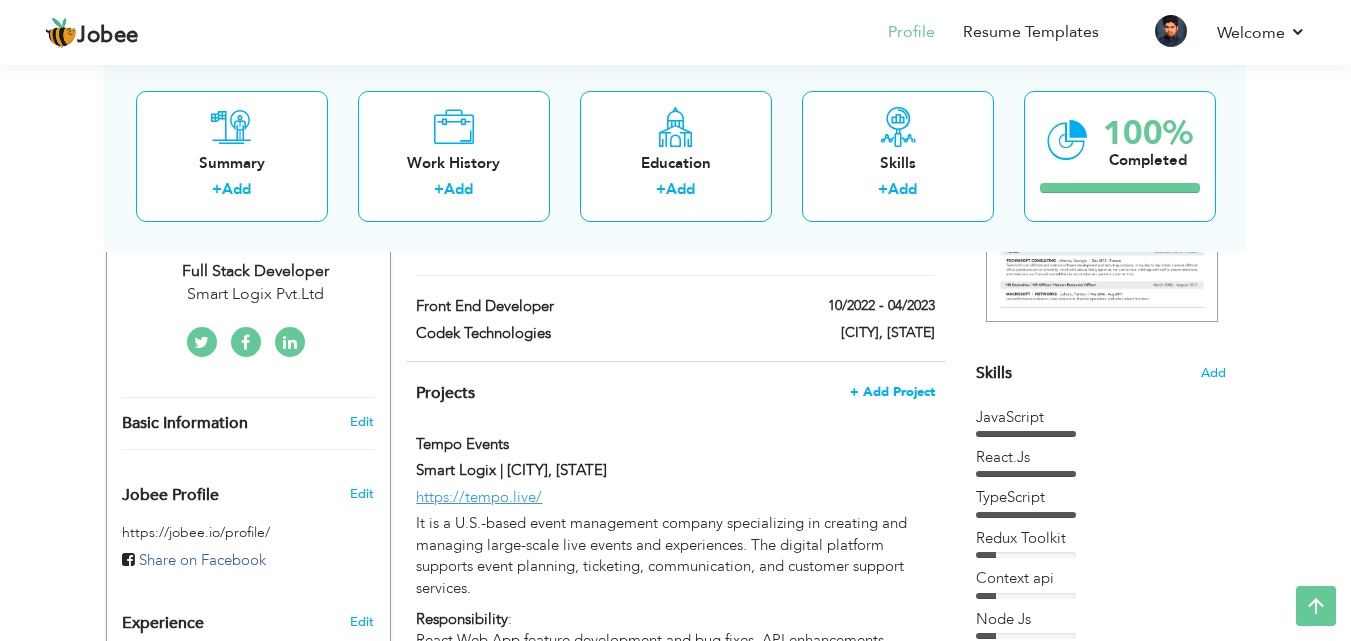 click on "+ Add Project" at bounding box center [892, 392] 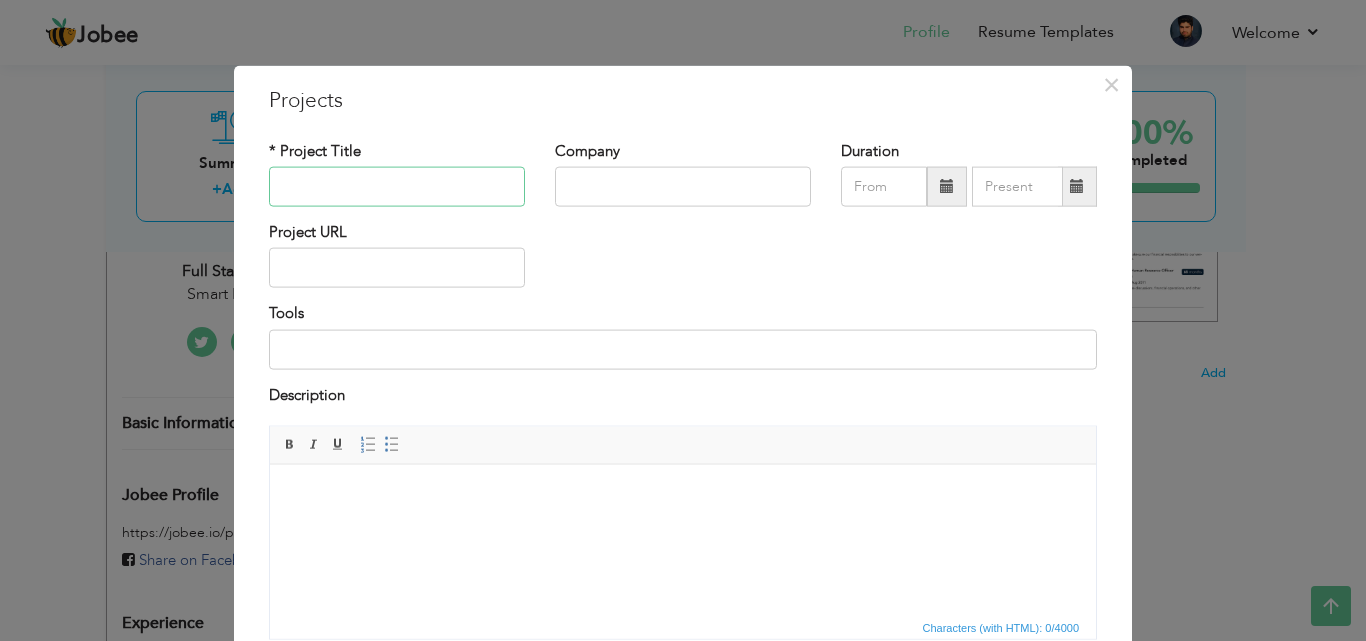 paste on "Digital Wallet & Group Management Portal" 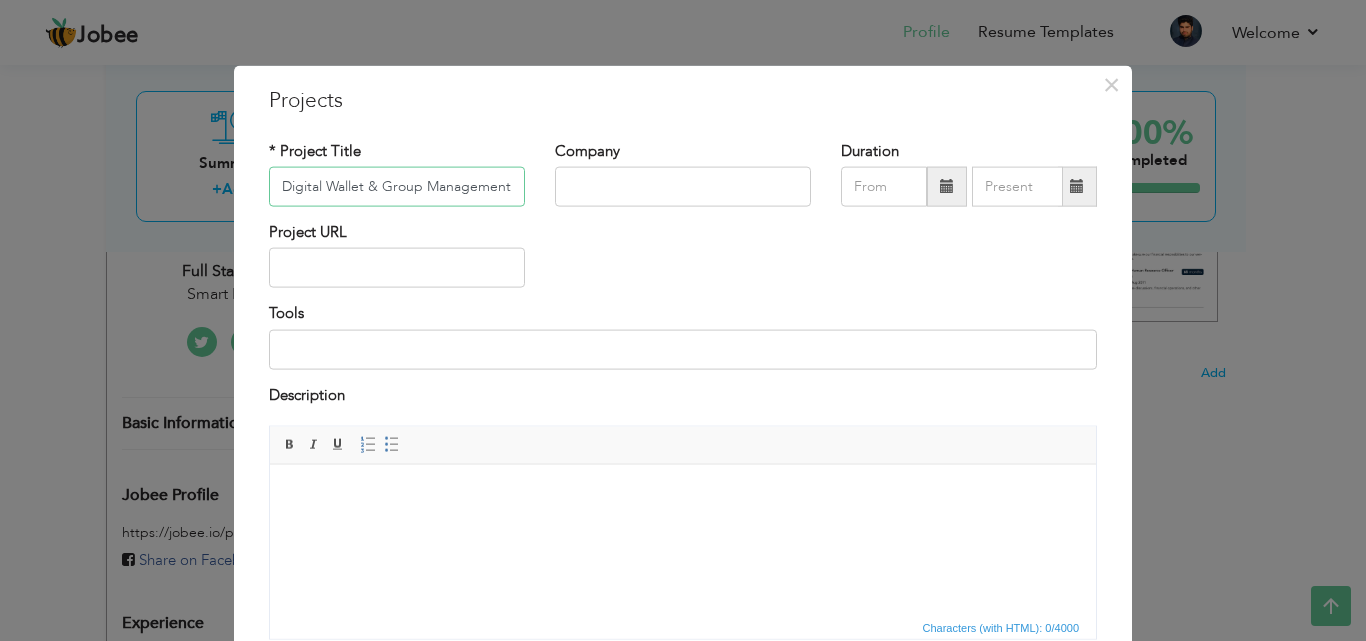 scroll, scrollTop: 0, scrollLeft: 38, axis: horizontal 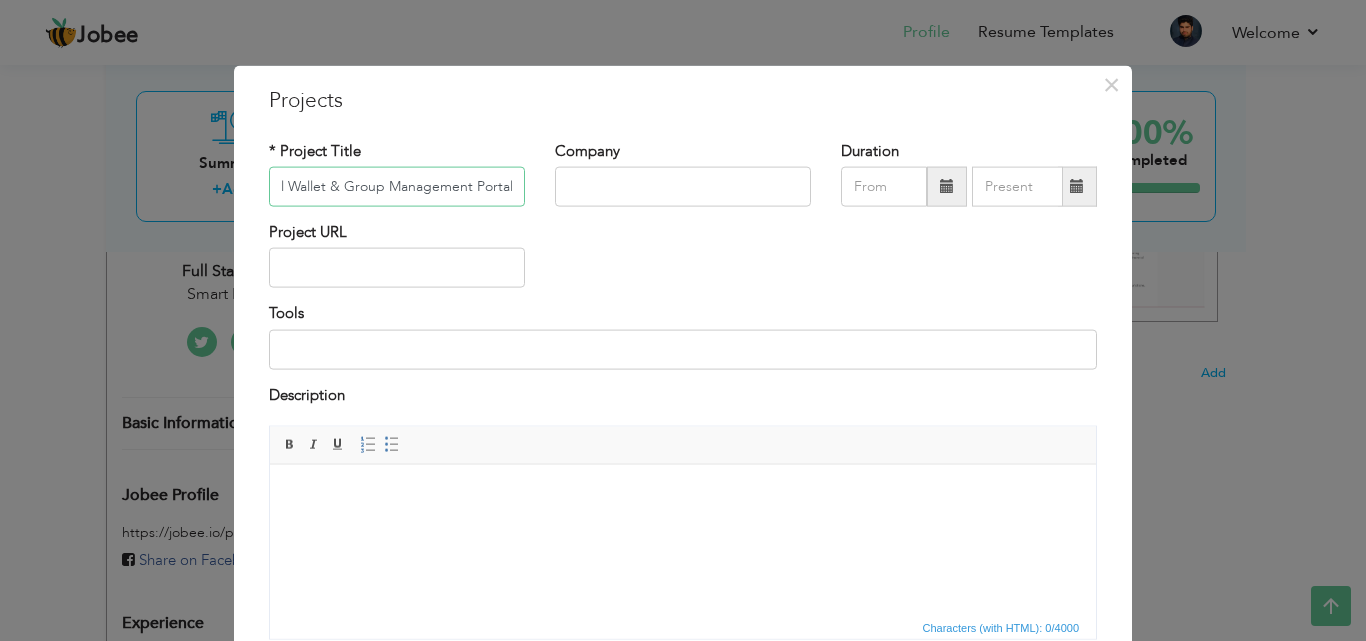 type on "Digital Wallet & Group Management Portal" 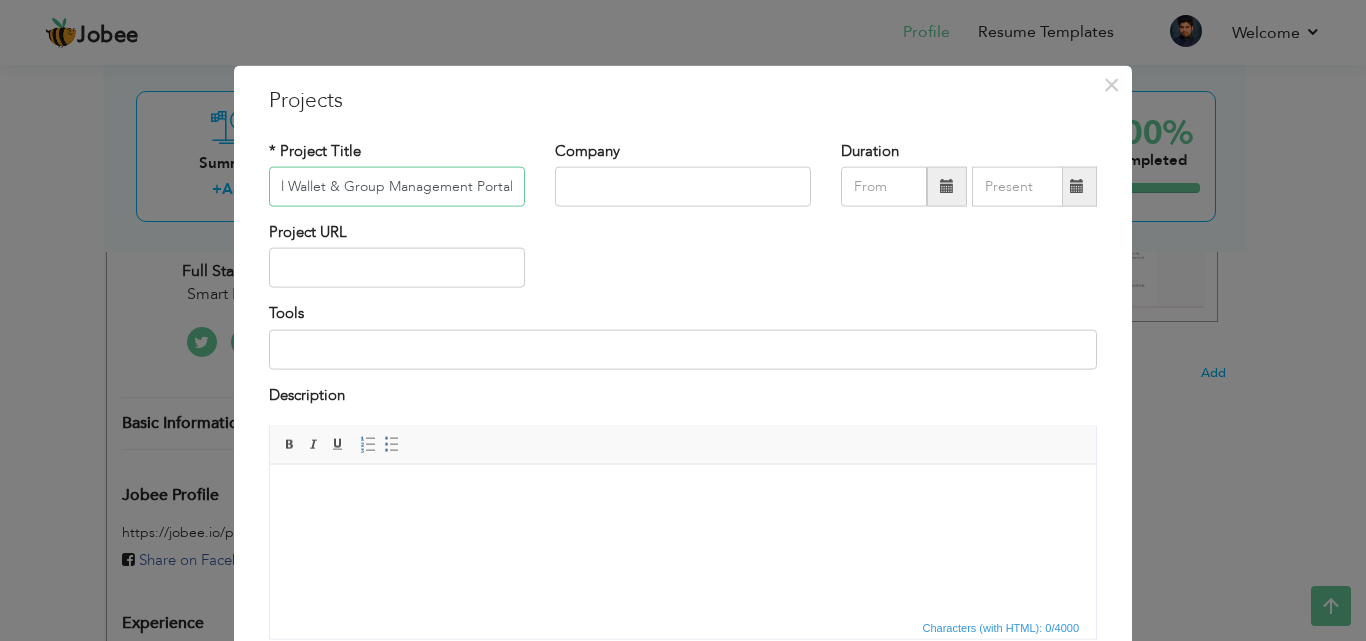 scroll, scrollTop: 0, scrollLeft: 0, axis: both 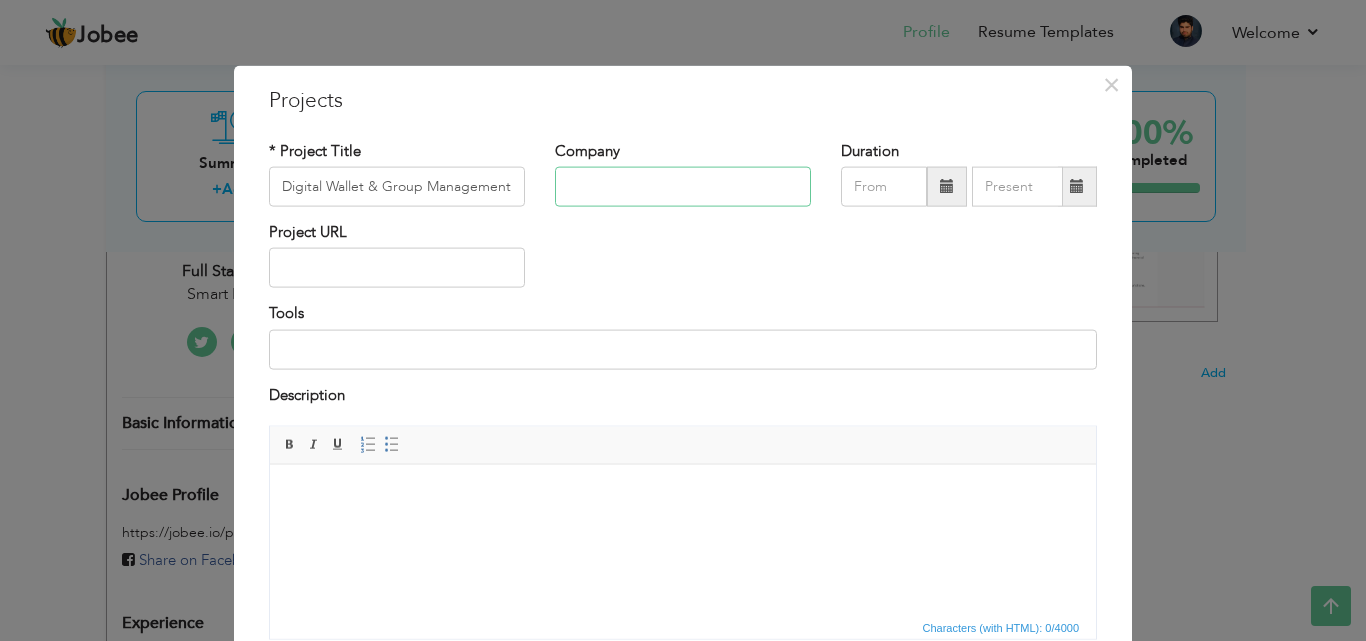 click at bounding box center [683, 187] 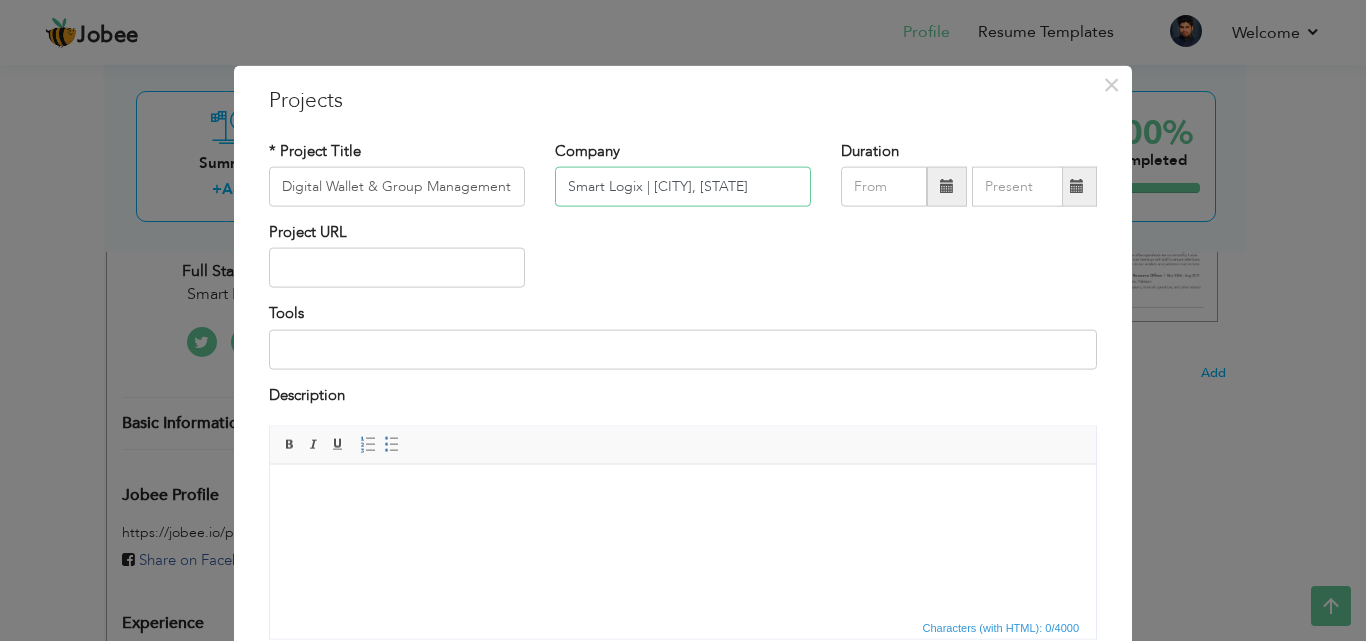 type on "Smart Logix | [CITY], [COUNTRY]" 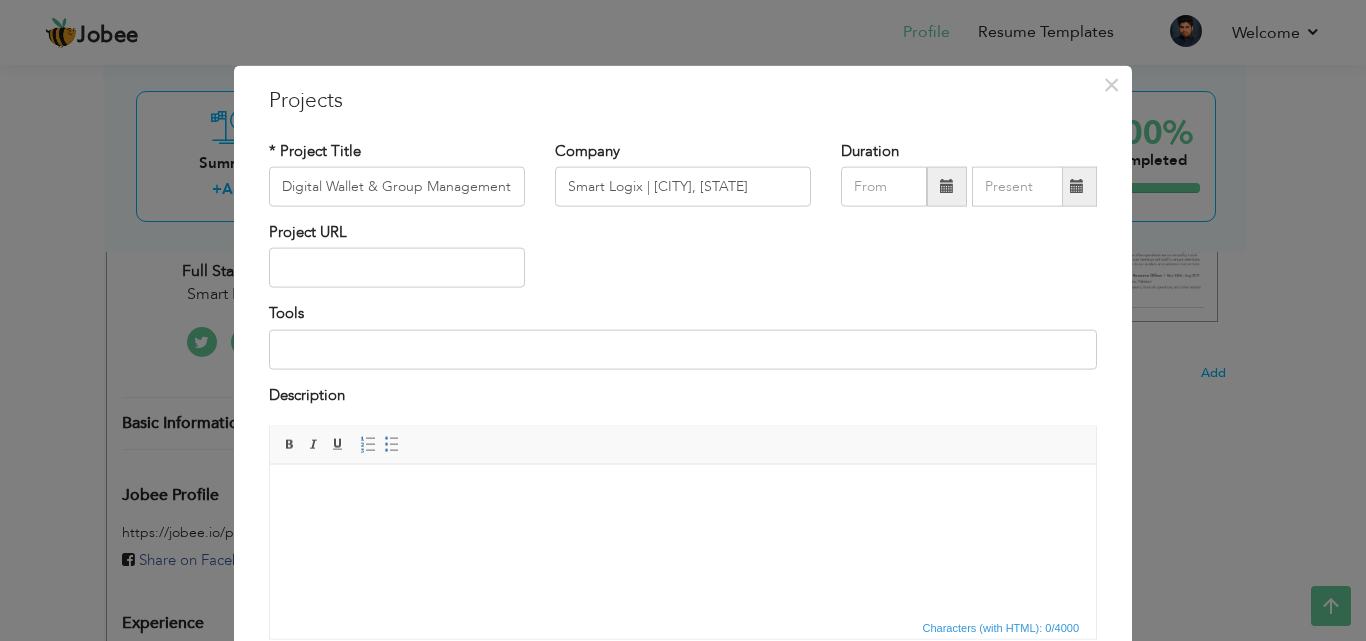 click at bounding box center [683, 494] 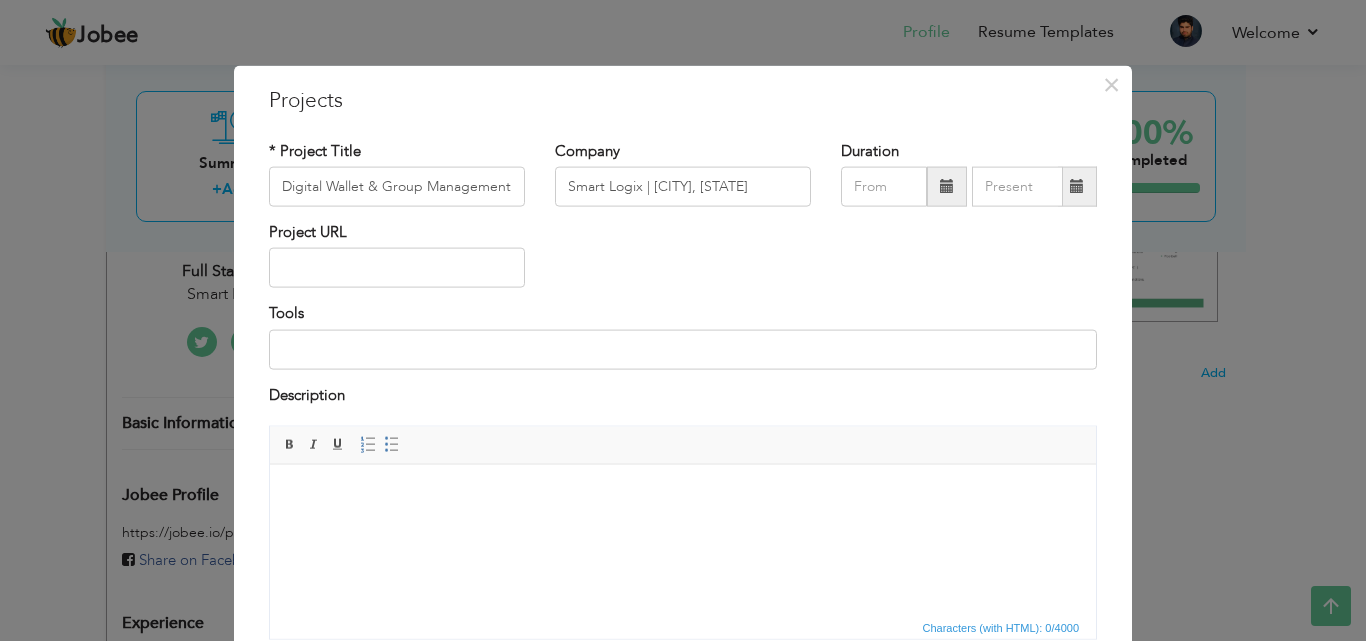 click at bounding box center (683, 494) 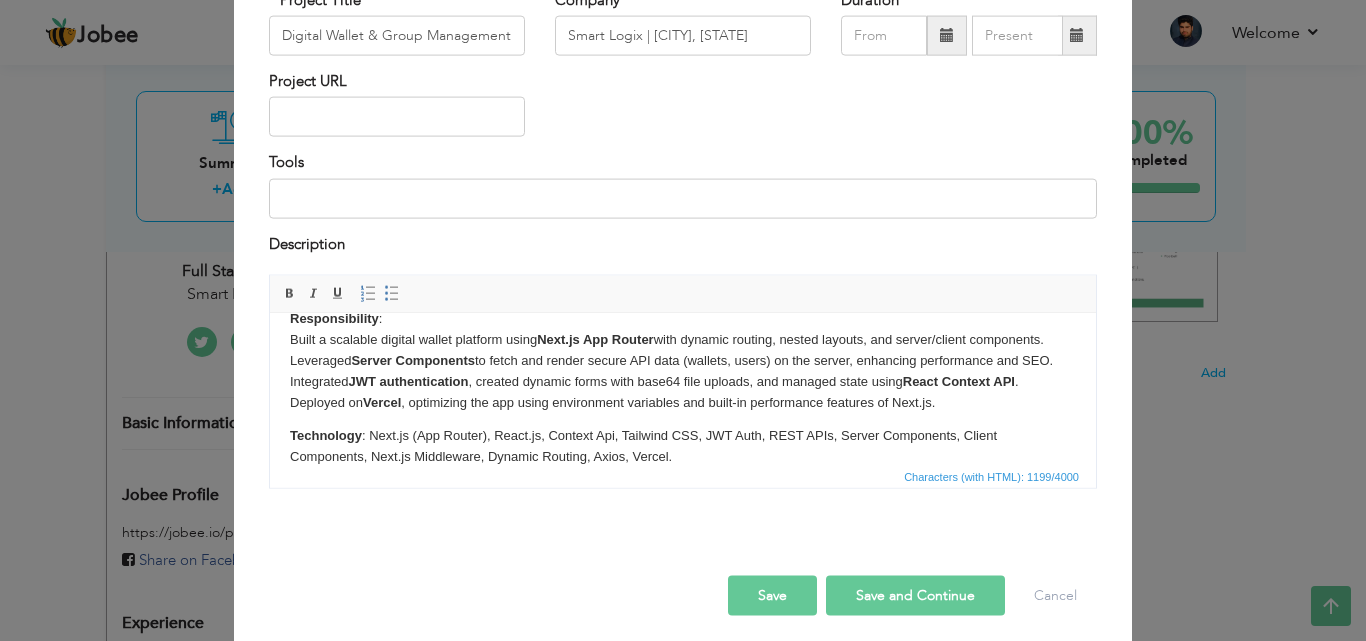 scroll, scrollTop: 161, scrollLeft: 0, axis: vertical 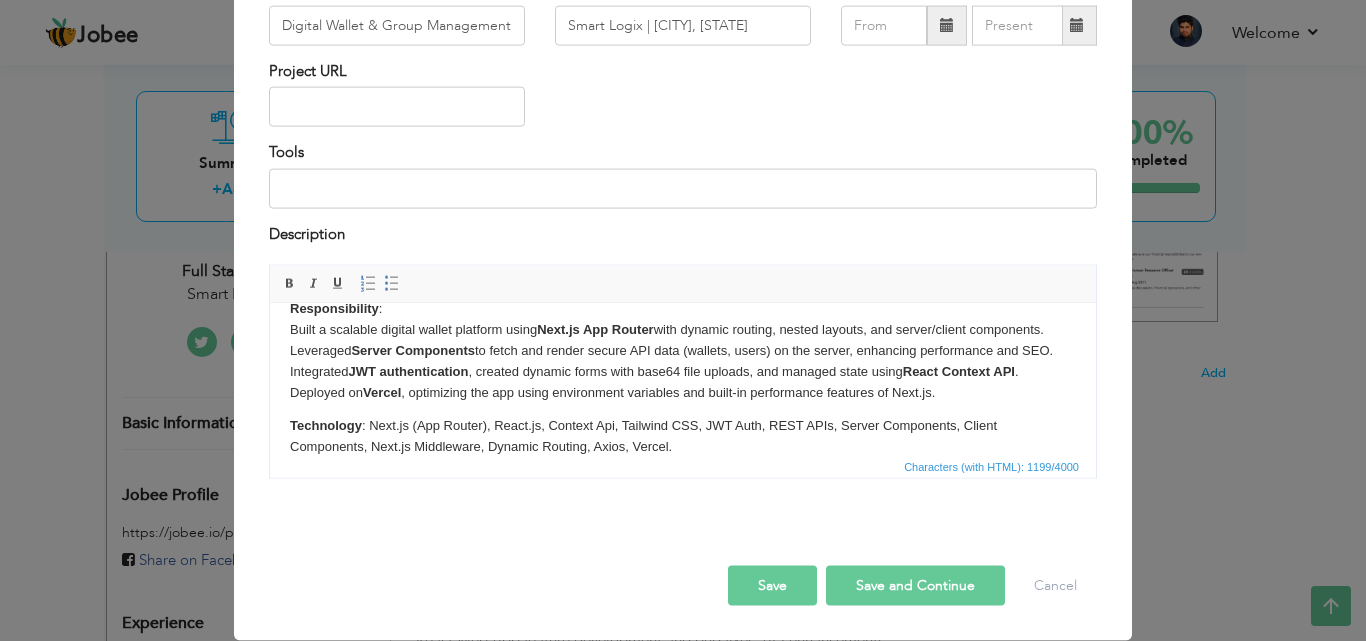 click on "Save and Continue" at bounding box center [915, 586] 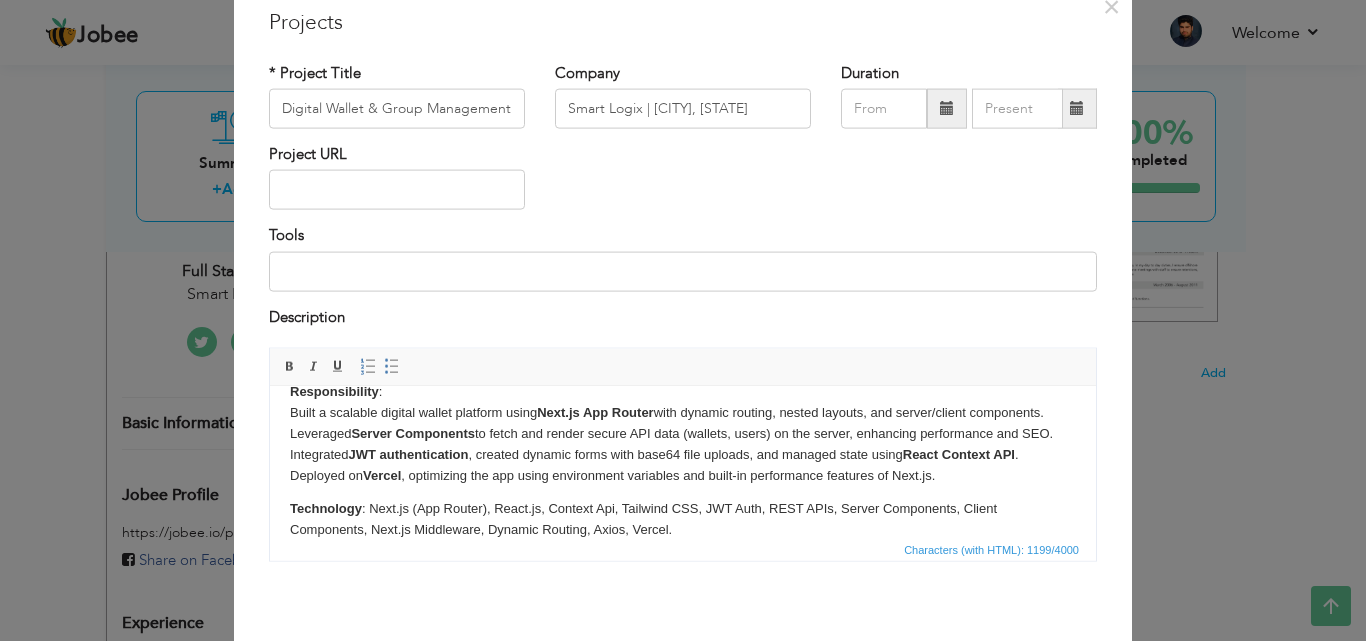 scroll, scrollTop: 0, scrollLeft: 0, axis: both 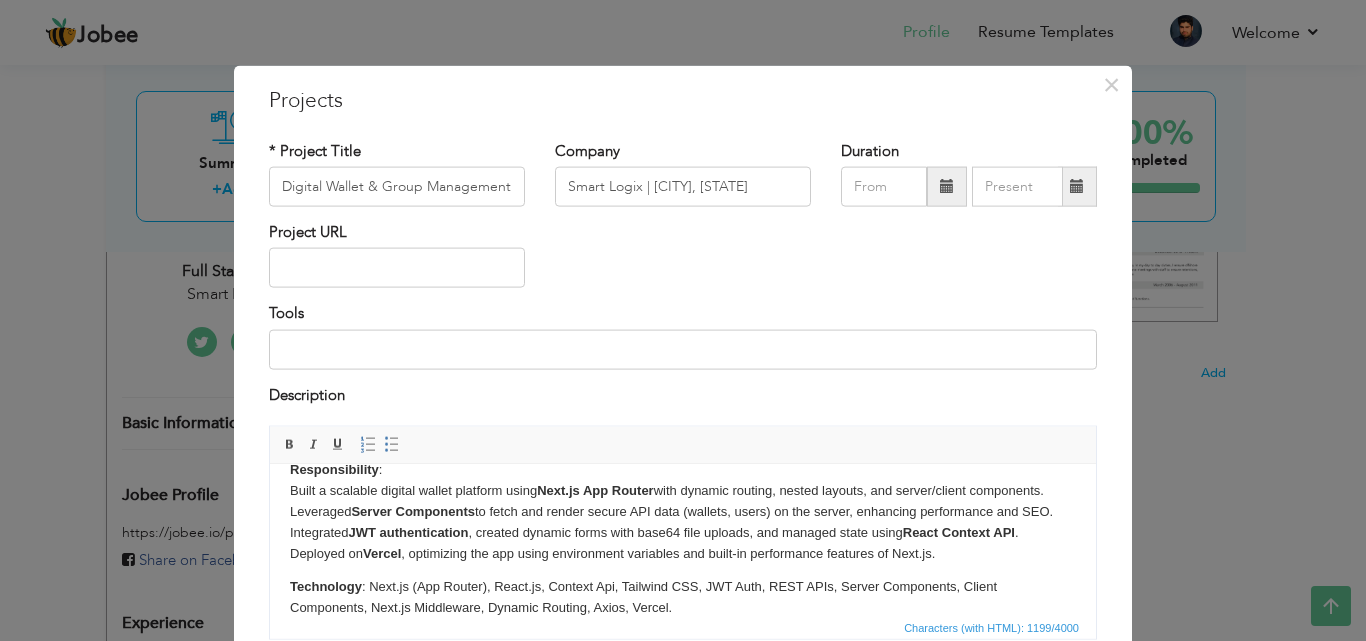 type 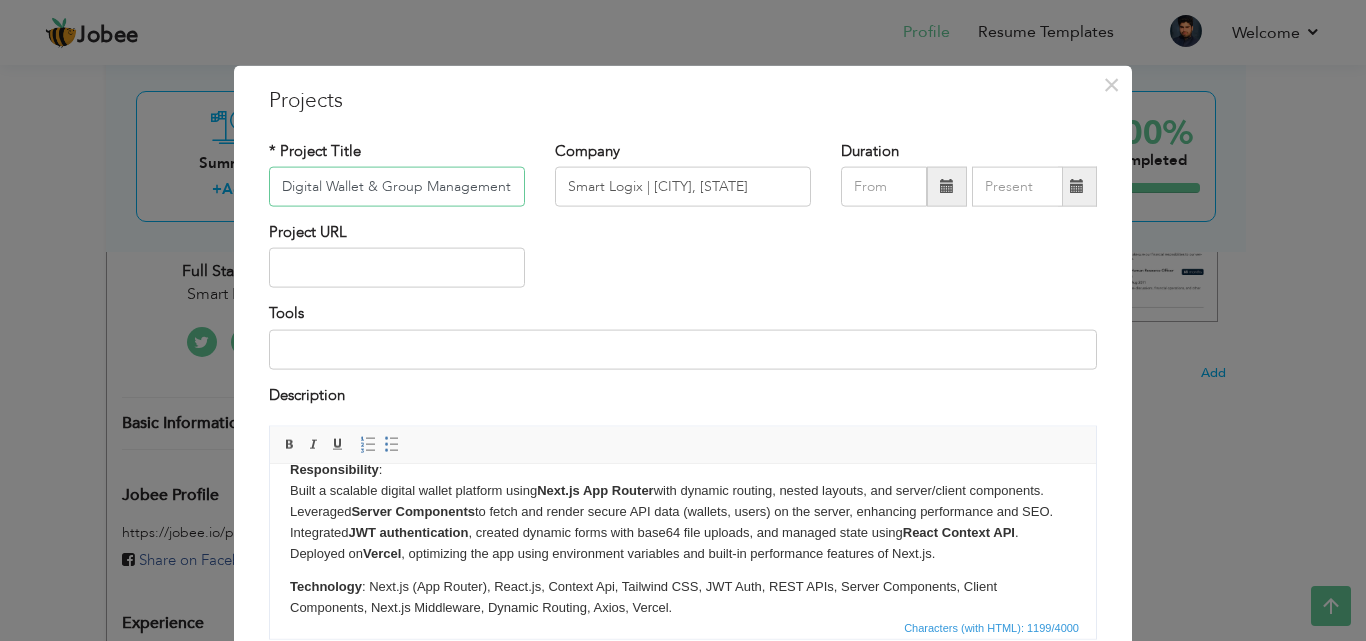 click on "Digital Wallet & Group Management Portal" at bounding box center [397, 187] 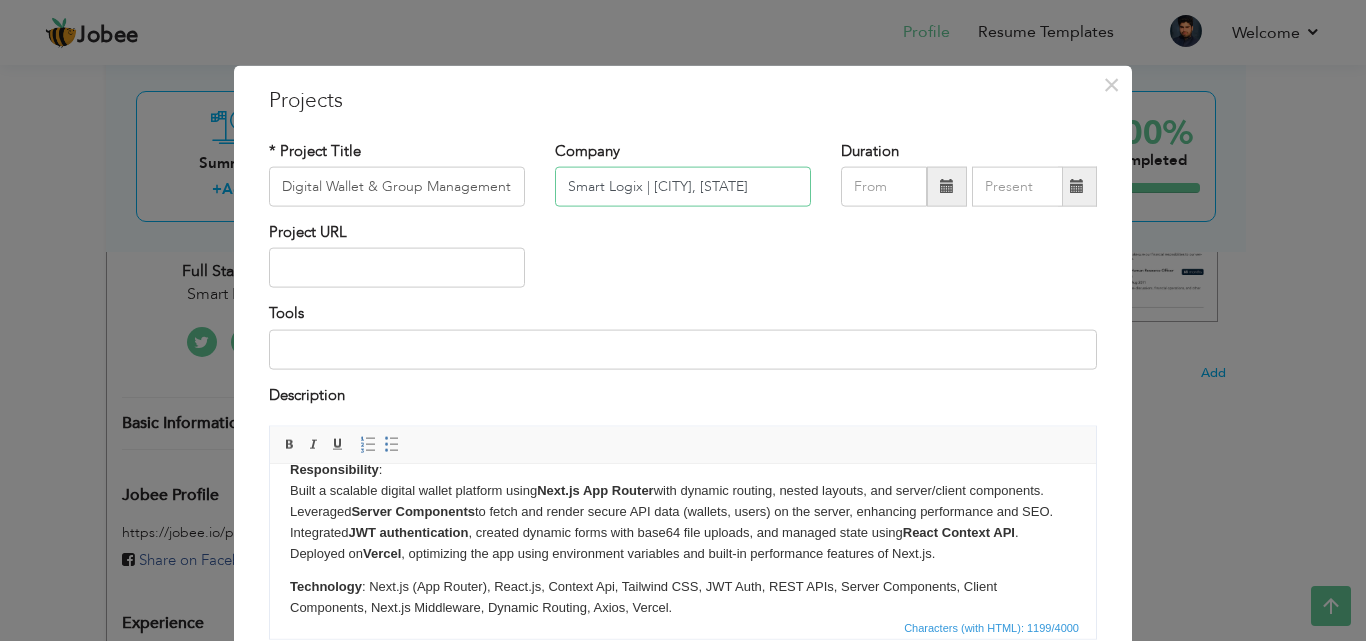 click on "Smart Logix | [CITY], [COUNTRY]" at bounding box center [683, 187] 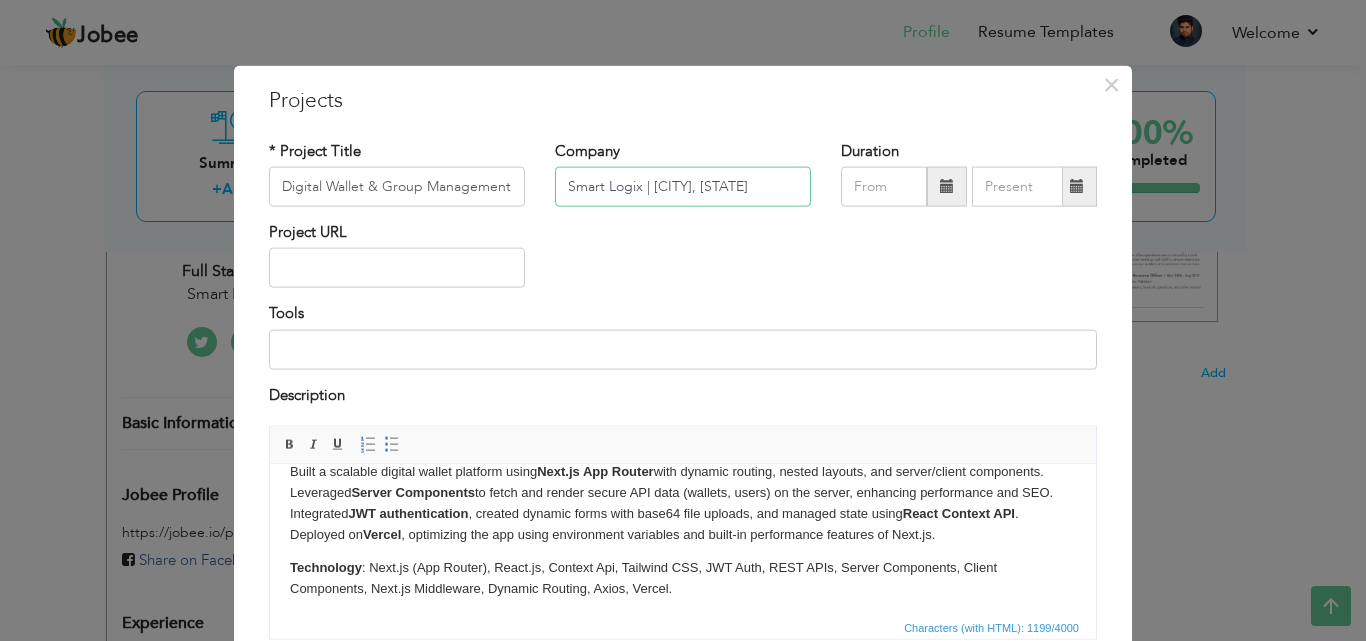 scroll, scrollTop: 124, scrollLeft: 0, axis: vertical 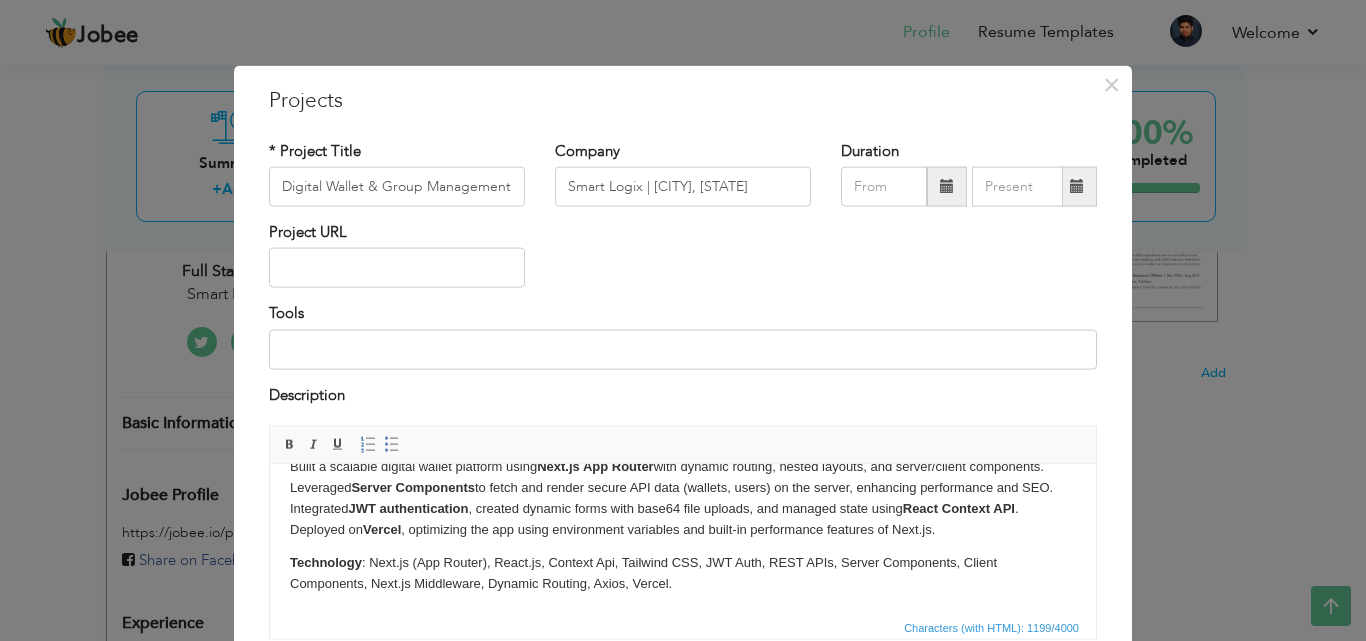click on "Responsibility : Built a scalable digital wallet platform using  Next.js App Router  with dynamic routing, nested layouts, and server/client components. Leveraged  Server Components  to fetch and render secure API data (wallets, users) on the server, enhancing performance and SEO. Integrated  JWT authentication , created dynamic forms with base64 file uploads, and managed state using  React Context API . Deployed on  Vercel , optimizing the app using environment variables and built-in performance features of Next.js." at bounding box center (683, 487) 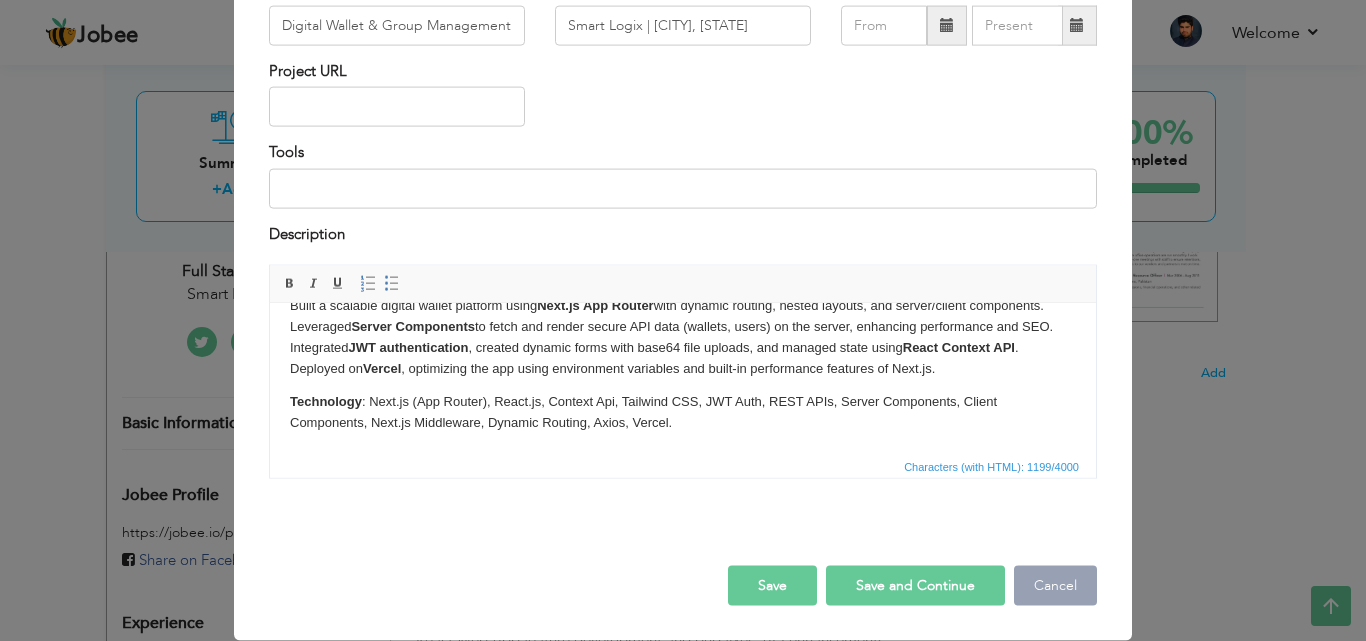 click on "Cancel" at bounding box center (1055, 586) 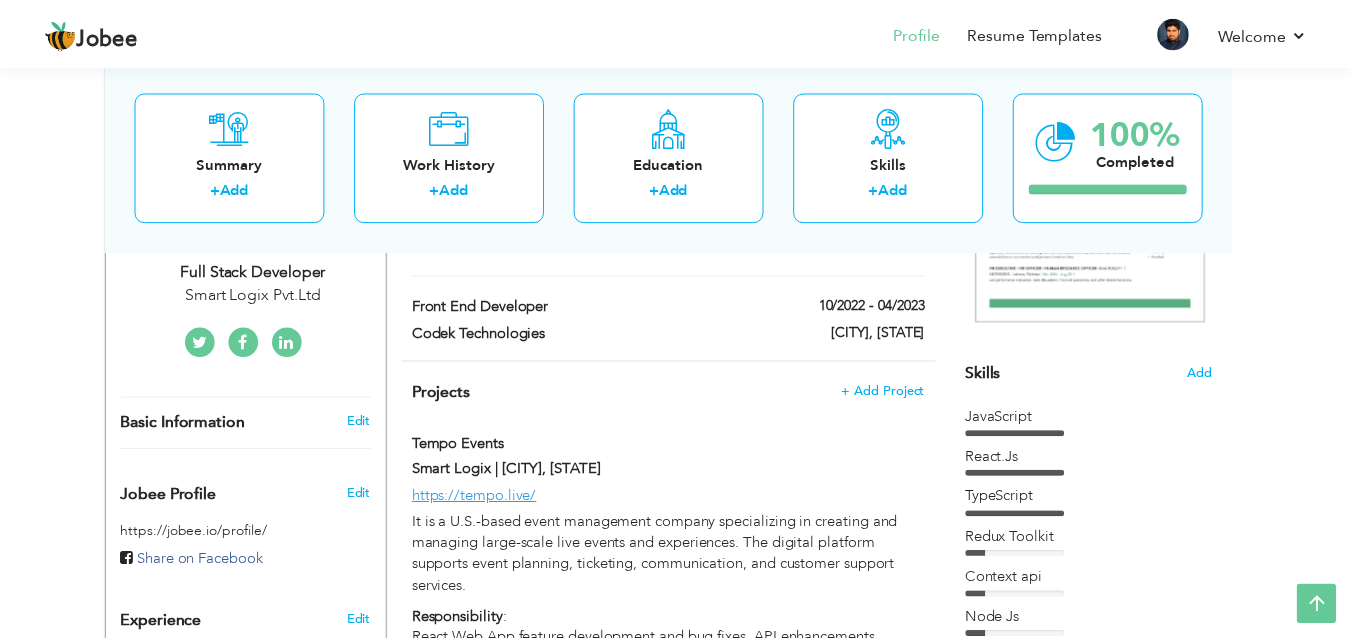 scroll, scrollTop: 0, scrollLeft: 0, axis: both 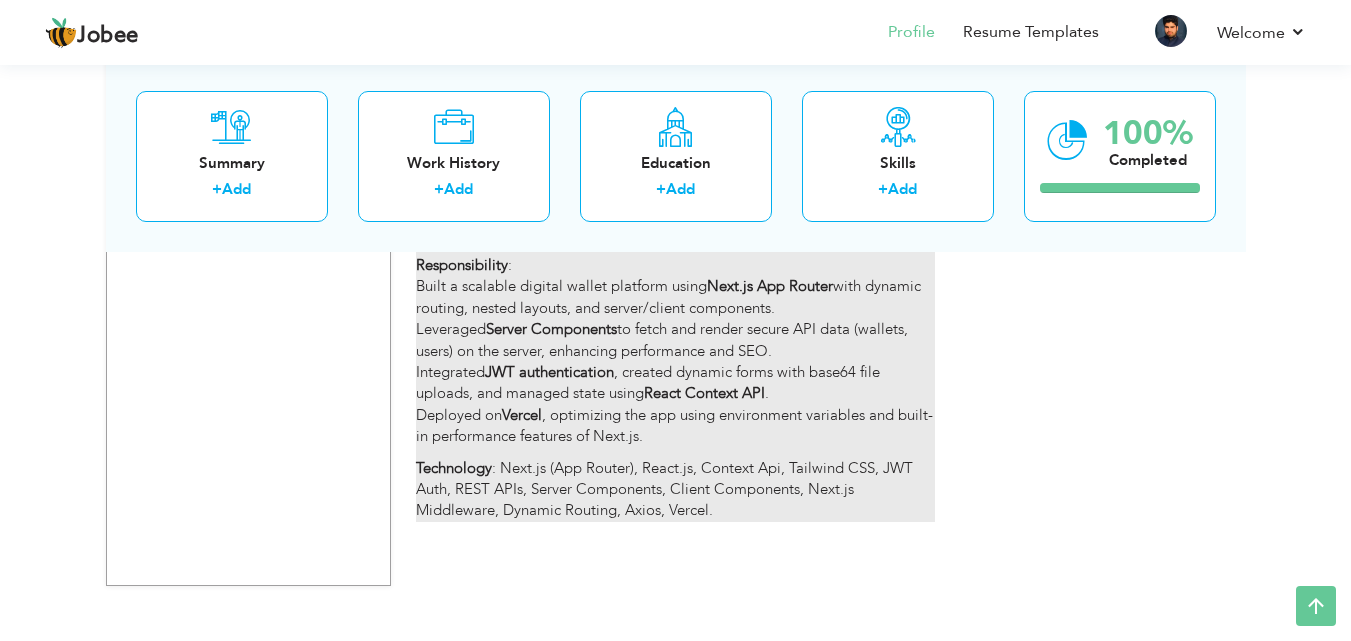 click on "Responsibility :
Built a scalable digital wallet platform using  Next.js App Router  with dynamic routing, nested layouts, and server/client components.
Leveraged  Server Components  to fetch and render secure API data (wallets, users) on the server, enhancing performance and SEO.
Integrated  JWT authentication , created dynamic forms with base64 file uploads, and managed state using  React Context API .
Deployed on  Vercel , optimizing the app using environment variables and built-in performance features of Next.js." at bounding box center [675, 351] 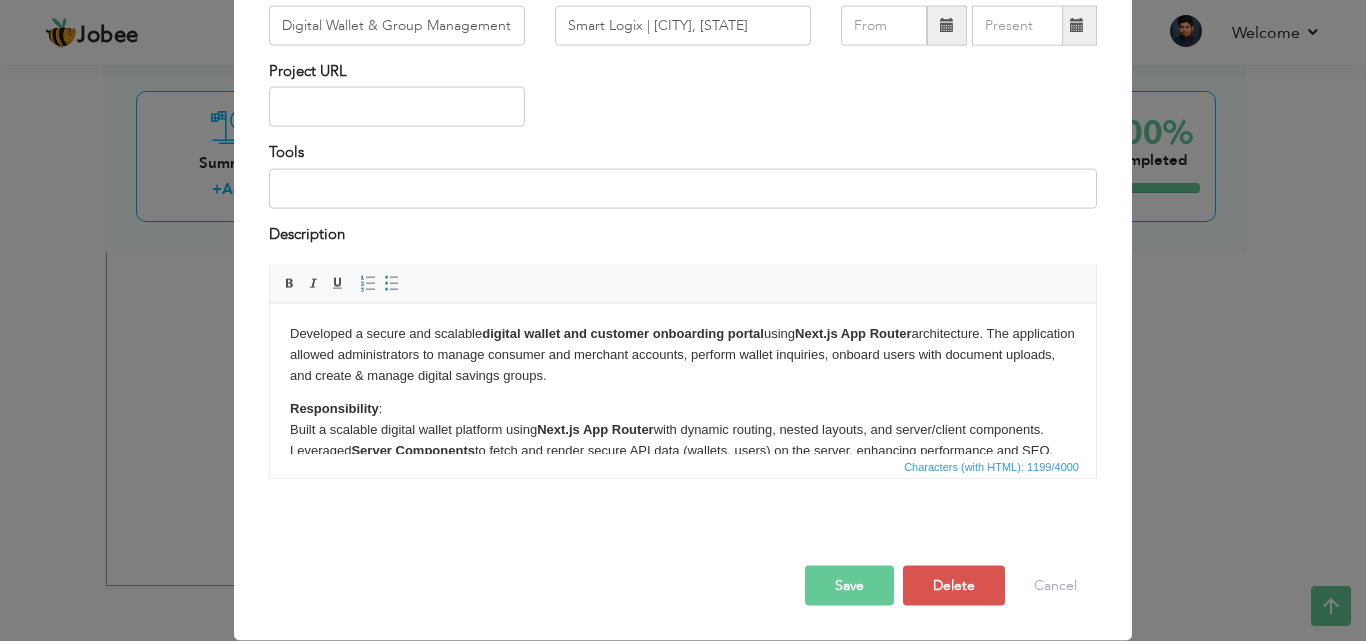 scroll, scrollTop: 0, scrollLeft: 0, axis: both 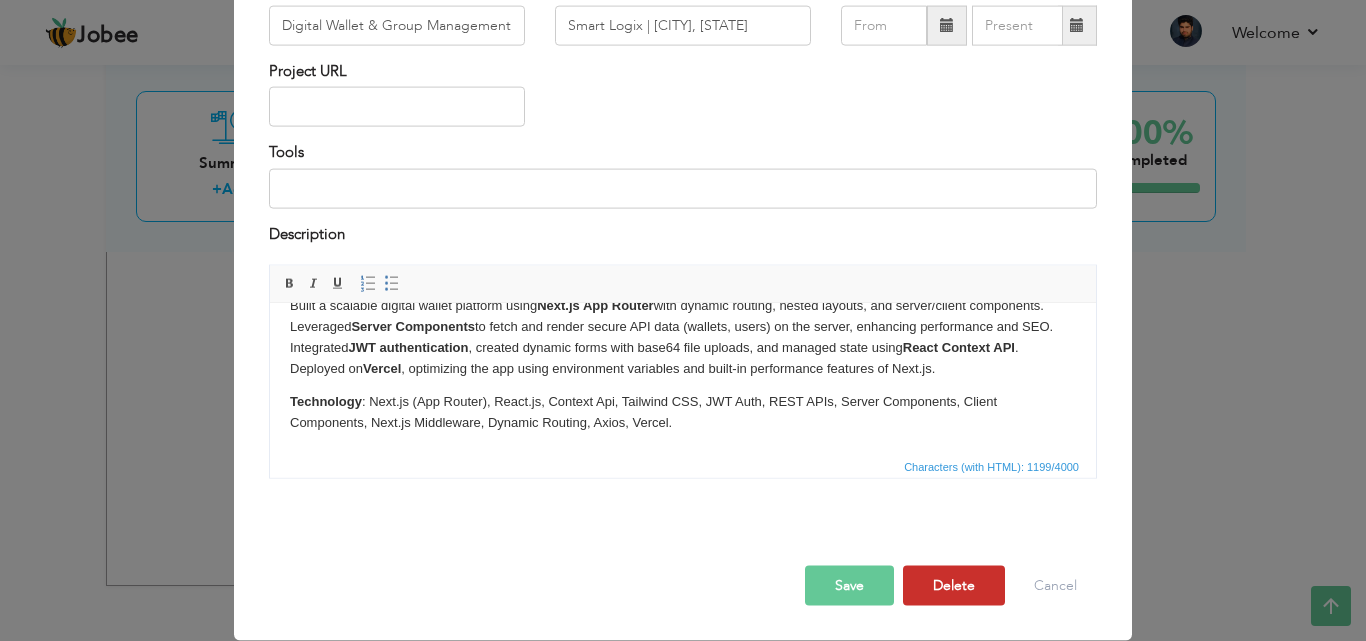 click on "Delete" at bounding box center (954, 586) 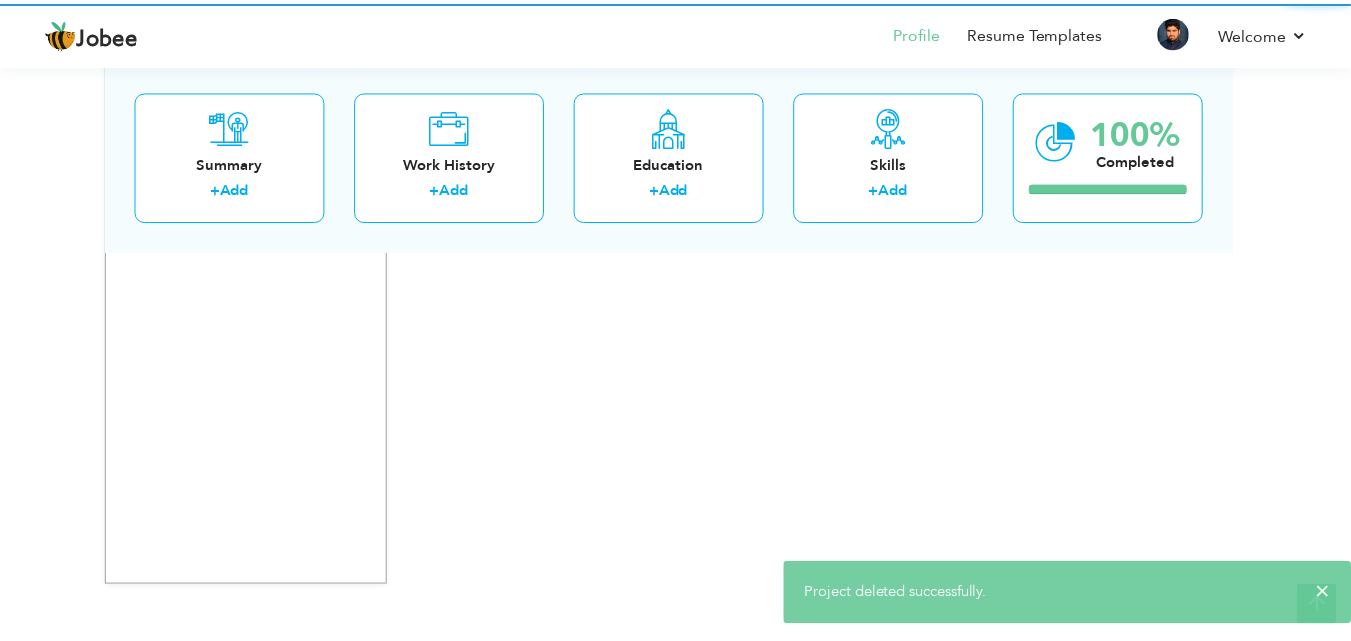 scroll, scrollTop: 0, scrollLeft: 0, axis: both 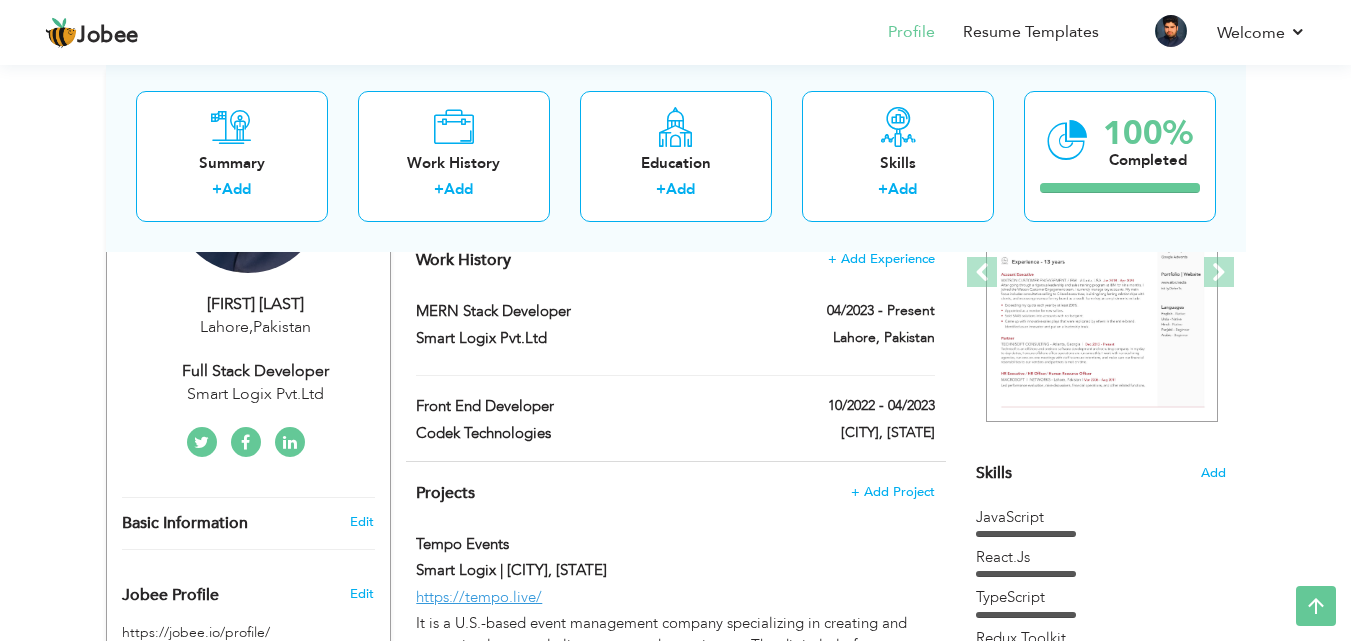 click on "Projects
+ Add Project" at bounding box center [675, 493] 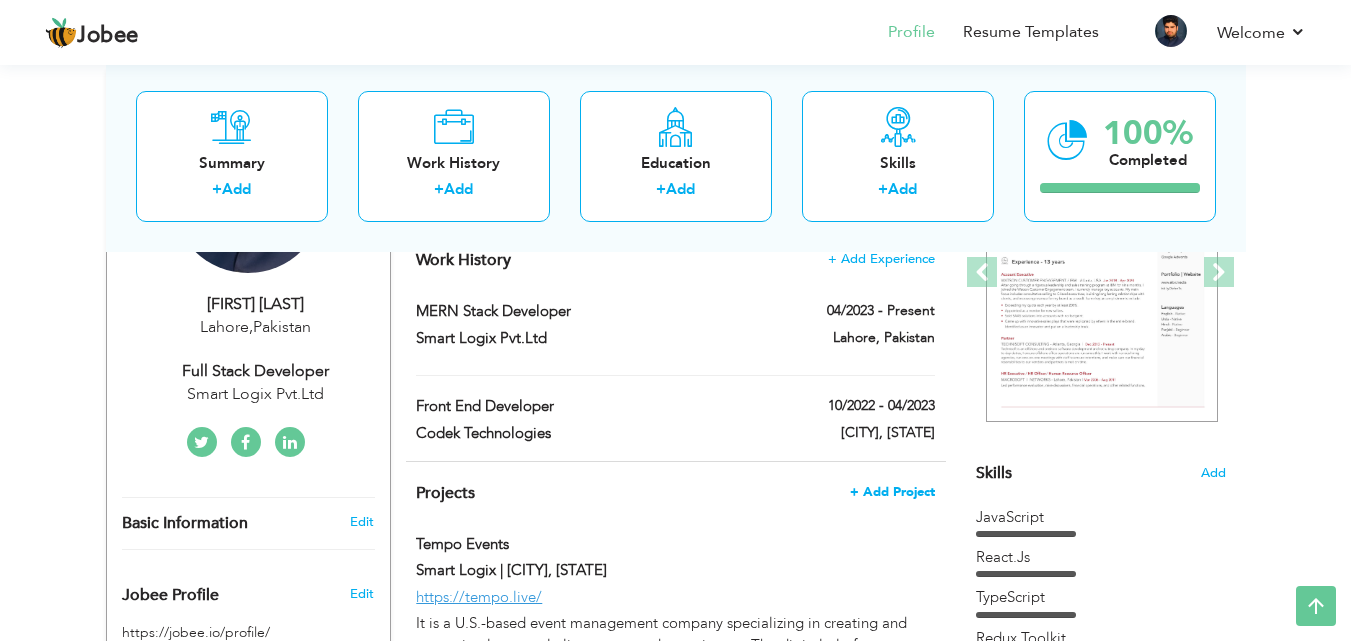 click on "+ Add Project" at bounding box center [892, 492] 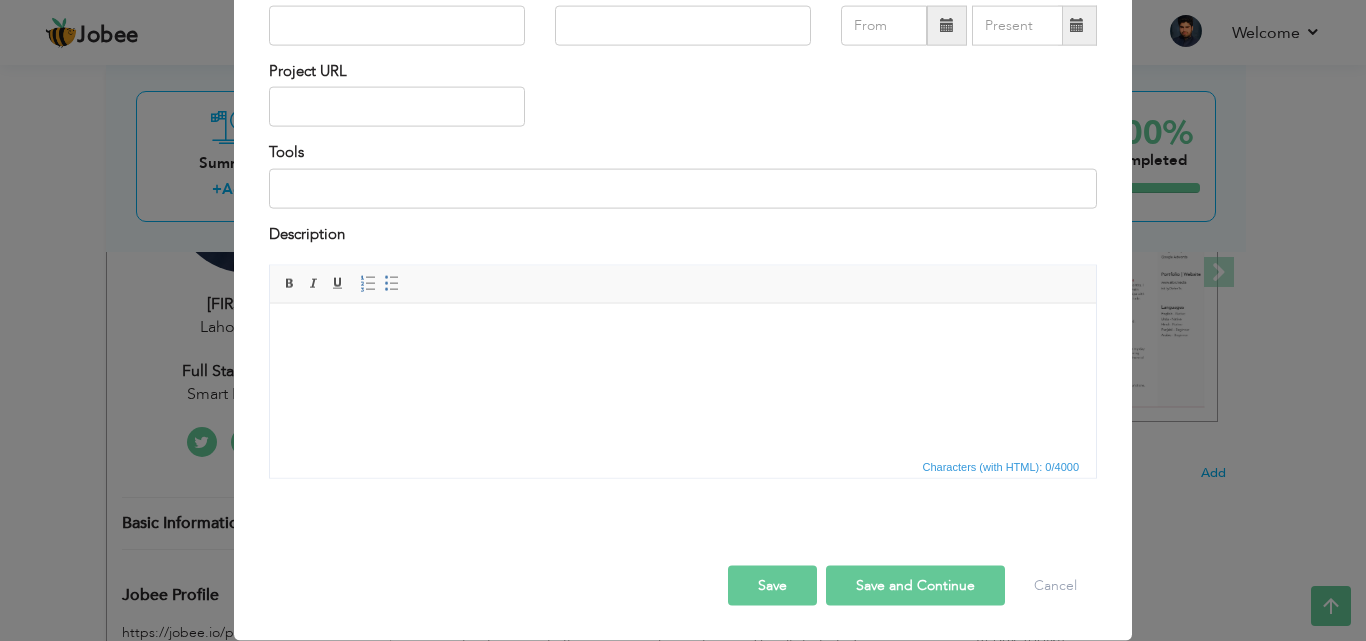 scroll, scrollTop: 0, scrollLeft: 0, axis: both 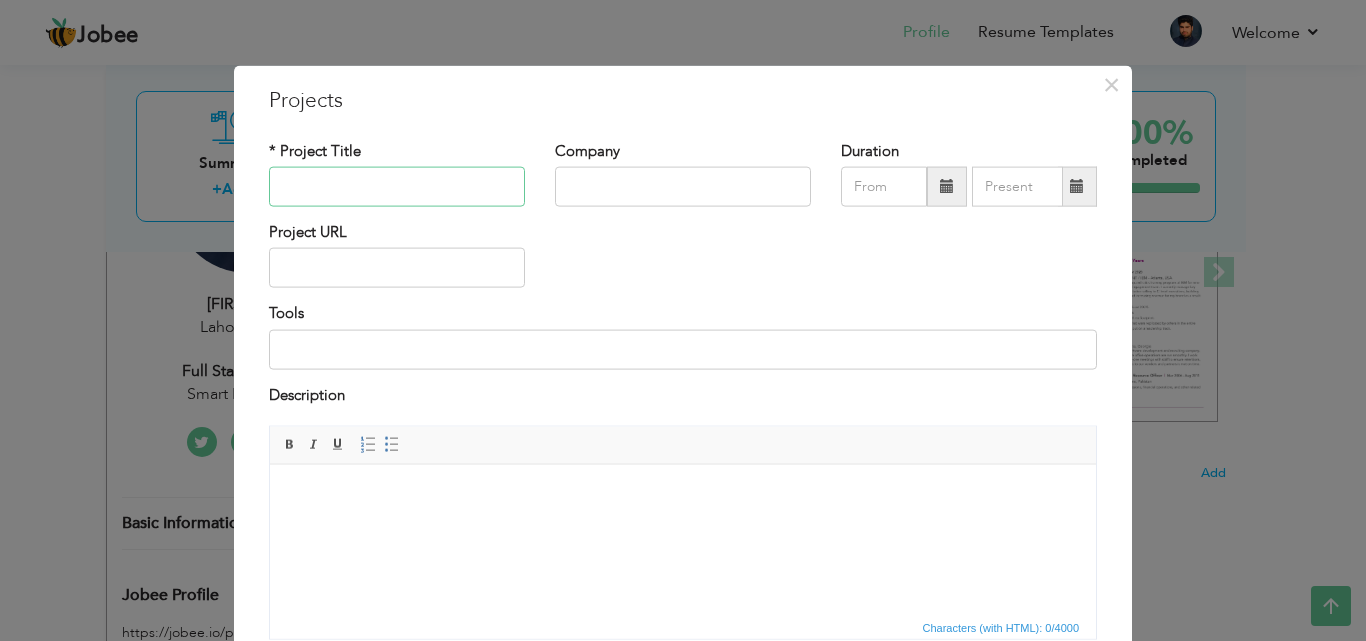 click at bounding box center [397, 187] 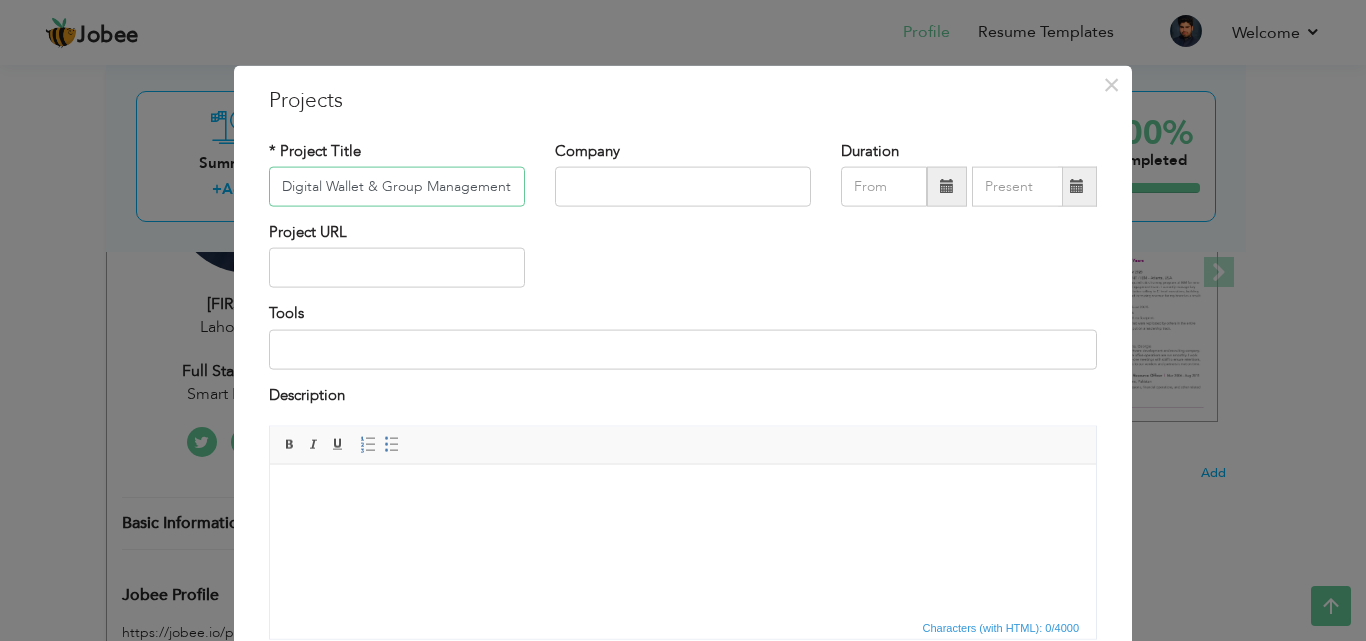 scroll, scrollTop: 0, scrollLeft: 38, axis: horizontal 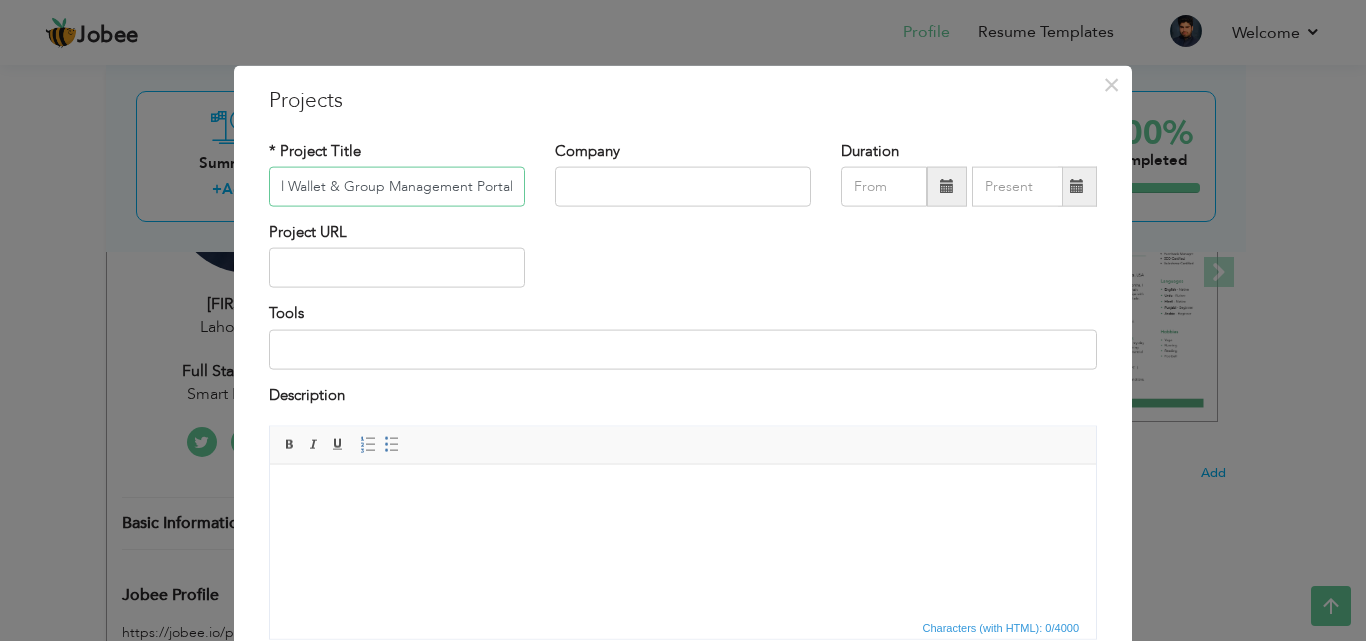 type on "Digital Wallet & Group Management Portal" 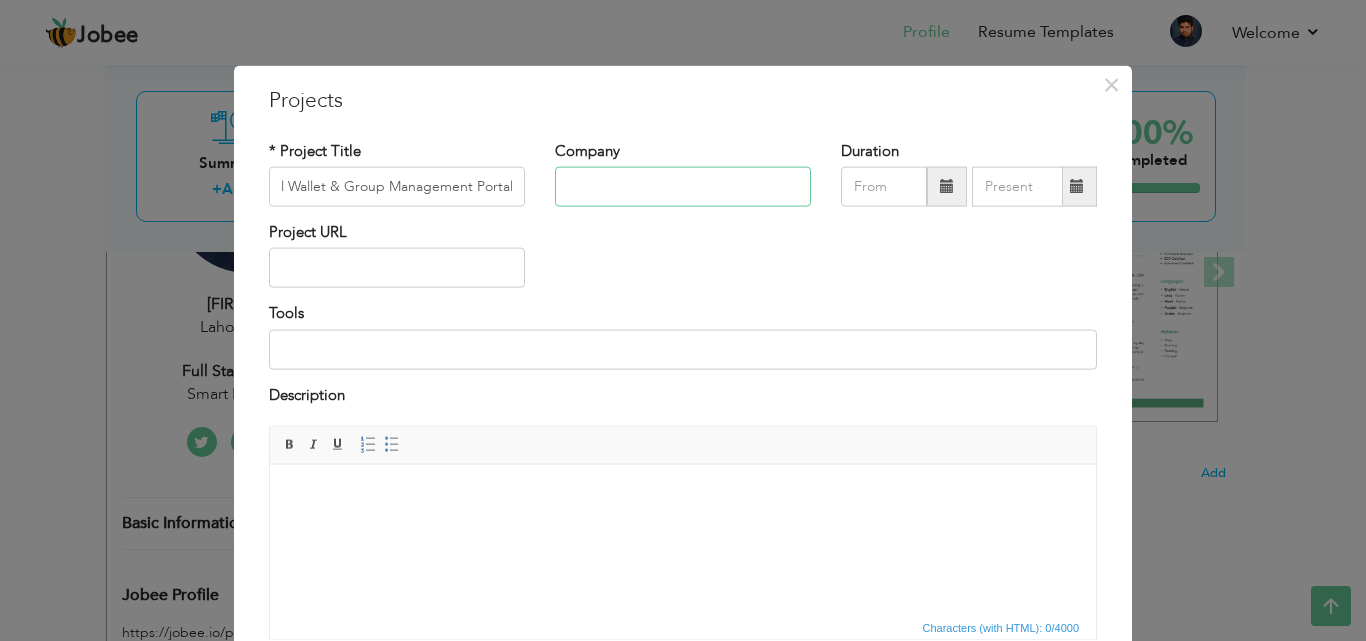 scroll, scrollTop: 0, scrollLeft: 0, axis: both 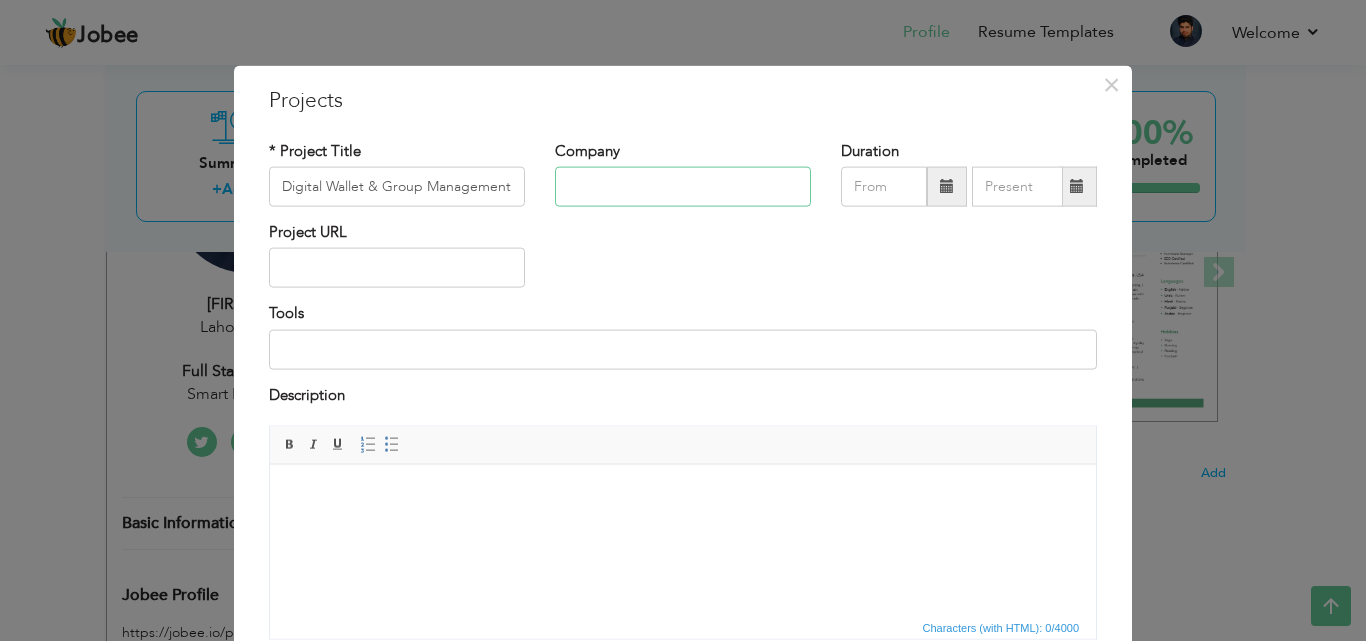 click at bounding box center (683, 187) 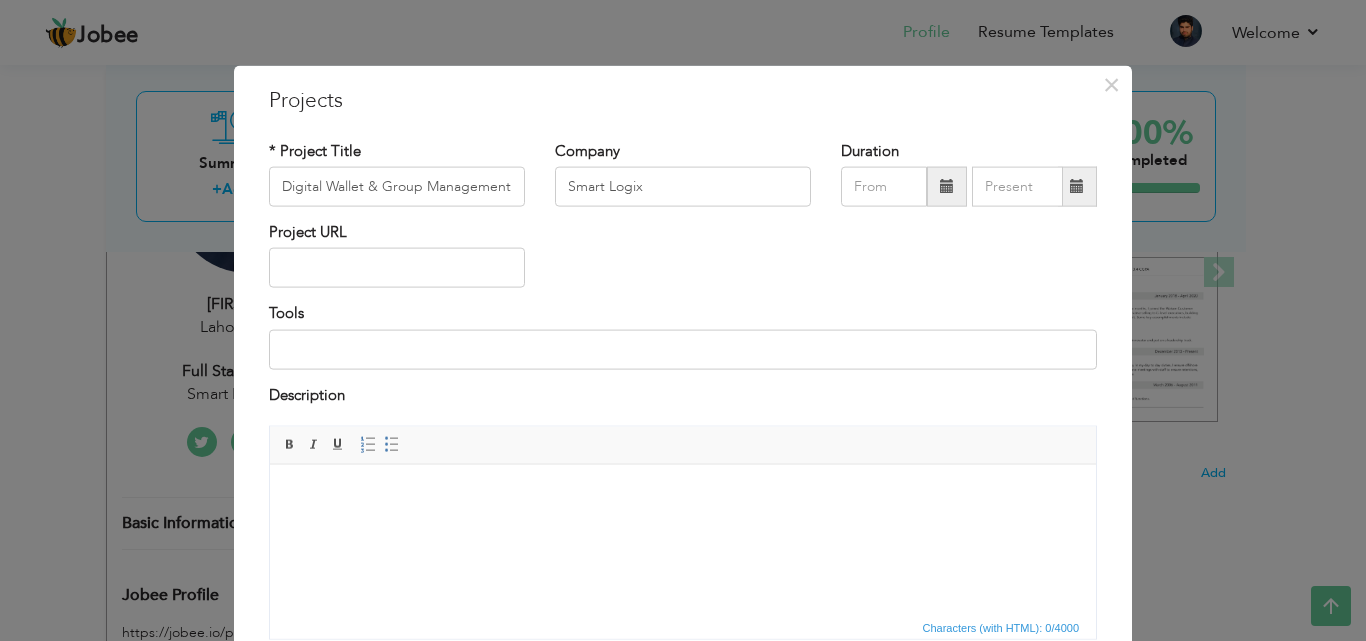 click at bounding box center [683, 494] 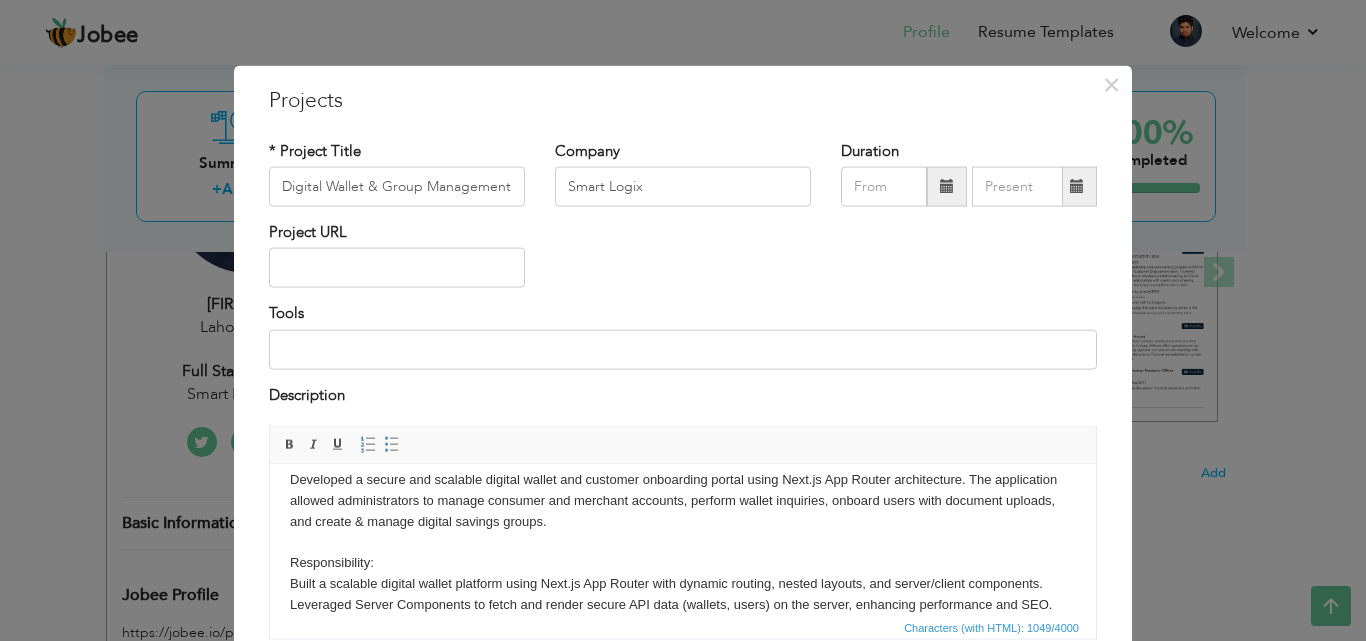 scroll, scrollTop: 0, scrollLeft: 0, axis: both 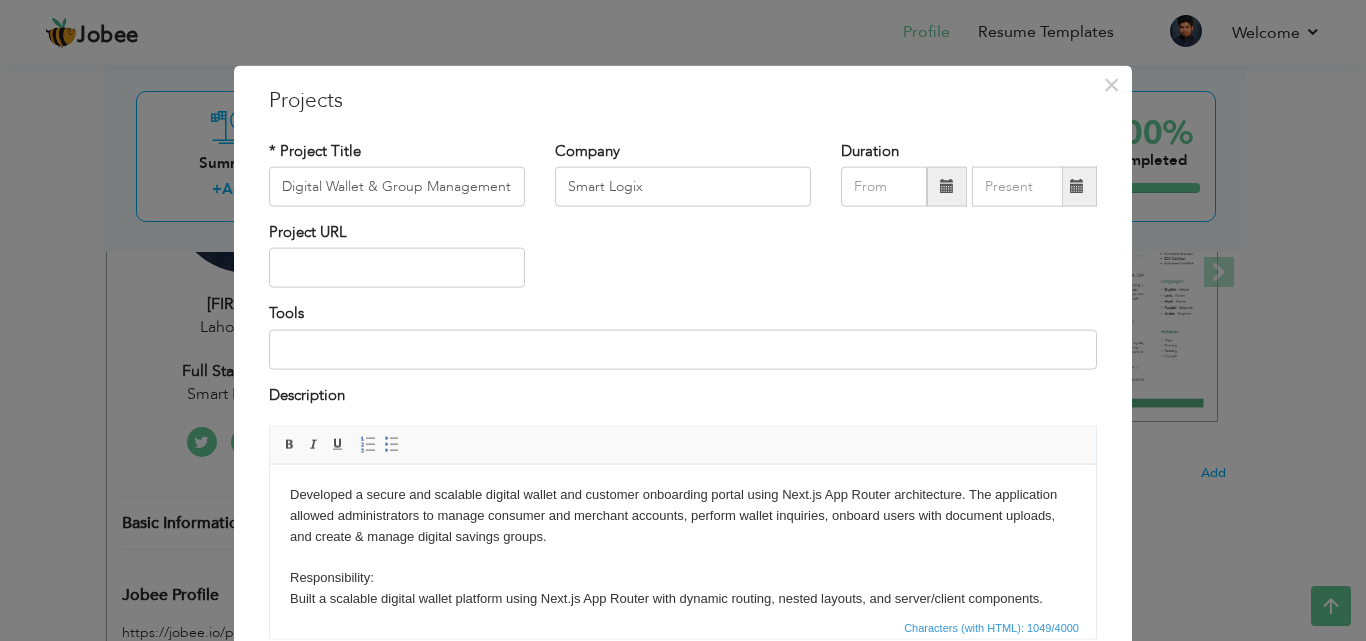 click on "Projects" at bounding box center [683, 100] 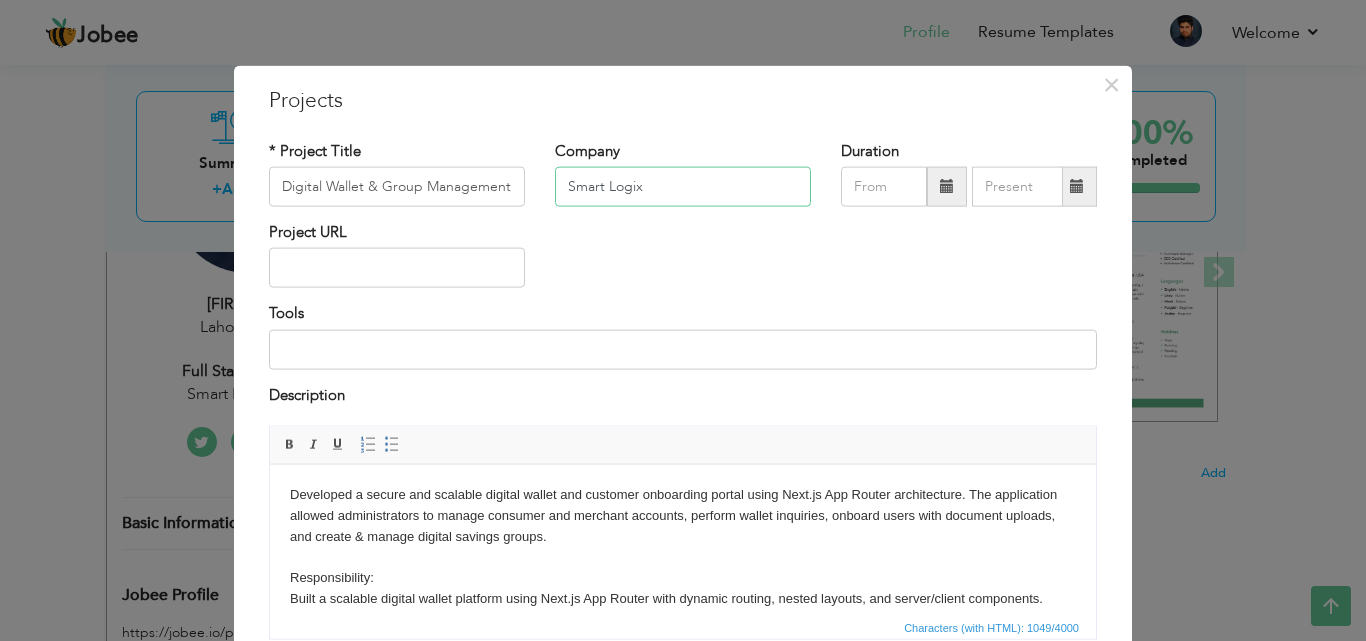 click on "Smart Logix" at bounding box center (683, 187) 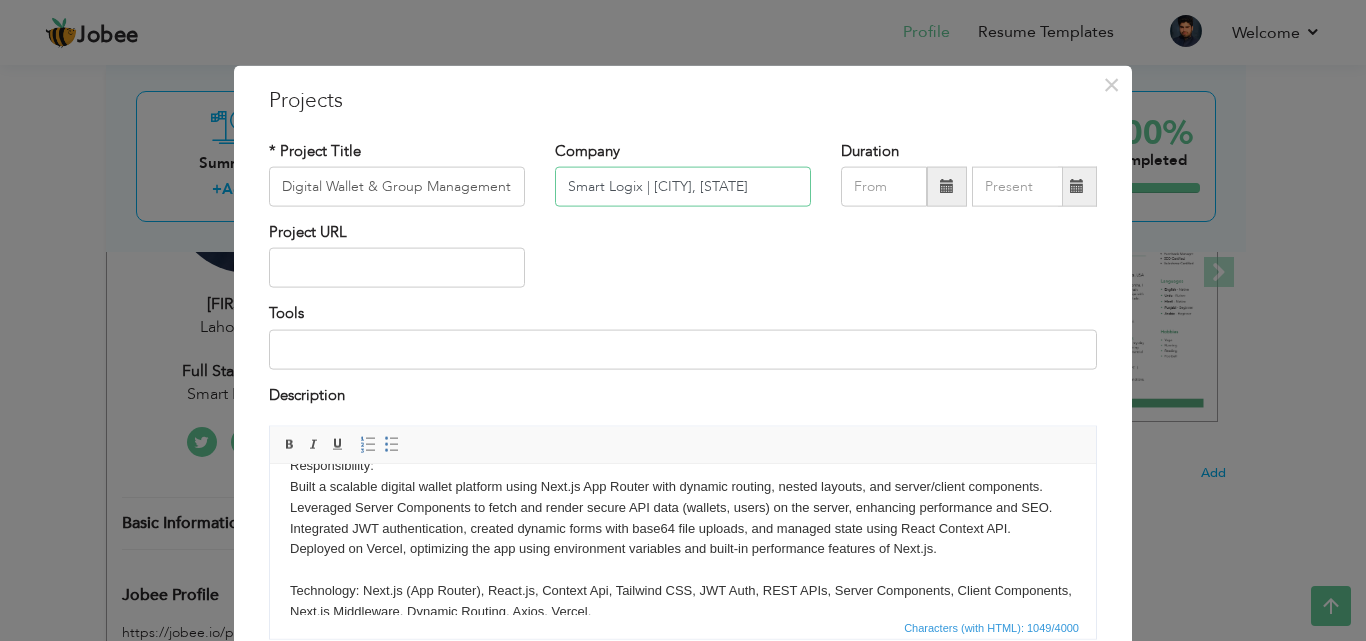 scroll, scrollTop: 140, scrollLeft: 0, axis: vertical 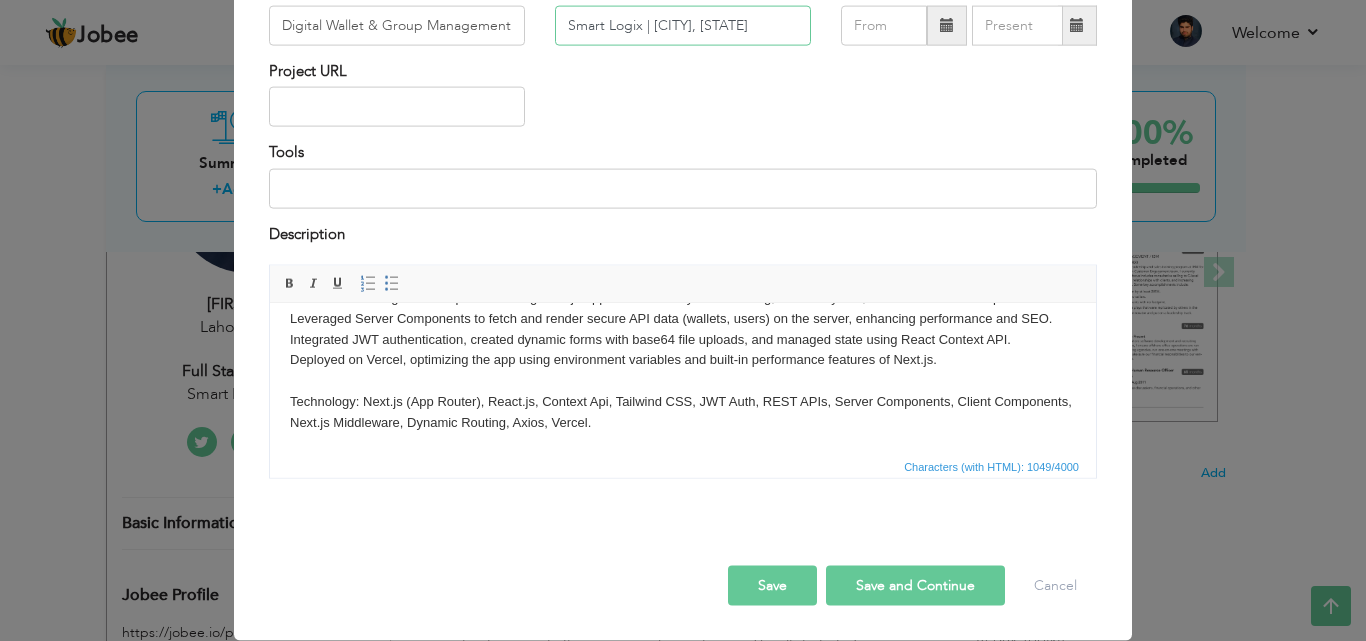 type on "Smart Logix | [CITY], [COUNTRY]" 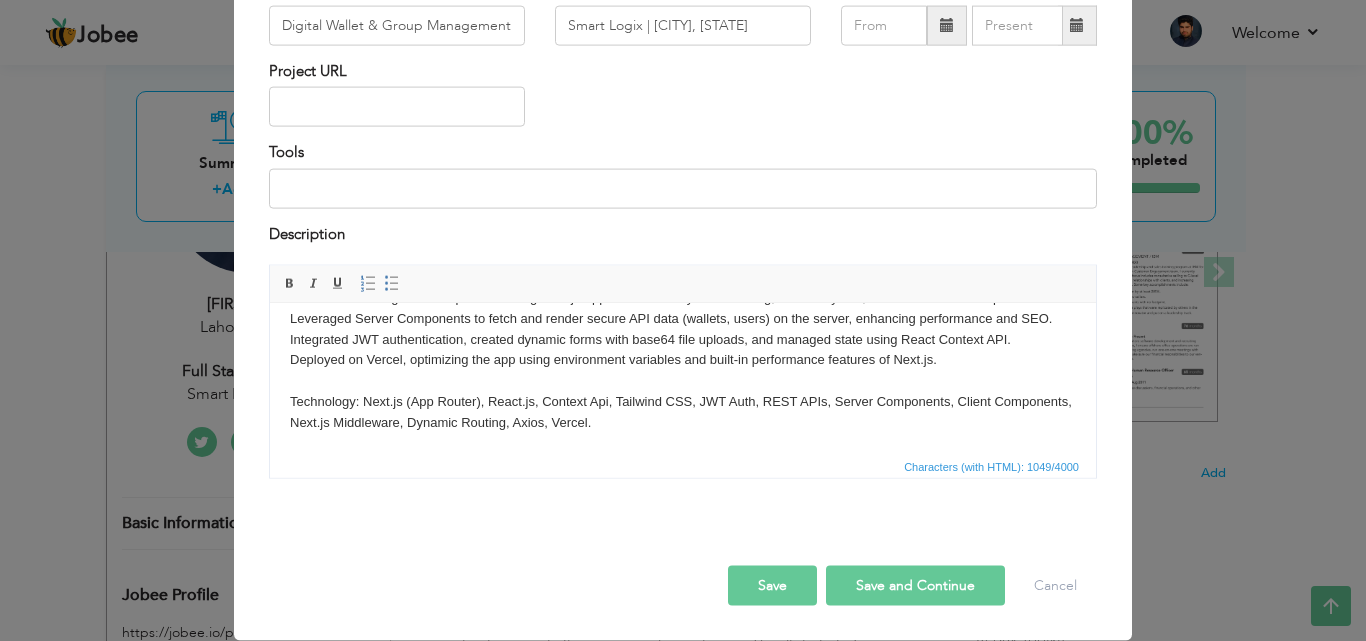 click on "Save and Continue" at bounding box center [915, 586] 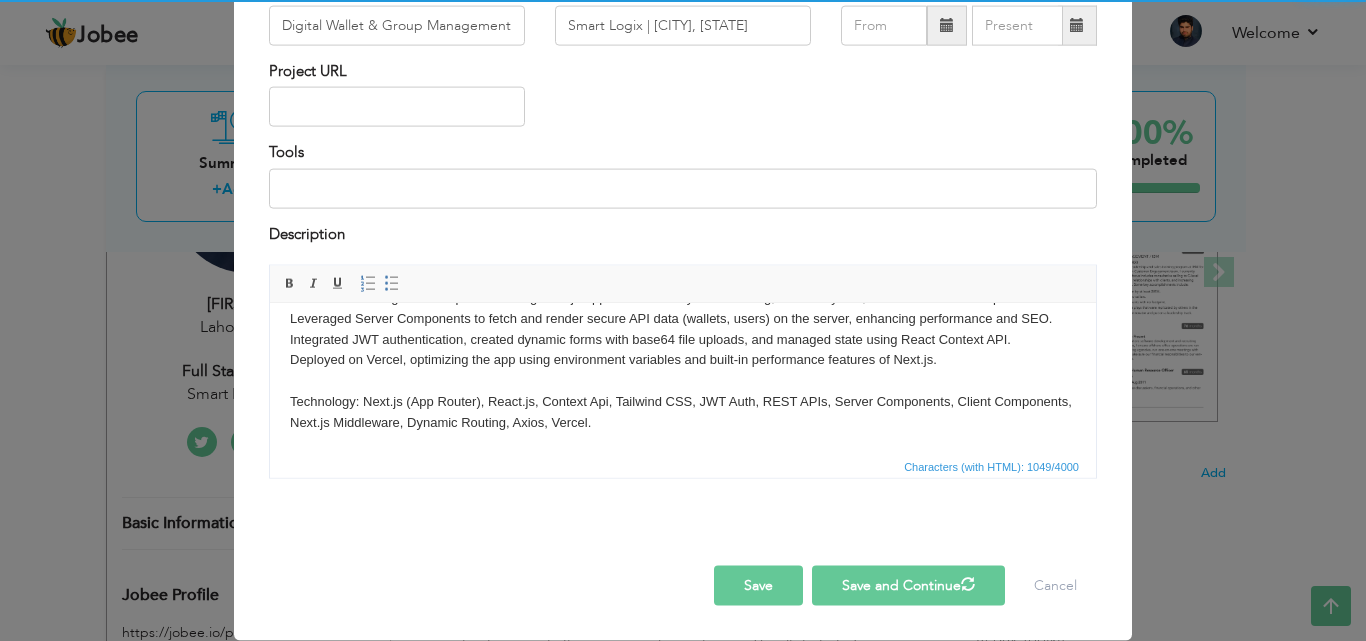 type 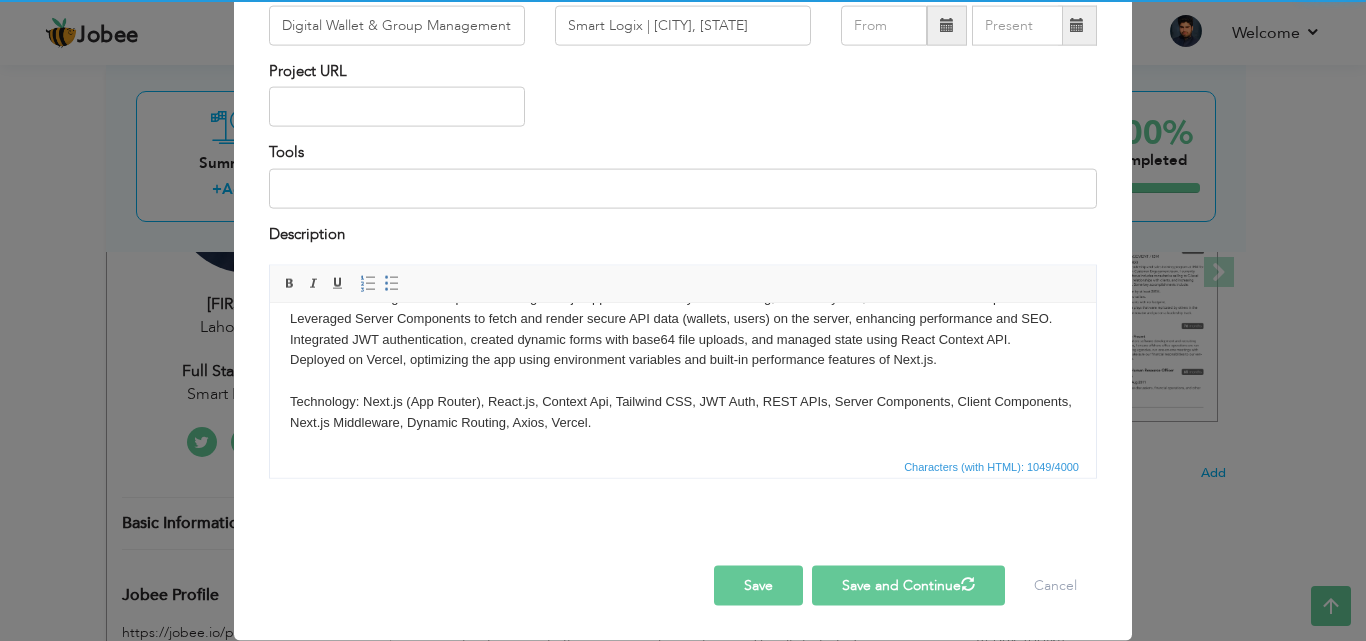 type 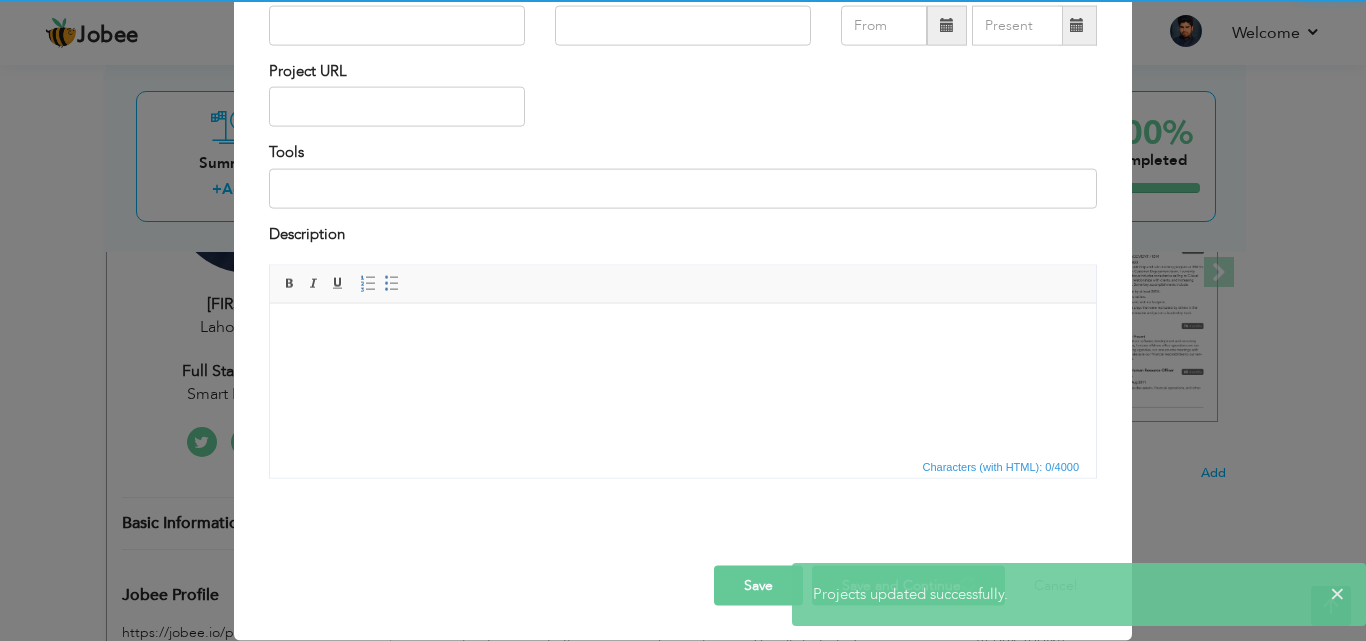 scroll, scrollTop: 0, scrollLeft: 0, axis: both 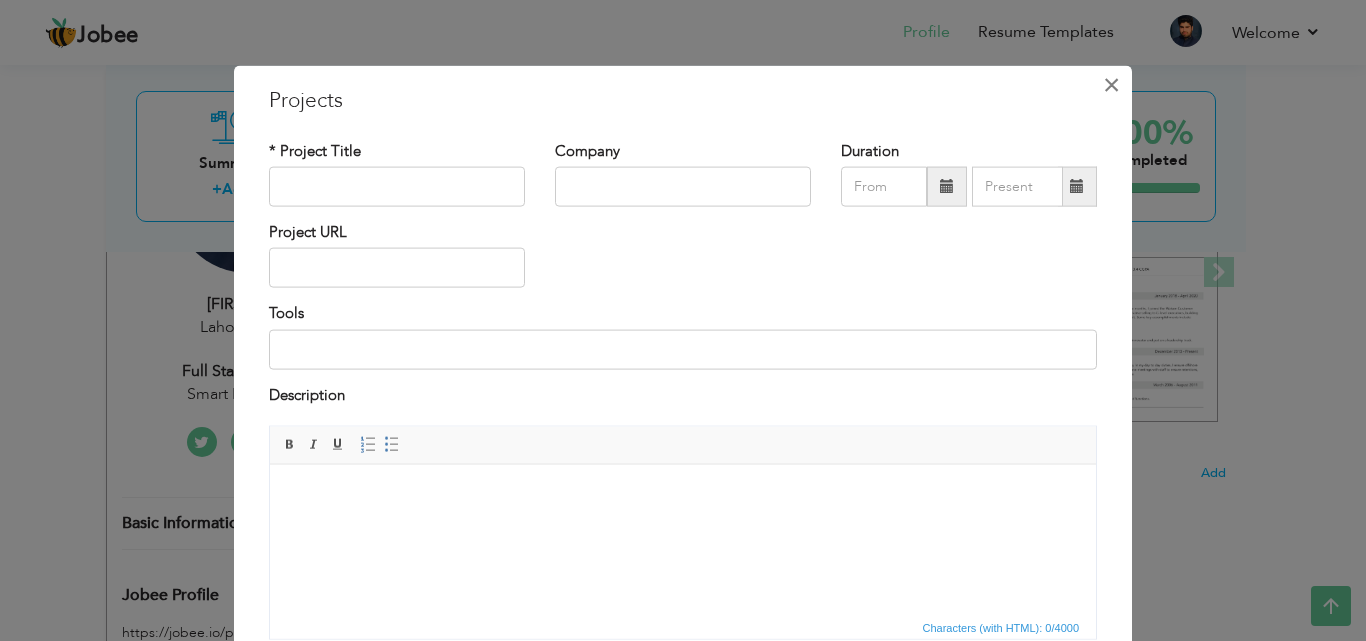 click on "×" at bounding box center (1111, 84) 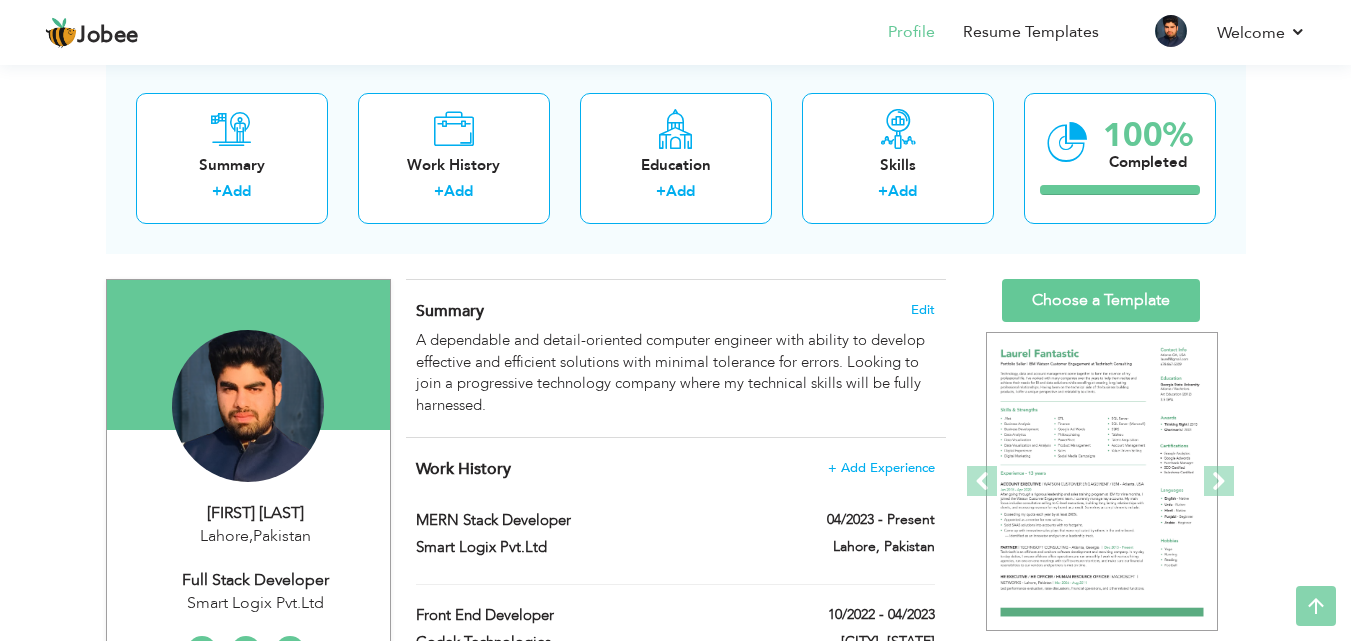 scroll, scrollTop: 0, scrollLeft: 0, axis: both 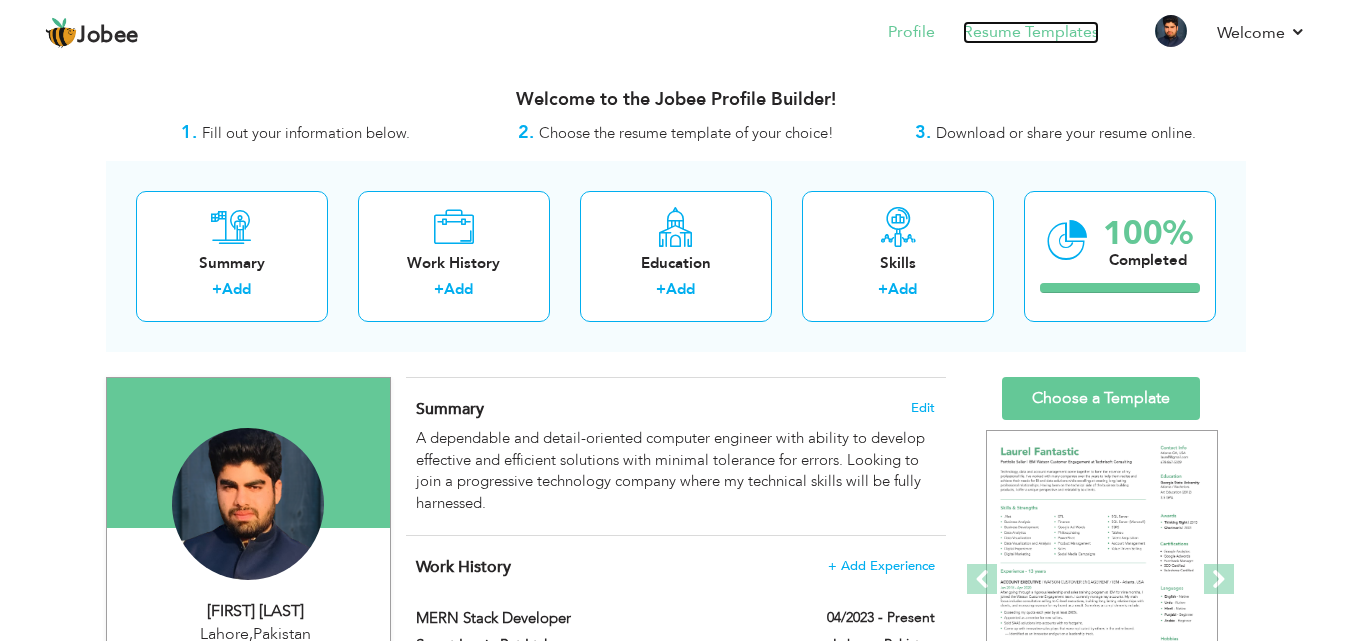 click on "Resume Templates" at bounding box center (1031, 32) 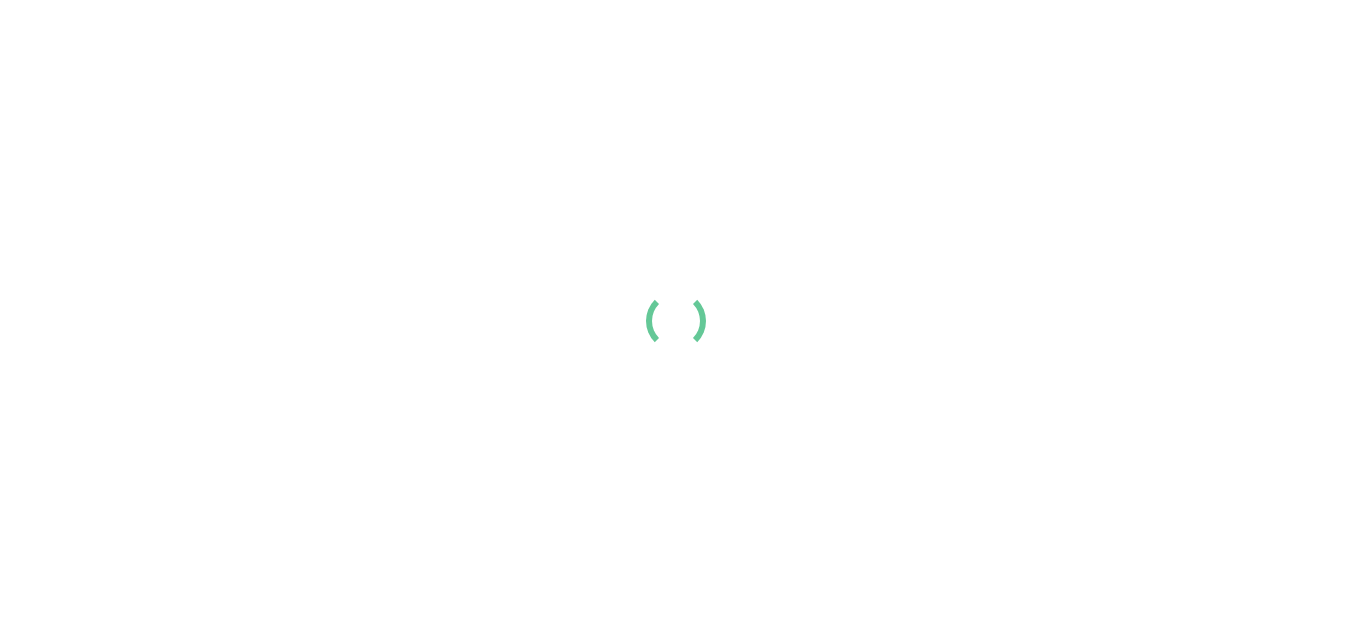 scroll, scrollTop: 0, scrollLeft: 0, axis: both 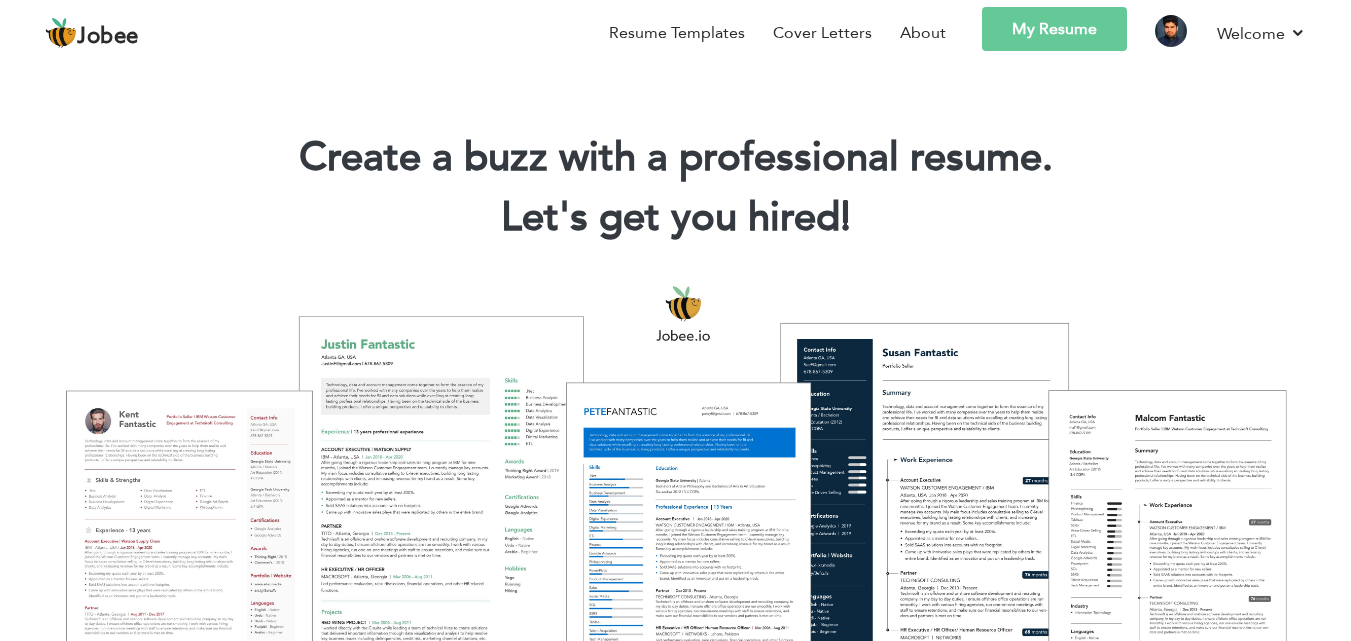 click on "My Resume" at bounding box center (1054, 29) 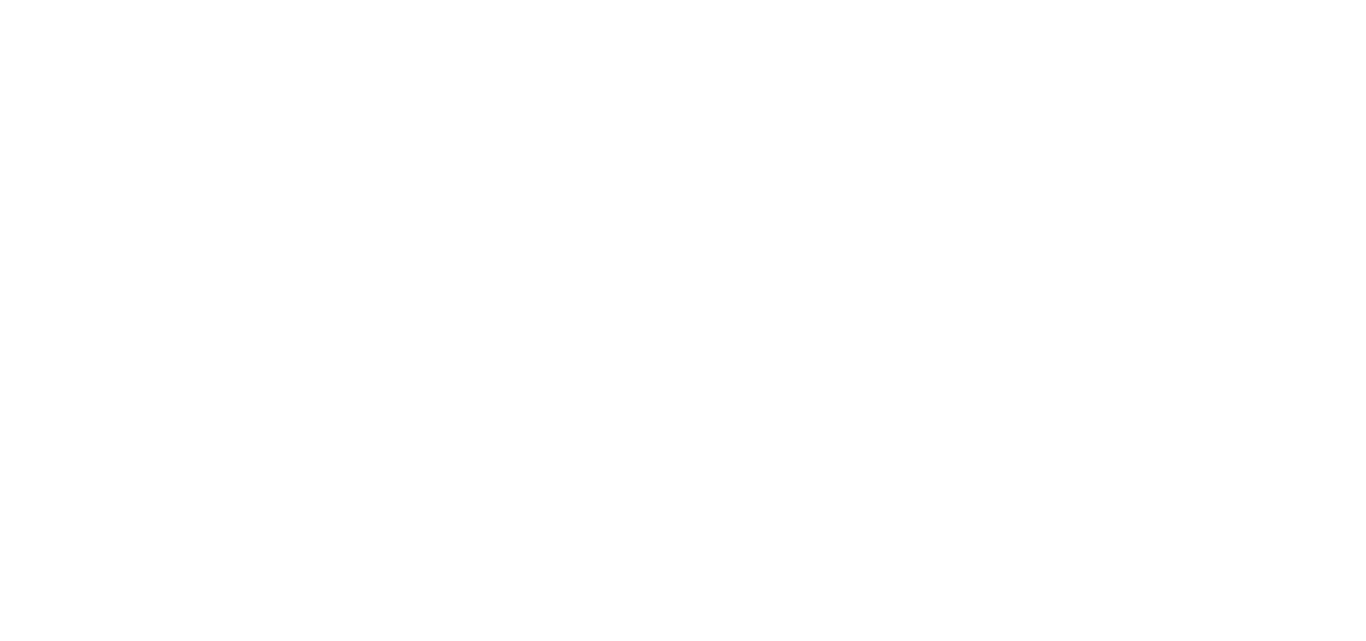 scroll, scrollTop: 0, scrollLeft: 0, axis: both 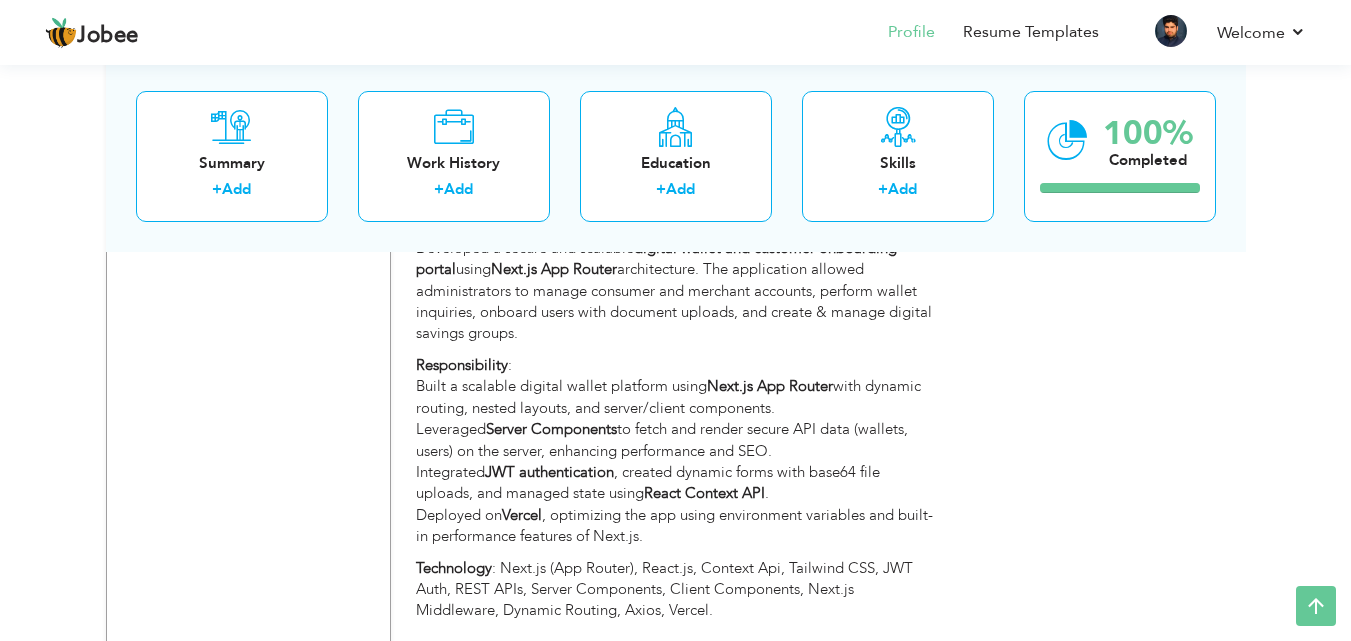 click on "Responsibility :
Built a scalable digital wallet platform using  Next.js App Router  with dynamic routing, nested layouts, and server/client components.
Leveraged  Server Components  to fetch and render secure API data (wallets, users) on the server, enhancing performance and SEO.
Integrated  JWT authentication , created dynamic forms with base64 file uploads, and managed state using  React Context API .
Deployed on  Vercel , optimizing the app using environment variables and built-in performance features of Next.js." at bounding box center [675, 451] 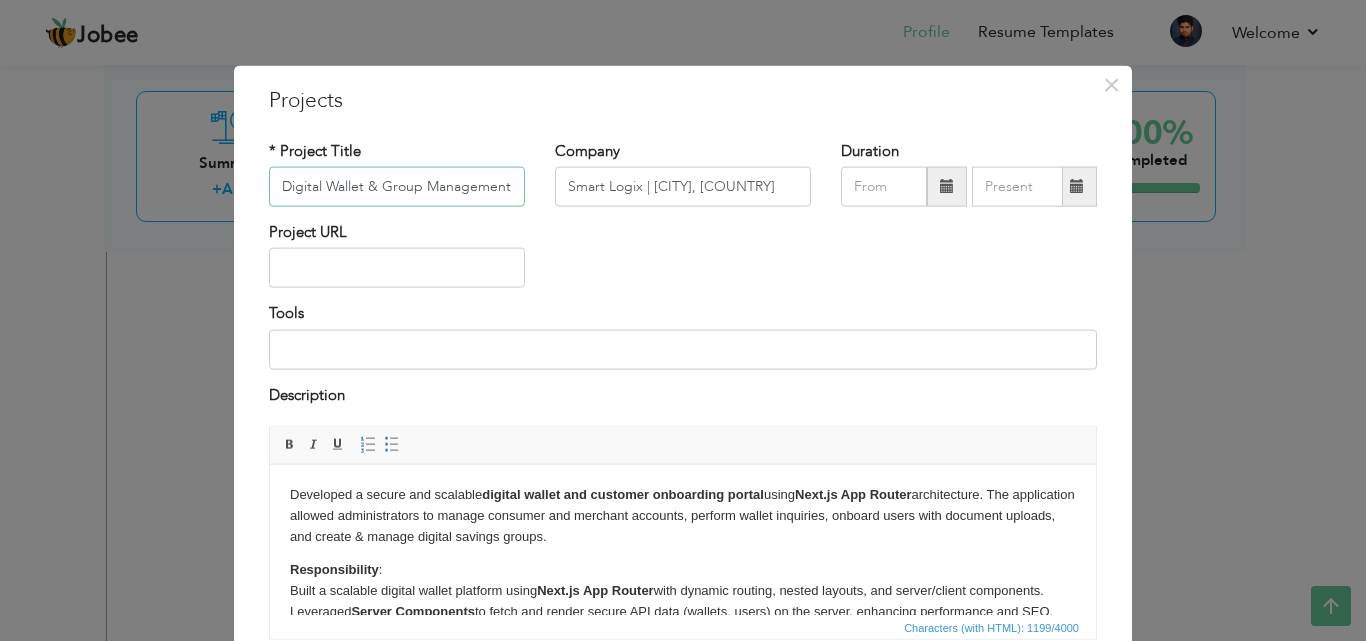 scroll, scrollTop: 0, scrollLeft: 38, axis: horizontal 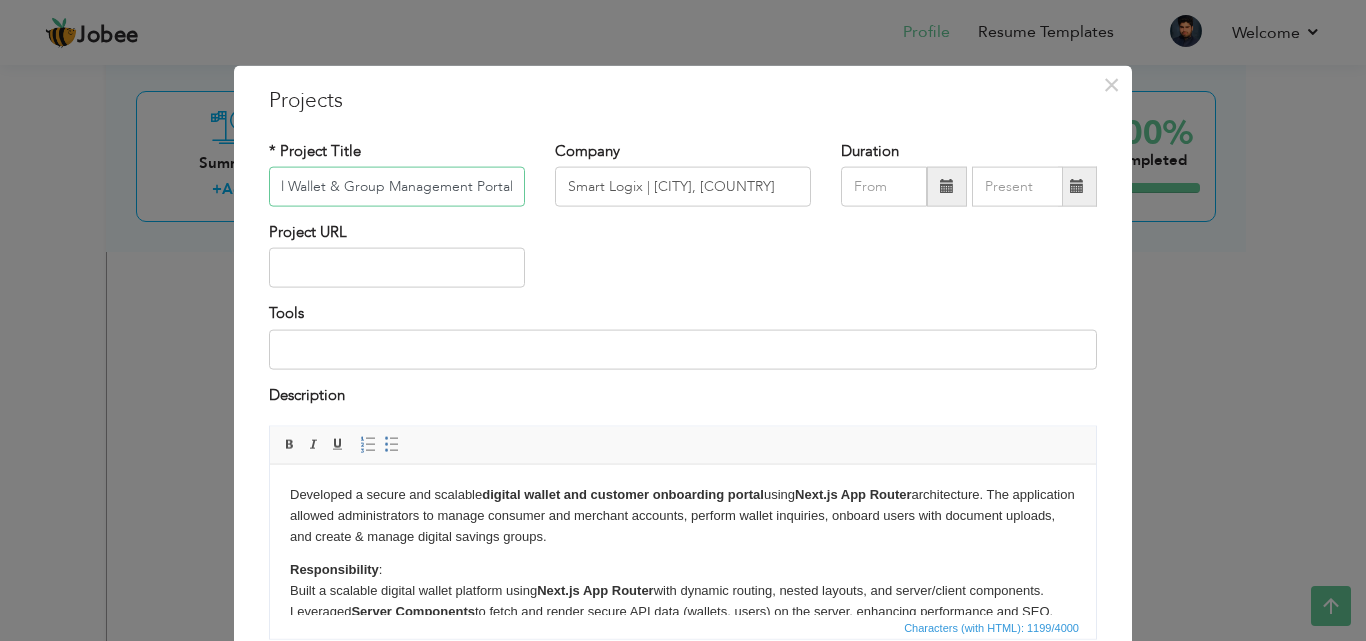 click on "Digital Wallet & Group Management Portal" at bounding box center (397, 187) 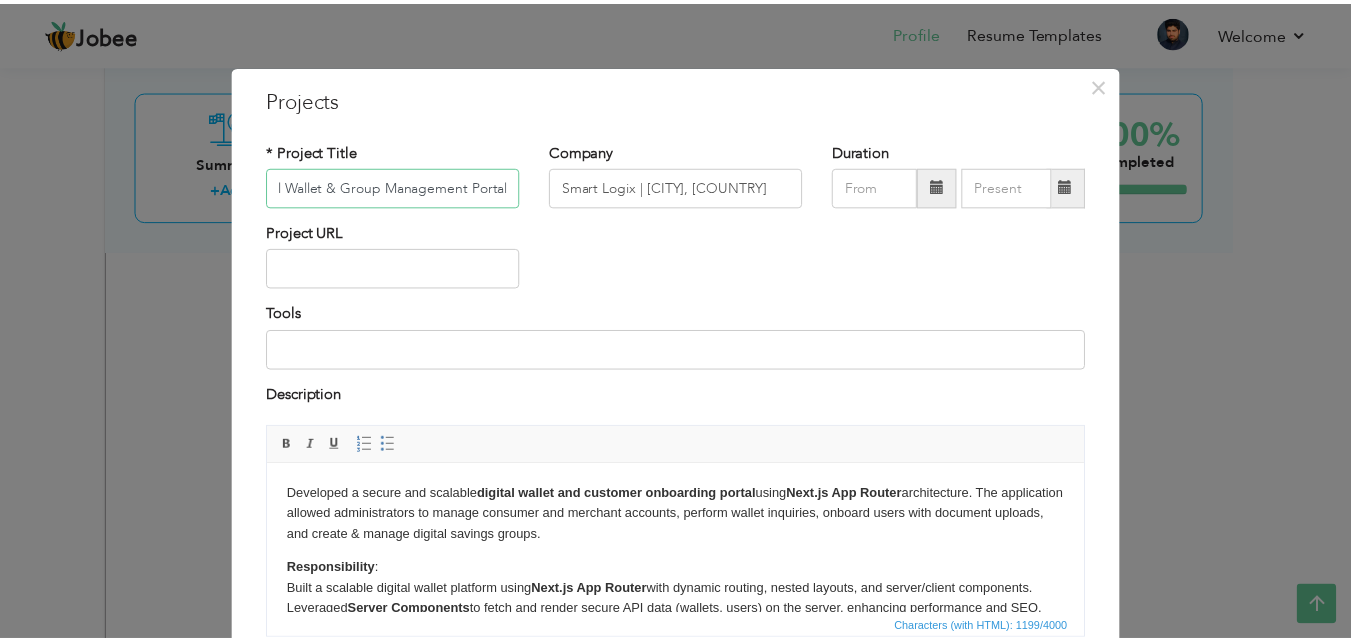 scroll, scrollTop: 0, scrollLeft: 0, axis: both 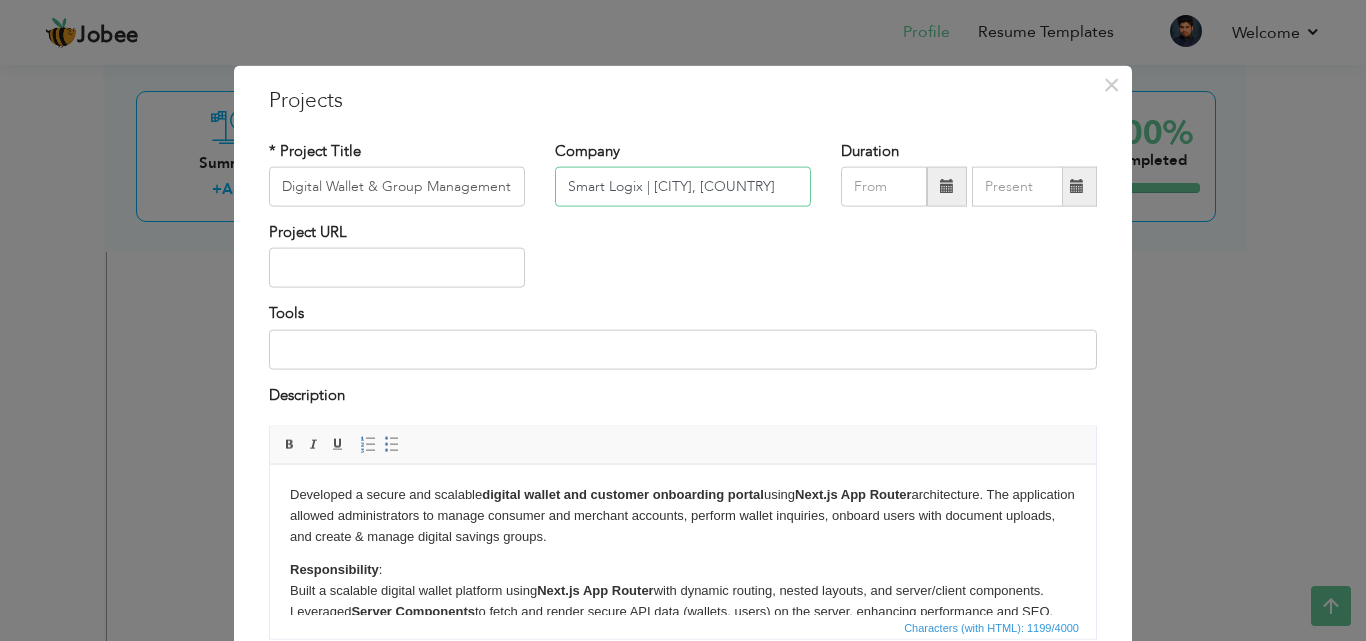 click on "Smart Logix | [CITY], [COUNTRY]" at bounding box center [683, 187] 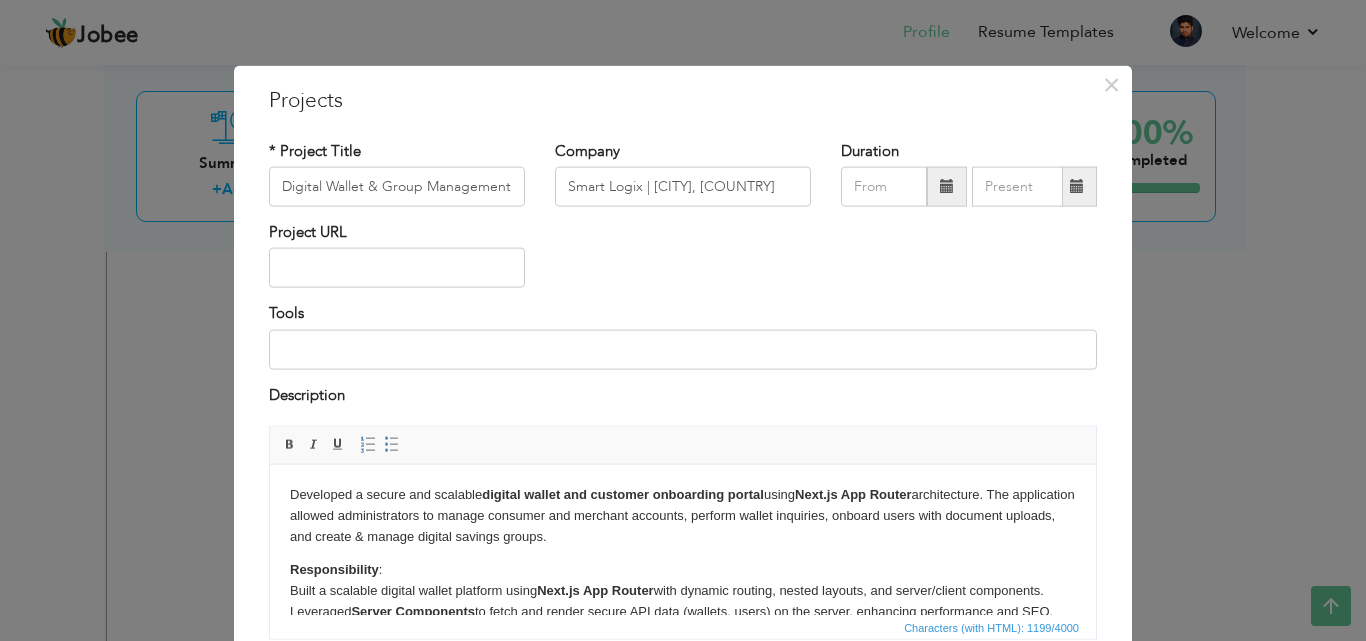 click on "Responsibility : Built a scalable digital wallet platform using  Next.js App Router  with dynamic routing, nested layouts, and server/client components. Leveraged  Server Components  to fetch and render secure API data (wallets, users) on the server, enhancing performance and SEO. Integrated  JWT authentication , created dynamic forms with base64 file uploads, and managed state using  React Context API . Deployed on  Vercel , optimizing the app using environment variables and built-in performance features of Next.js." at bounding box center [683, 611] 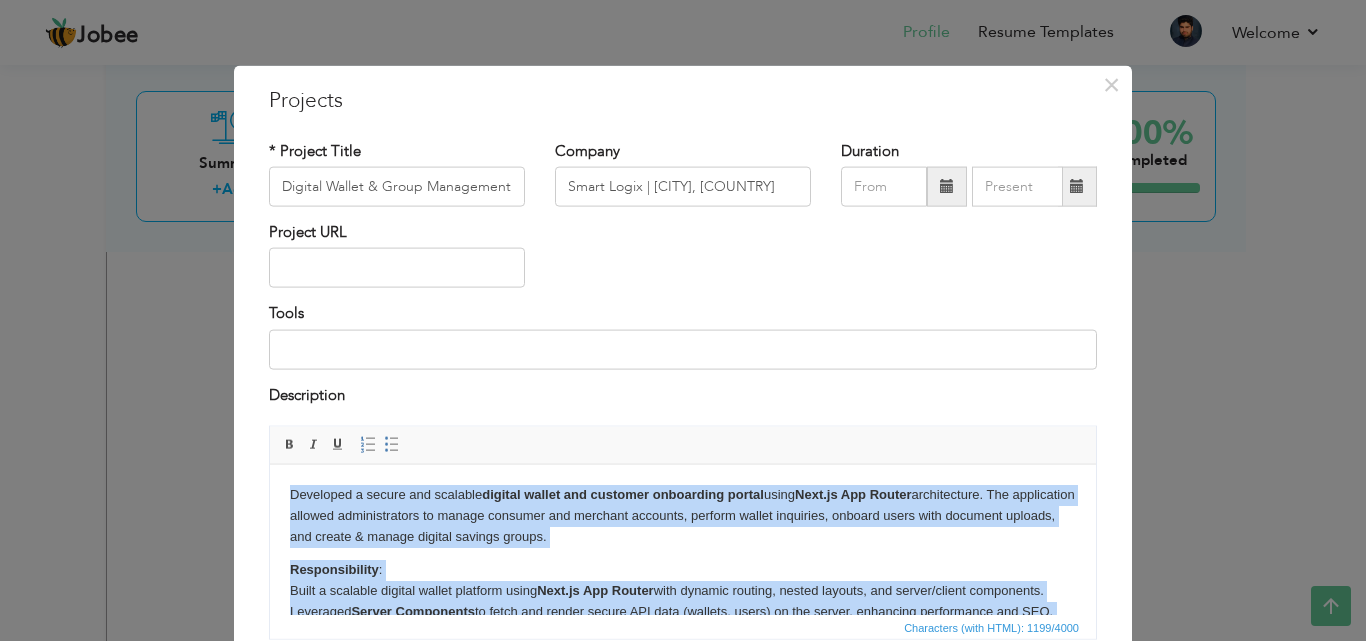 copy on "Developed a secure and scalable  digital wallet and customer onboarding portal  using  Next.js App Router  architecture. The application allowed administrators to manage consumer and merchant accounts, perform wallet inquiries, onboard users with document uploads, and create & manage digital savings groups. Responsibility : Built a scalable digital wallet platform using  Next.js App Router  with dynamic routing, nested layouts, and server/client components. Leveraged  Server Components  to fetch and render secure API data (wallets, users) on the server, enhancing performance and SEO. Integrated  JWT authentication , created dynamic forms with base64 file uploads, and managed state using  React Context API . Deployed on  Vercel , optimizing the app using environment variables and built-in performance features of Next.js. Technology : Next.js (App Router), React.js, Context Api, Tailwind CSS, JWT Auth, REST APIs, Server Components, Client Components, Next.js Middleware, Dynamic Routing, Axios, Vercel." 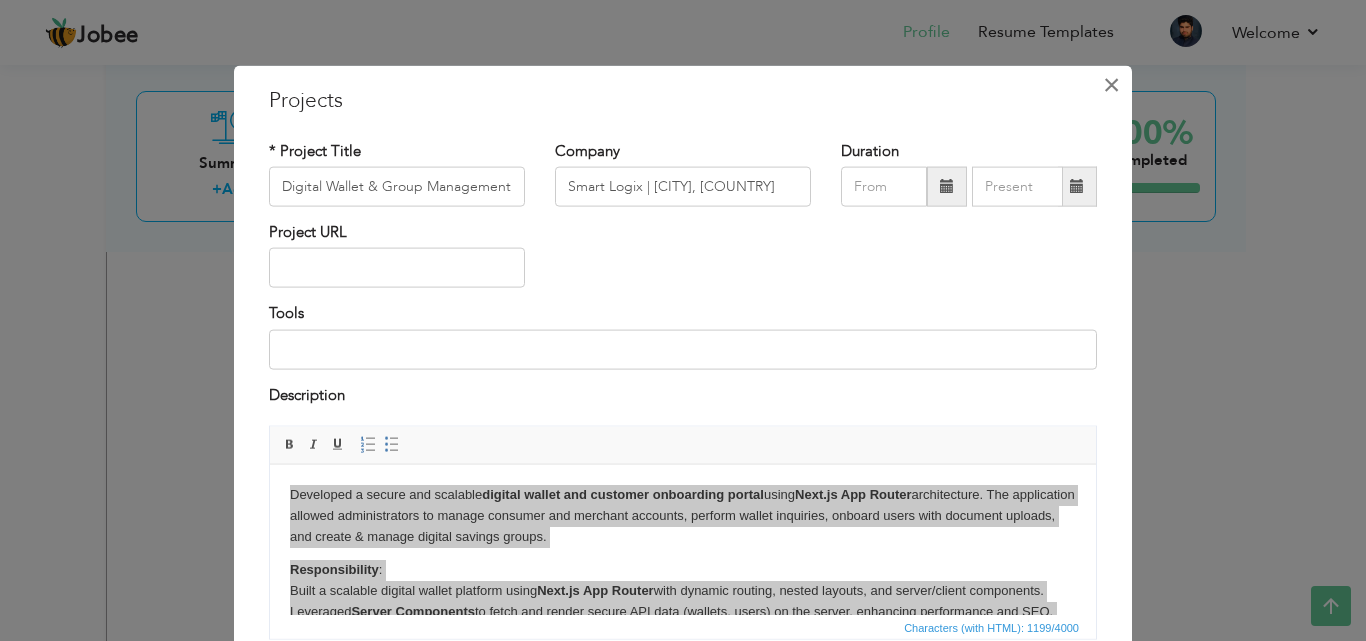 click on "×" at bounding box center [1111, 84] 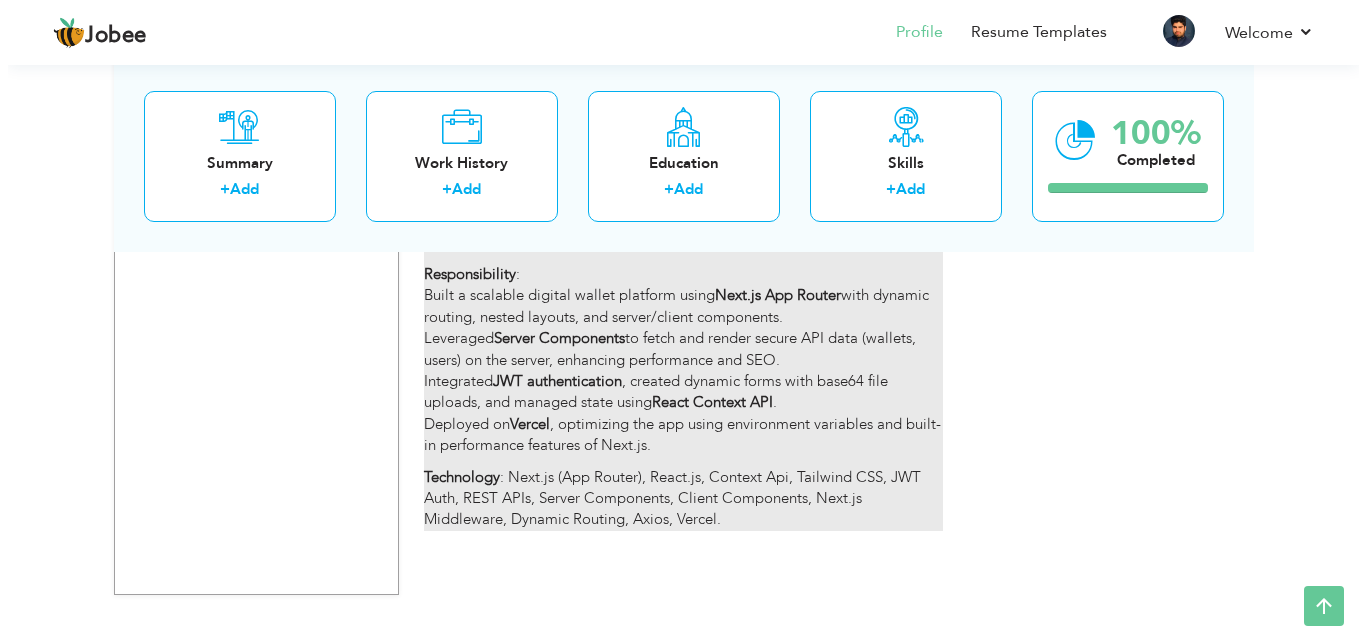 scroll, scrollTop: 2964, scrollLeft: 0, axis: vertical 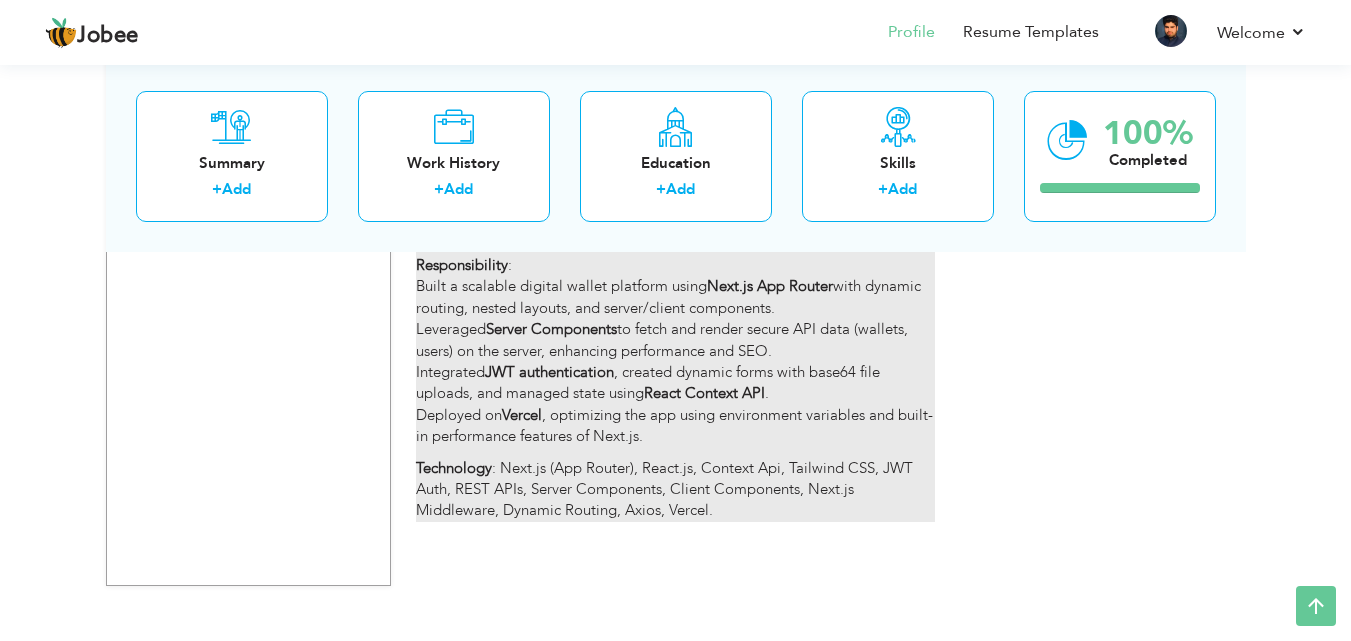 click on "Responsibility :
Built a scalable digital wallet platform using  Next.js App Router  with dynamic routing, nested layouts, and server/client components.
Leveraged  Server Components  to fetch and render secure API data (wallets, users) on the server, enhancing performance and SEO.
Integrated  JWT authentication , created dynamic forms with base64 file uploads, and managed state using  React Context API .
Deployed on  Vercel , optimizing the app using environment variables and built-in performance features of Next.js." at bounding box center [675, 351] 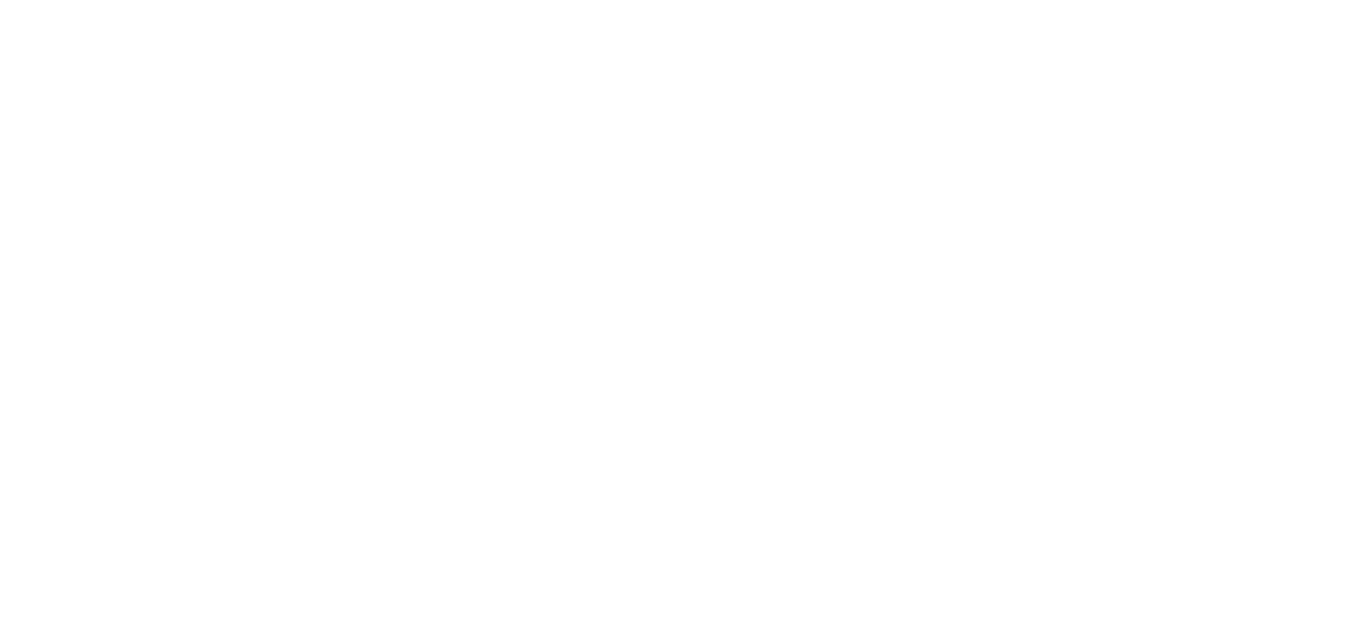 scroll, scrollTop: 0, scrollLeft: 0, axis: both 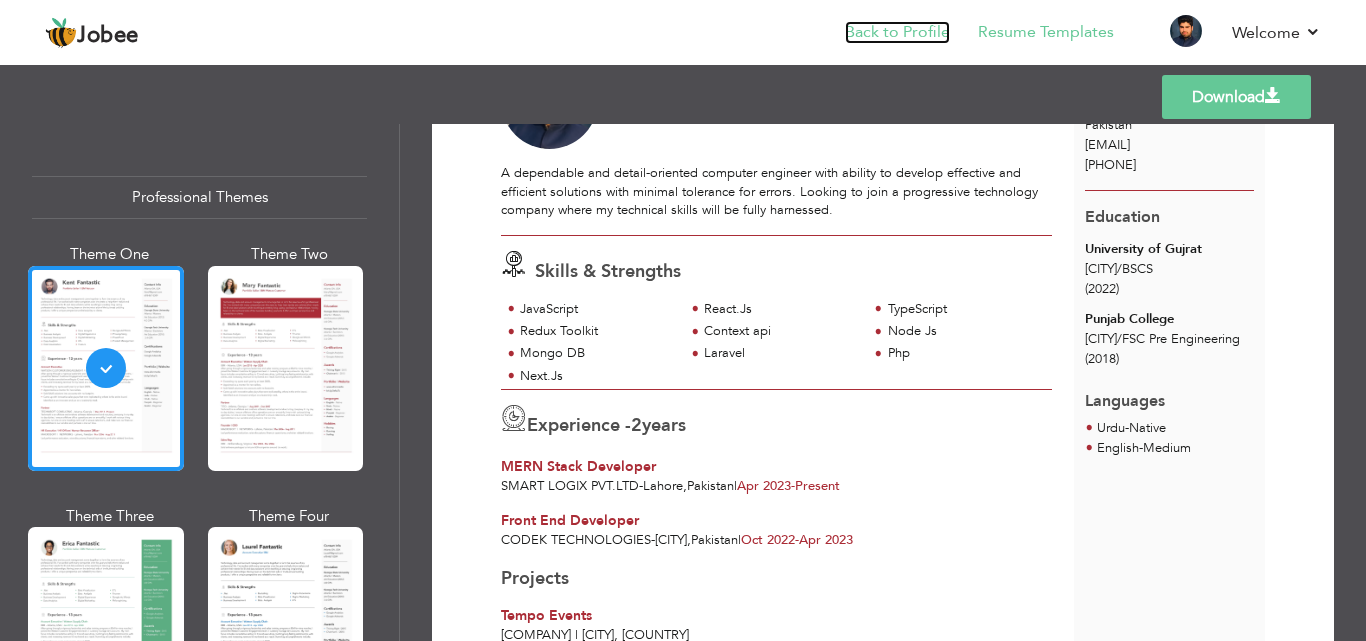 click on "Back to Profile" at bounding box center (897, 32) 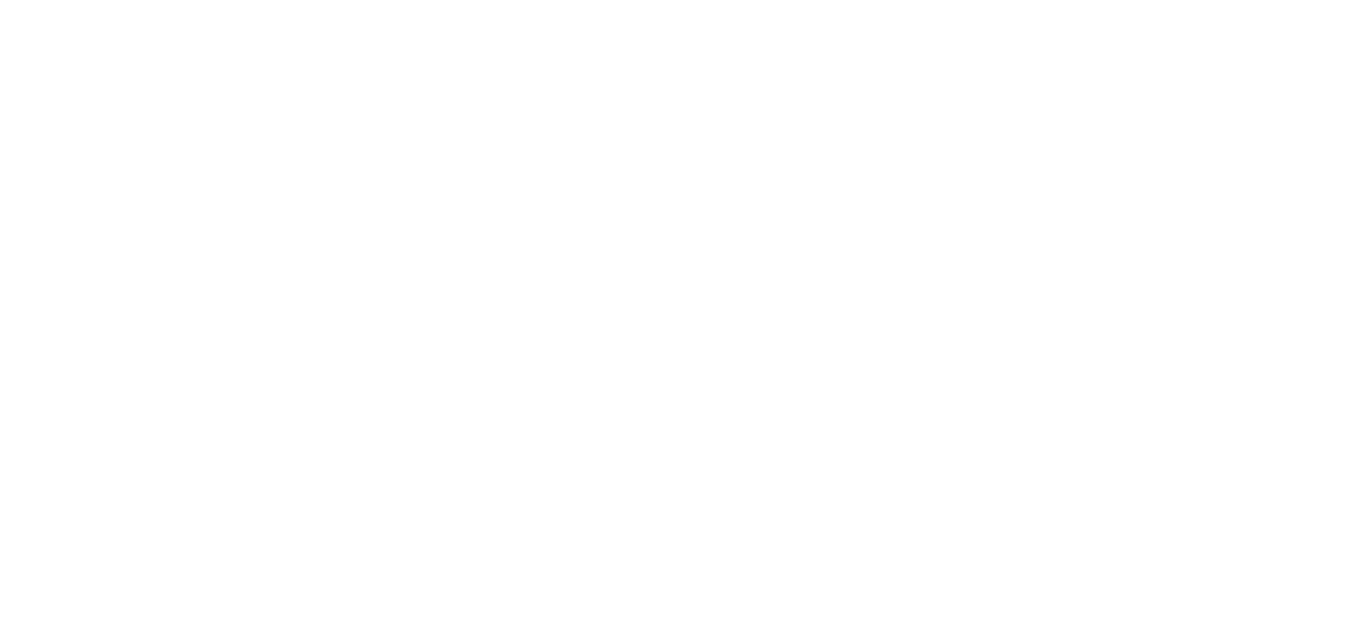 scroll, scrollTop: 0, scrollLeft: 0, axis: both 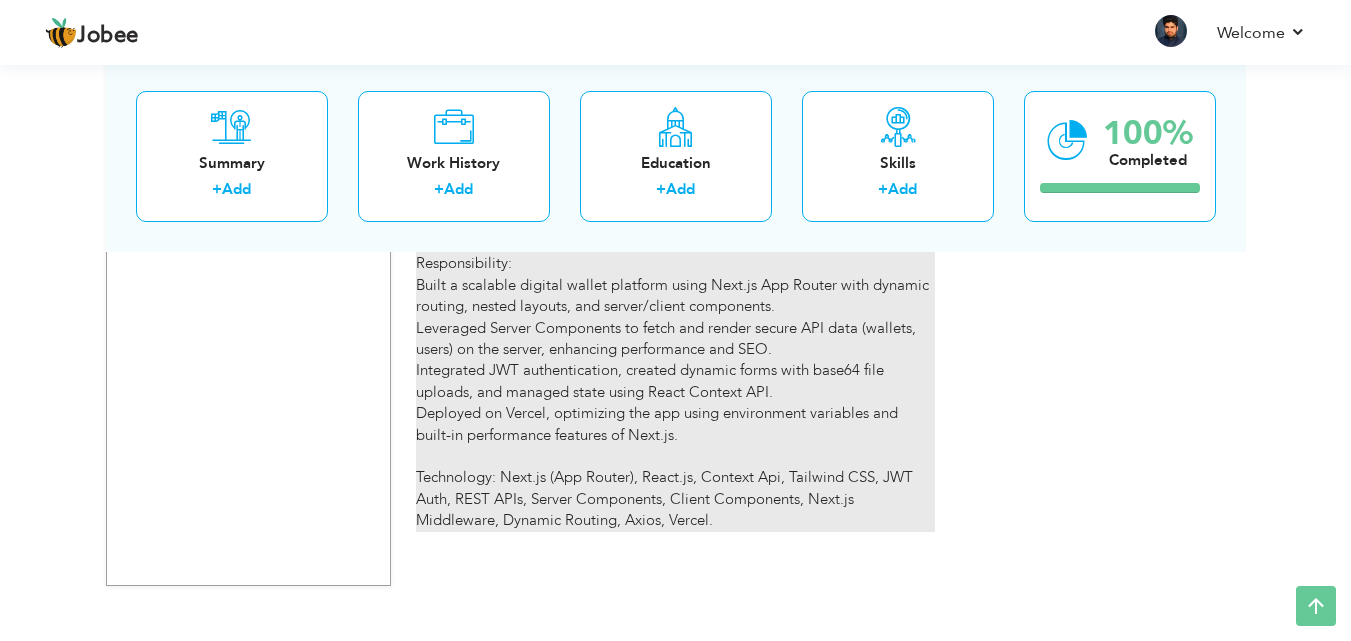 click on "Developed a secure and scalable digital wallet and customer onboarding portal using Next.js App Router architecture. The application allowed administrators to manage consumer and merchant accounts, perform wallet inquiries, onboard users with document uploads, and create & manage digital savings groups.
Responsibility:
Built a scalable digital wallet platform using Next.js App Router with dynamic routing, nested layouts, and server/client components.
Leveraged Server Components to fetch and render secure API data (wallets, users) on the server, enhancing performance and SEO.
Integrated JWT authentication, created dynamic forms with base64 file uploads, and managed state using React Context API.
Deployed on Vercel, optimizing the app using environment variables and built-in performance features of Next.js.
Technology: Next.js (App Router), React.js, Context Api, Tailwind CSS, JWT Auth, REST APIs, Server Components, Client Components, Next.js Middleware, Dynamic Routing, Axios, Vercel." at bounding box center (675, 328) 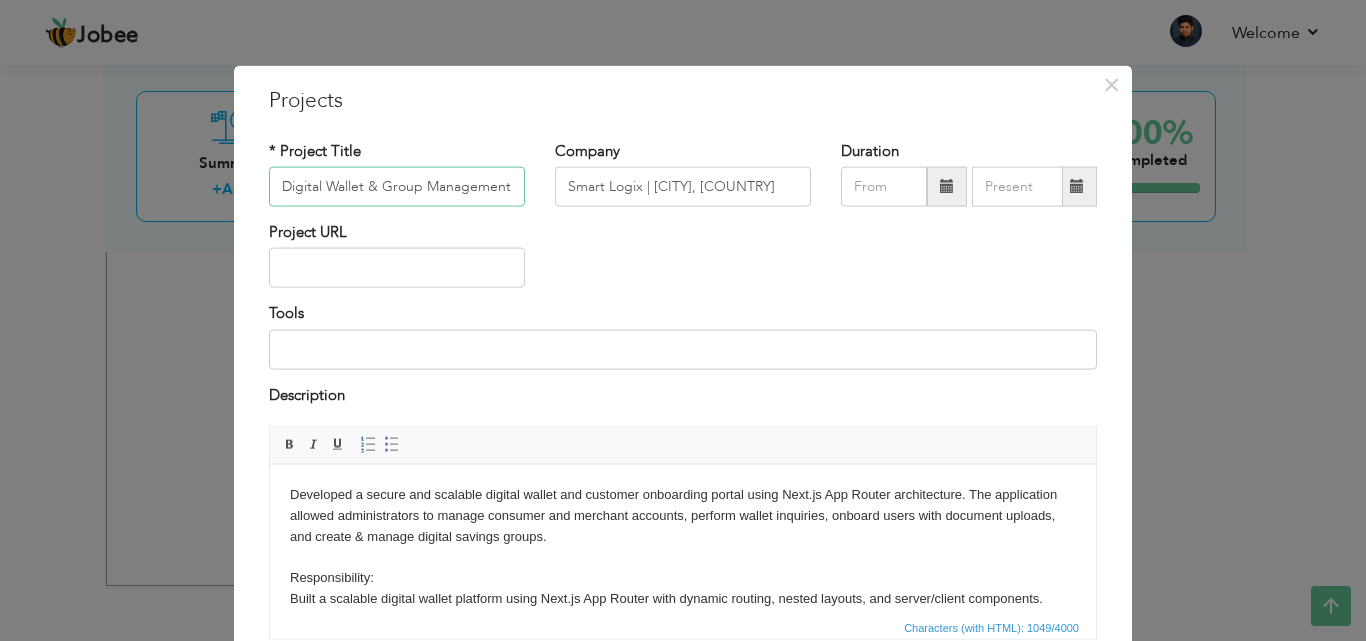 scroll, scrollTop: 0, scrollLeft: 38, axis: horizontal 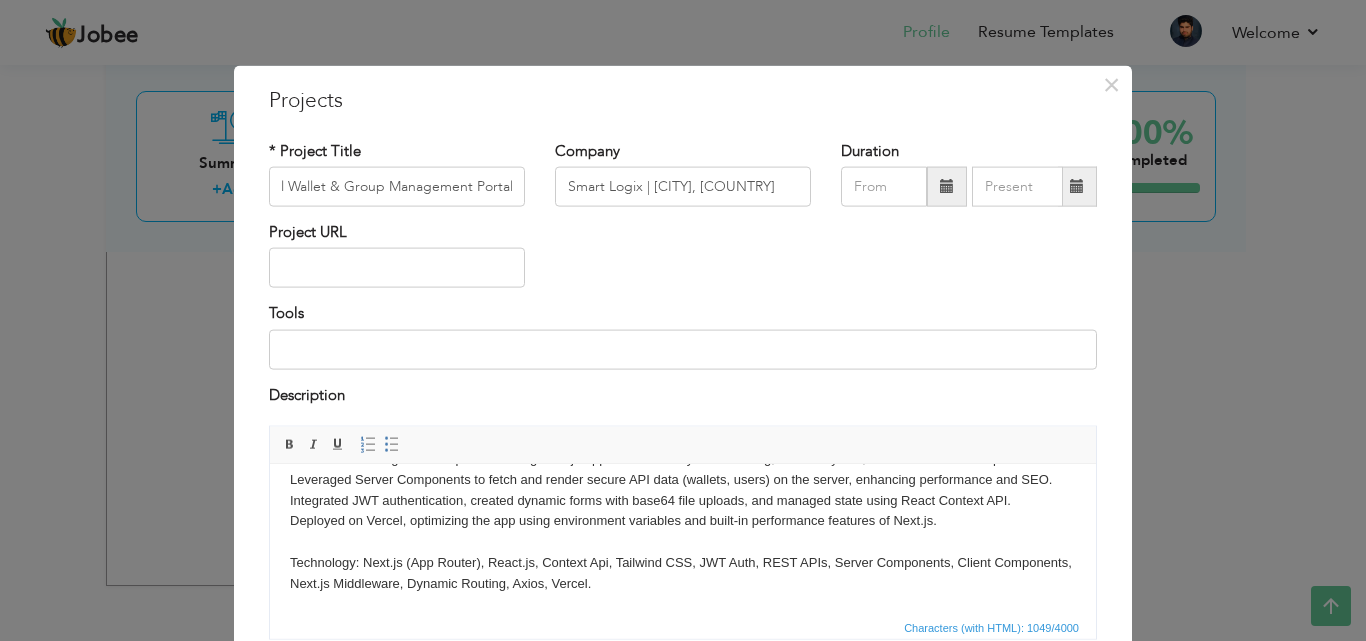 click on "Developed a secure and scalable digital wallet and customer onboarding portal using Next.js App Router architecture. The application allowed administrators to manage consumer and merchant accounts, perform wallet inquiries, onboard users with document uploads, and create & manage digital savings groups. Responsibility: Built a scalable digital wallet platform using Next.js App Router with dynamic routing, nested layouts, and server/client components. Leveraged Server Components to fetch and render secure API data (wallets, users) on the server, enhancing performance and SEO. Integrated JWT authentication, created dynamic forms with base64 file uploads, and managed state using React Context API. Deployed on Vercel, optimizing the app using environment variables and built-in performance features of Next.js. Technology: Next.js (App Router), React.js, Context Api, Tailwind CSS, JWT Auth, REST APIs, Server Components, Client Components, Next.js Middleware, Dynamic Routing, Axios, Vercel." at bounding box center (683, 469) 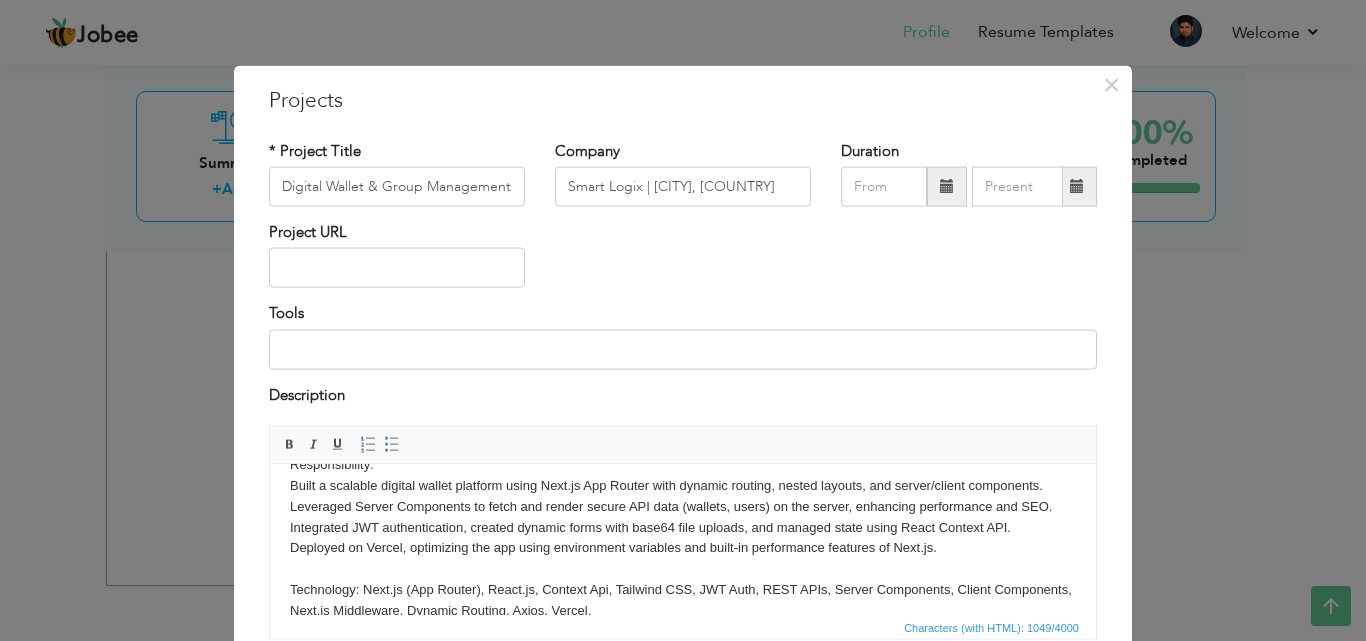 scroll, scrollTop: 107, scrollLeft: 0, axis: vertical 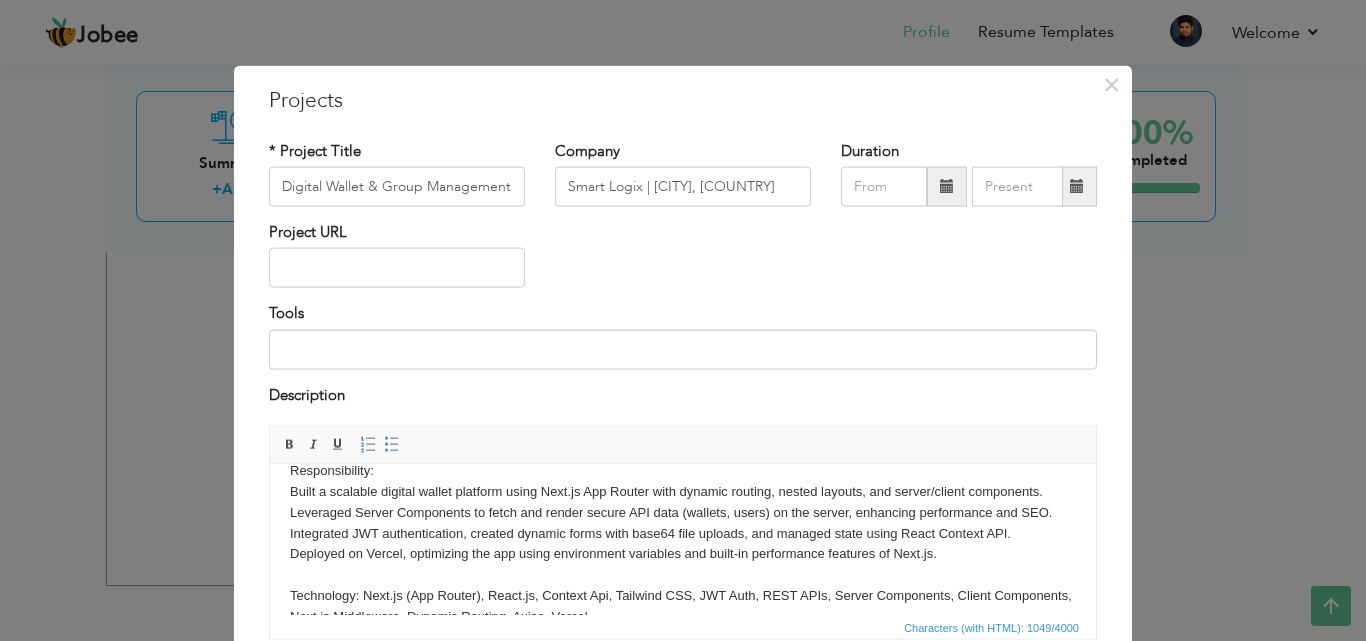 click on "Developed a secure and scalable digital wallet and customer onboarding portal using Next.js App Router architecture. The application allowed administrators to manage consumer and merchant accounts, perform wallet inquiries, onboard users with document uploads, and create & manage digital savings groups. Responsibility: Built a scalable digital wallet platform using Next.js App Router with dynamic routing, nested layouts, and server/client components. Leveraged Server Components to fetch and render secure API data (wallets, users) on the server, enhancing performance and SEO. Integrated JWT authentication, created dynamic forms with base64 file uploads, and managed state using React Context API. Deployed on Vercel, optimizing the app using environment variables and built-in performance features of Next.js. Technology: Next.js (App Router), React.js, Context Api, Tailwind CSS, JWT Auth, REST APIs, Server Components, Client Components, Next.js Middleware, Dynamic Routing, Axios, Vercel." at bounding box center (683, 502) 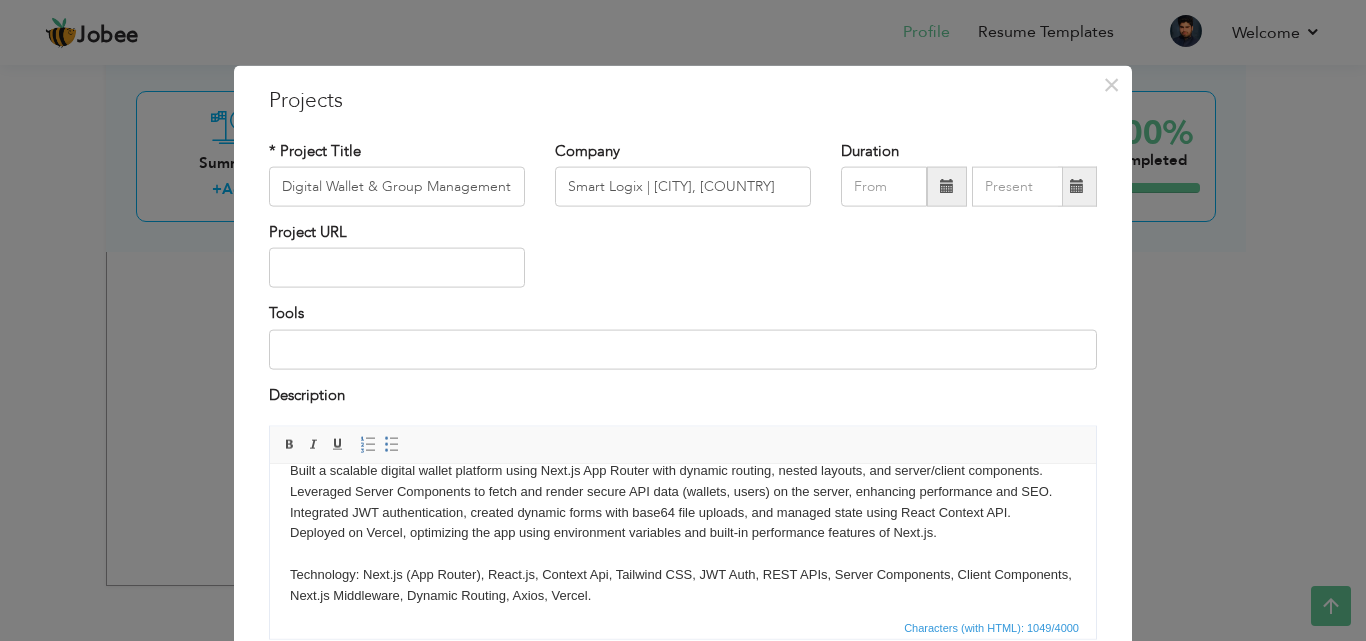 scroll, scrollTop: 140, scrollLeft: 0, axis: vertical 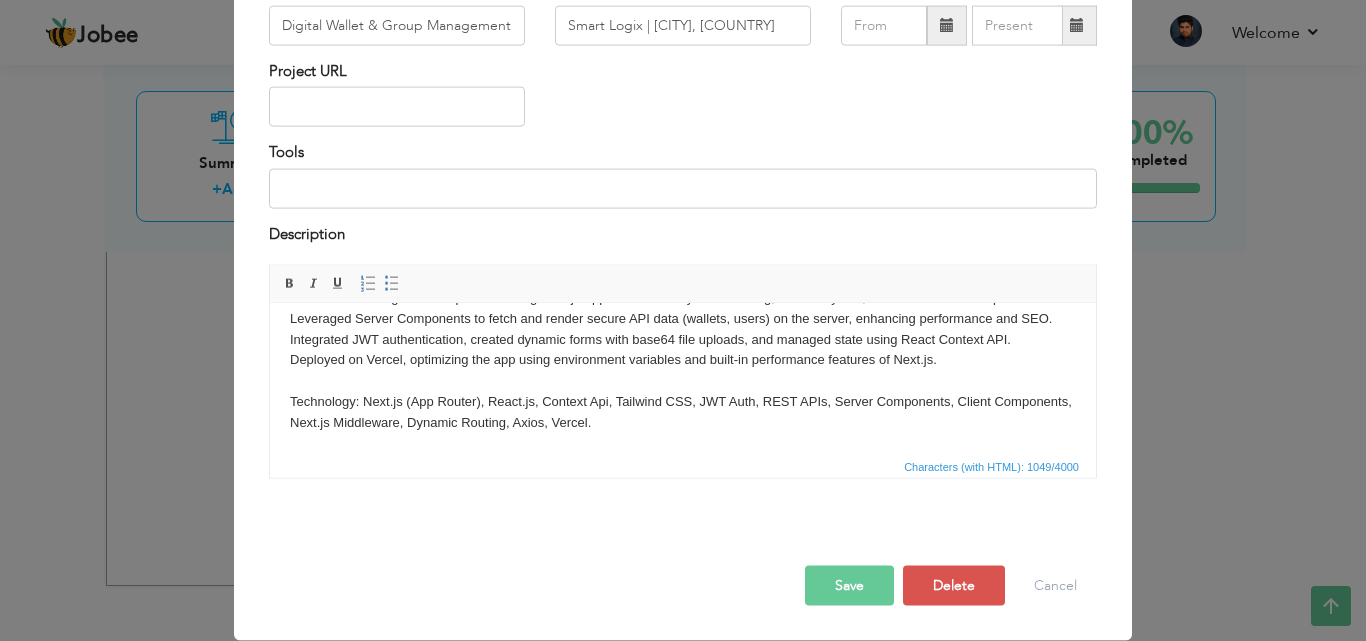 click on "Save" at bounding box center (849, 586) 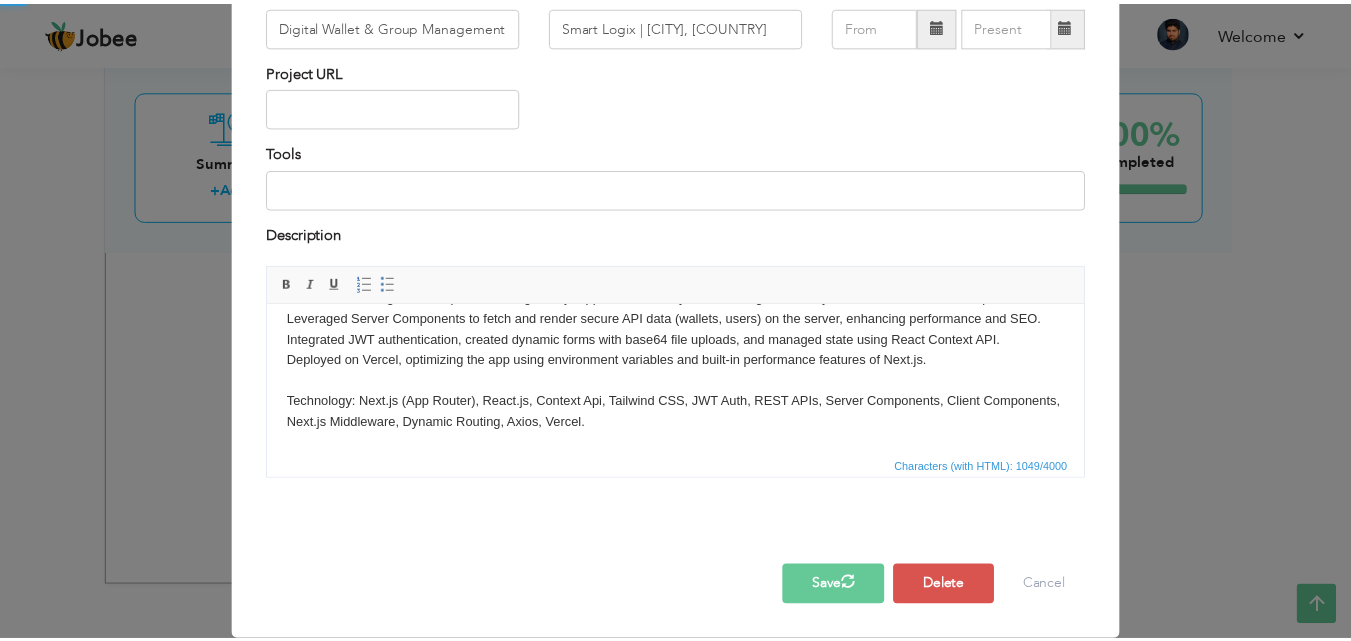 scroll, scrollTop: 0, scrollLeft: 0, axis: both 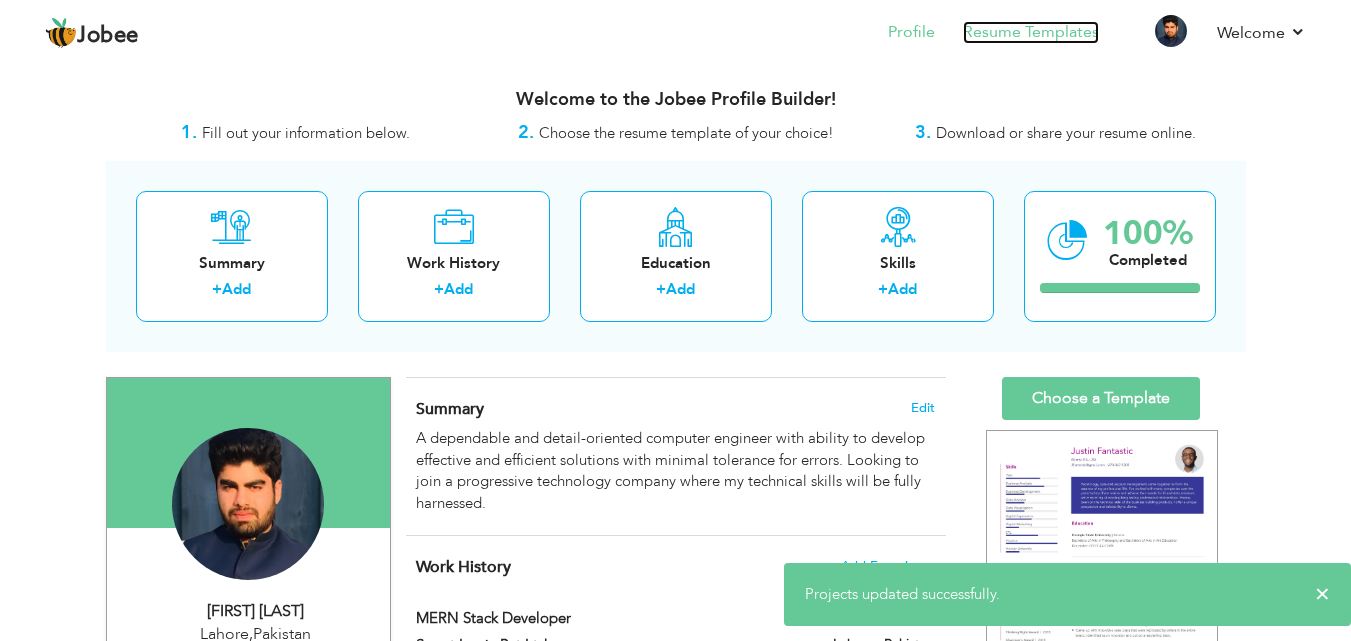 click on "Resume Templates" at bounding box center [1031, 32] 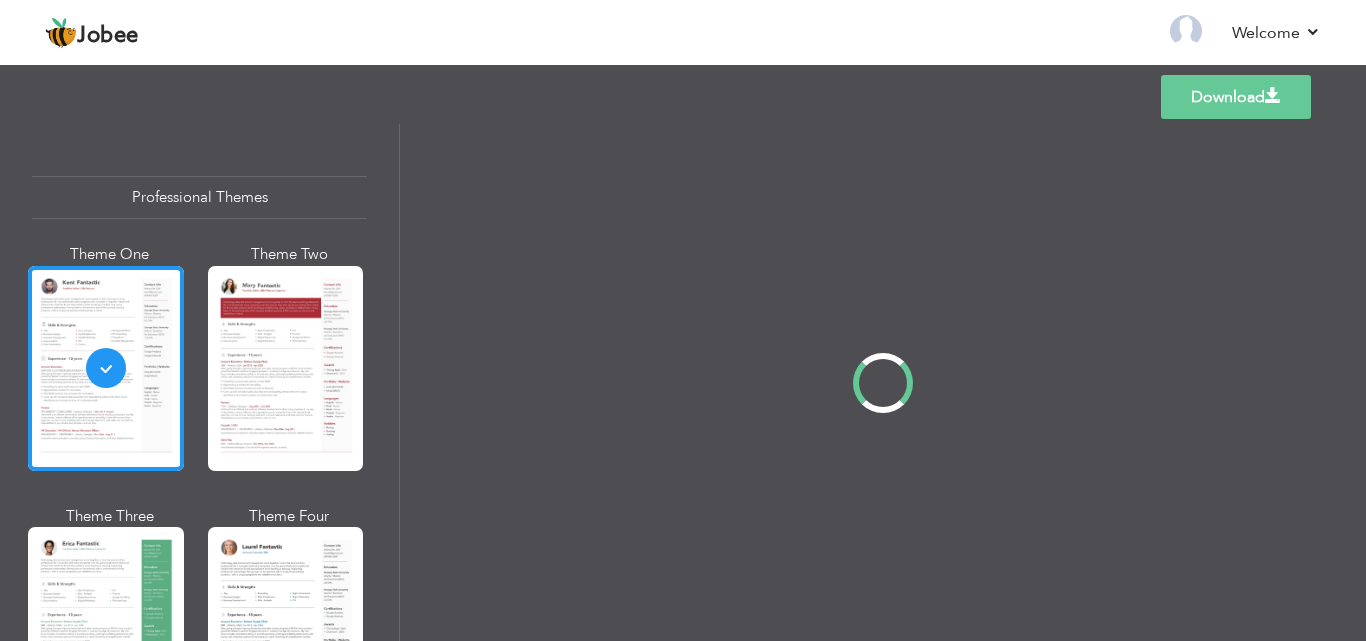 scroll, scrollTop: 0, scrollLeft: 0, axis: both 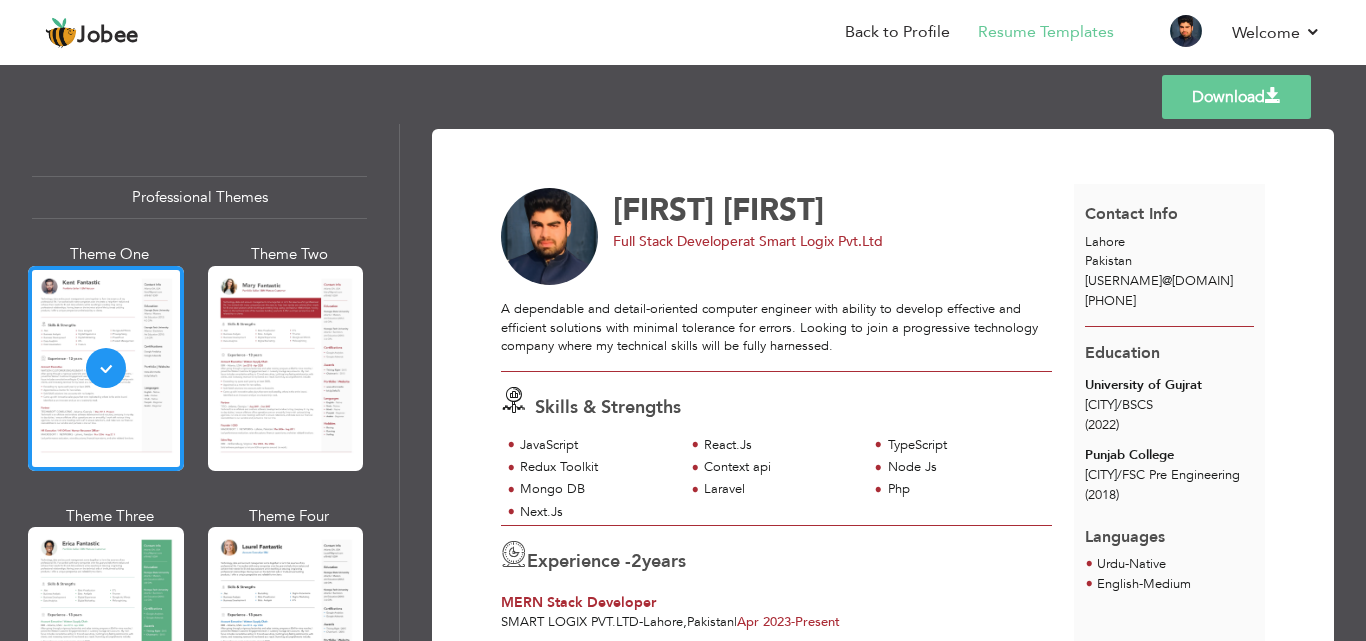 click on "Download" at bounding box center (1236, 97) 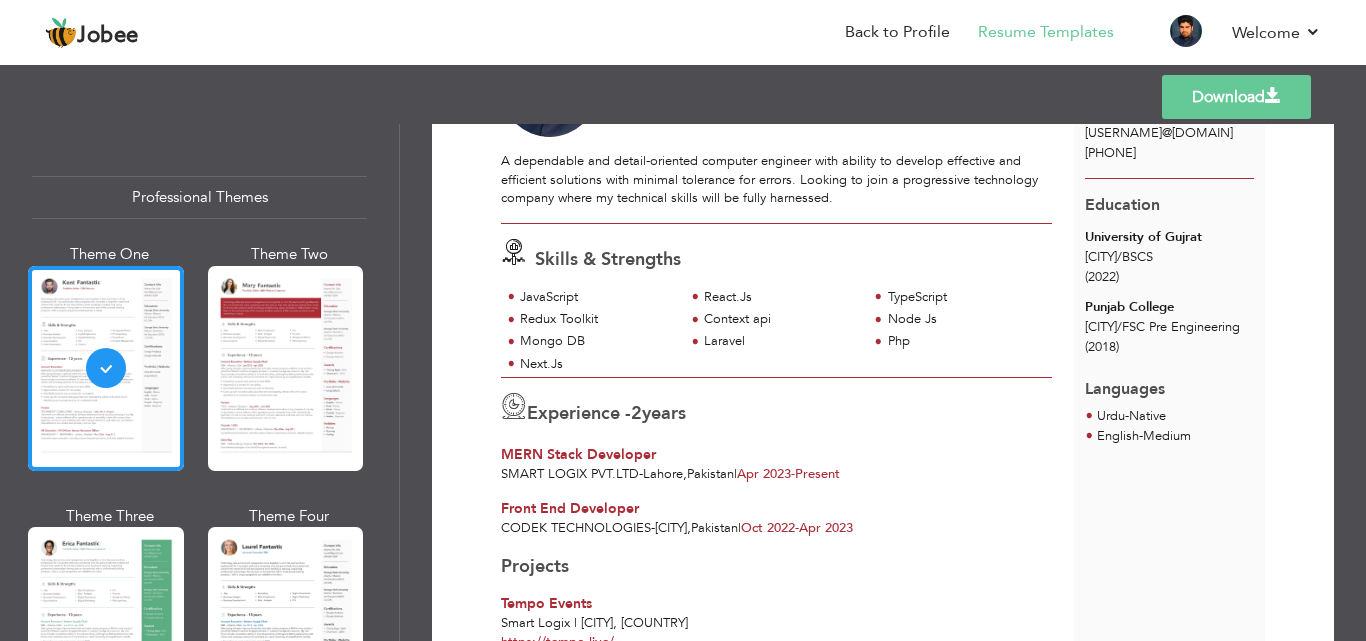 scroll, scrollTop: 87, scrollLeft: 0, axis: vertical 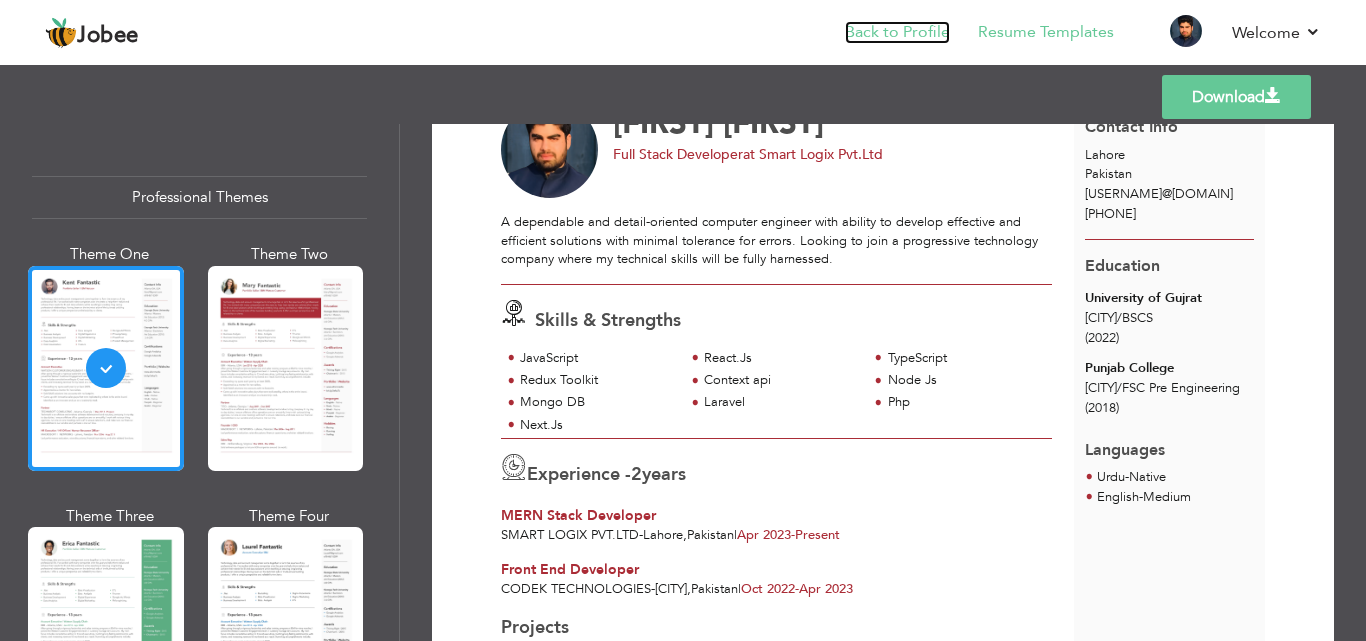 click on "Back to Profile" at bounding box center [897, 32] 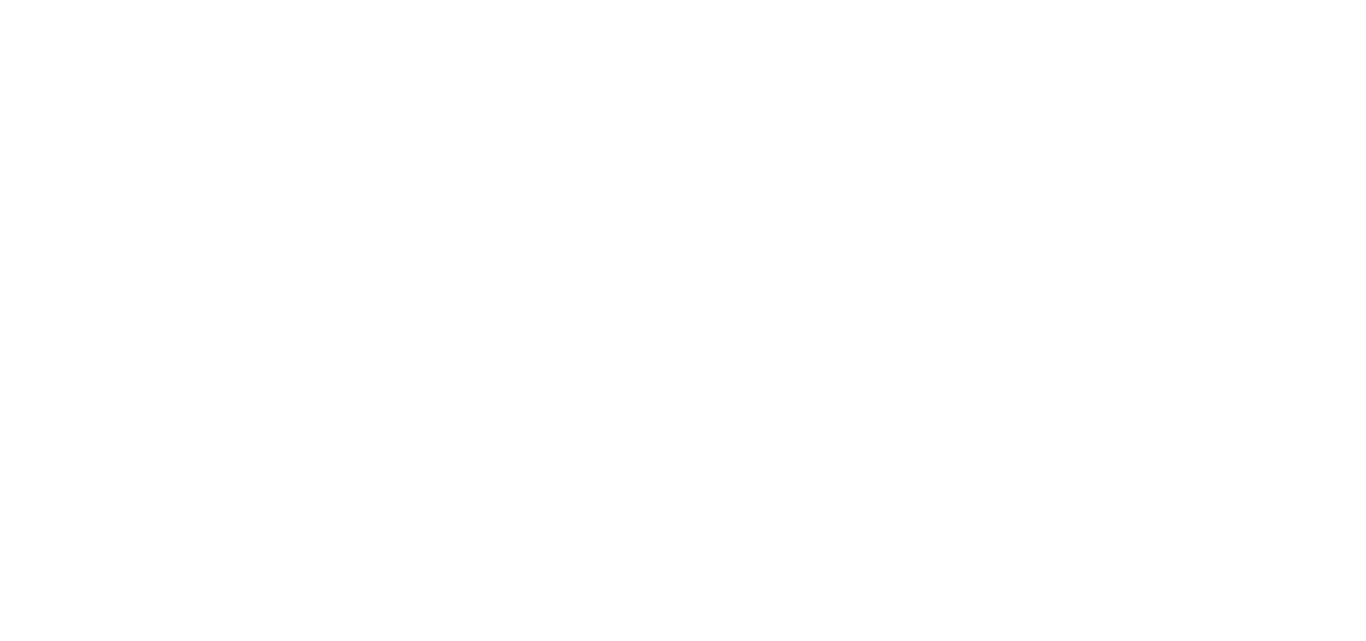 scroll, scrollTop: 0, scrollLeft: 0, axis: both 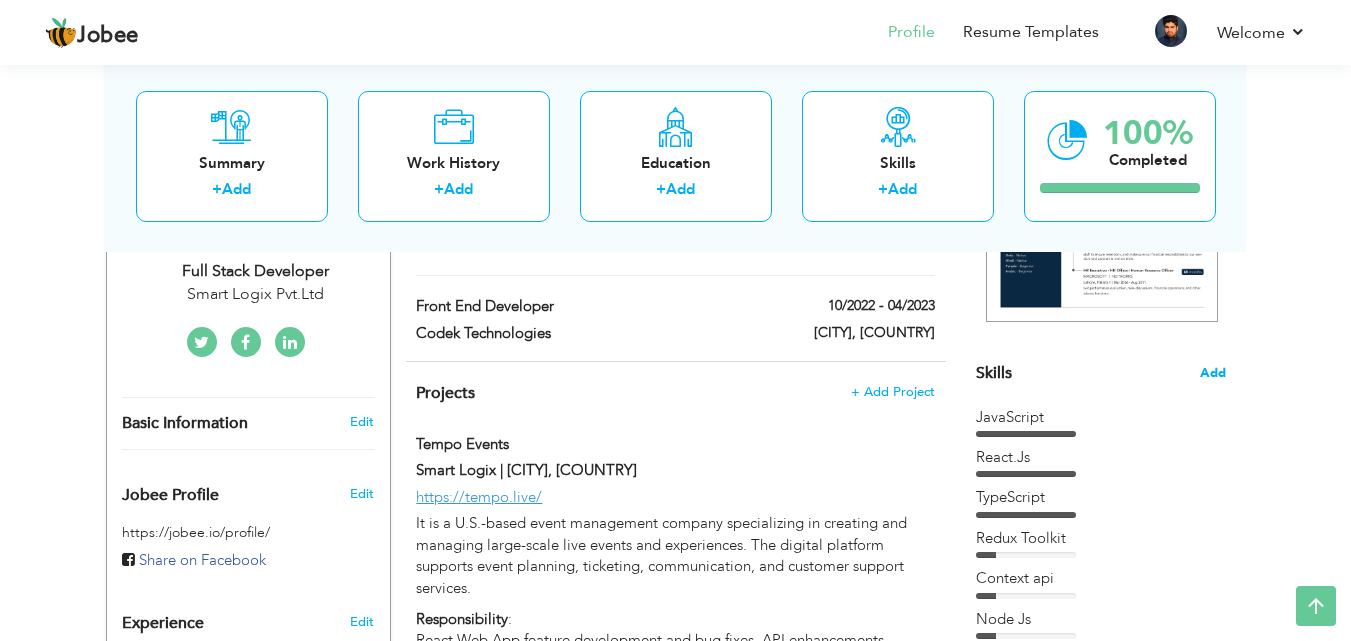 click on "Add" at bounding box center (1213, 373) 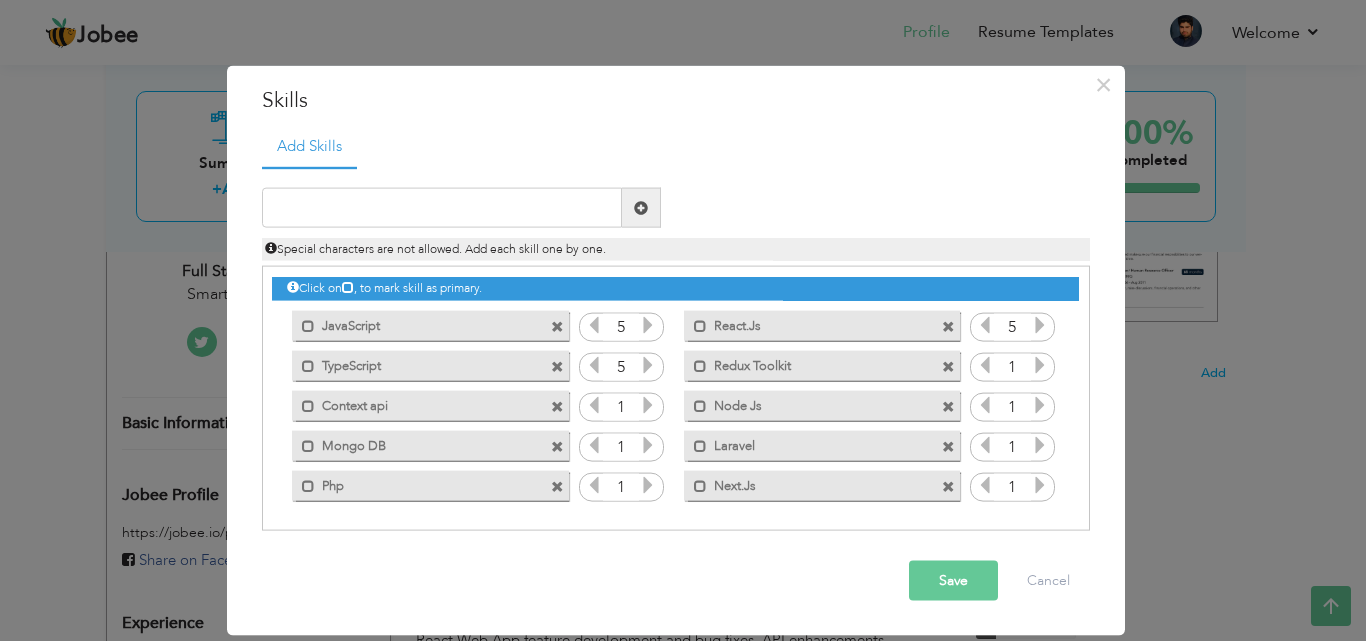 click at bounding box center (1040, 485) 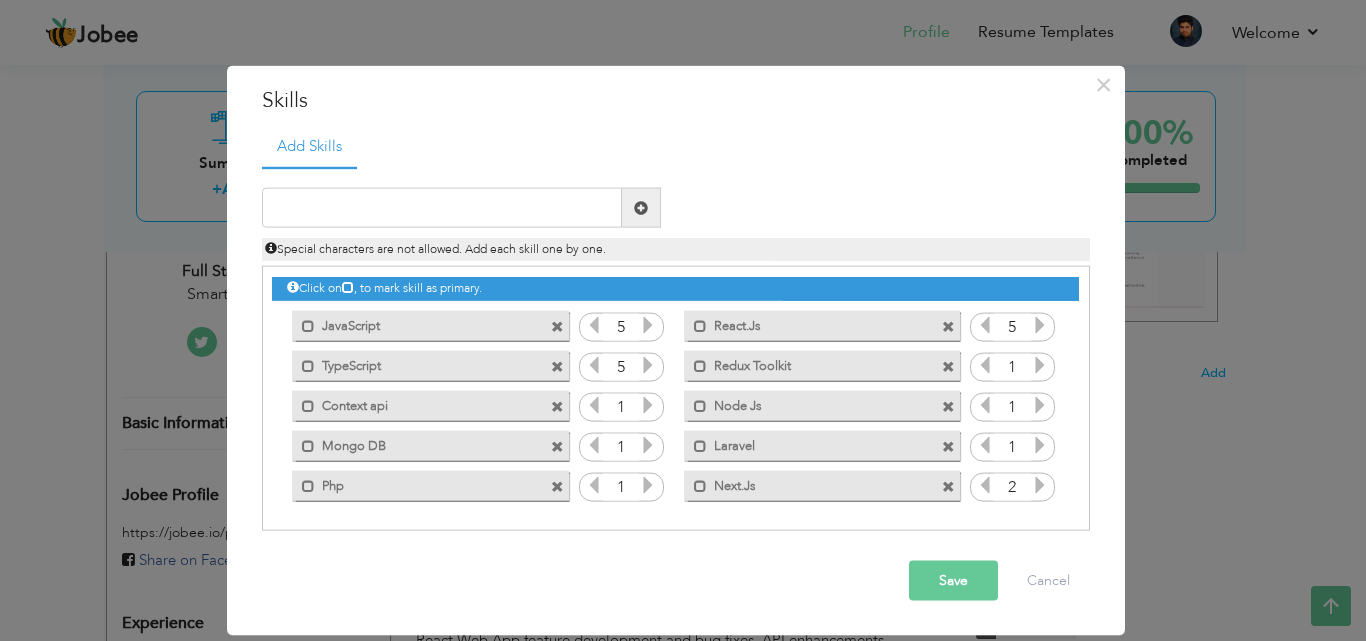 drag, startPoint x: 857, startPoint y: 495, endPoint x: 458, endPoint y: 300, distance: 444.10135 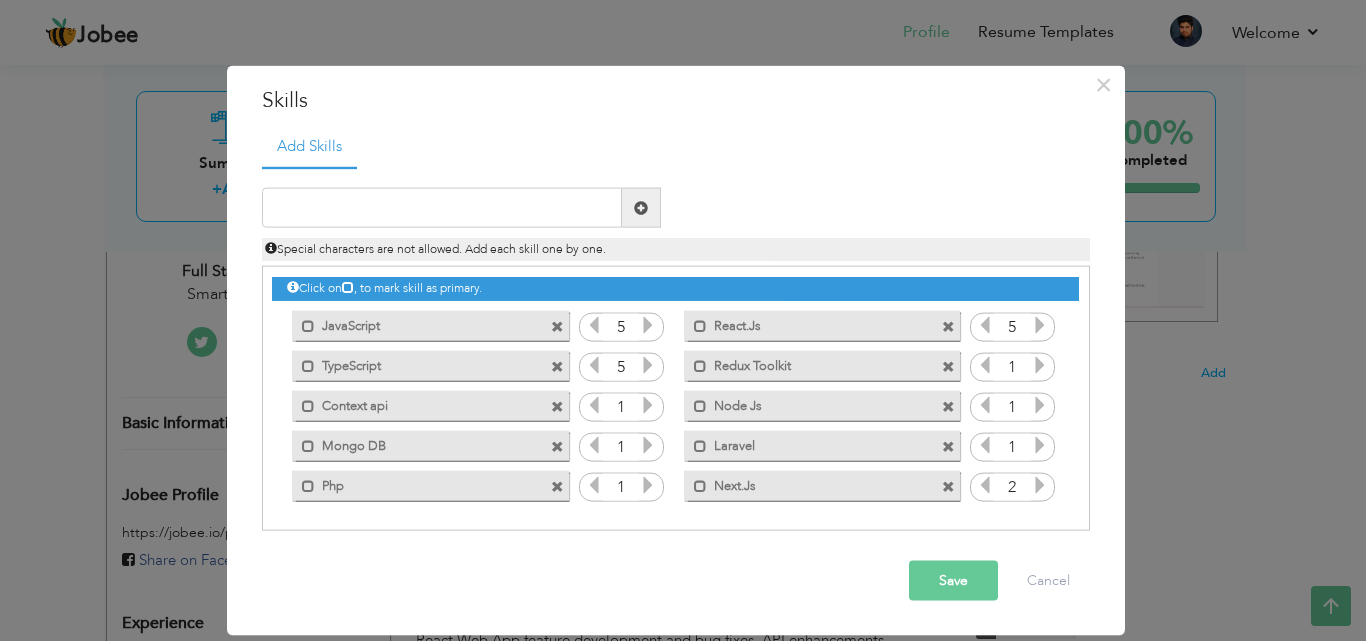 drag, startPoint x: 455, startPoint y: 329, endPoint x: 787, endPoint y: 565, distance: 407.3328 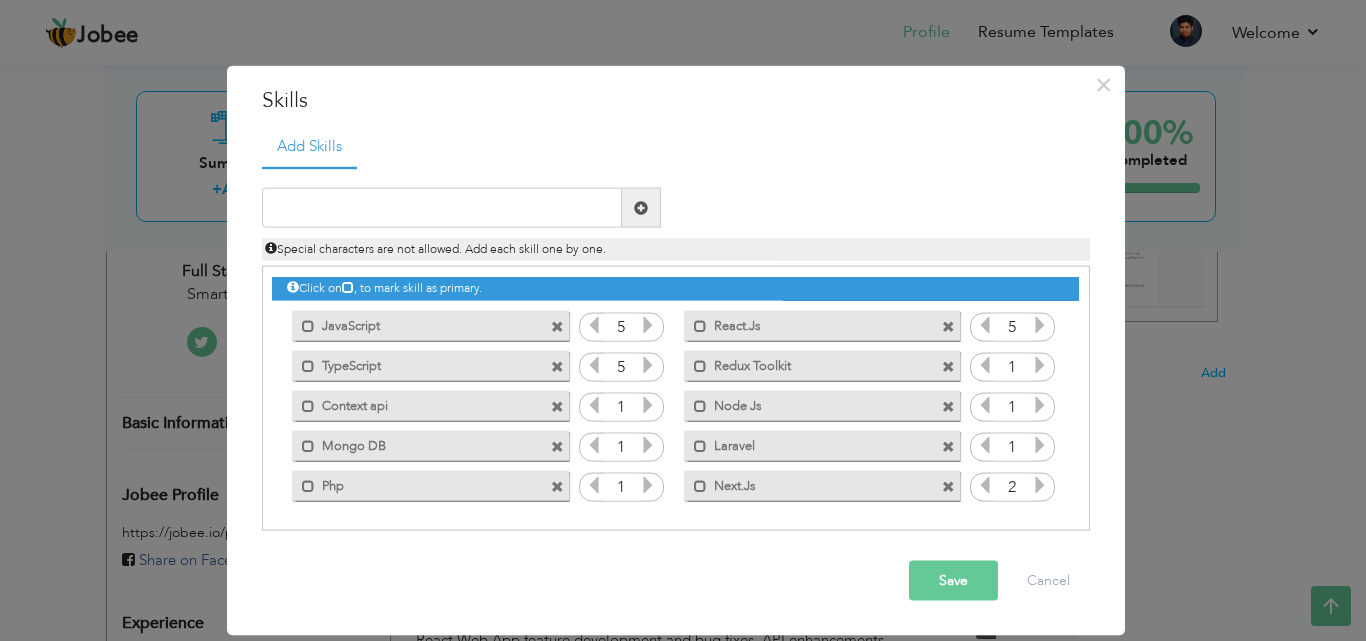 click on "Mark as primary skill.
Next.Js" at bounding box center [822, 485] 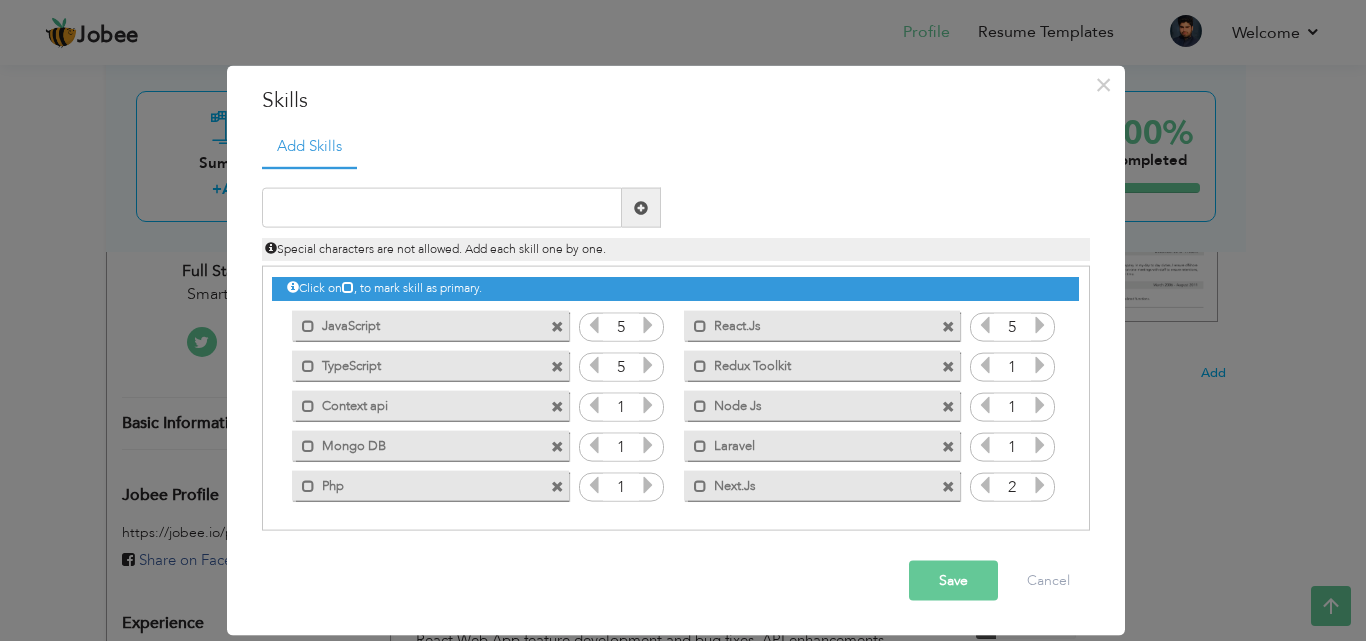 click at bounding box center (557, 326) 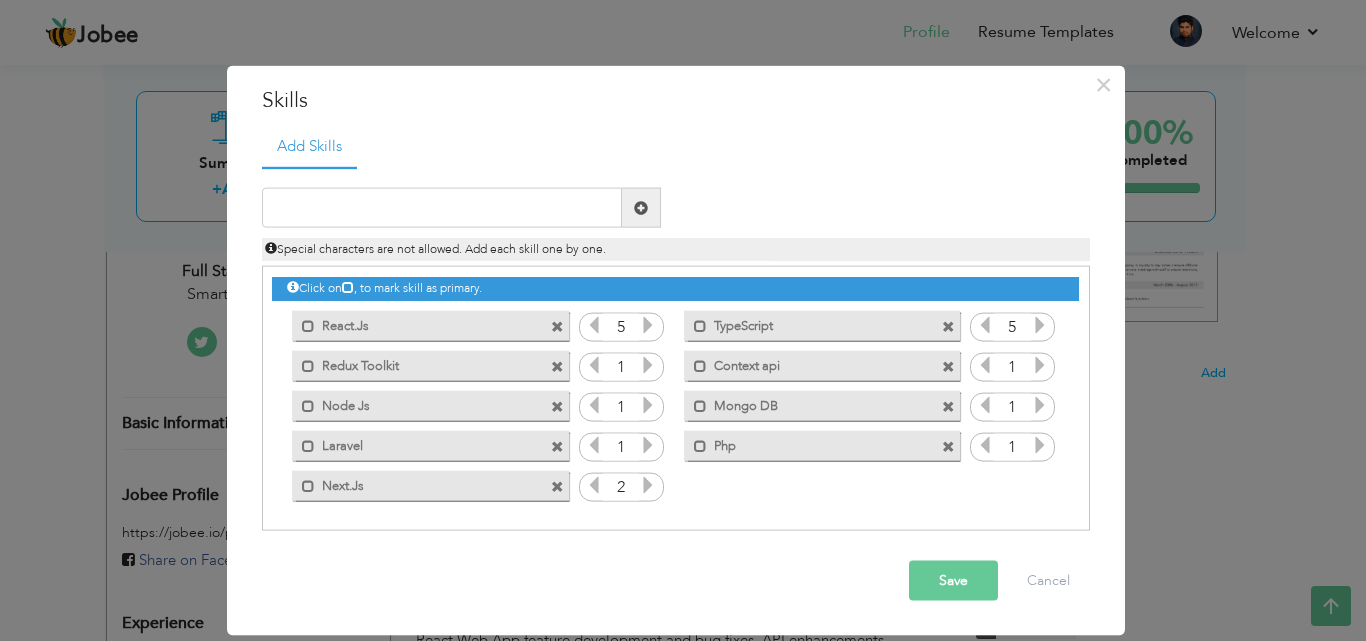 click at bounding box center (557, 326) 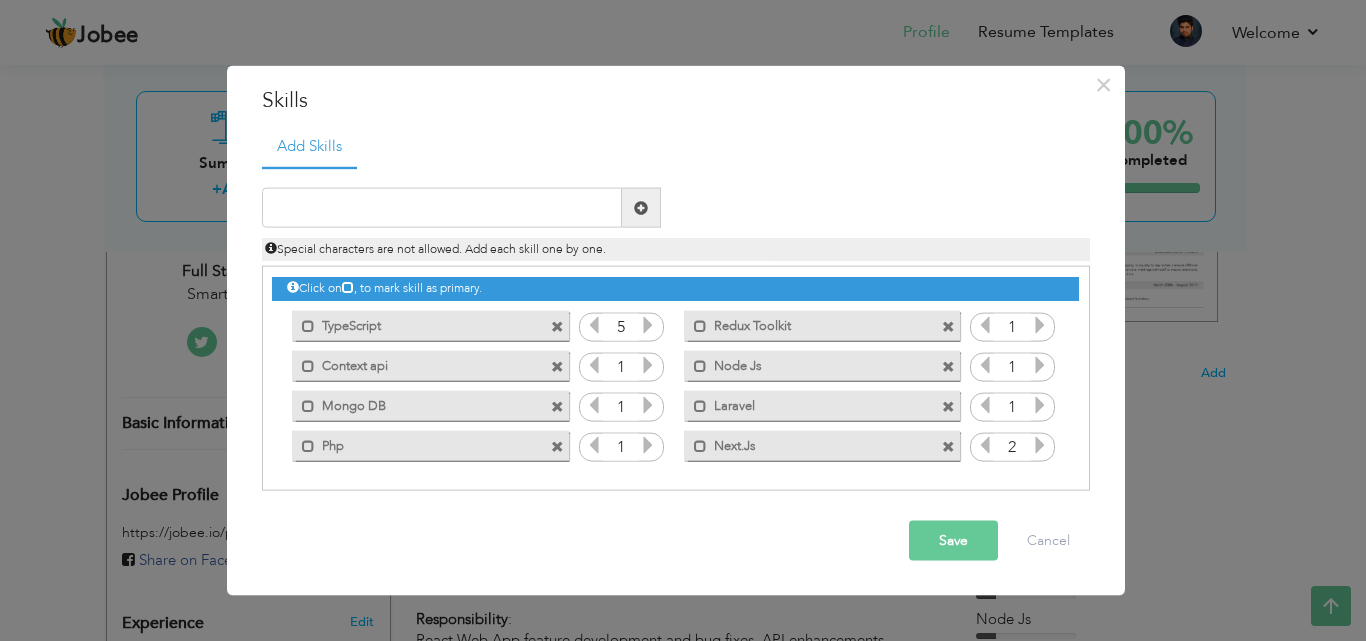 click at bounding box center [557, 326] 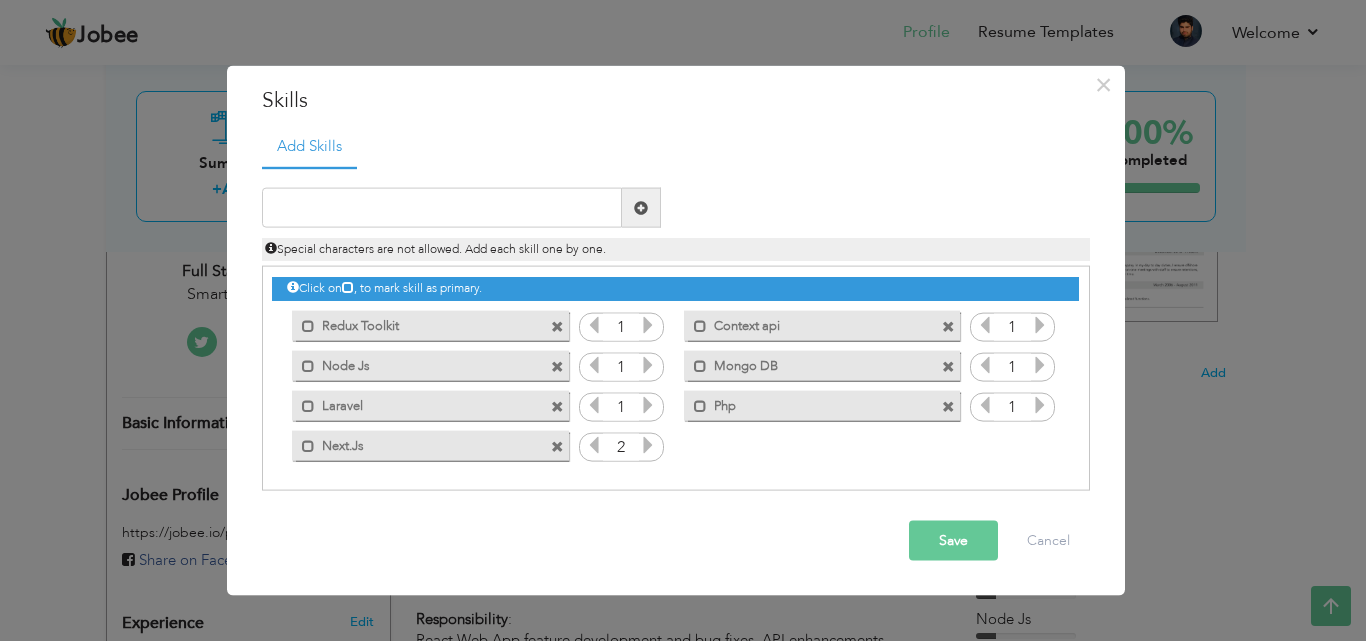 click at bounding box center [557, 326] 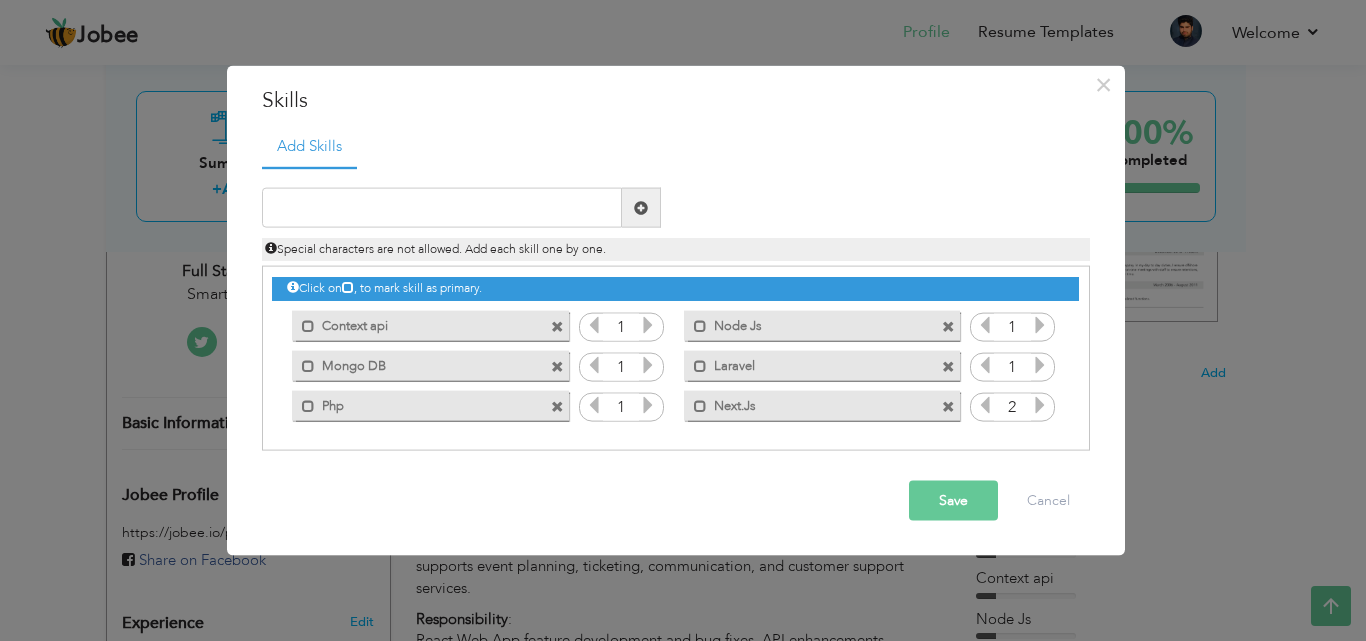 click at bounding box center [557, 326] 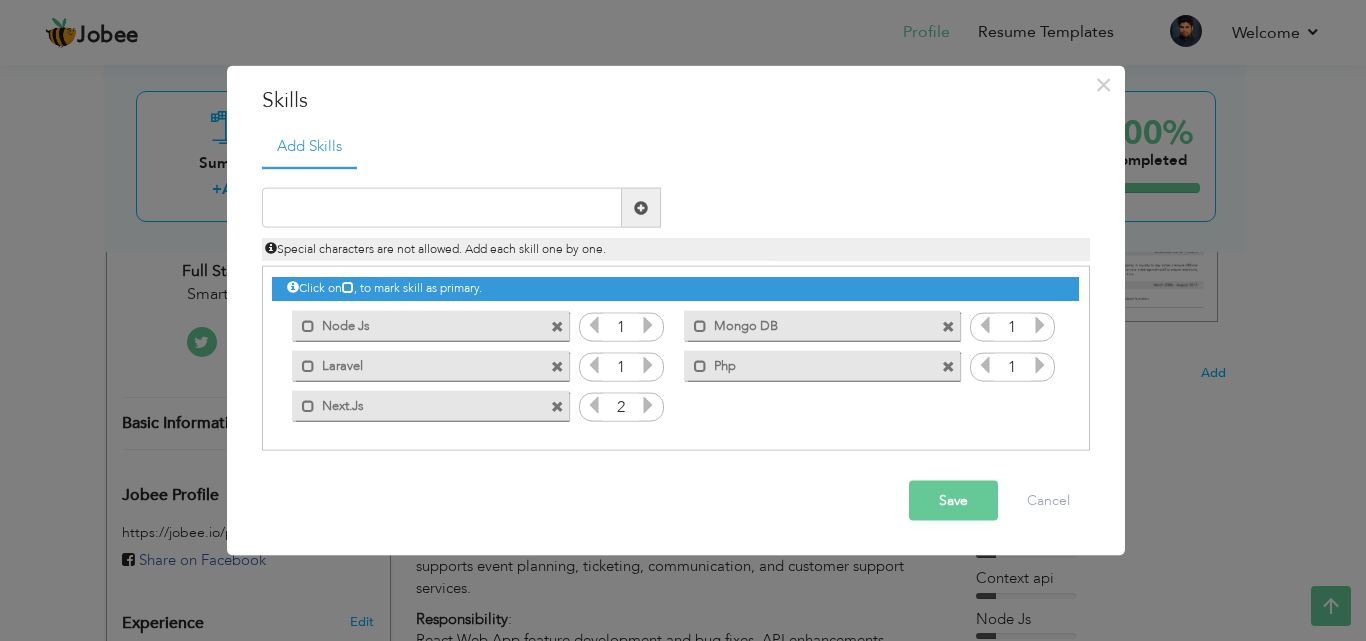 click at bounding box center (557, 326) 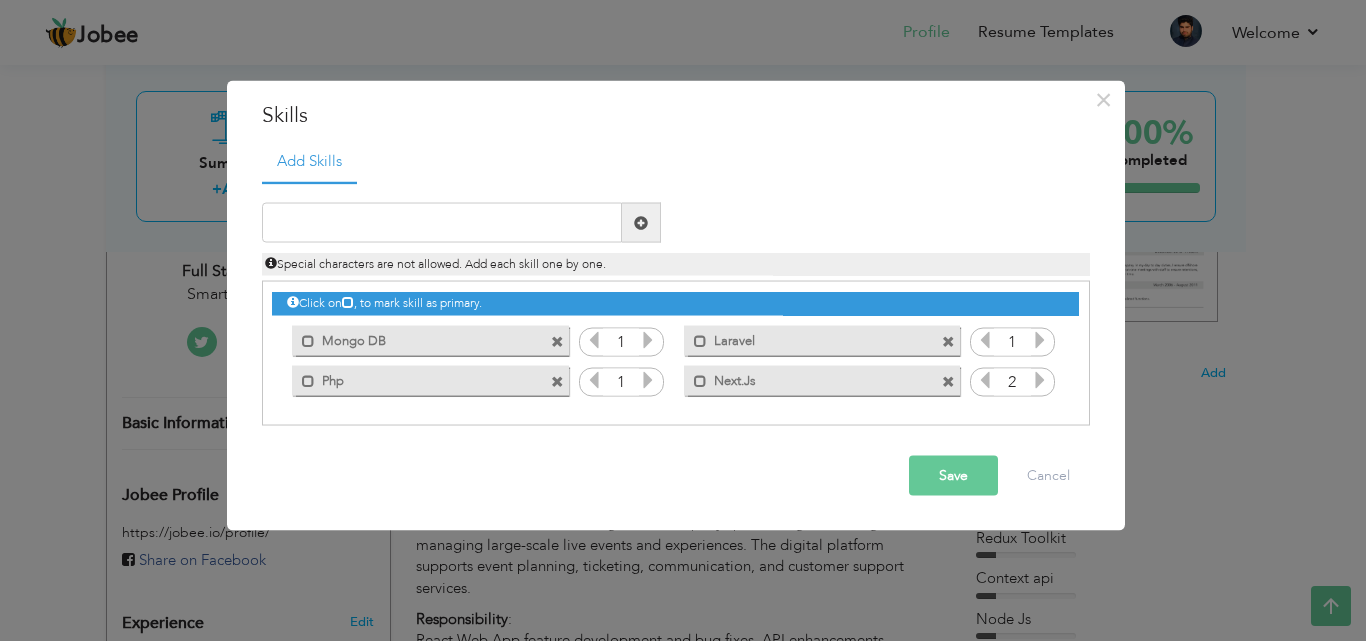 click at bounding box center [560, 335] 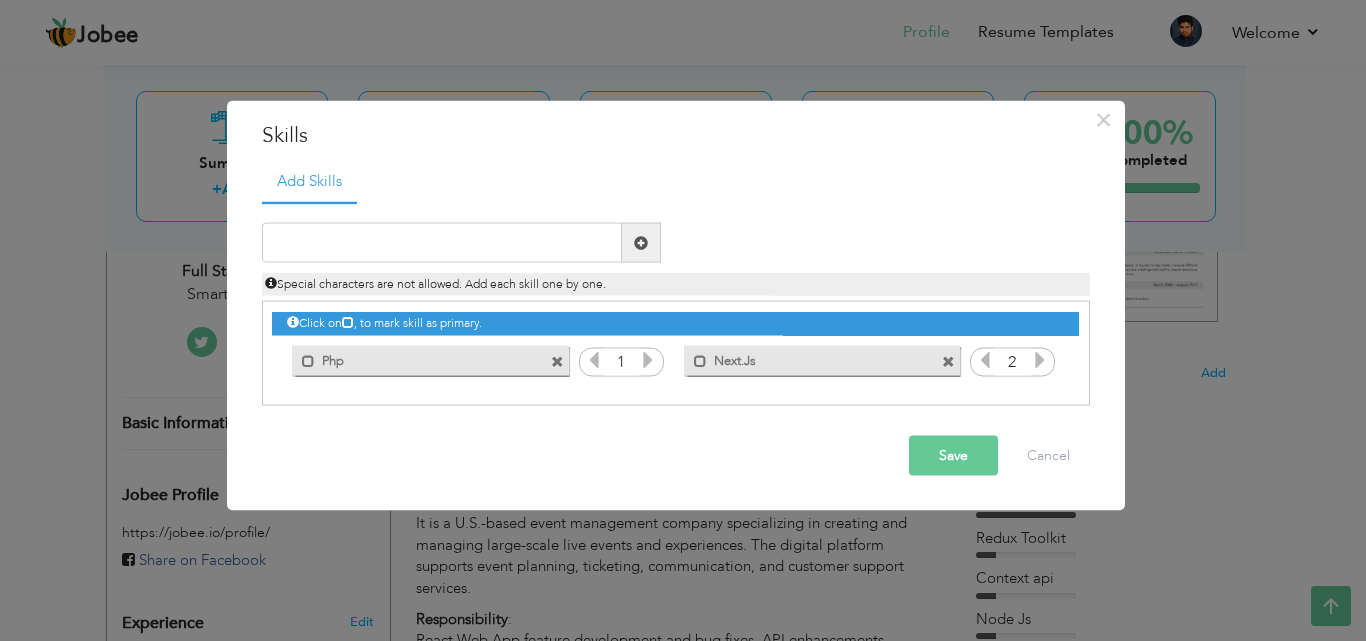 click at bounding box center [557, 361] 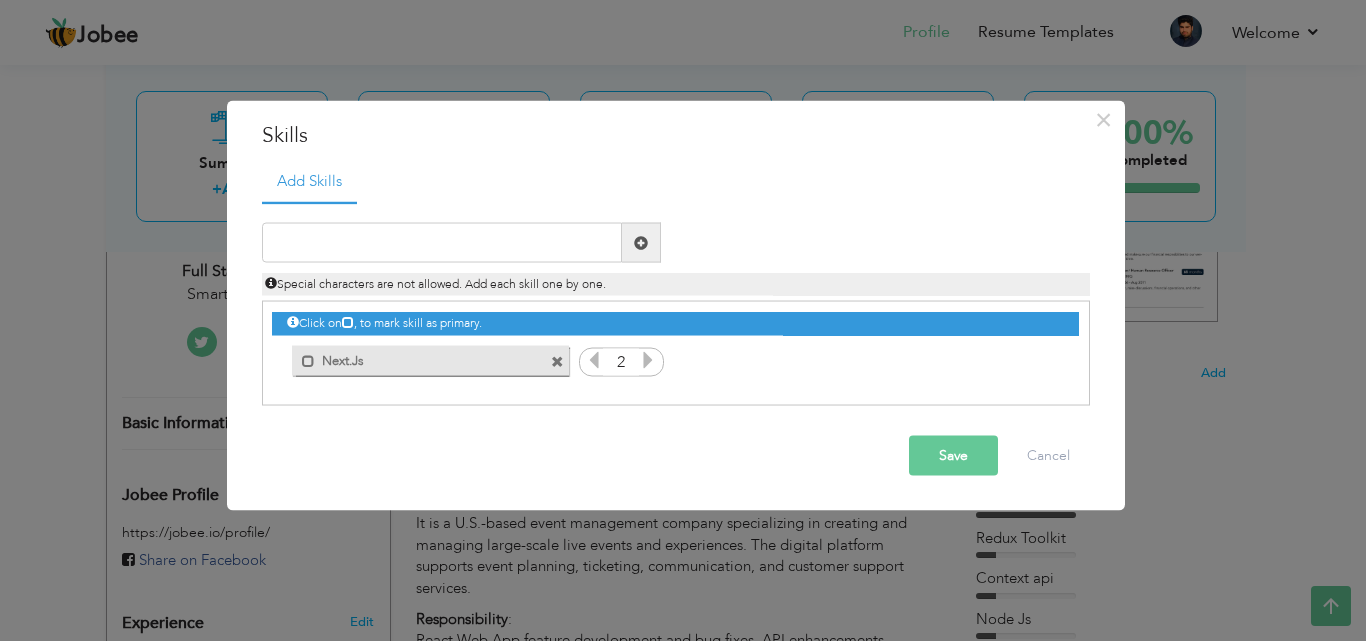click at bounding box center (557, 361) 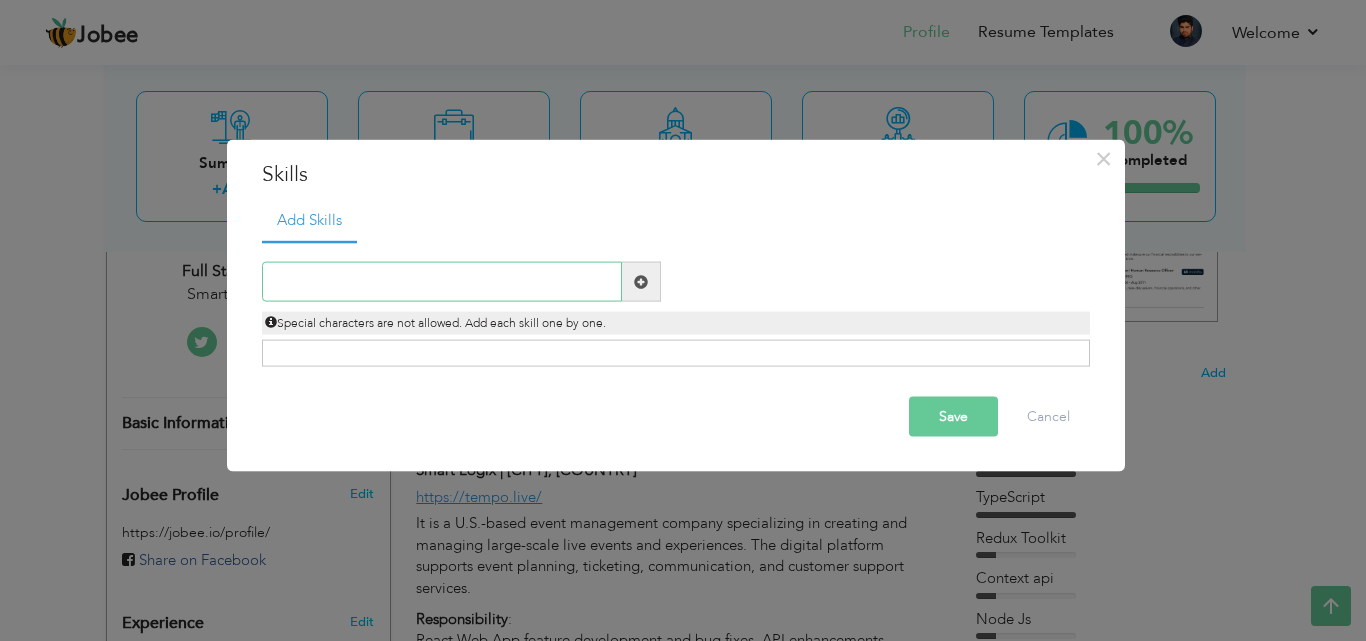 click at bounding box center [442, 282] 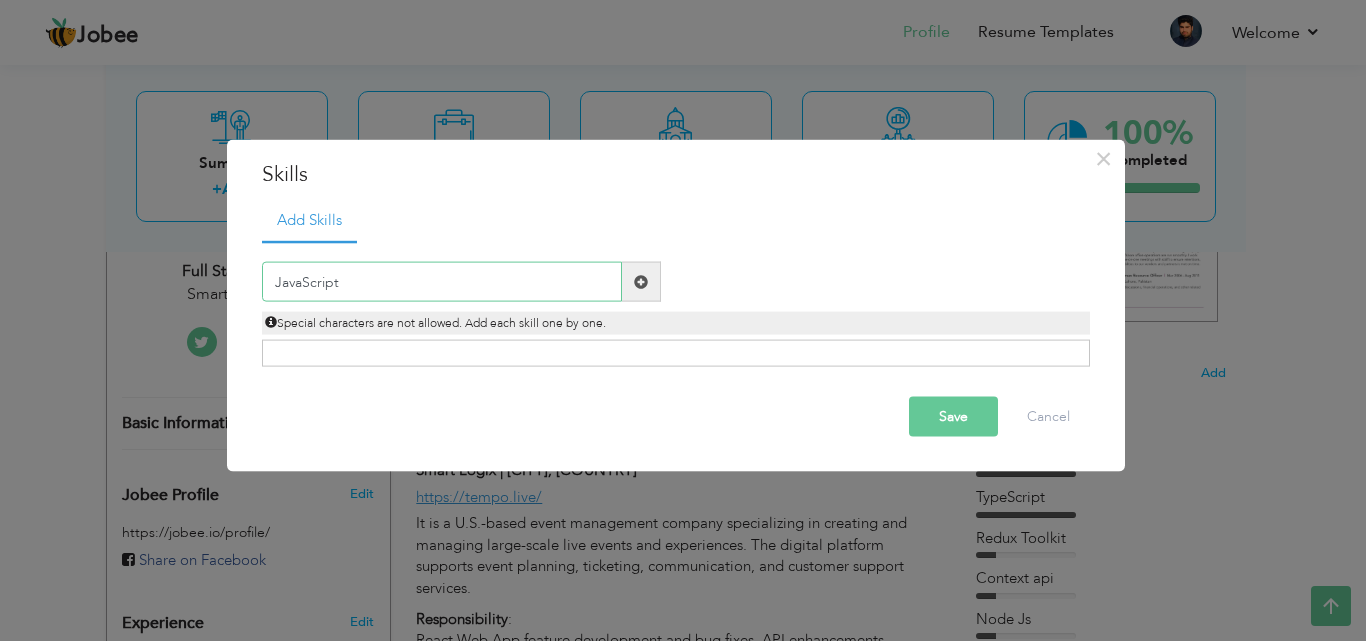 type on "JavaScript" 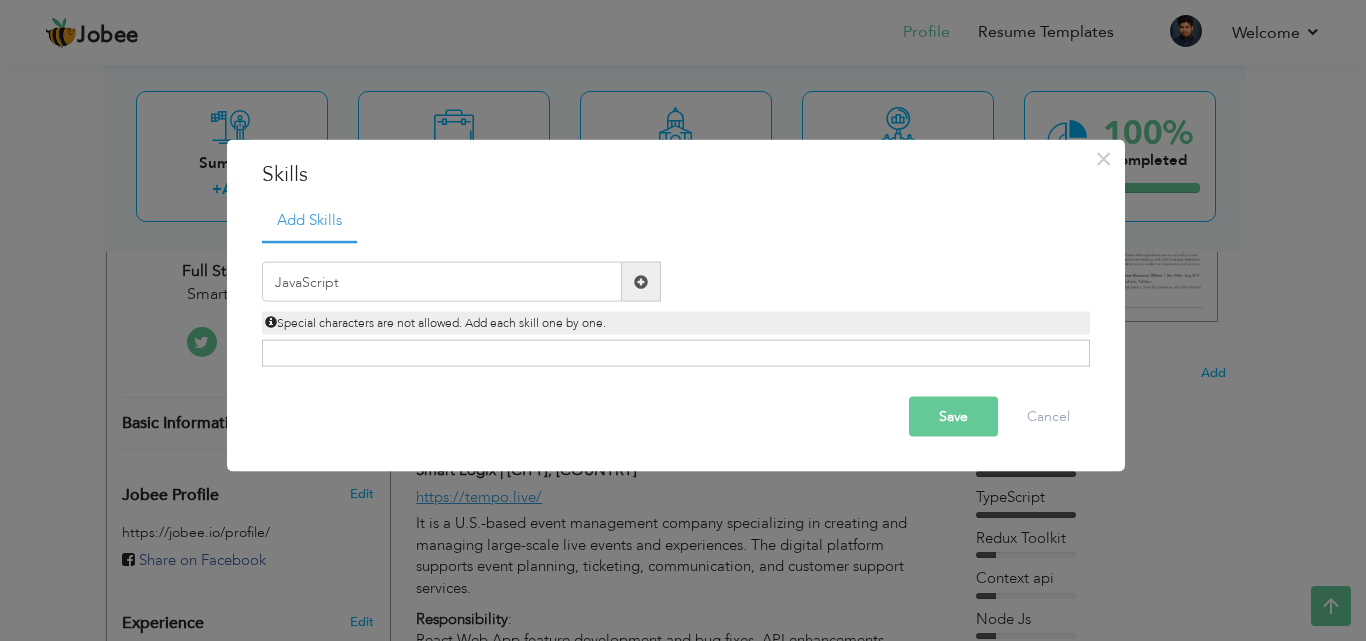 click at bounding box center (641, 282) 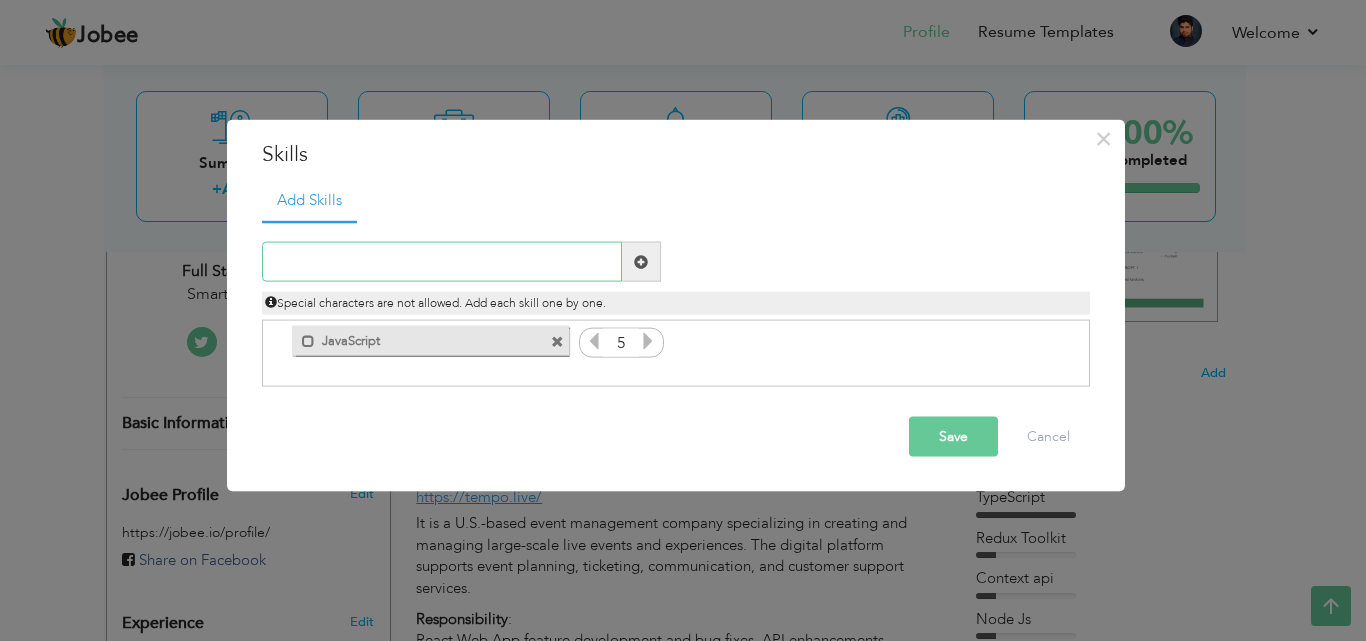 click at bounding box center (442, 262) 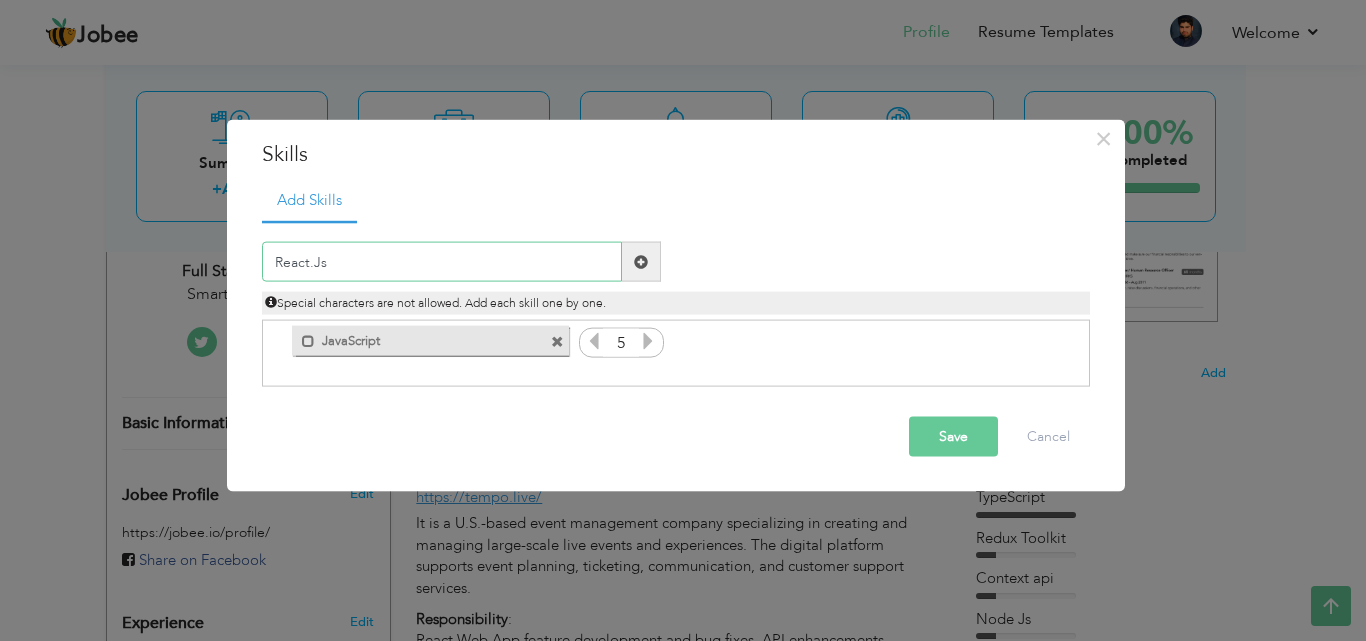type on "React.Js" 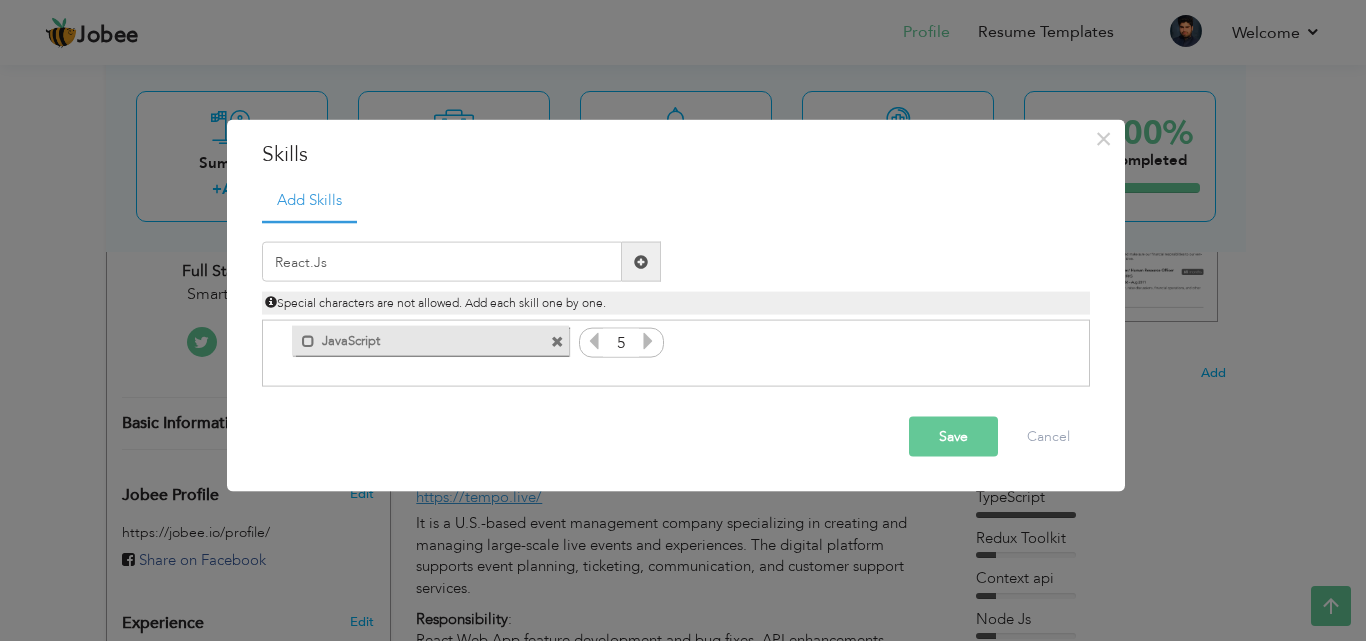 click at bounding box center [641, 261] 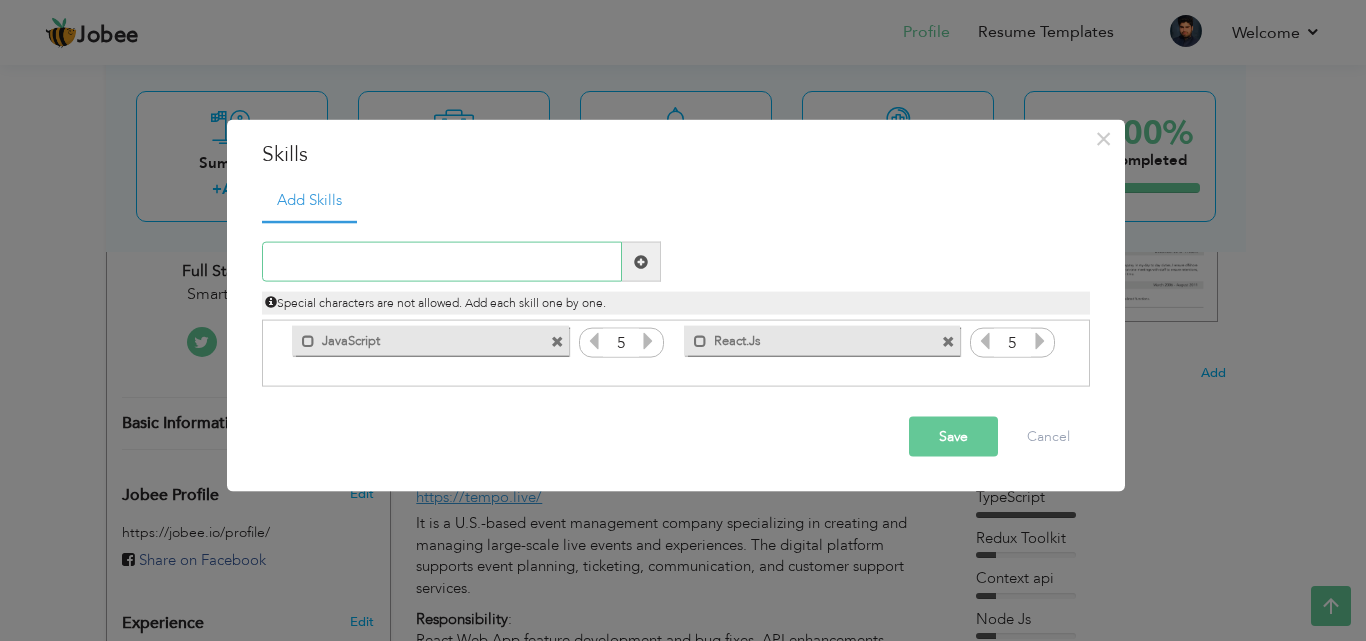 click at bounding box center [442, 262] 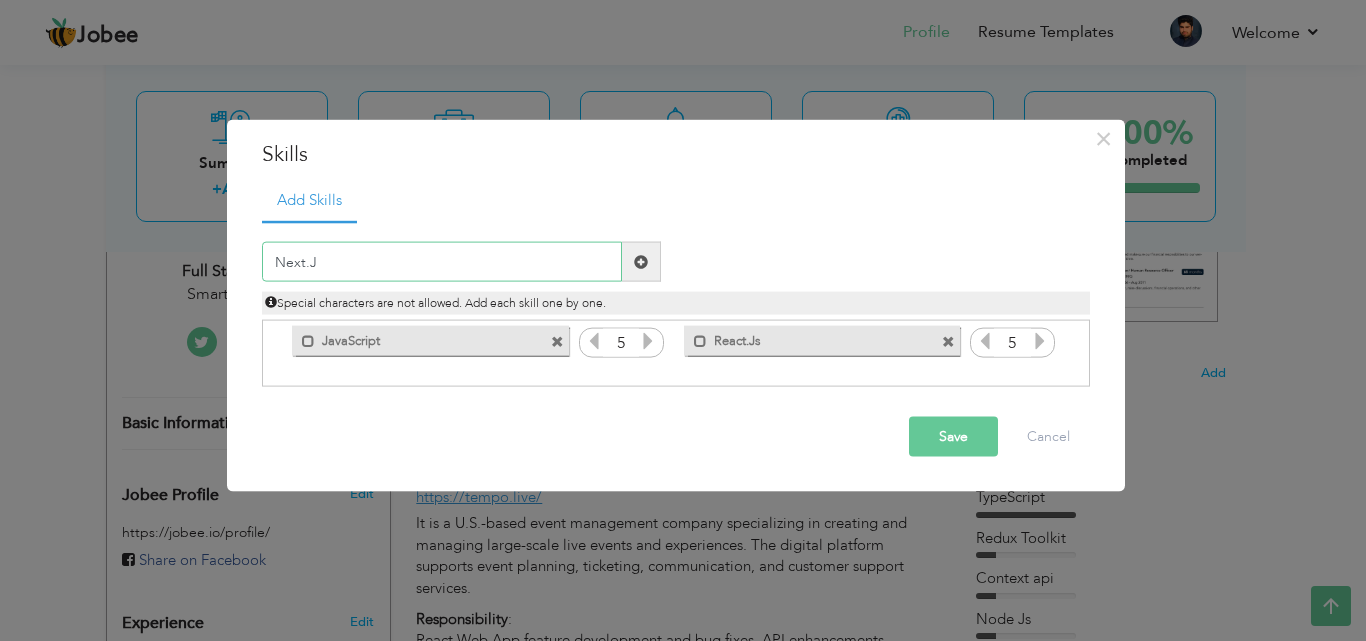 type on "Next.Js" 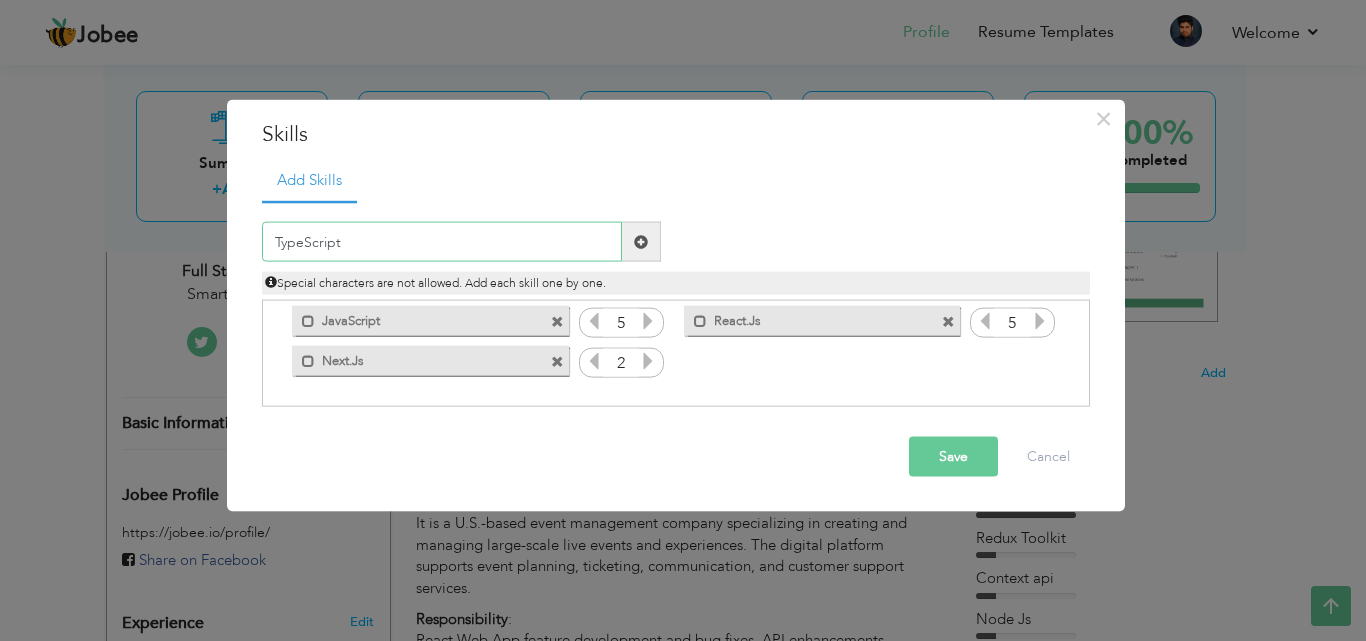 click on "TypeScript" at bounding box center [442, 242] 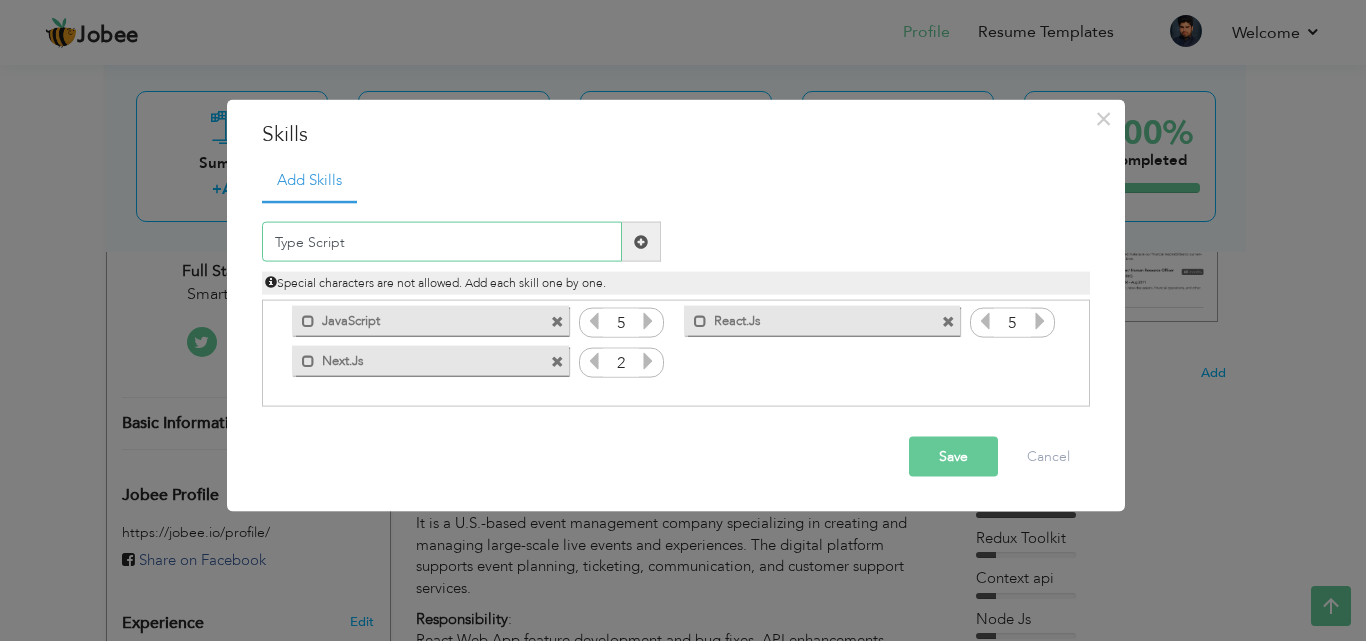 type on "TypeScript" 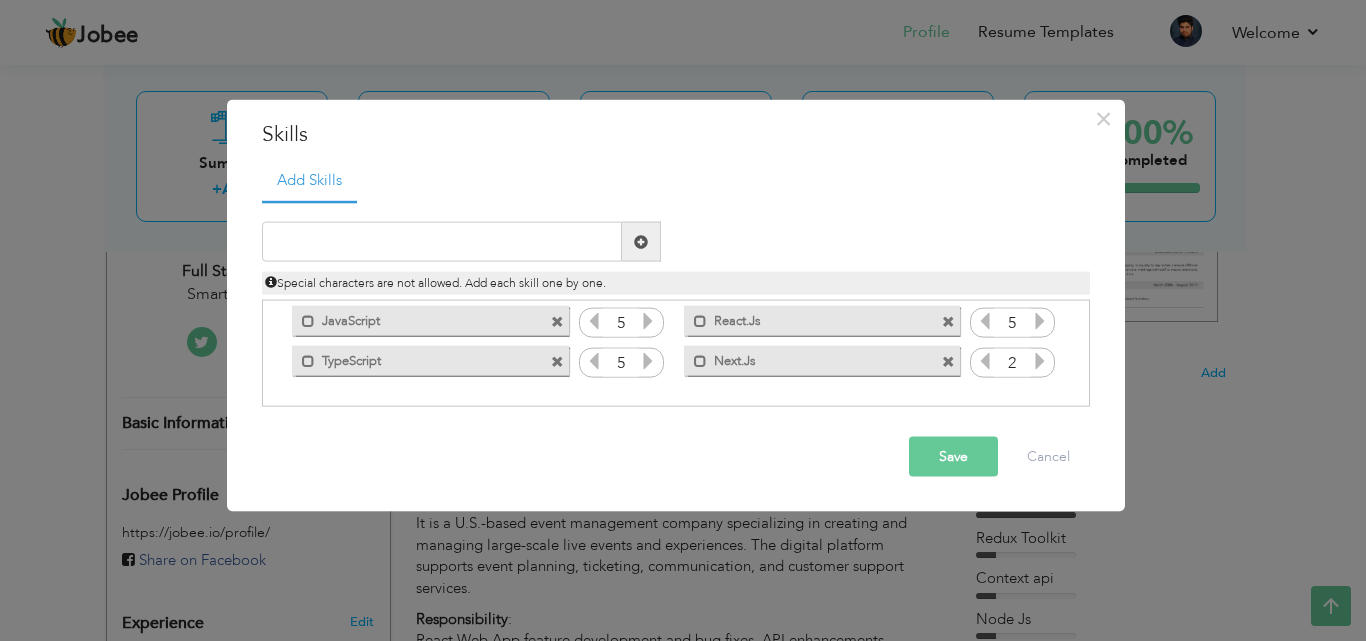 click at bounding box center [557, 362] 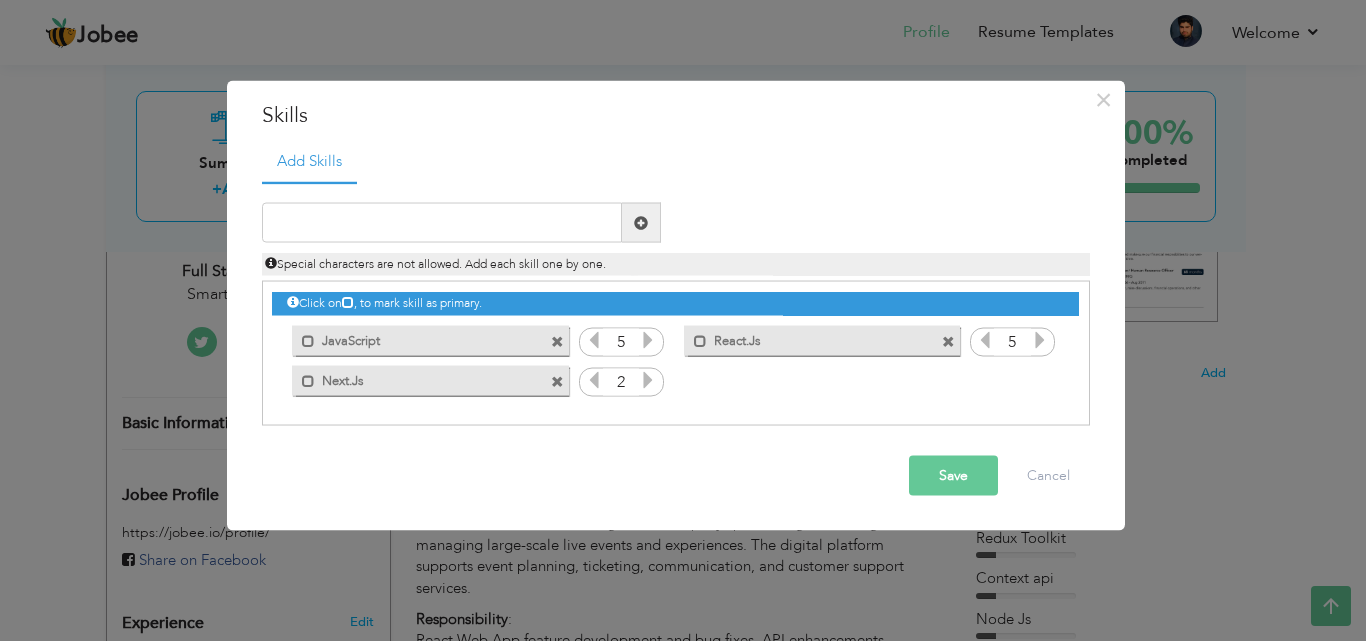 click at bounding box center (648, 380) 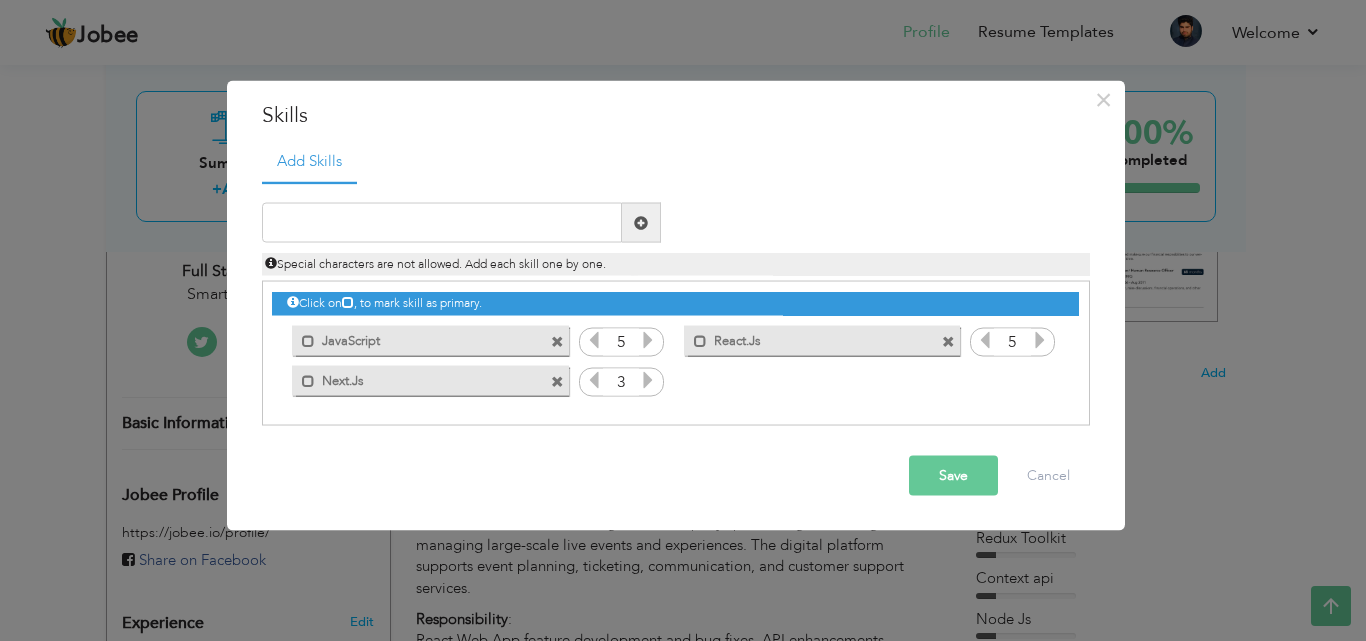 click at bounding box center (648, 380) 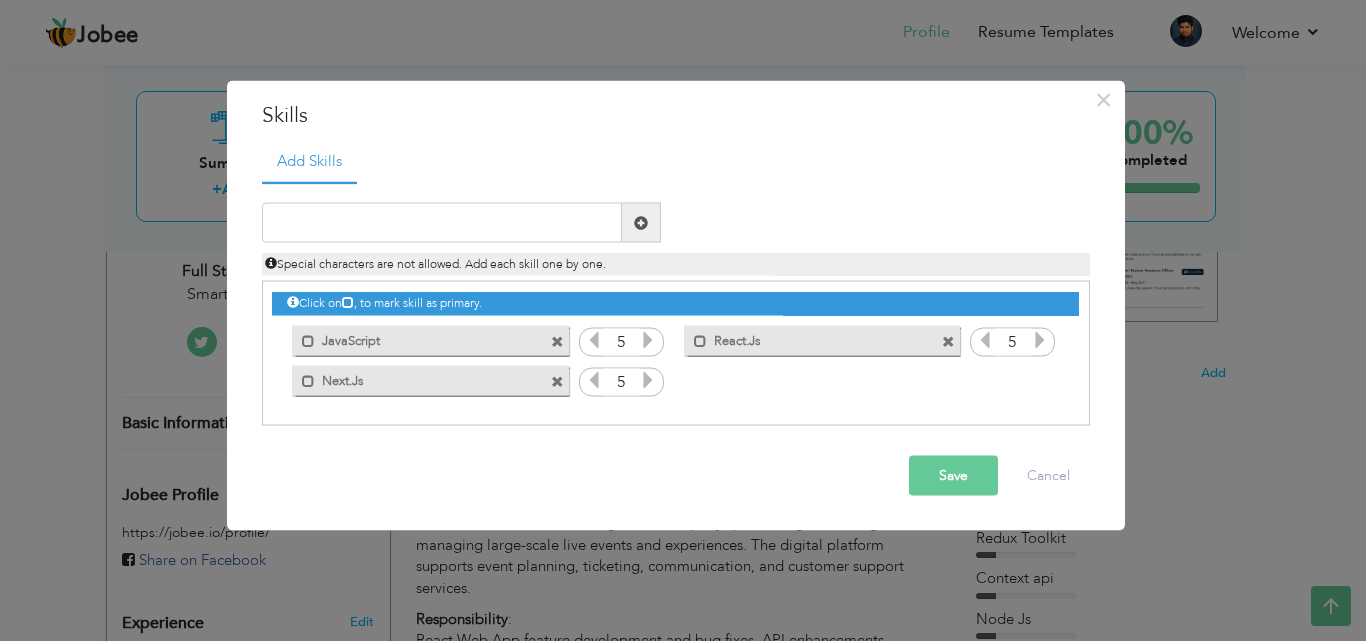 click at bounding box center [648, 380] 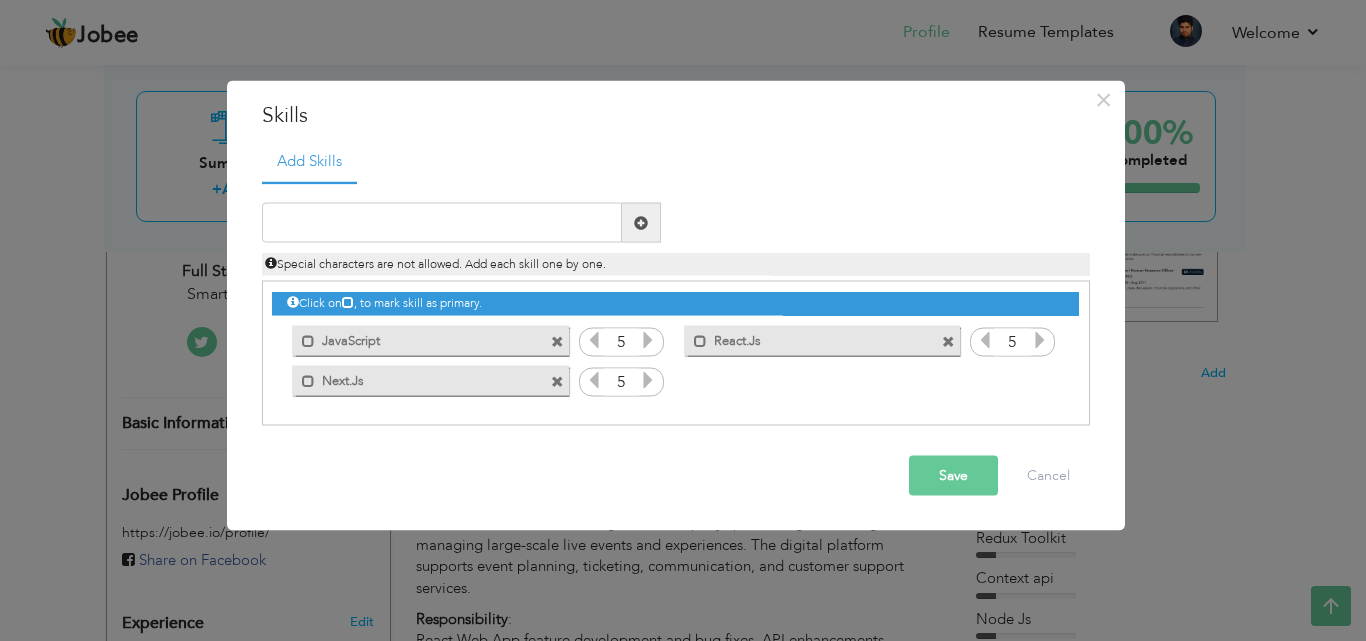 drag, startPoint x: 403, startPoint y: 244, endPoint x: 401, endPoint y: 229, distance: 15.132746 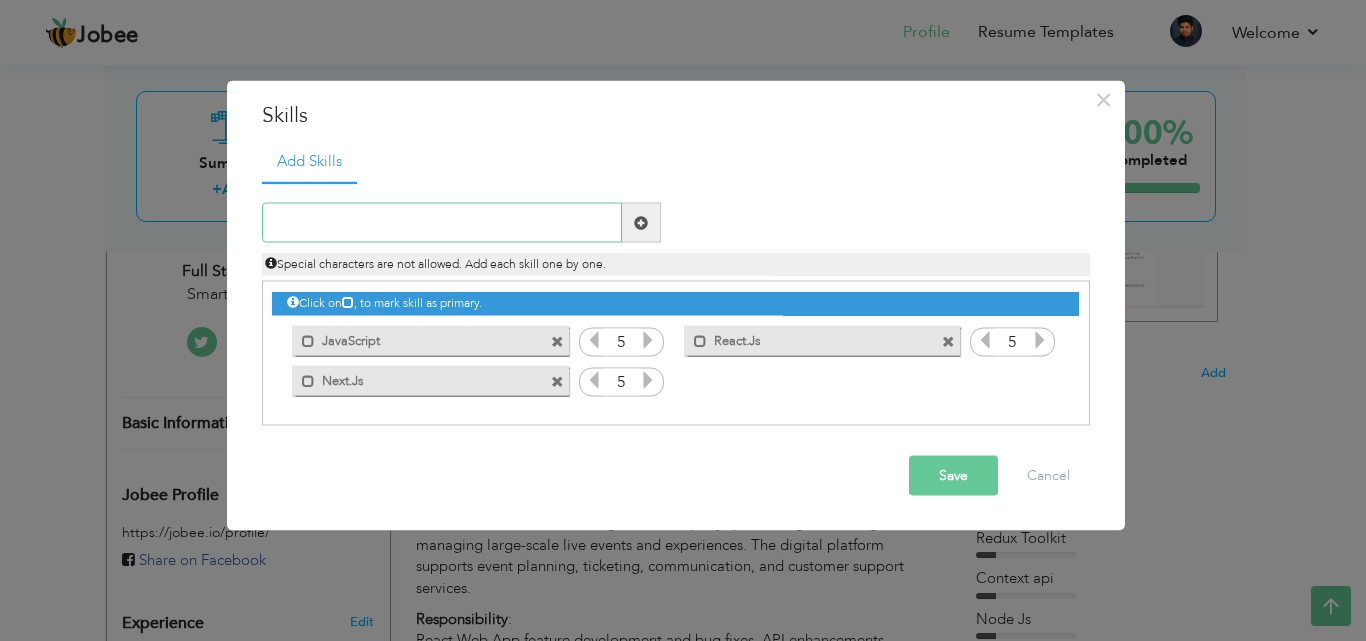 click at bounding box center (442, 223) 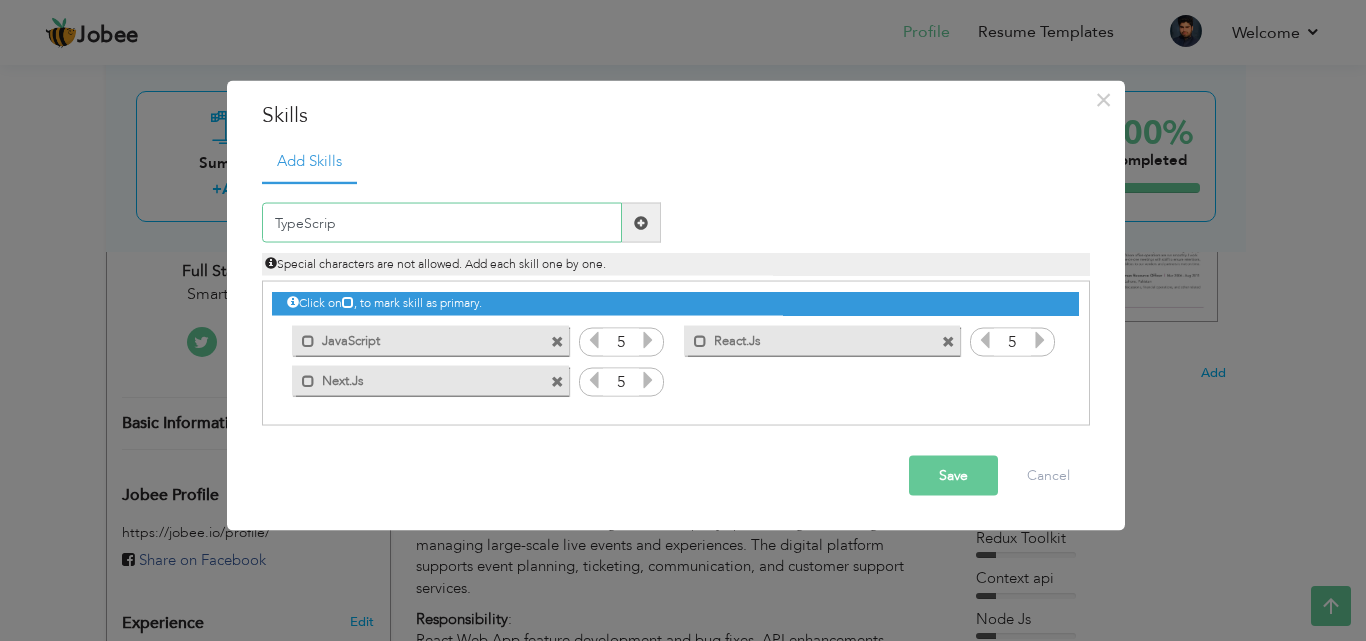 type on "TypeScript" 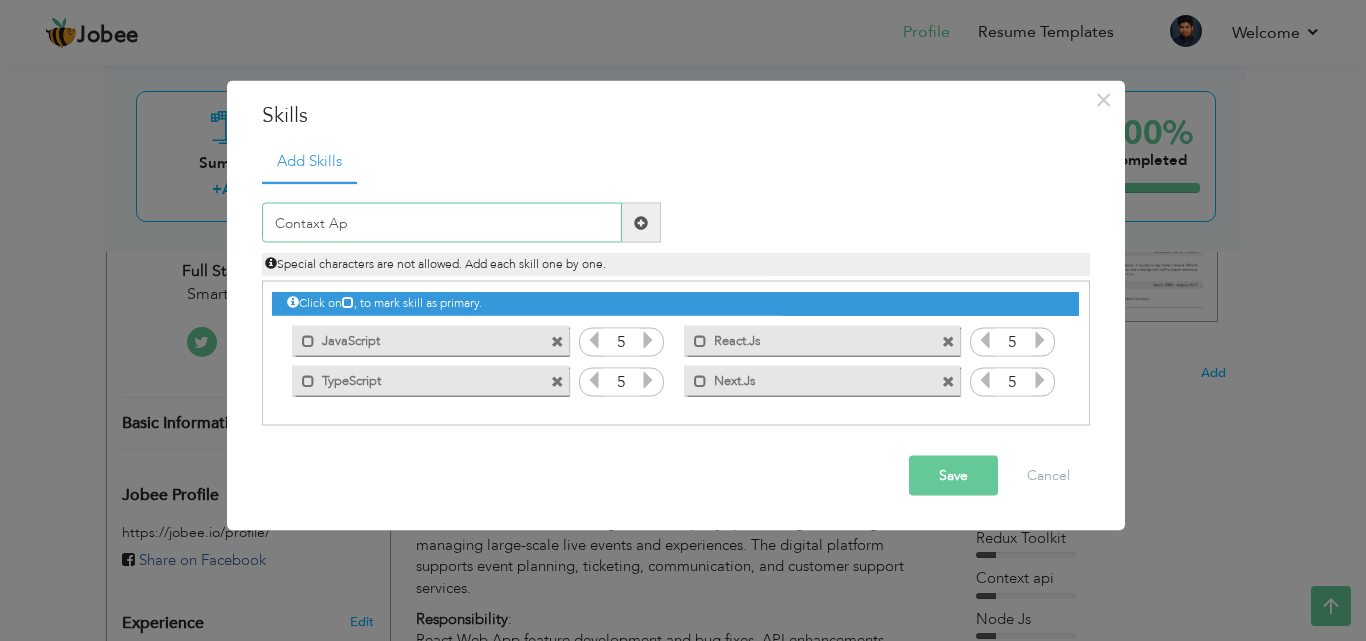 type on "Contaxt Api" 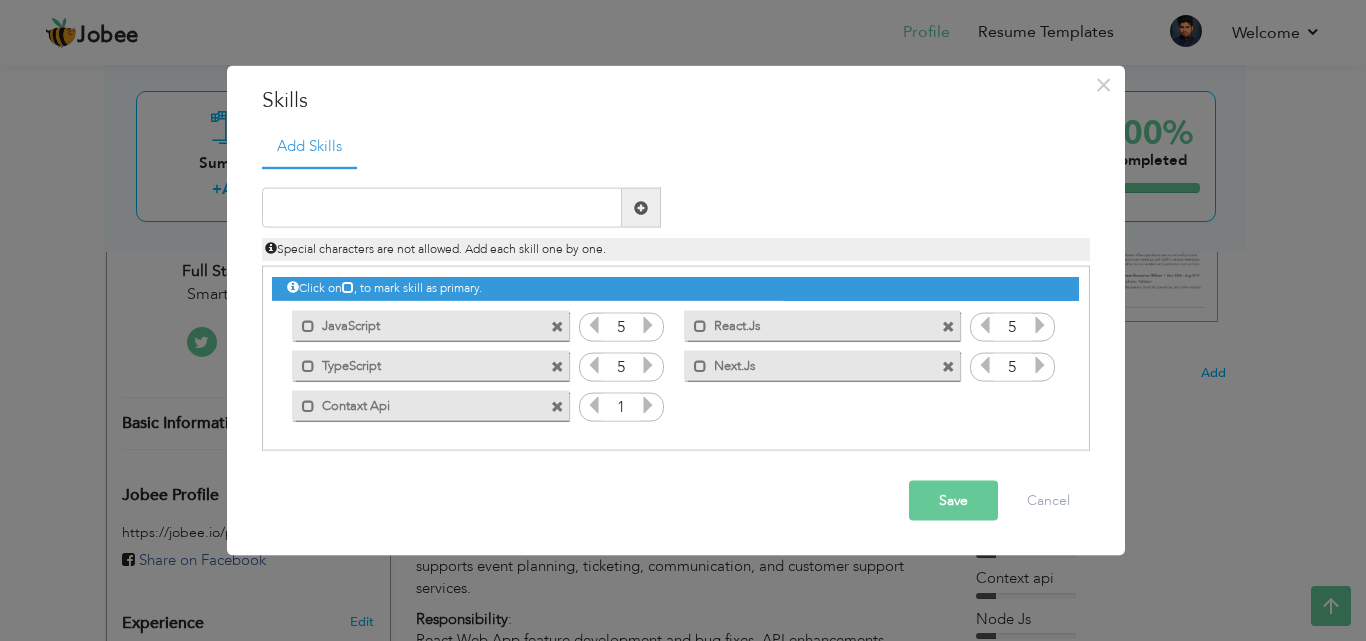 click on "Contaxt Api" at bounding box center [416, 402] 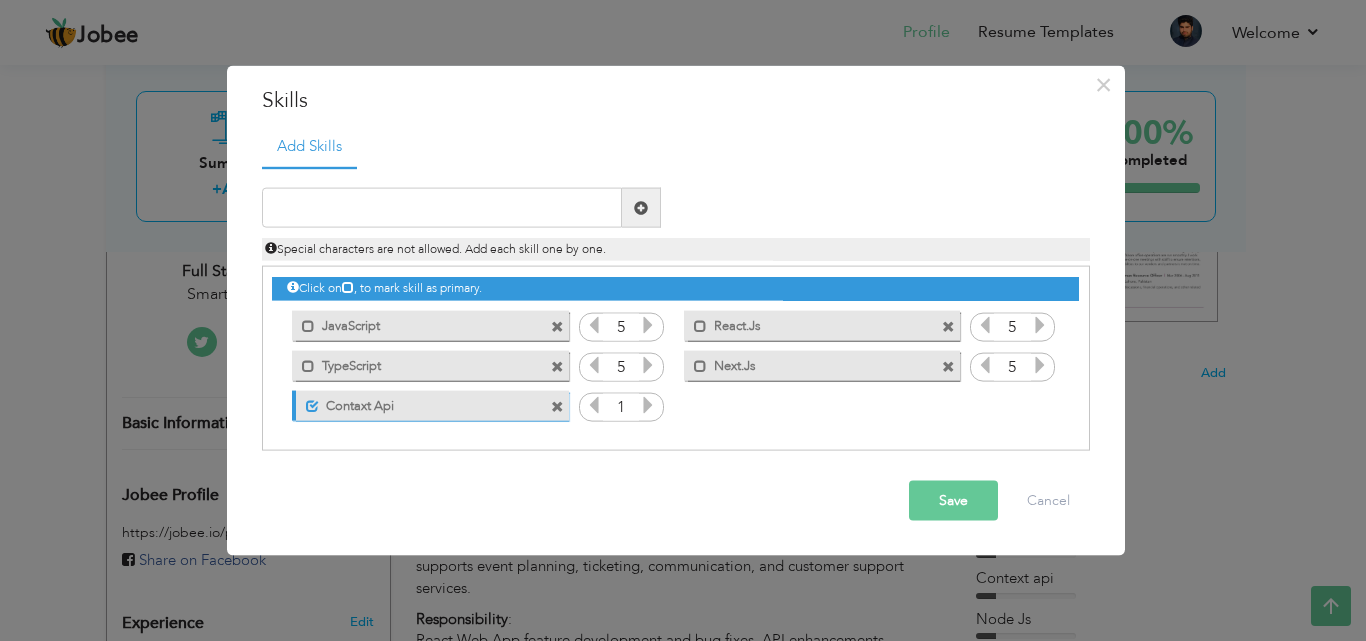 click on "Contaxt Api" at bounding box center [418, 402] 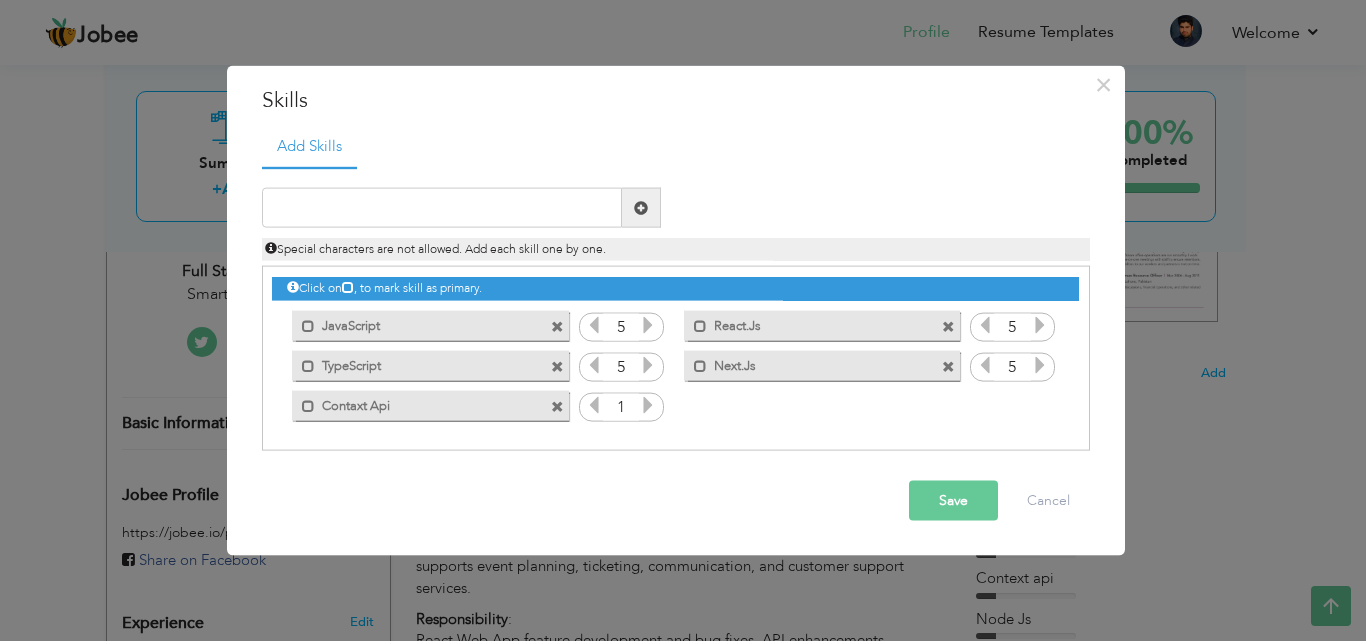 click at bounding box center [557, 406] 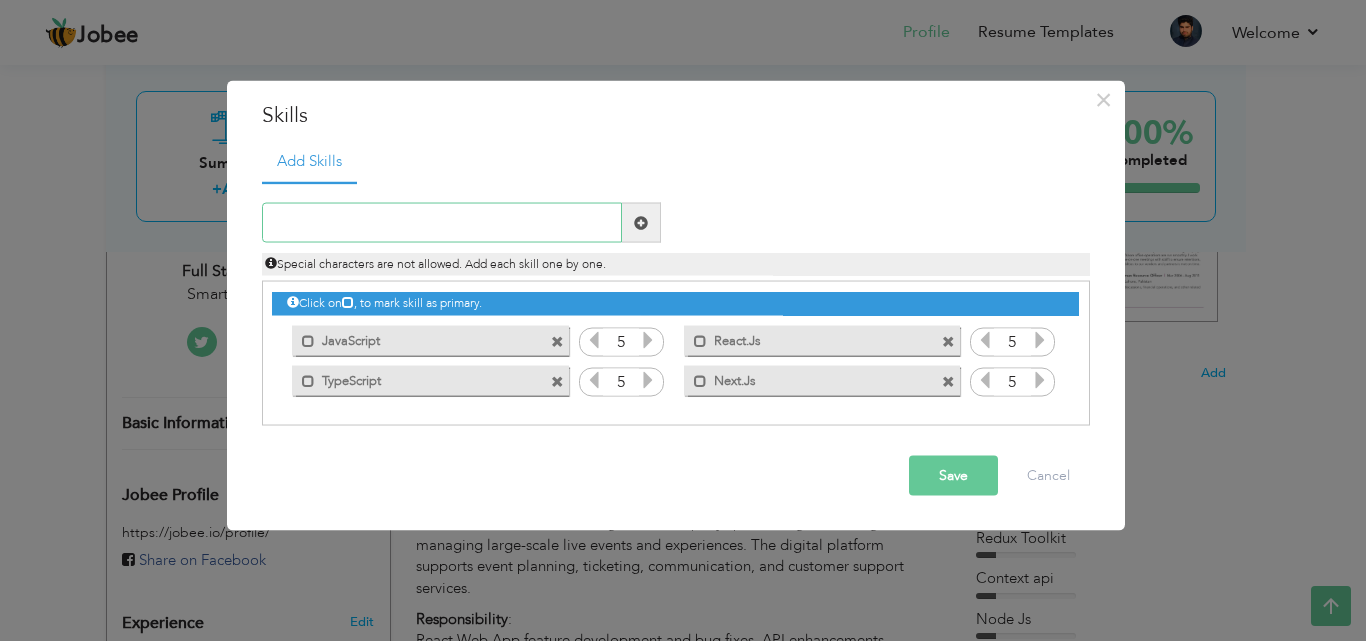 click at bounding box center (442, 223) 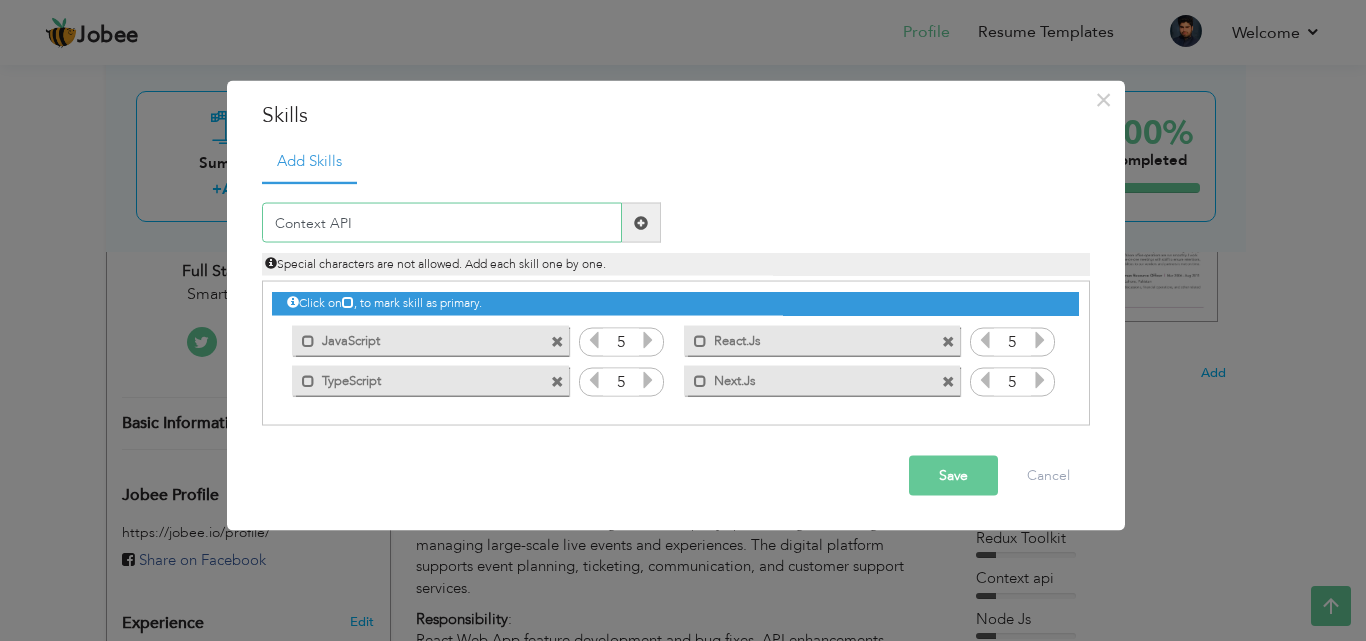type on "Context API" 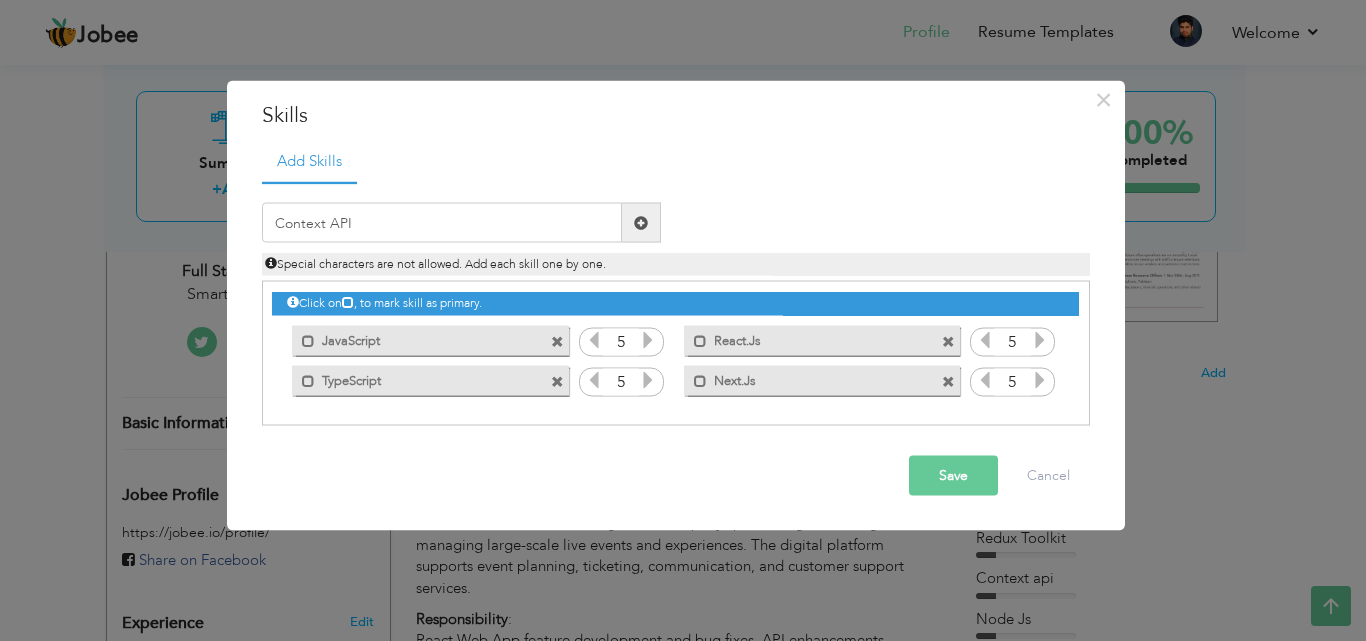 click at bounding box center [641, 222] 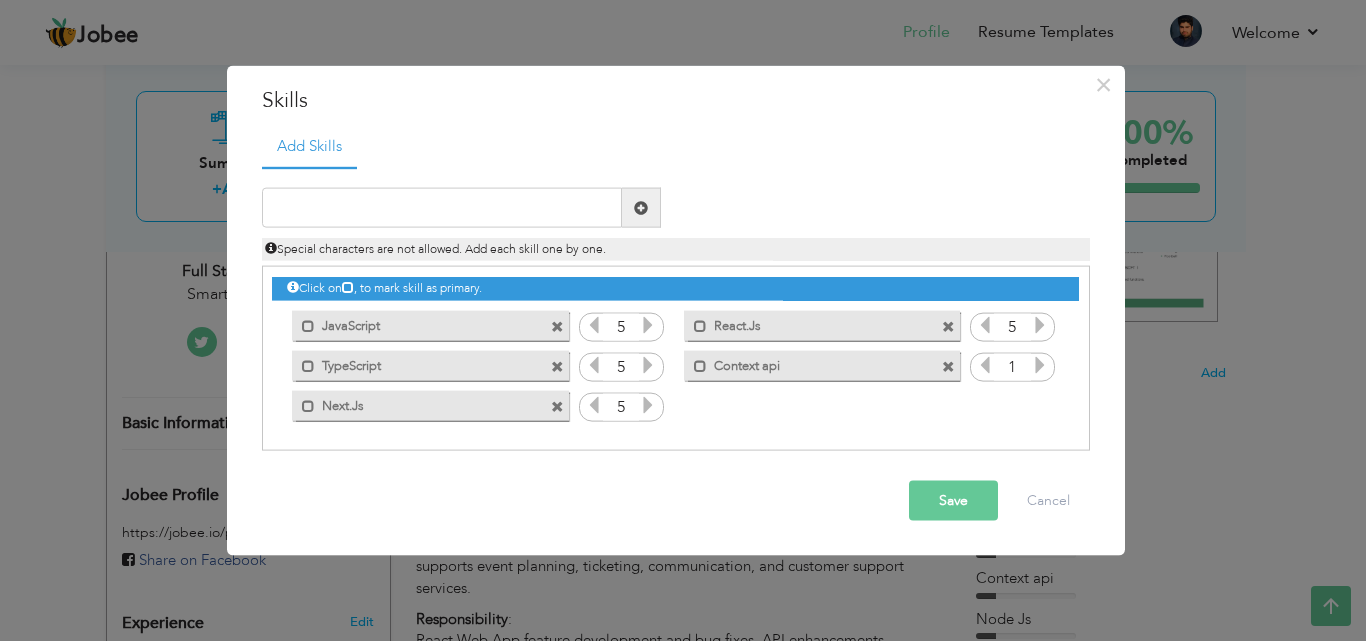 click at bounding box center (948, 366) 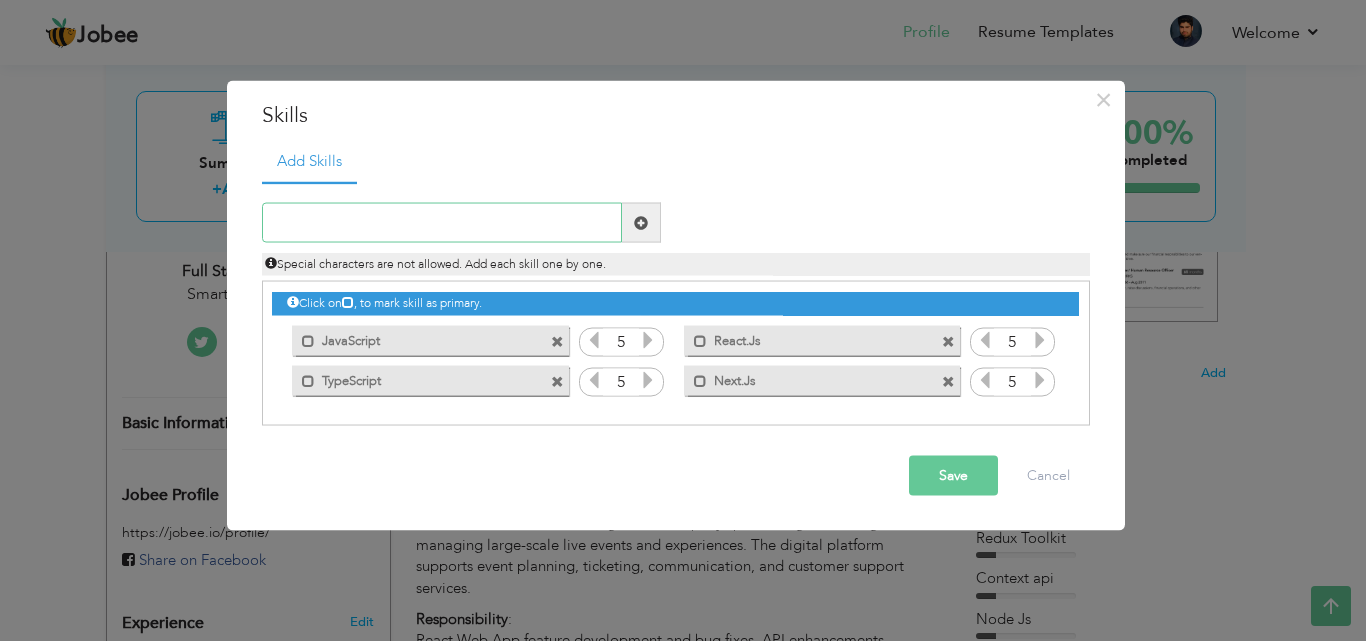 click at bounding box center (442, 223) 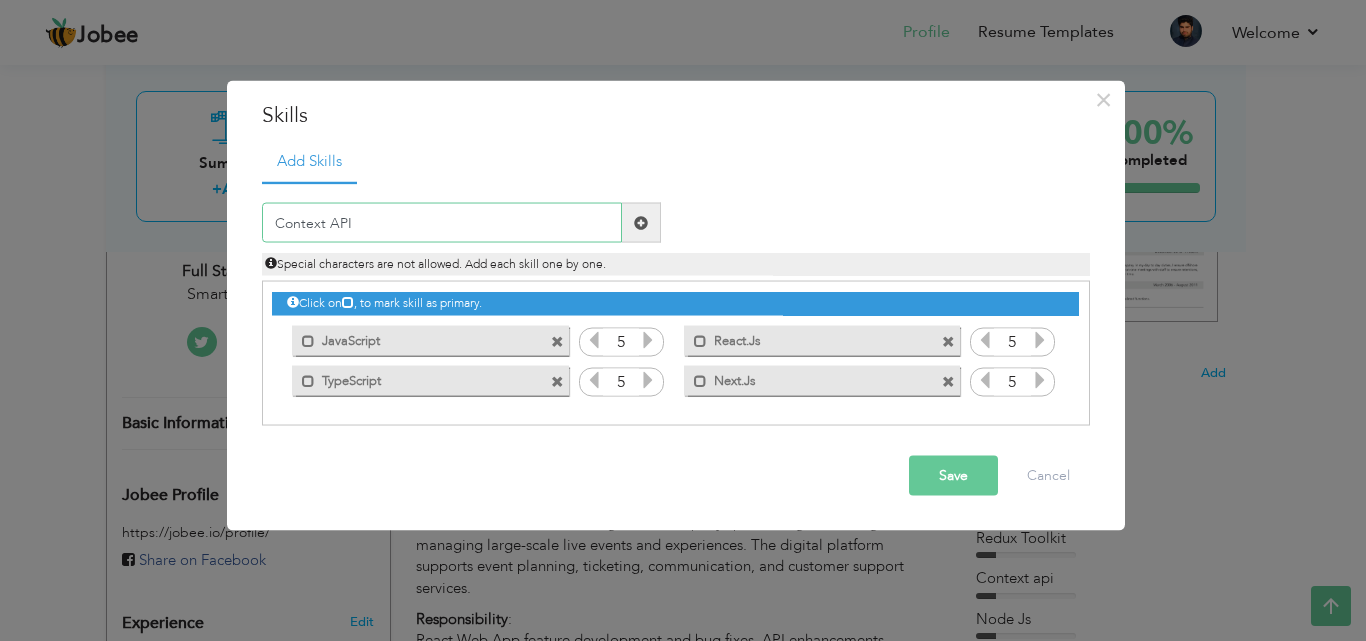 type on "Context API" 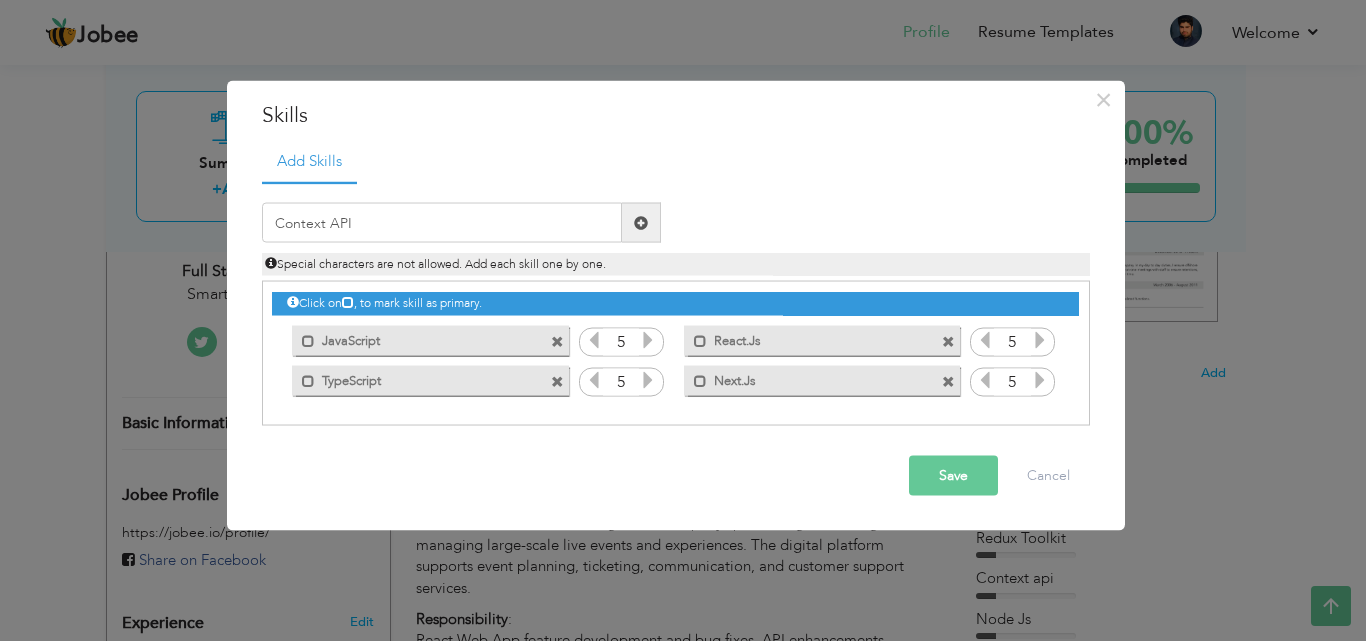 click at bounding box center [641, 222] 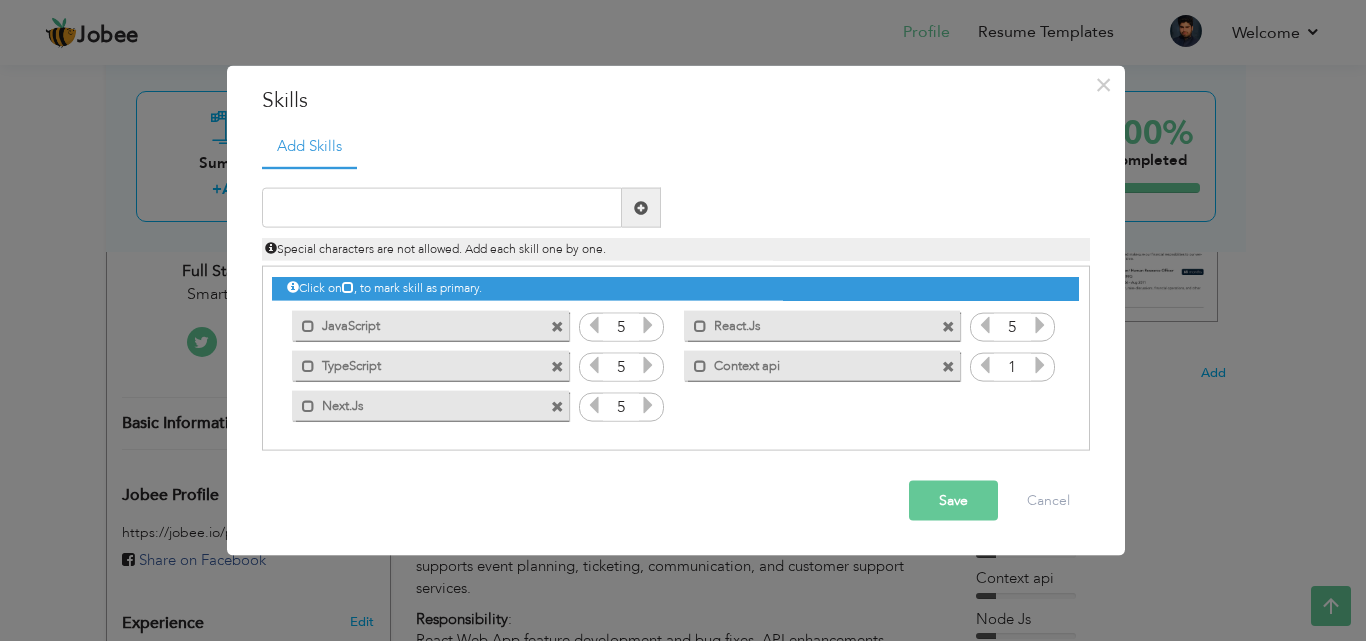 click at bounding box center [951, 360] 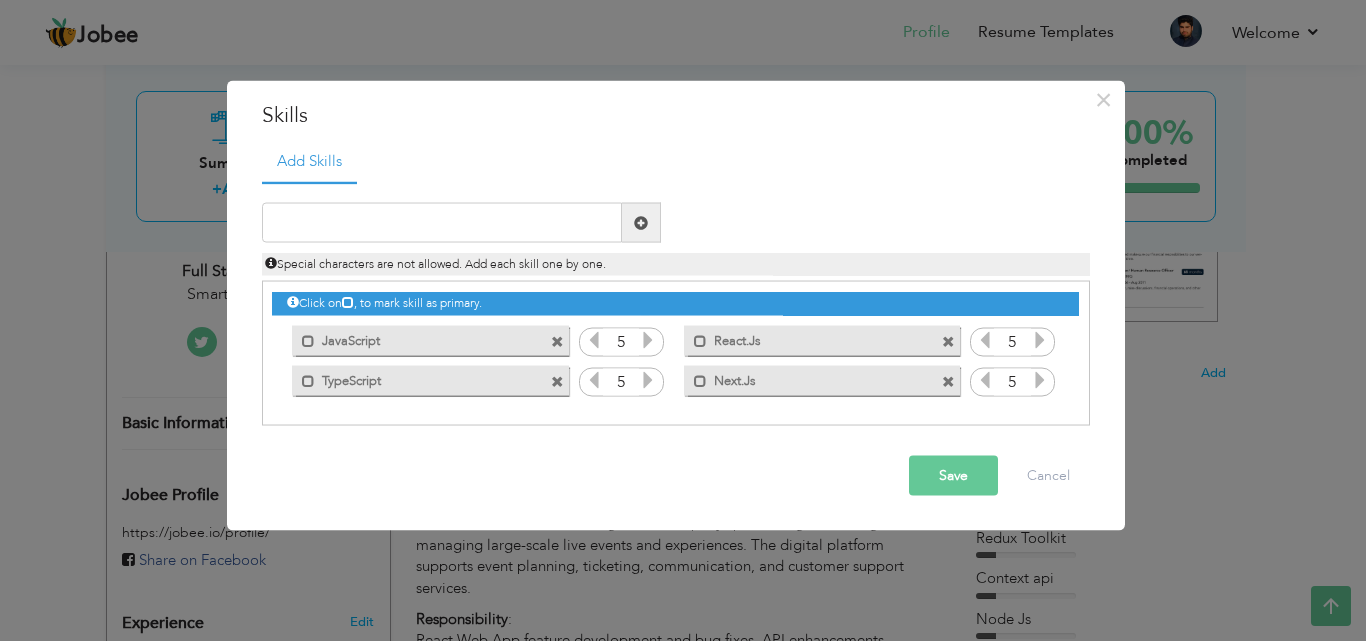 click on "Duplicate entry" at bounding box center [676, 303] 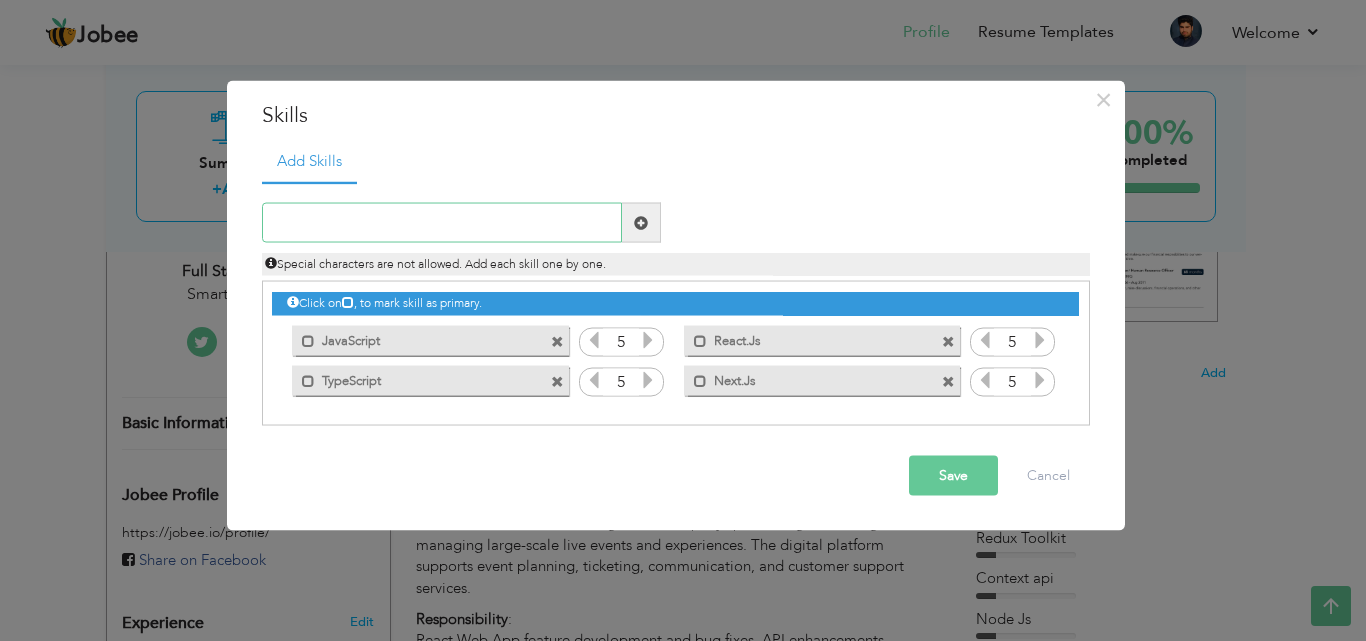 click at bounding box center (442, 223) 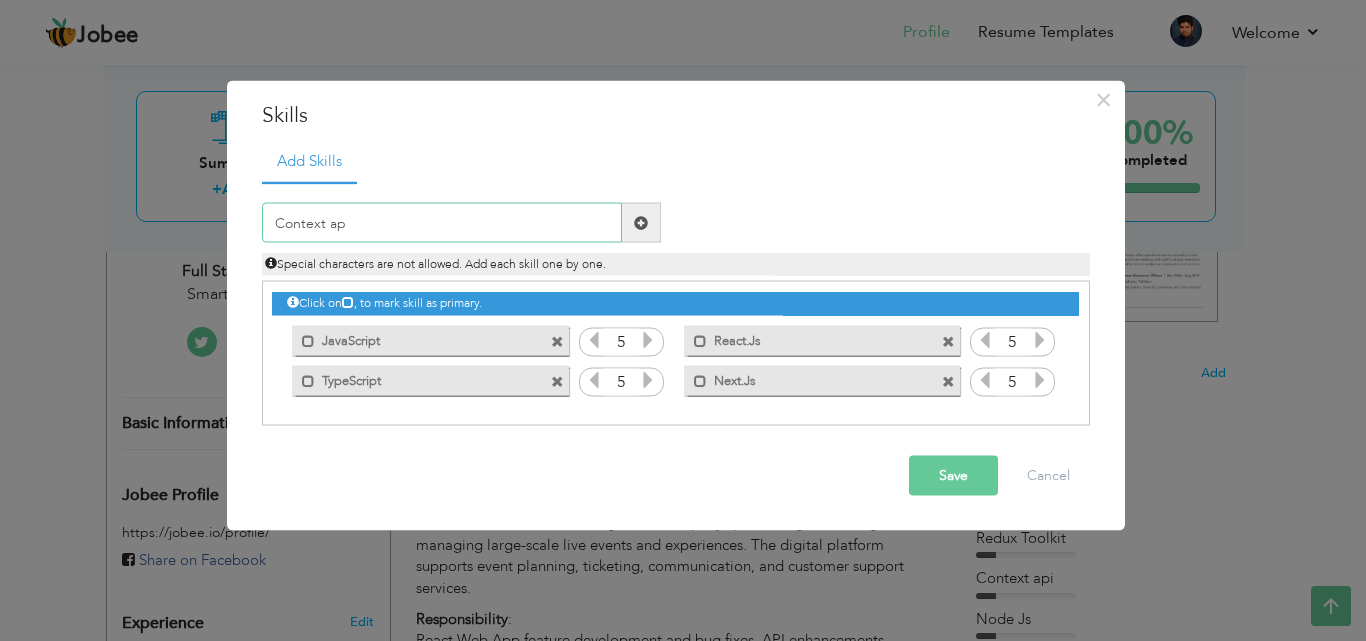 type on "Context api" 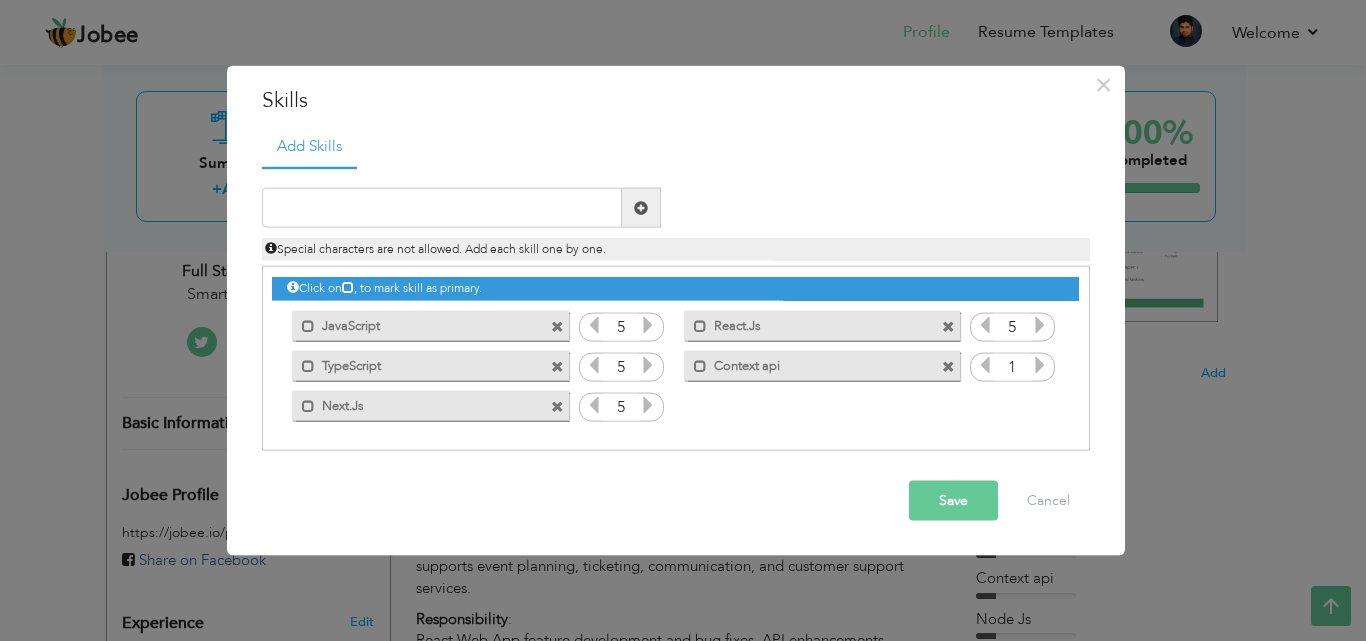 click at bounding box center (557, 406) 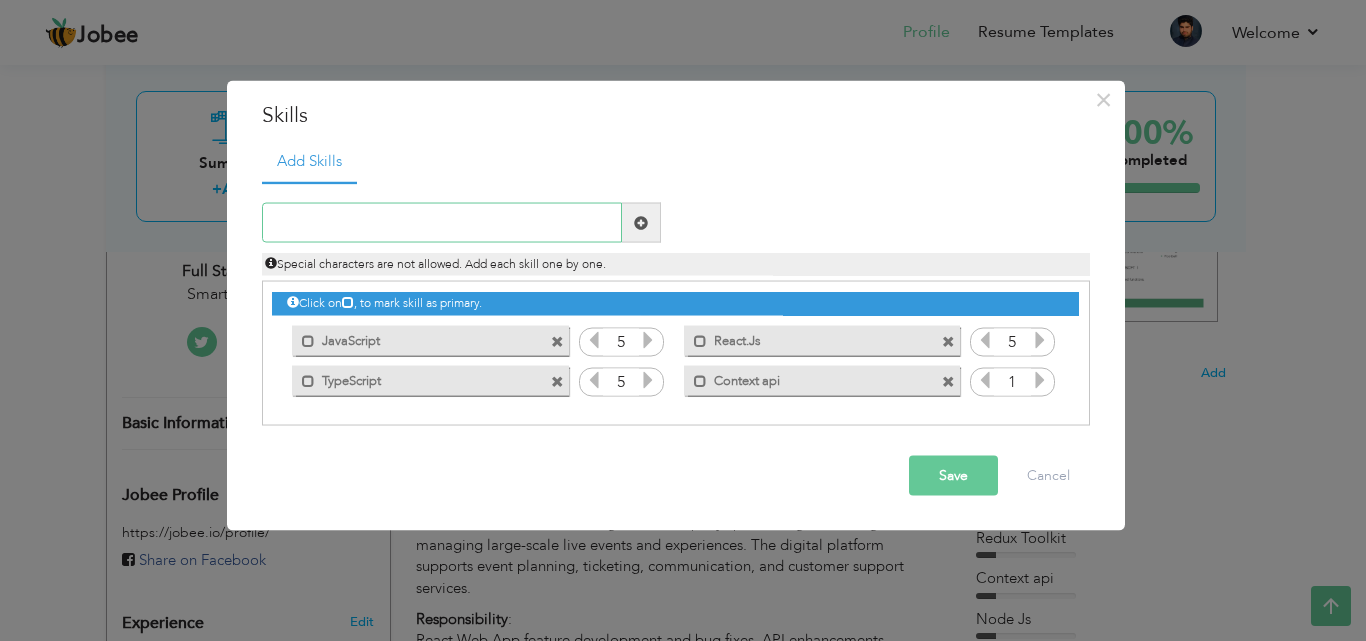 click at bounding box center (442, 223) 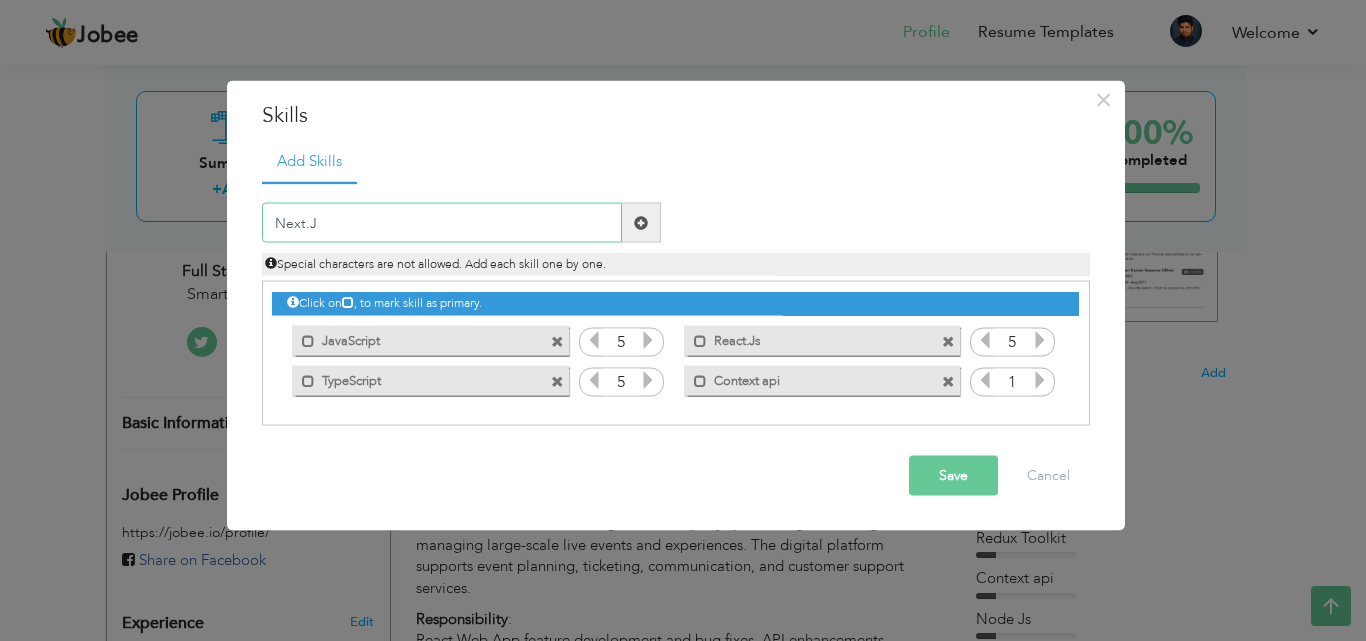 type on "Next.Js" 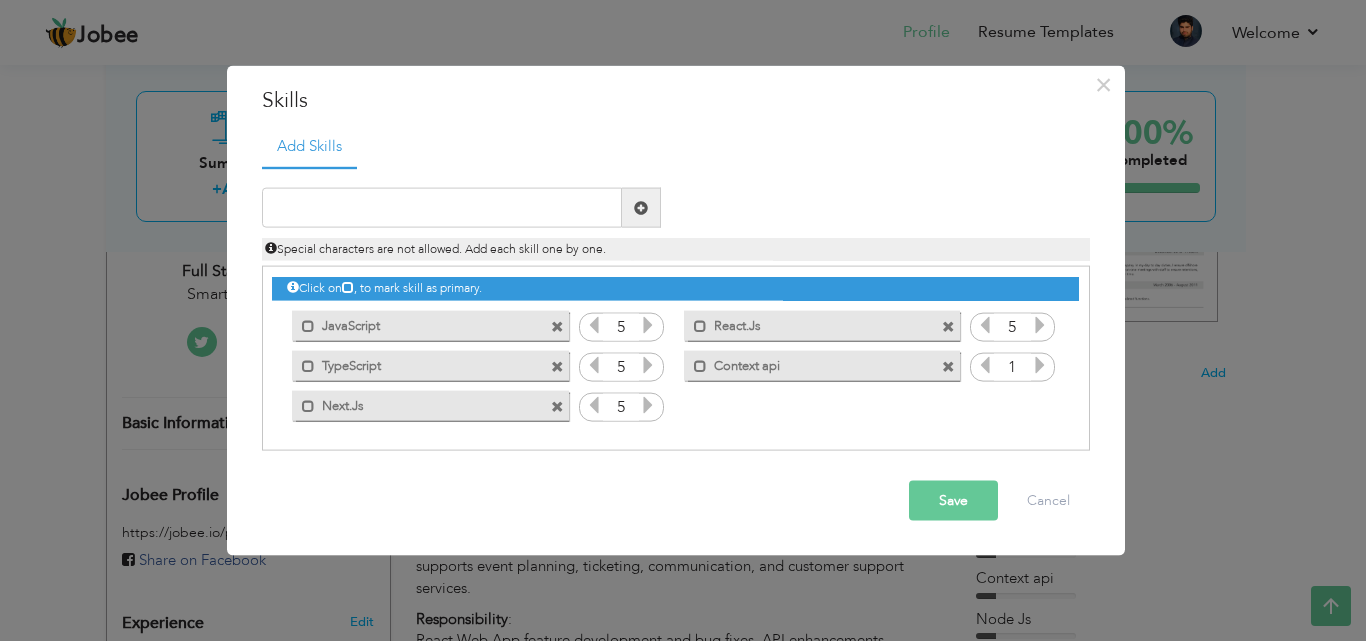 click at bounding box center (948, 366) 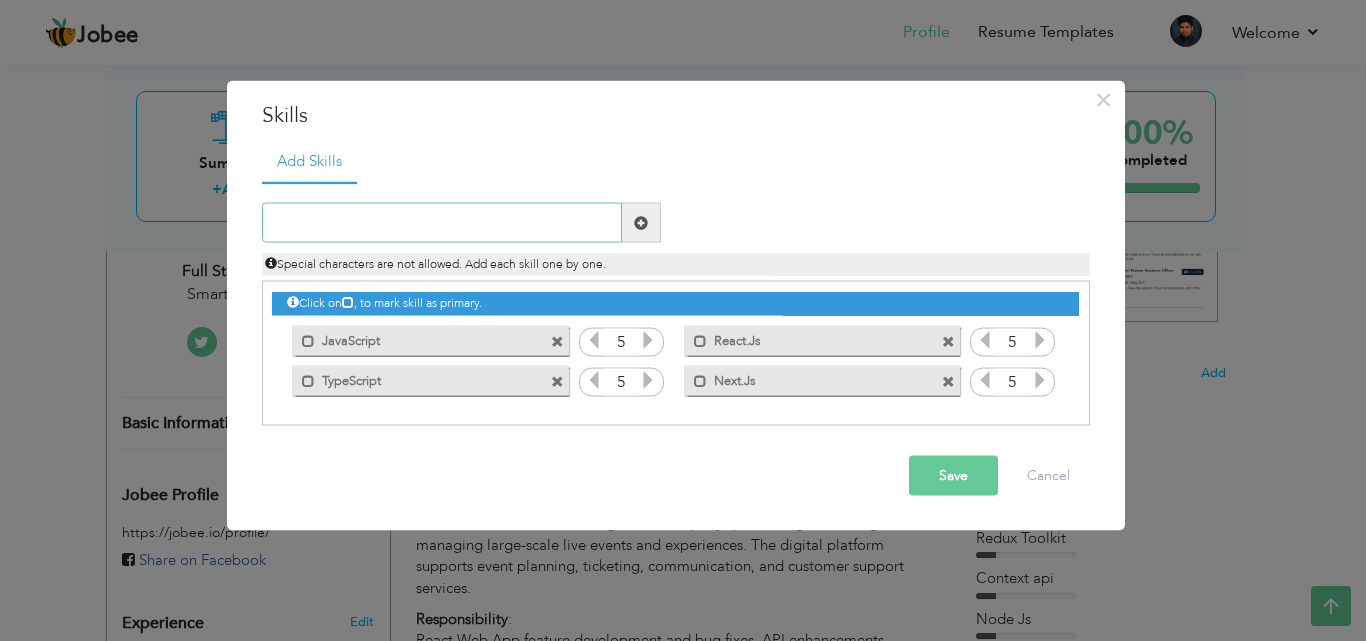 click at bounding box center (442, 223) 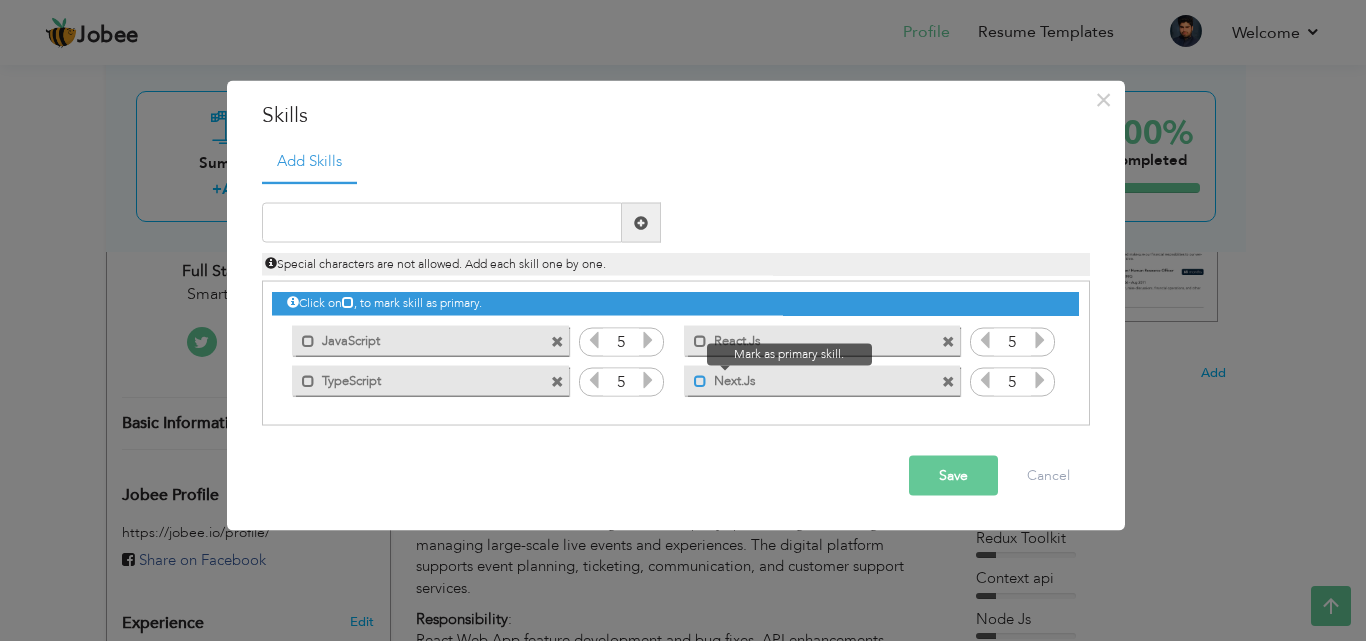 click at bounding box center (700, 380) 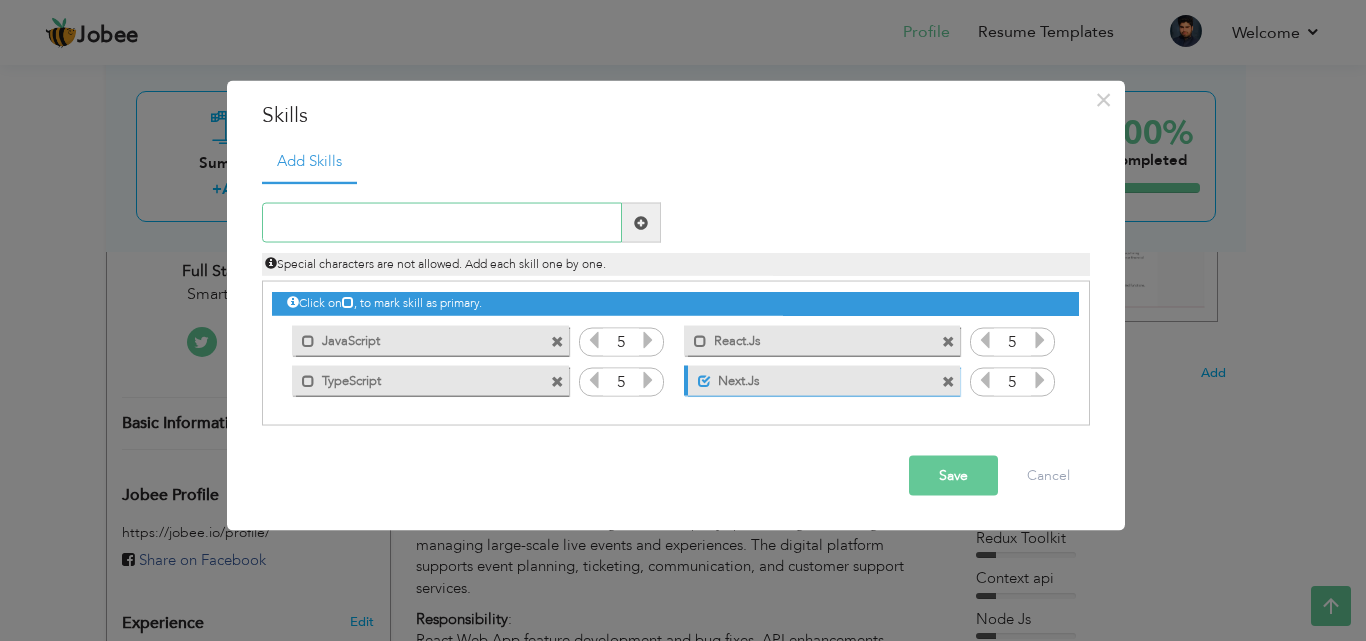 click at bounding box center (442, 223) 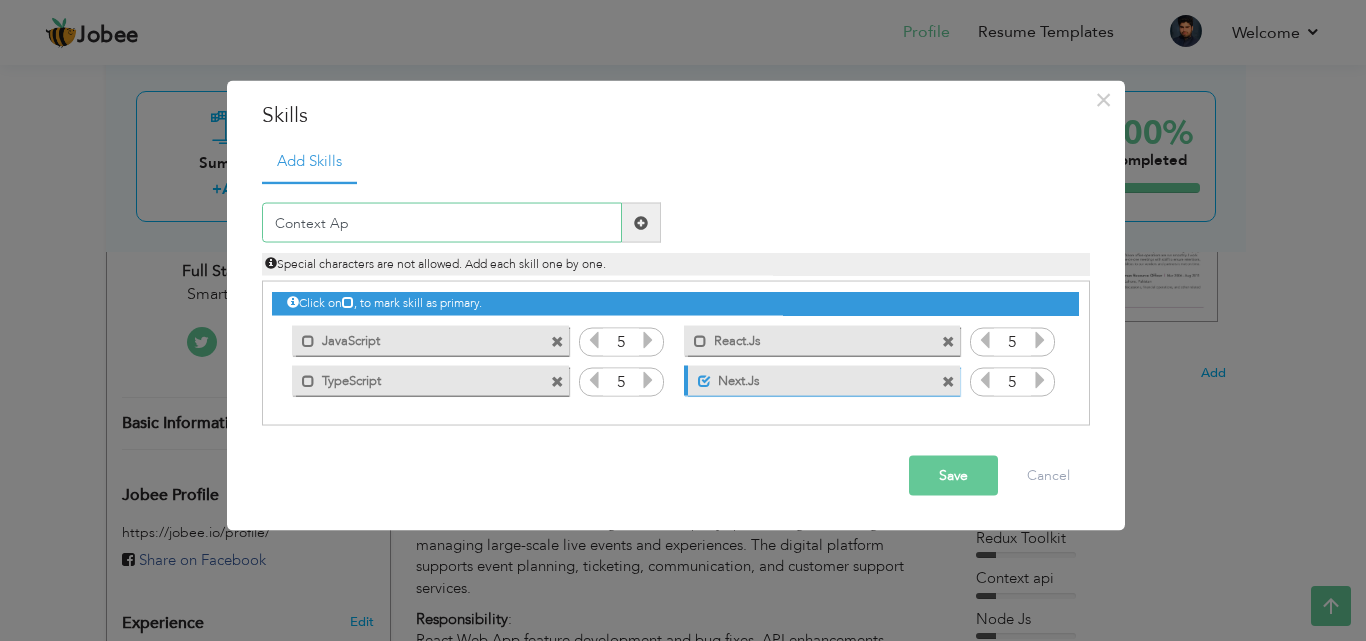 type on "Context Api" 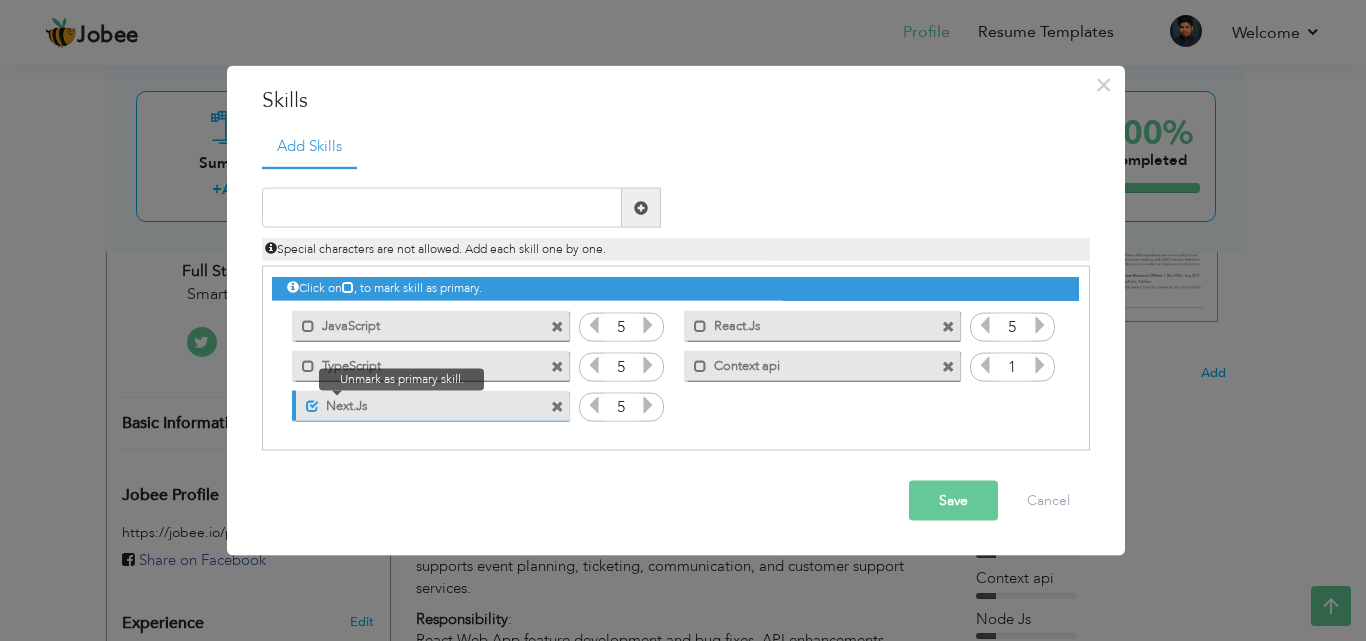 click at bounding box center [312, 405] 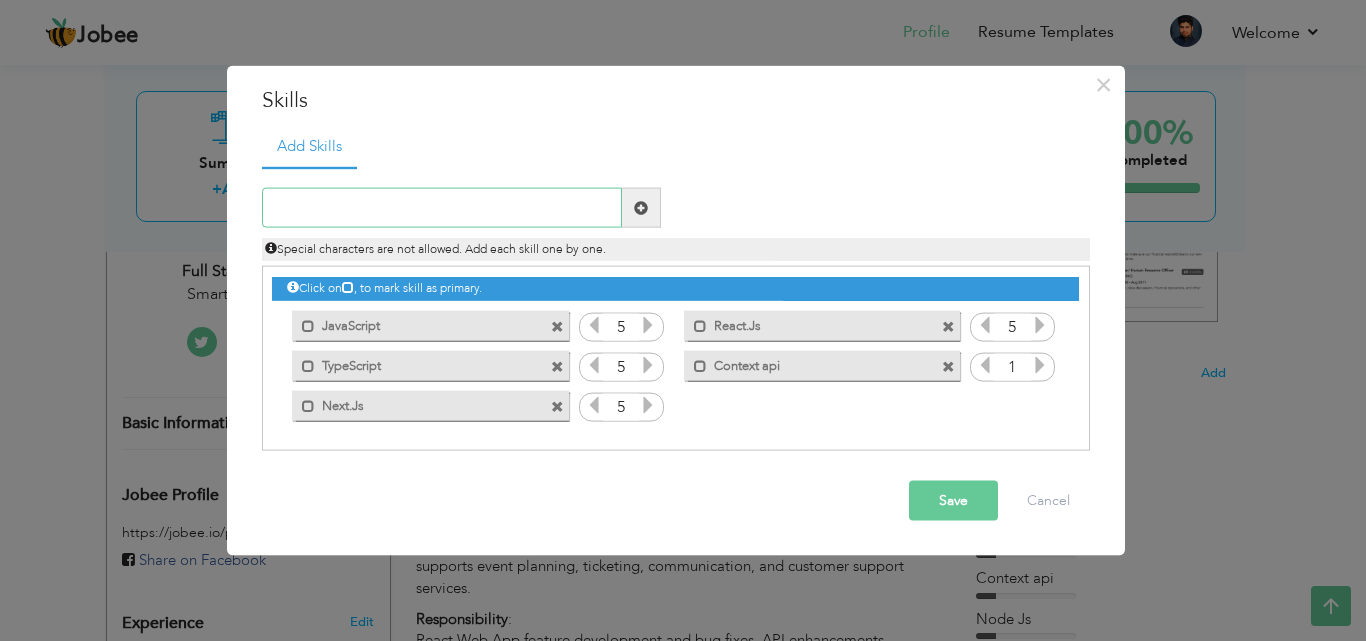 click at bounding box center [442, 208] 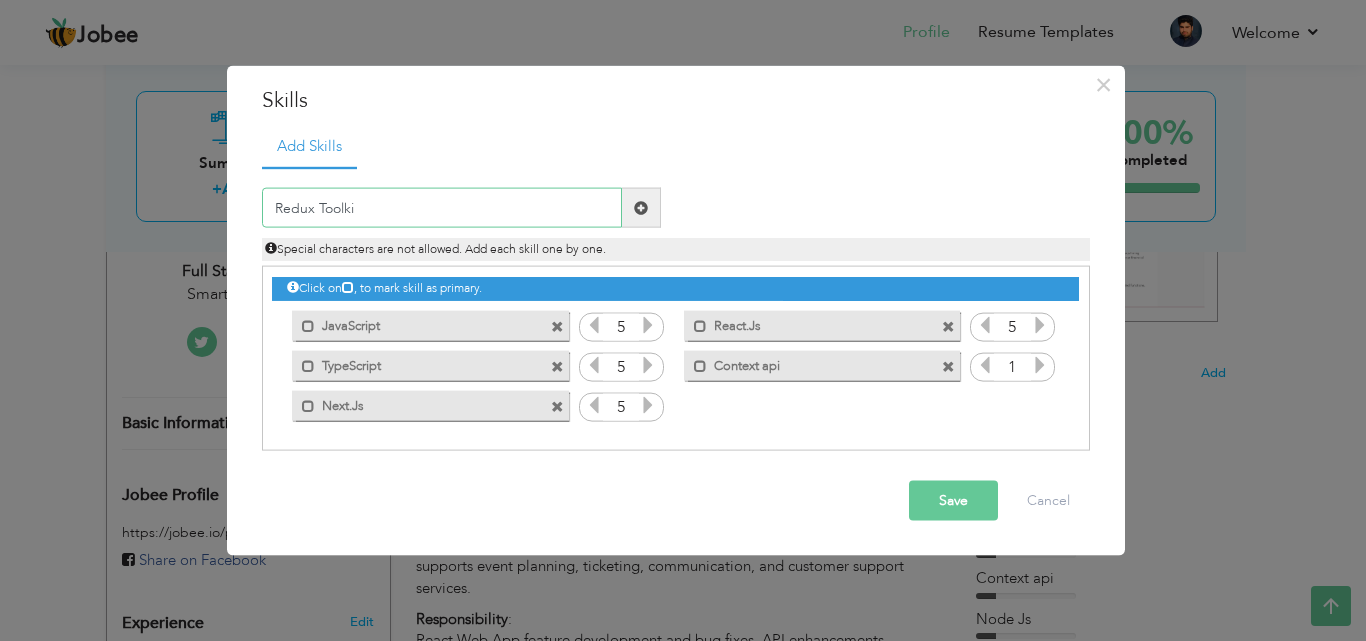 type on "Redux Toolkit" 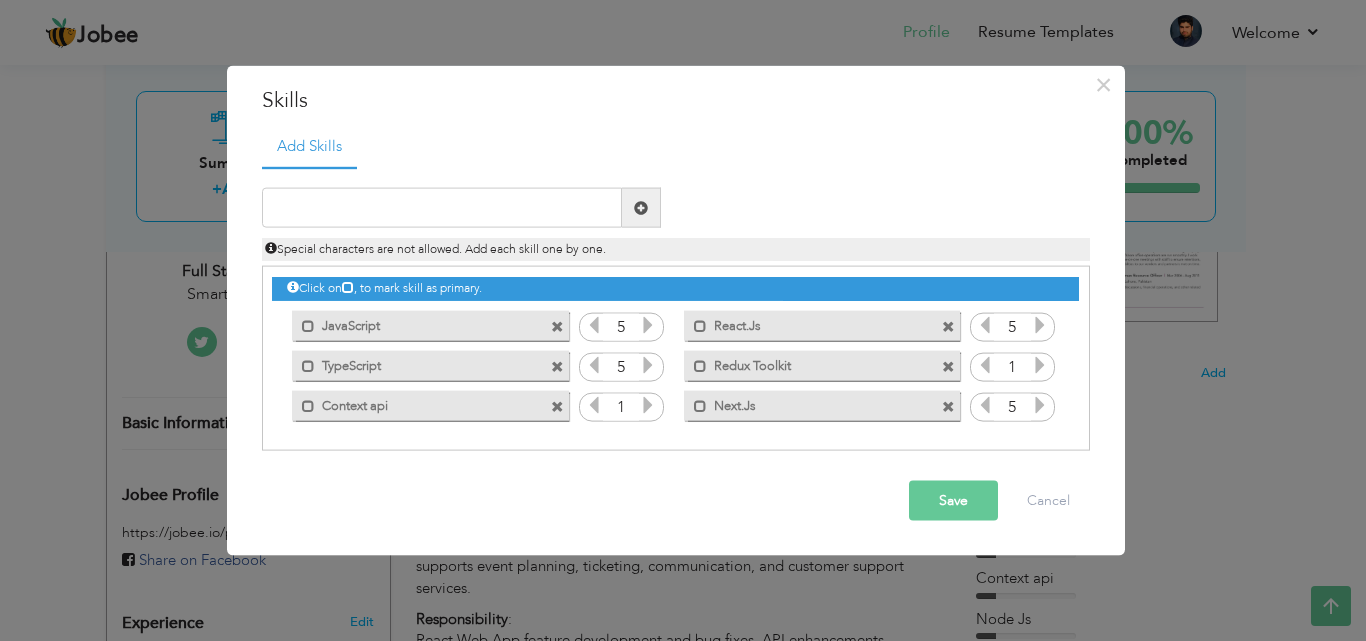 drag, startPoint x: 720, startPoint y: 408, endPoint x: 502, endPoint y: 422, distance: 218.44908 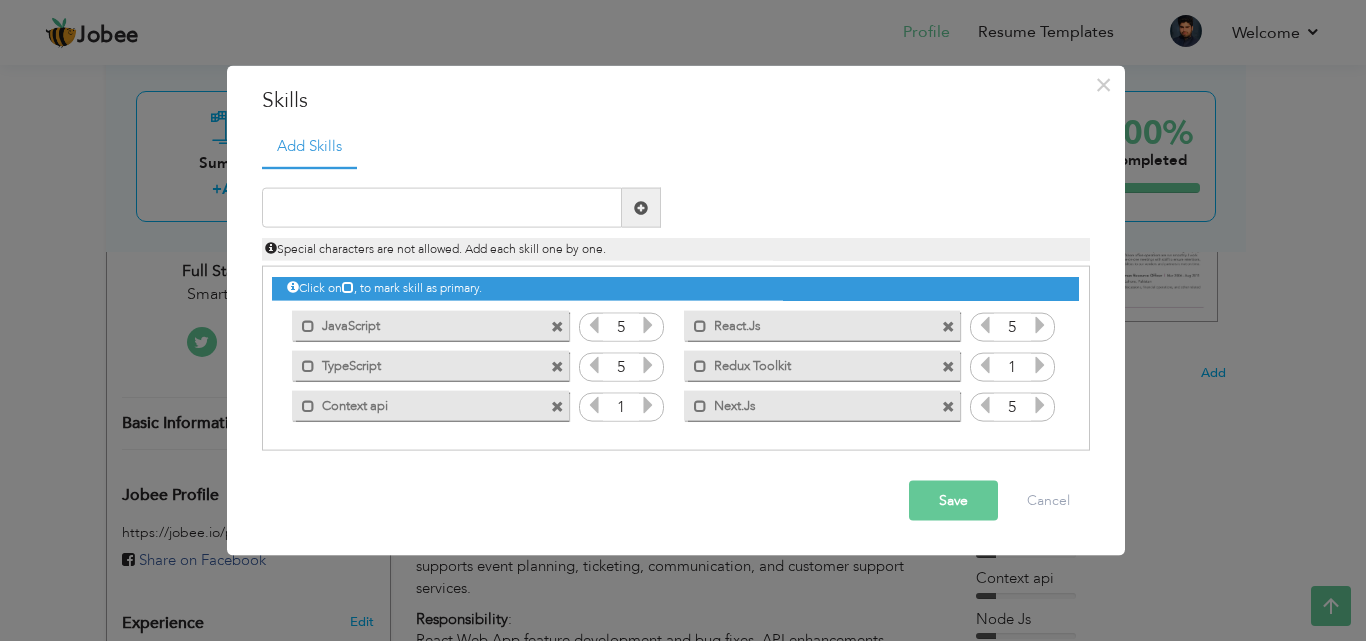drag, startPoint x: 868, startPoint y: 417, endPoint x: 490, endPoint y: 342, distance: 385.36865 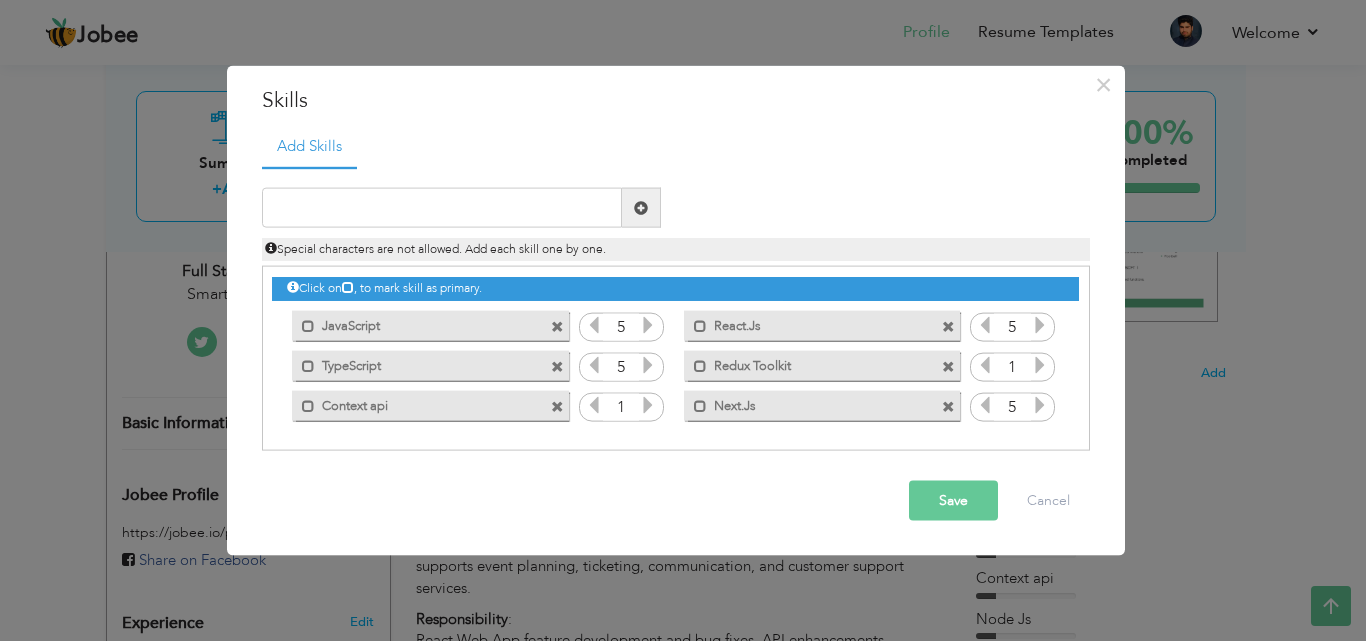 click on "Next.Js" at bounding box center (808, 402) 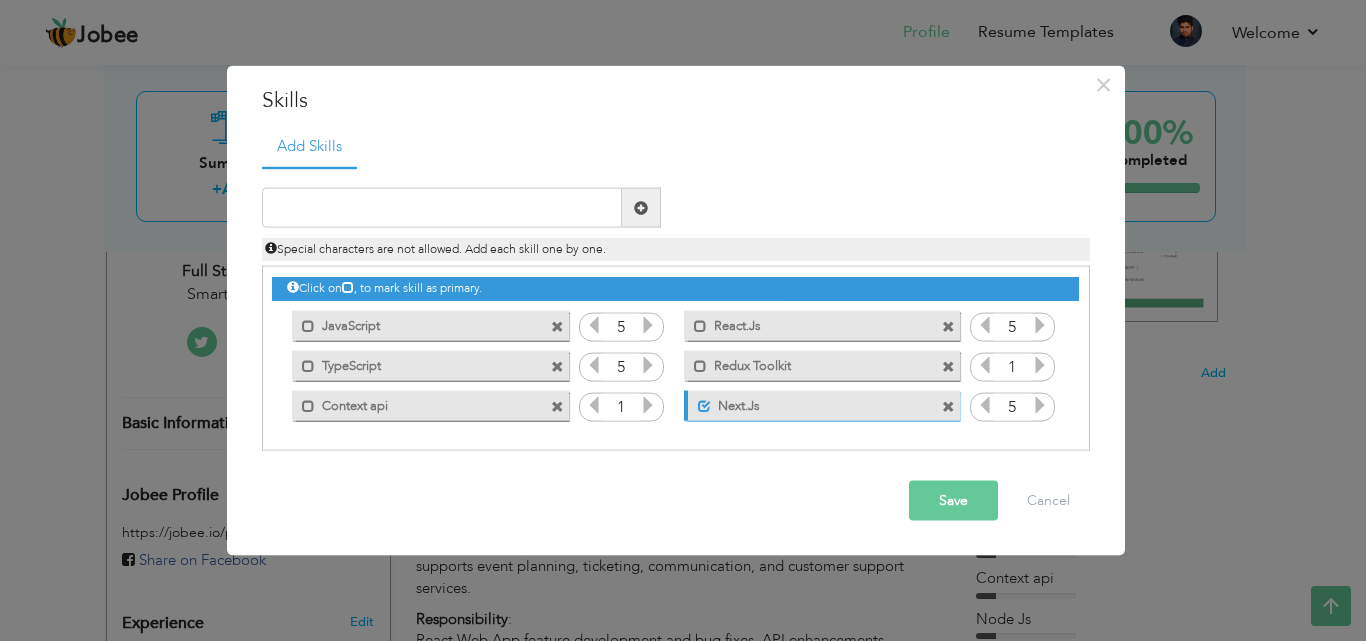 click on "Next.Js" at bounding box center [810, 402] 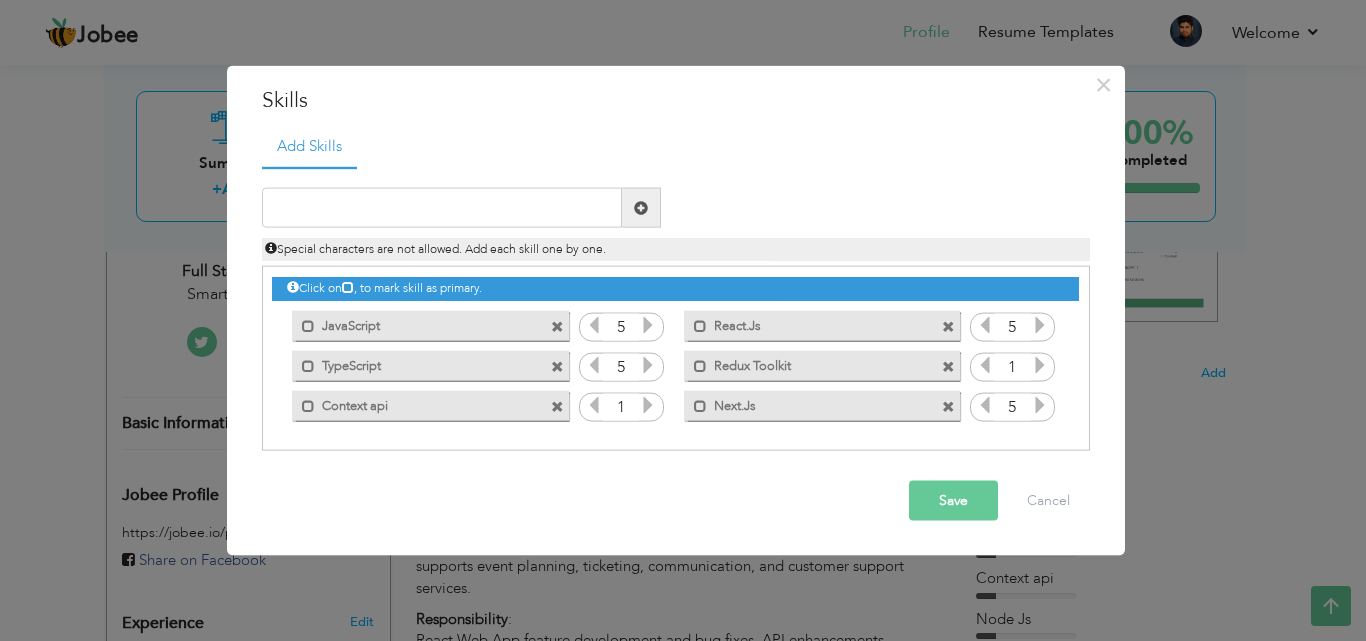 click on "Next.Js" at bounding box center (808, 402) 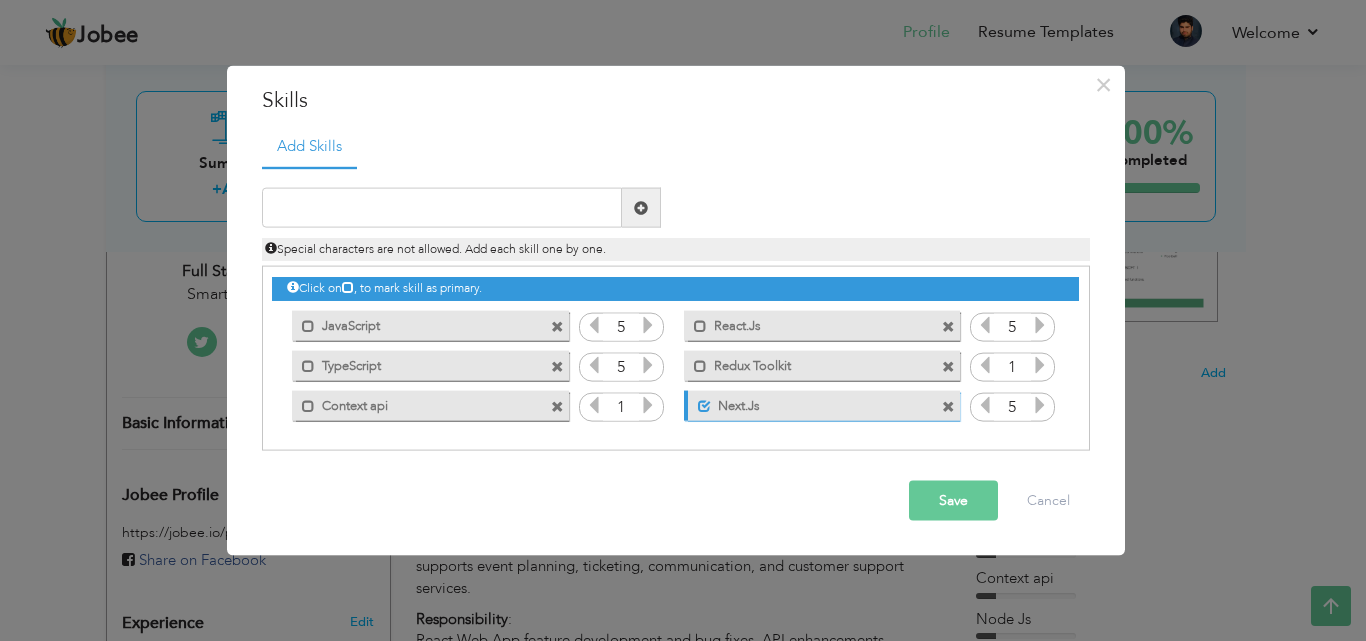 drag, startPoint x: 802, startPoint y: 404, endPoint x: 597, endPoint y: 373, distance: 207.33066 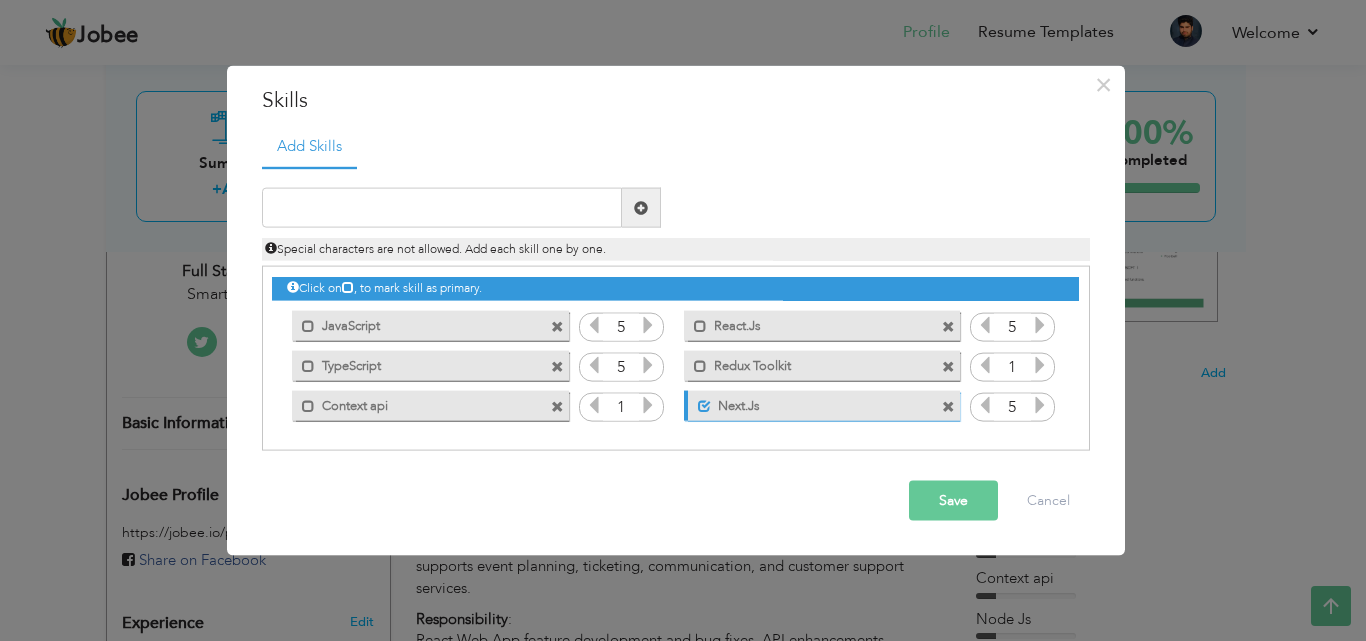 click on "Next.Js" at bounding box center (810, 402) 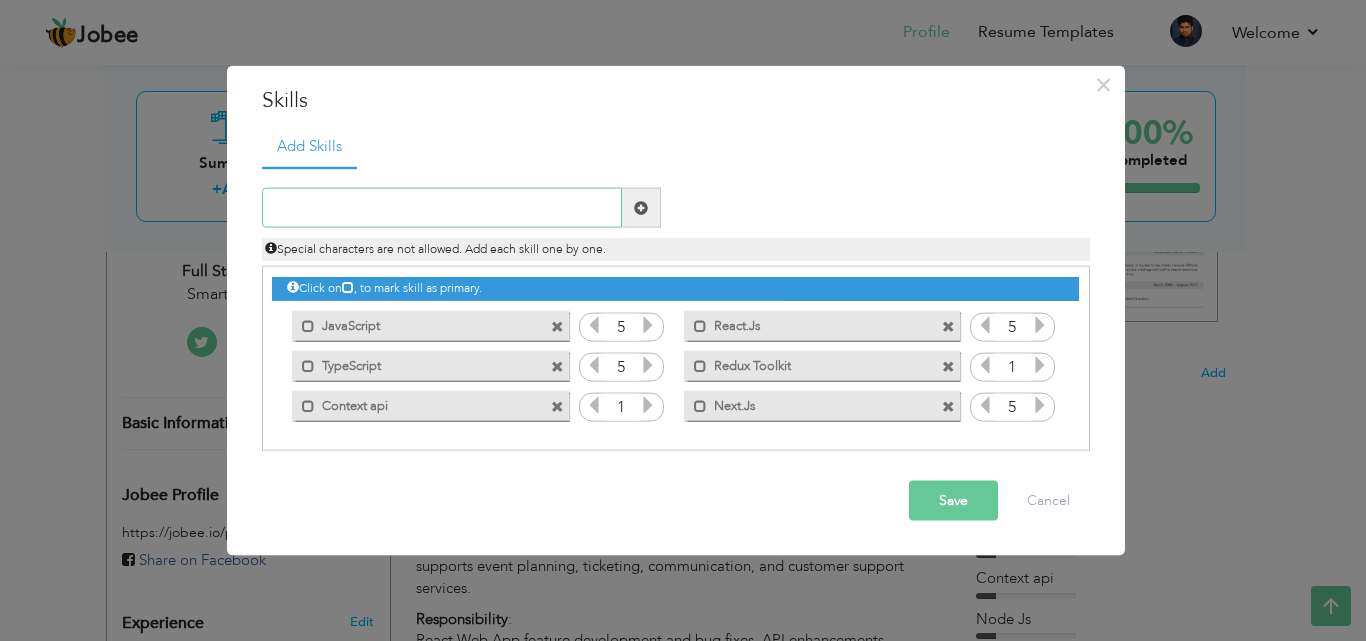 click at bounding box center [442, 208] 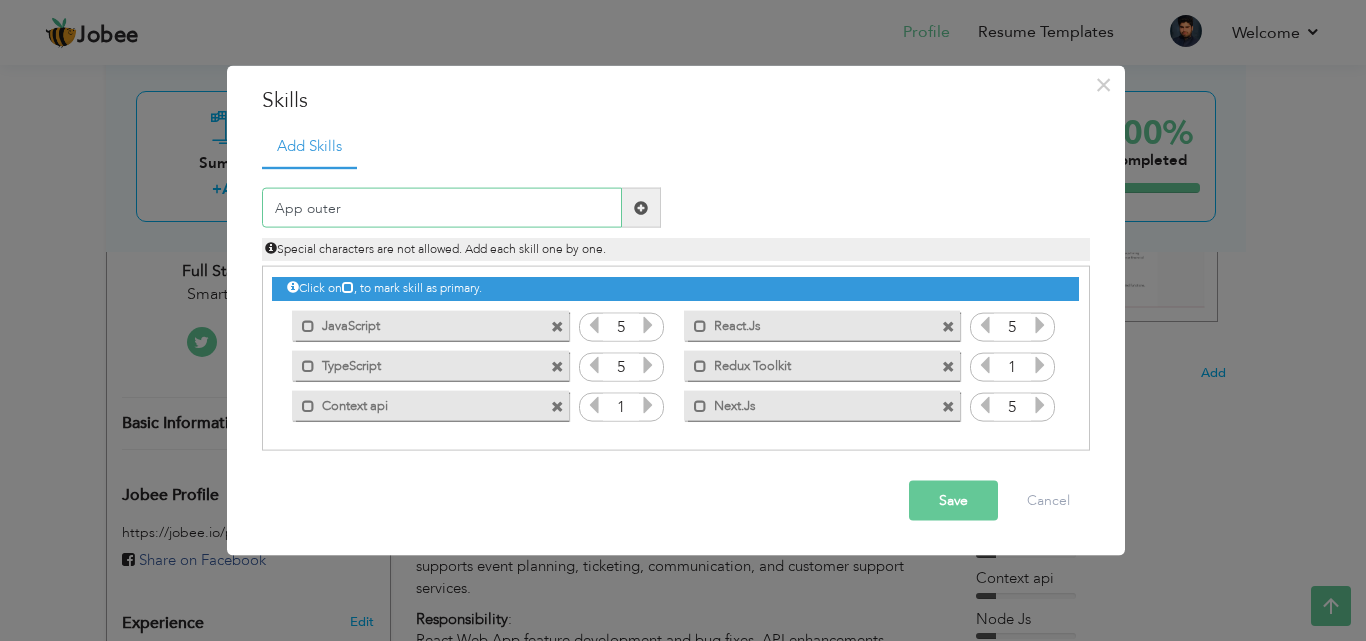 type on "App Router" 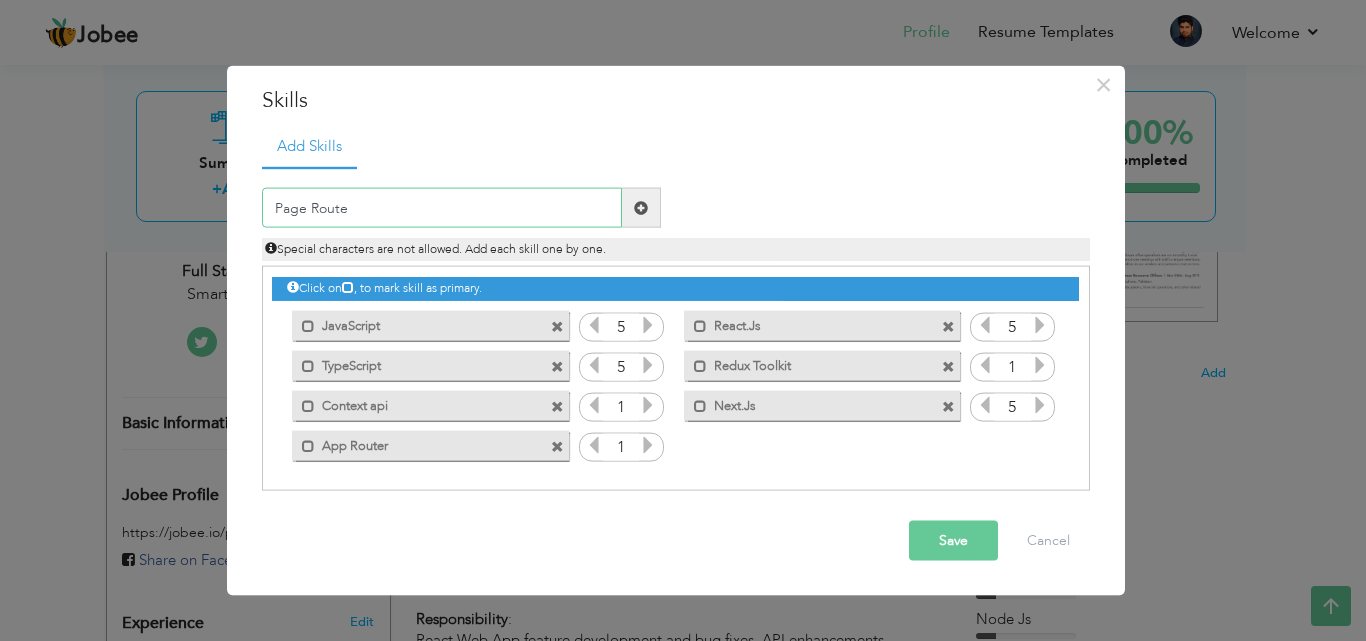 type on "Page Router" 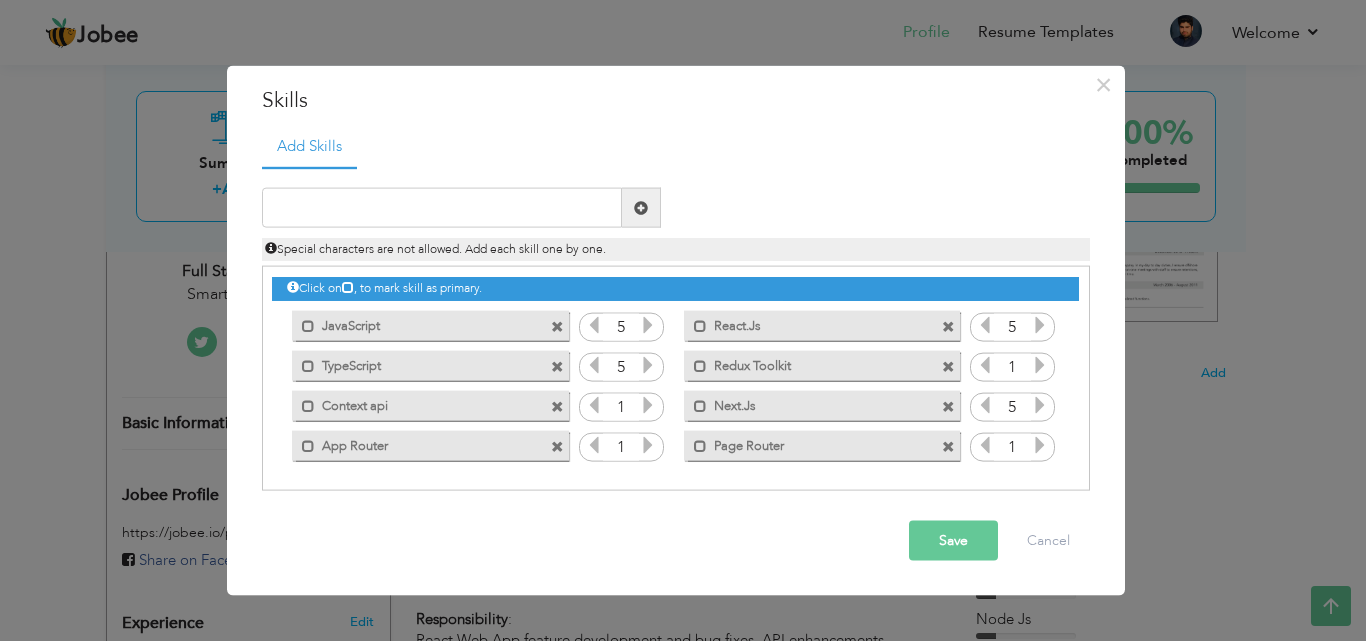 click at bounding box center [557, 446] 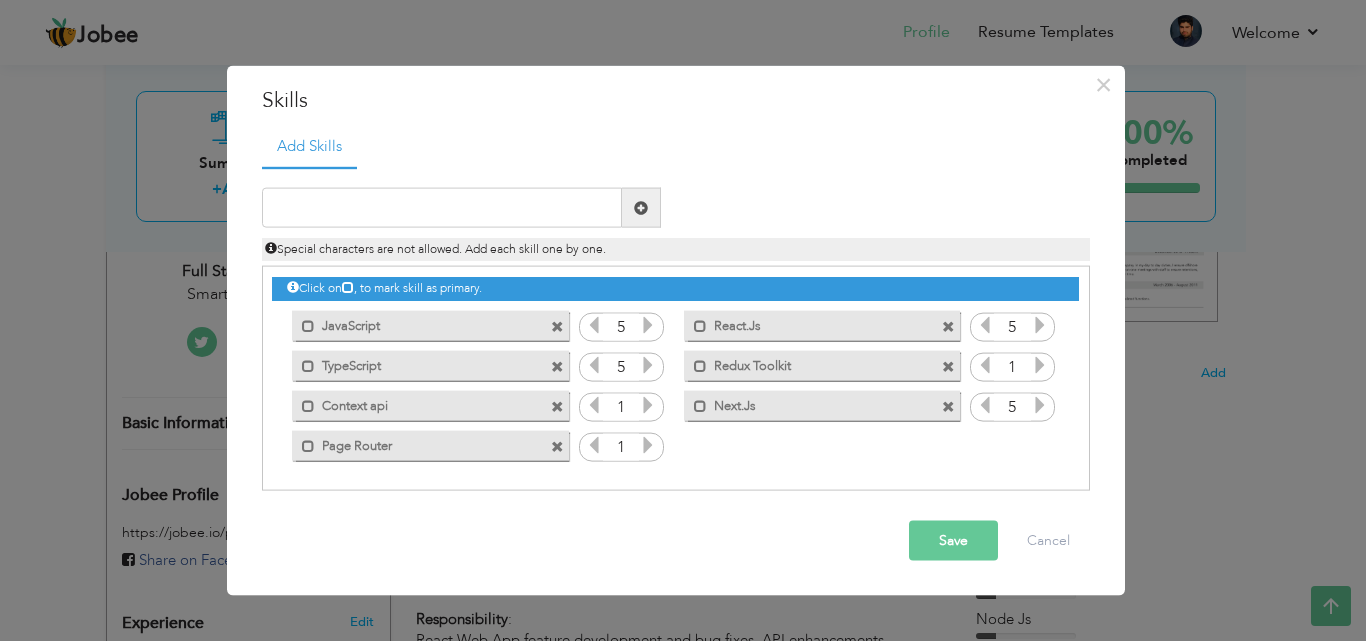 click on "Mark as primary skill.
Page Router" at bounding box center [430, 445] 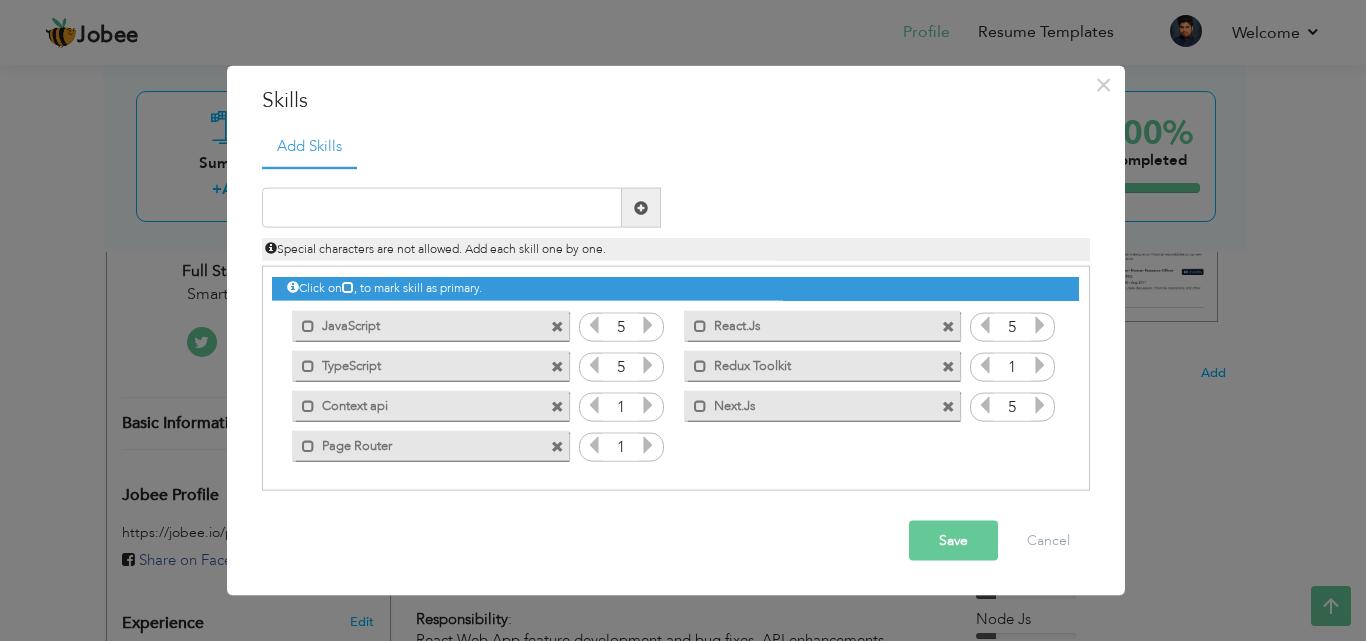 click at bounding box center (557, 446) 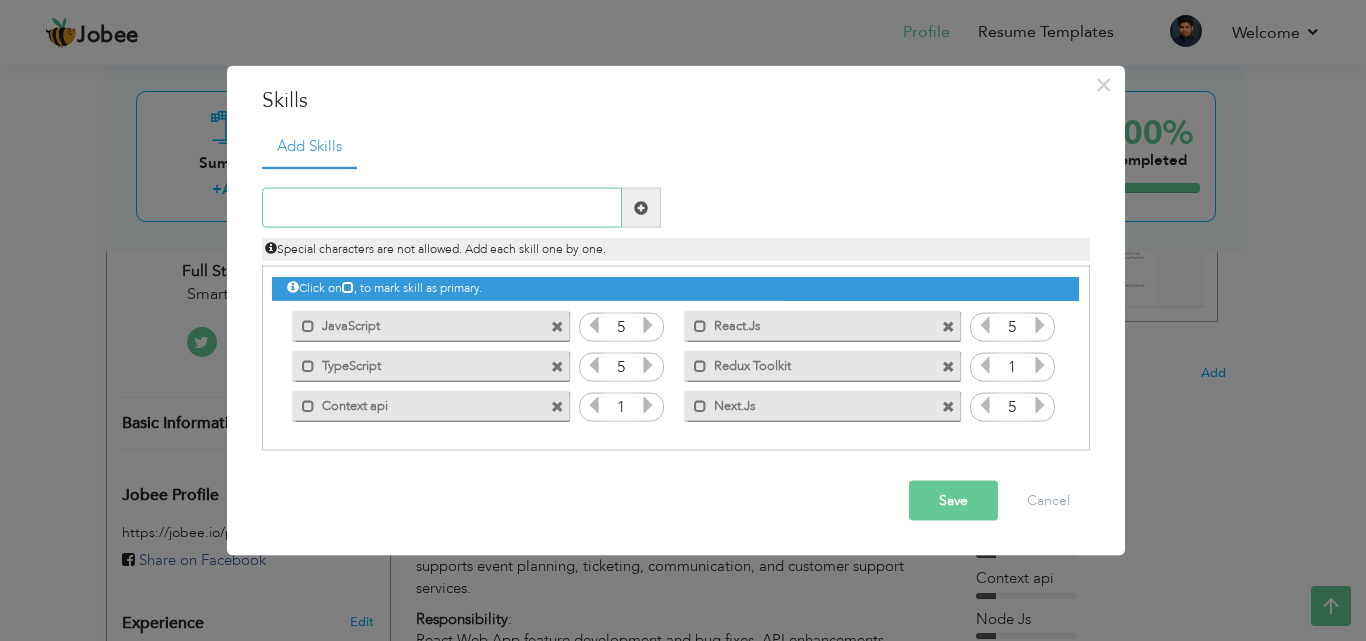 click at bounding box center [442, 208] 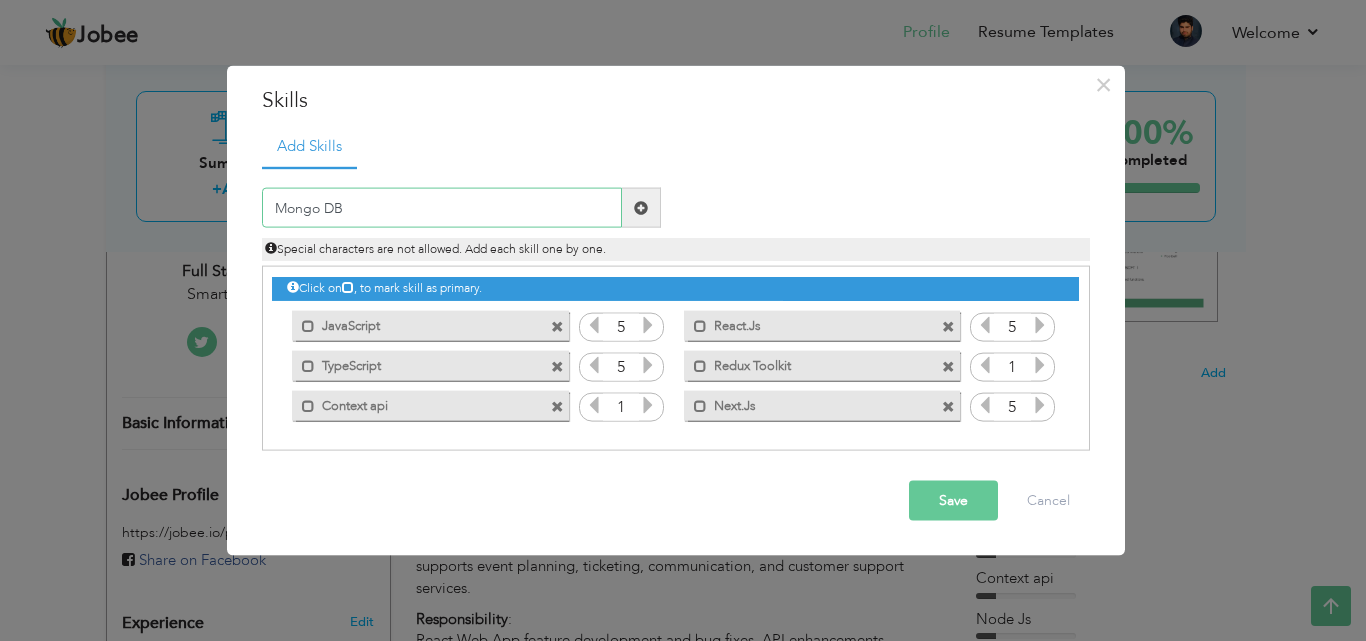 type on "Mongo DB" 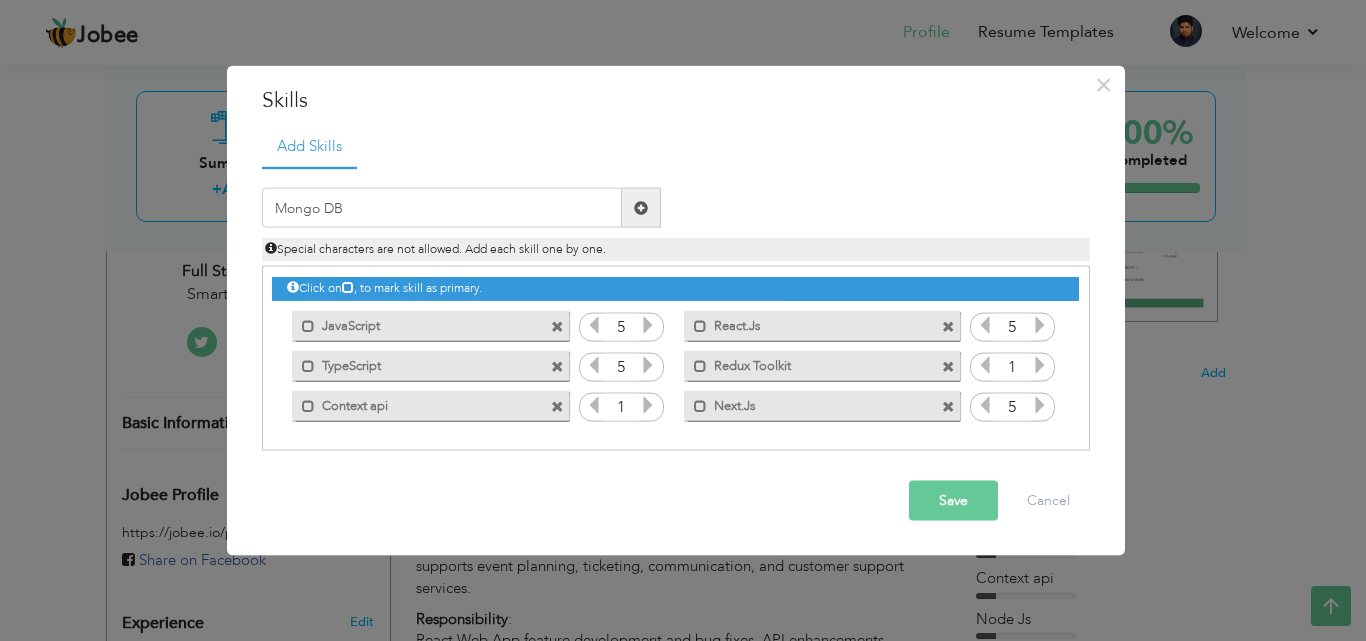 click at bounding box center [641, 208] 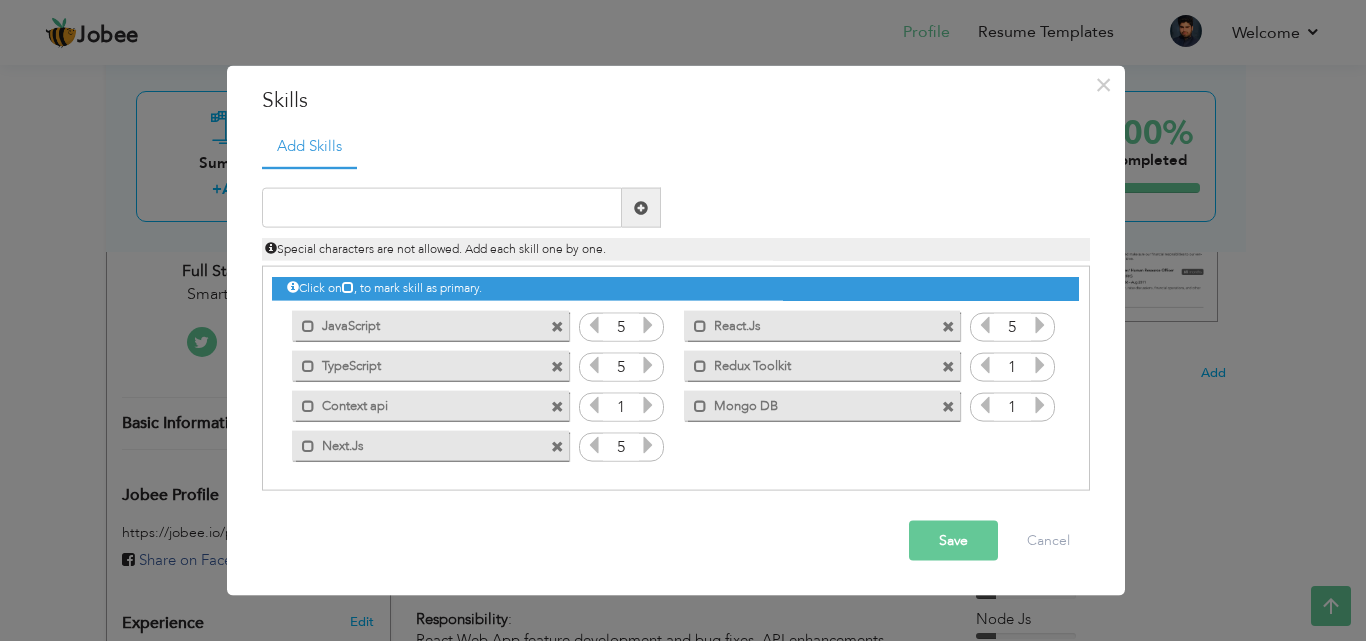 click on "Add Skills
Duplicate entry
JavaScript 5 5" at bounding box center (676, 315) 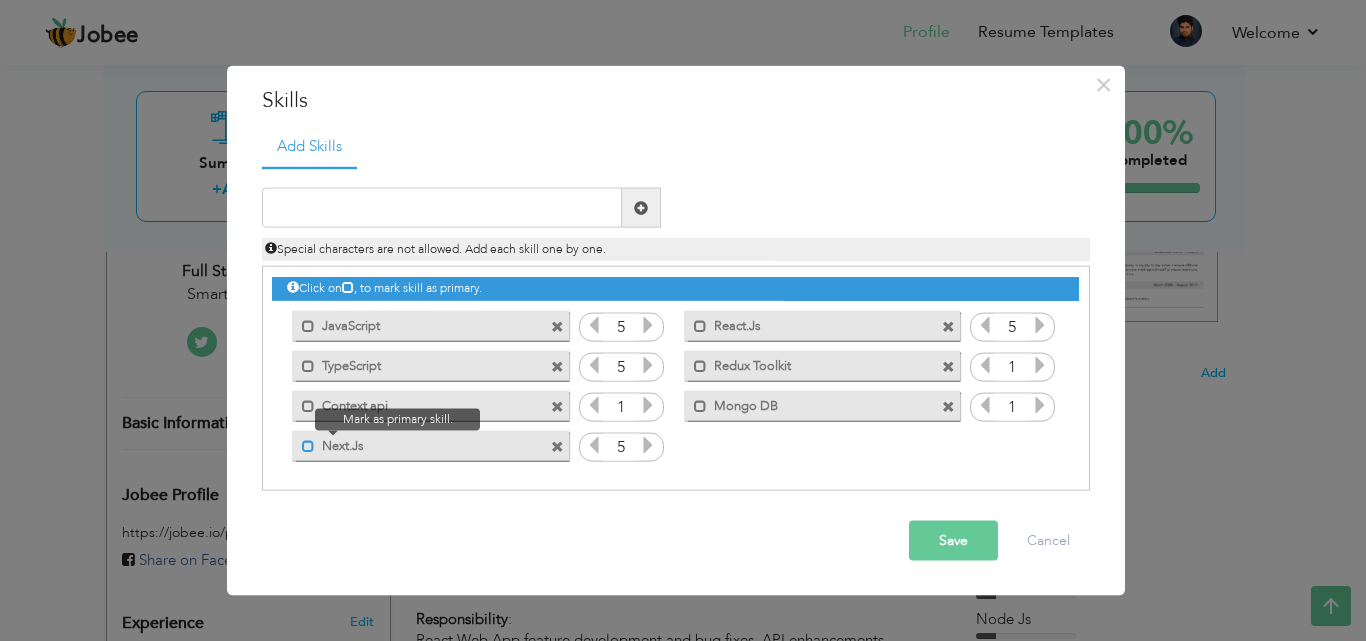 click at bounding box center (308, 445) 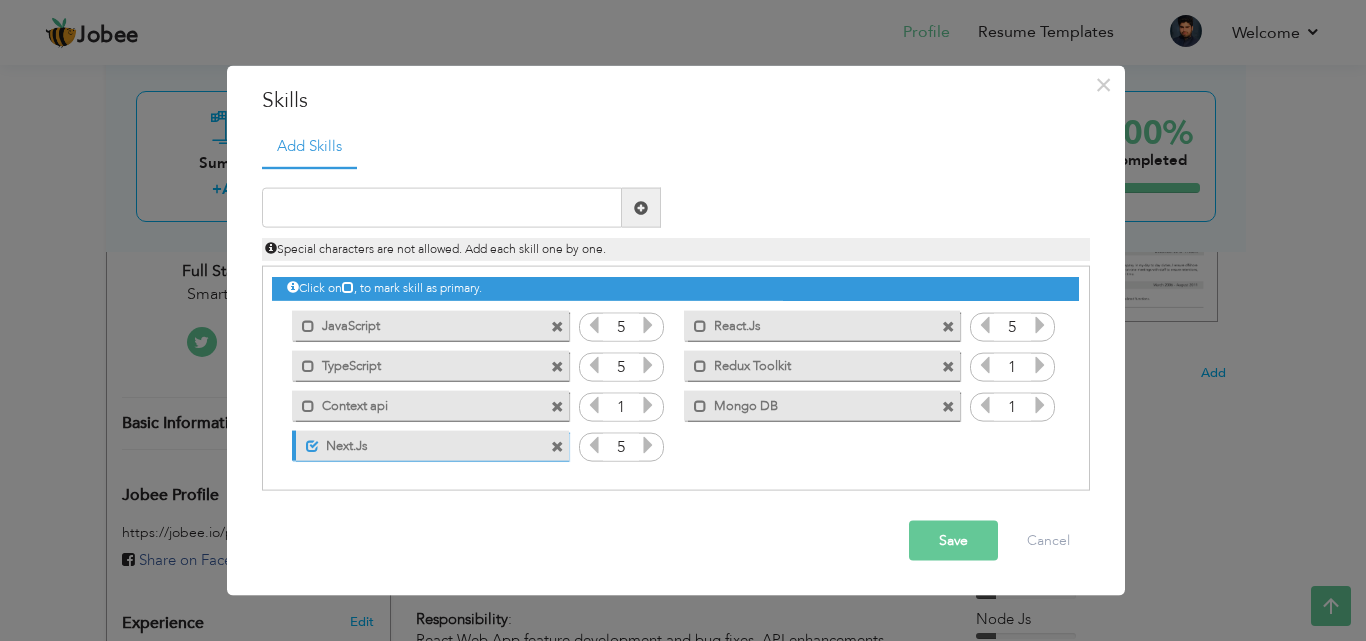 drag, startPoint x: 305, startPoint y: 451, endPoint x: 383, endPoint y: 274, distance: 193.42441 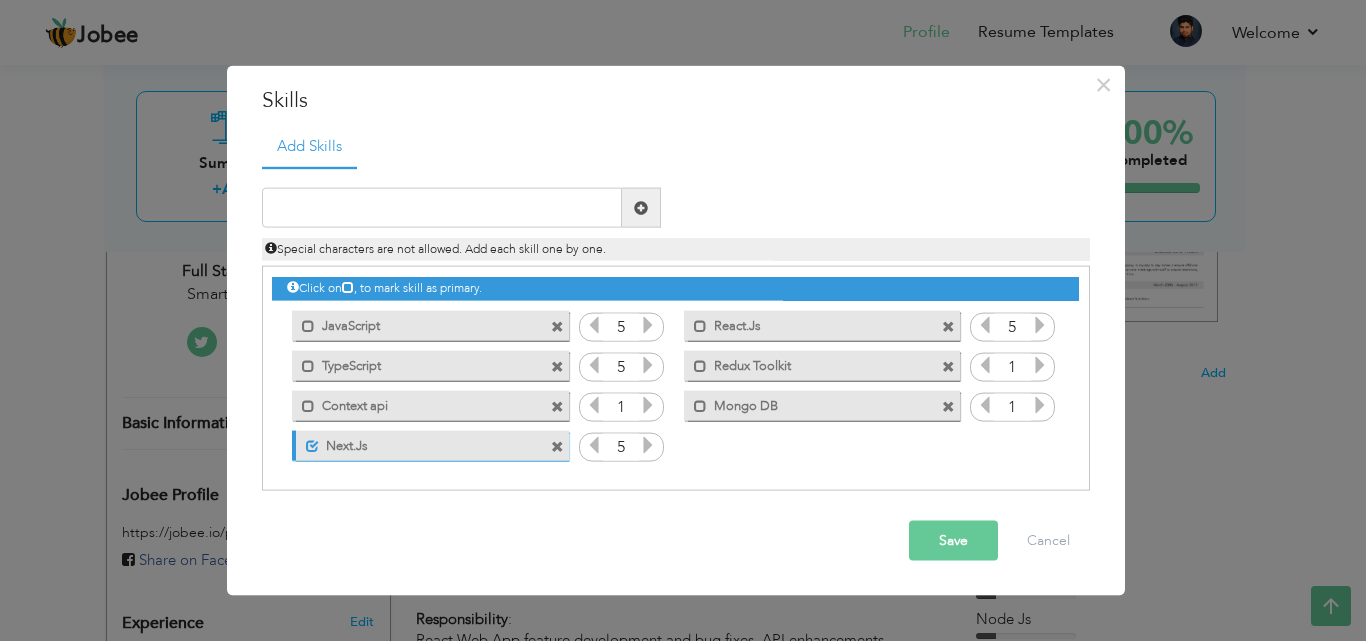 click on "Unmark as primary skill.
Next.Js" at bounding box center (430, 445) 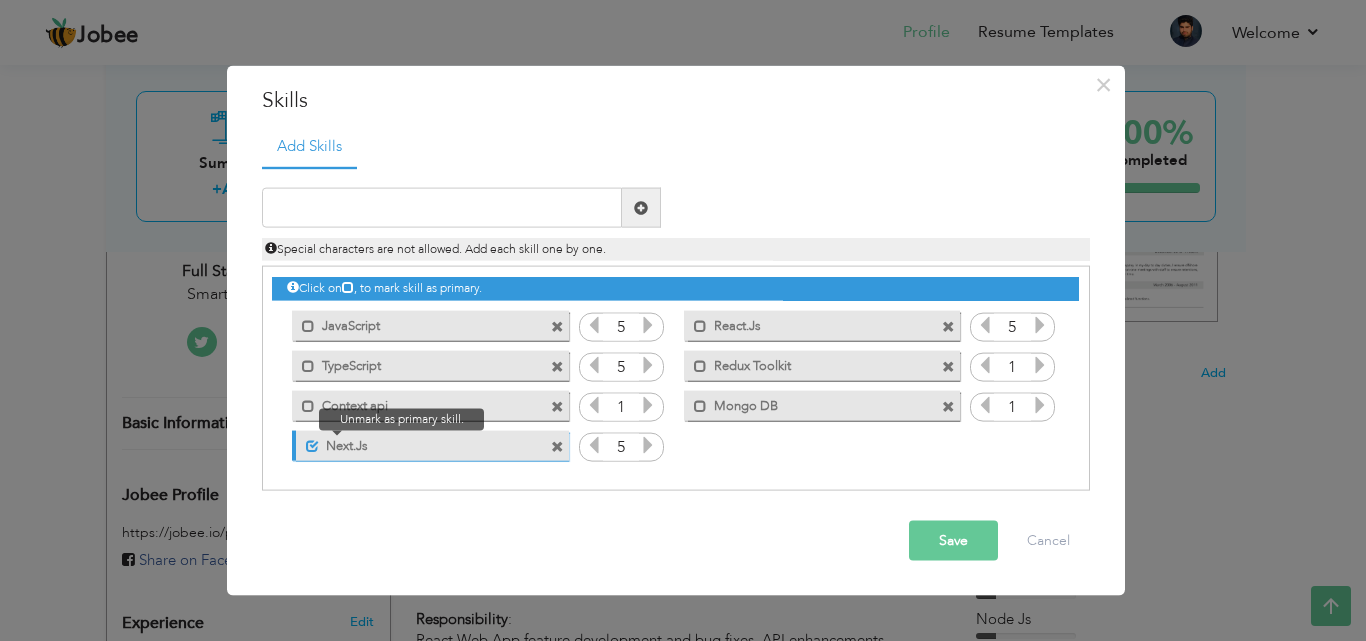 click at bounding box center (312, 445) 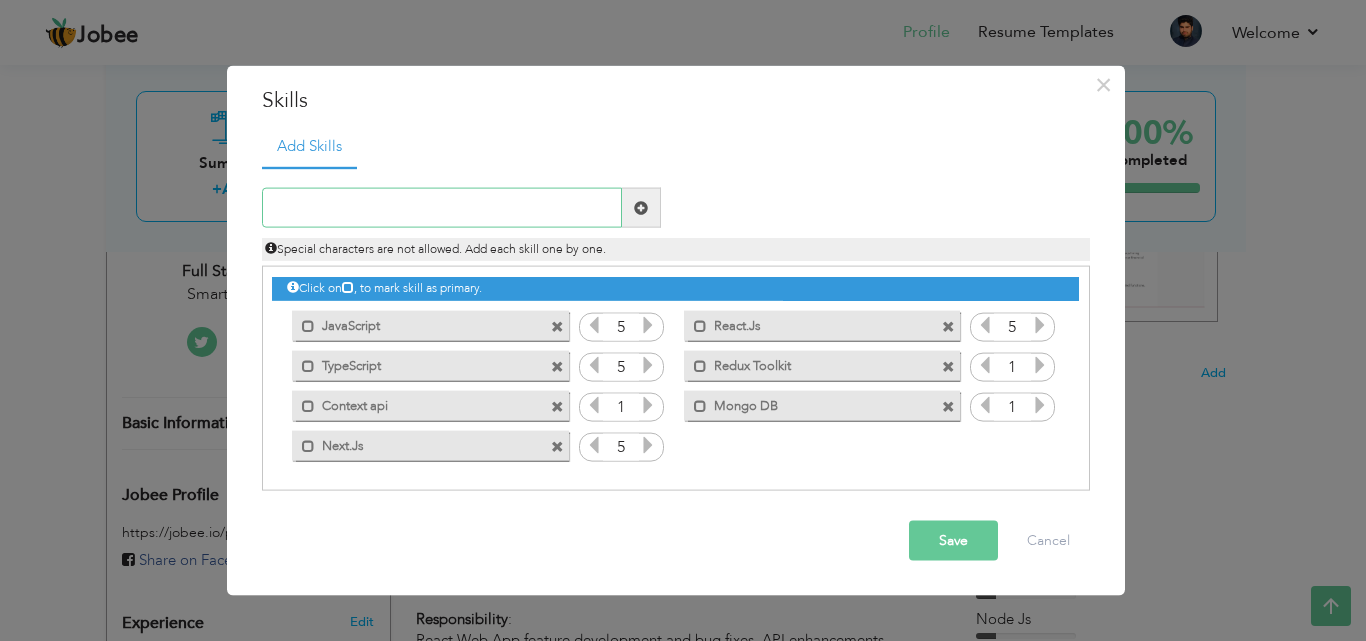 click at bounding box center [442, 208] 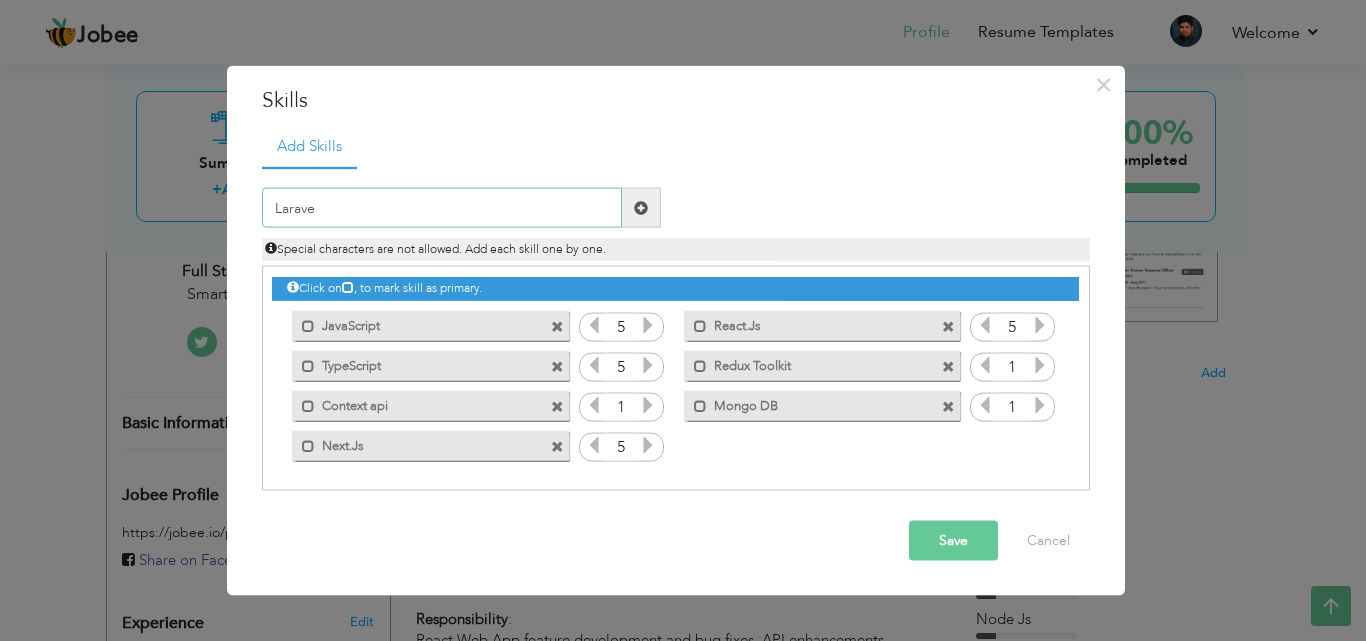 type on "Laravel" 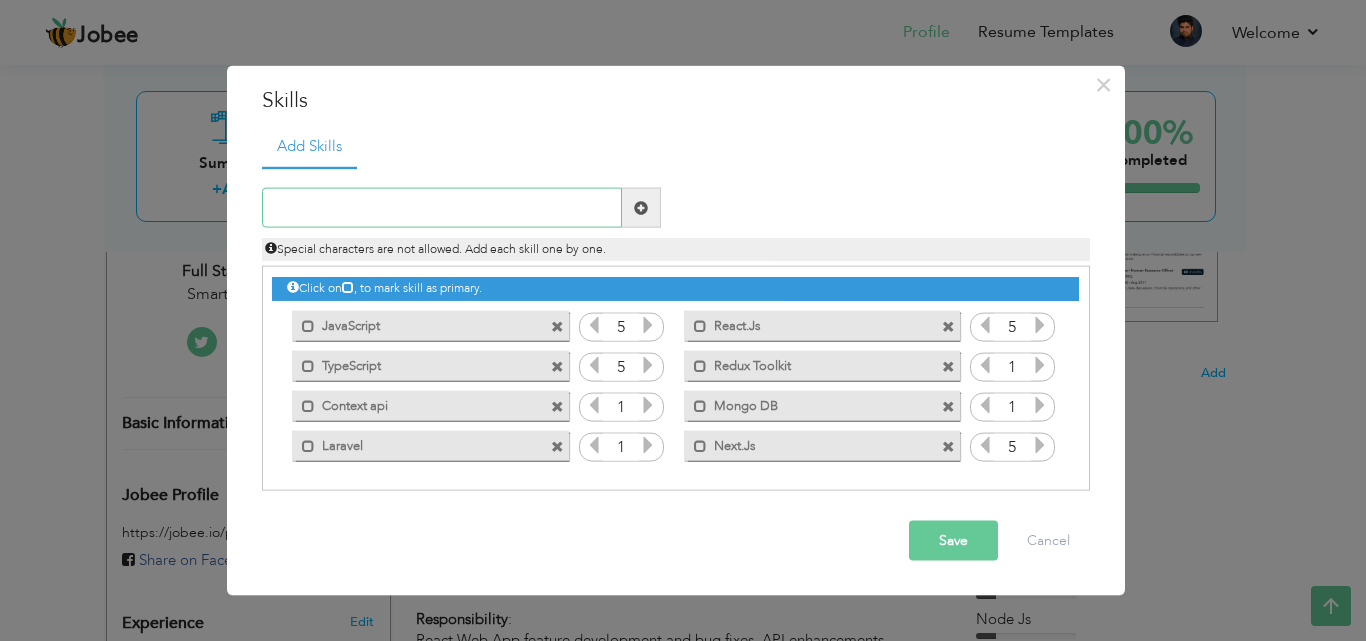 type on "P" 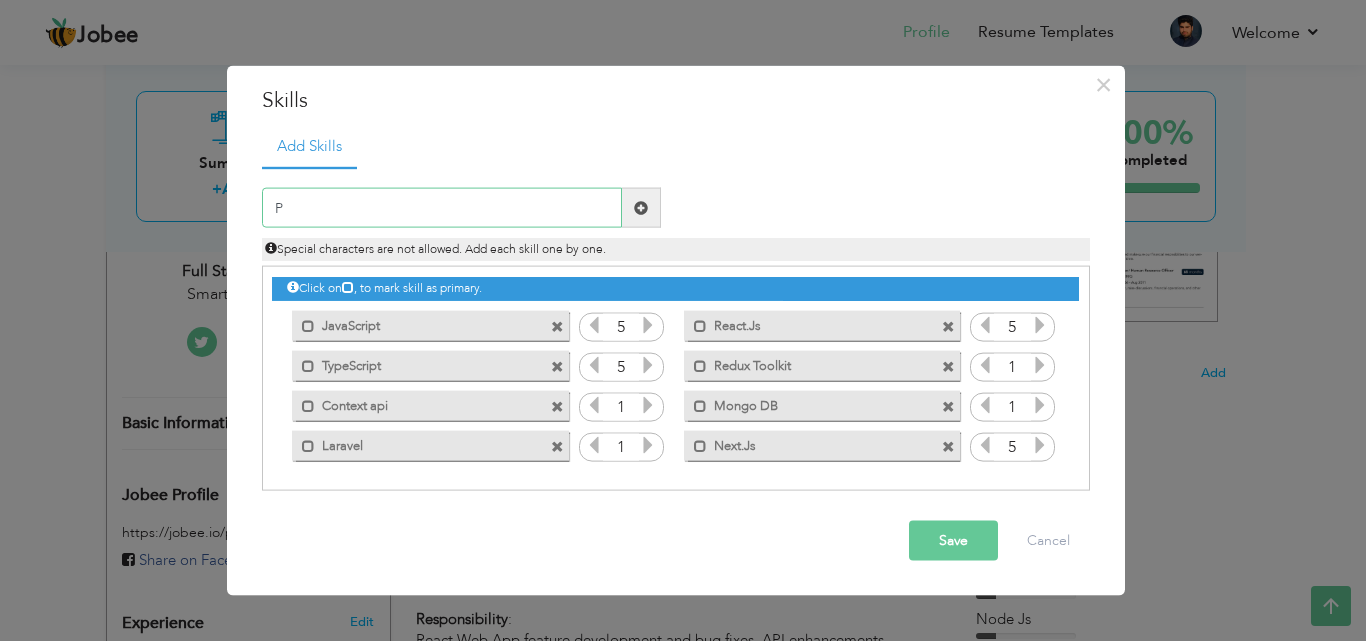 type 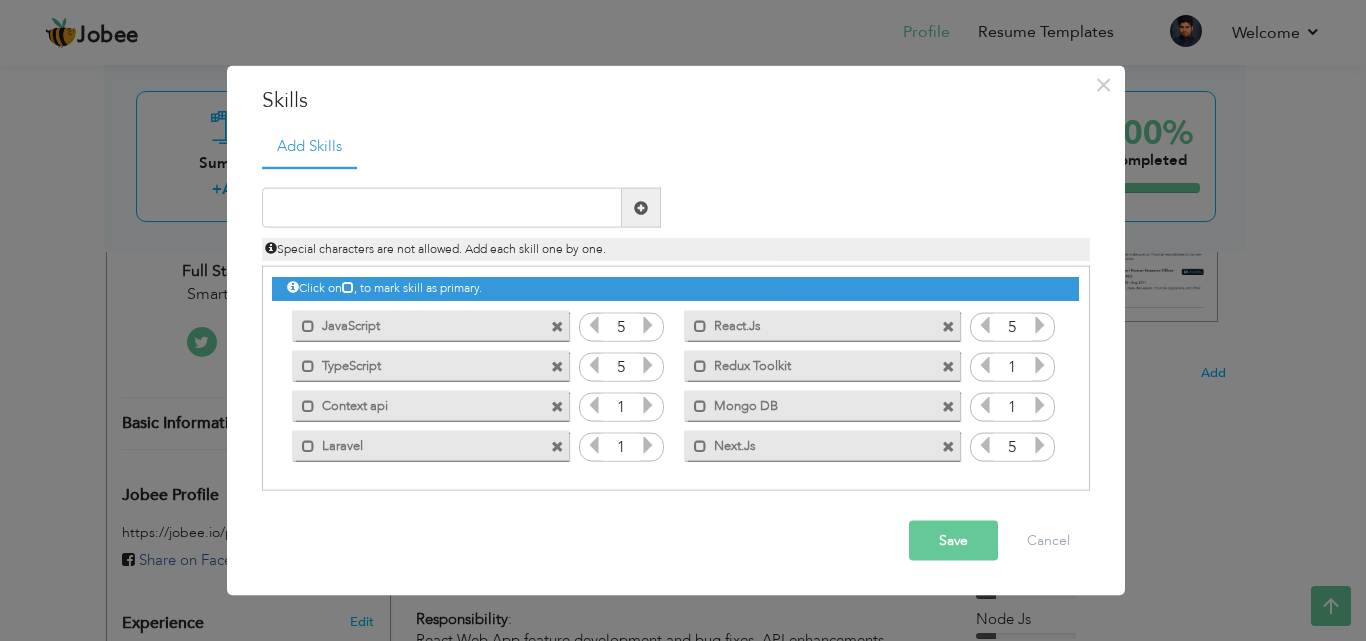 click on "Save
Cancel" at bounding box center (676, 541) 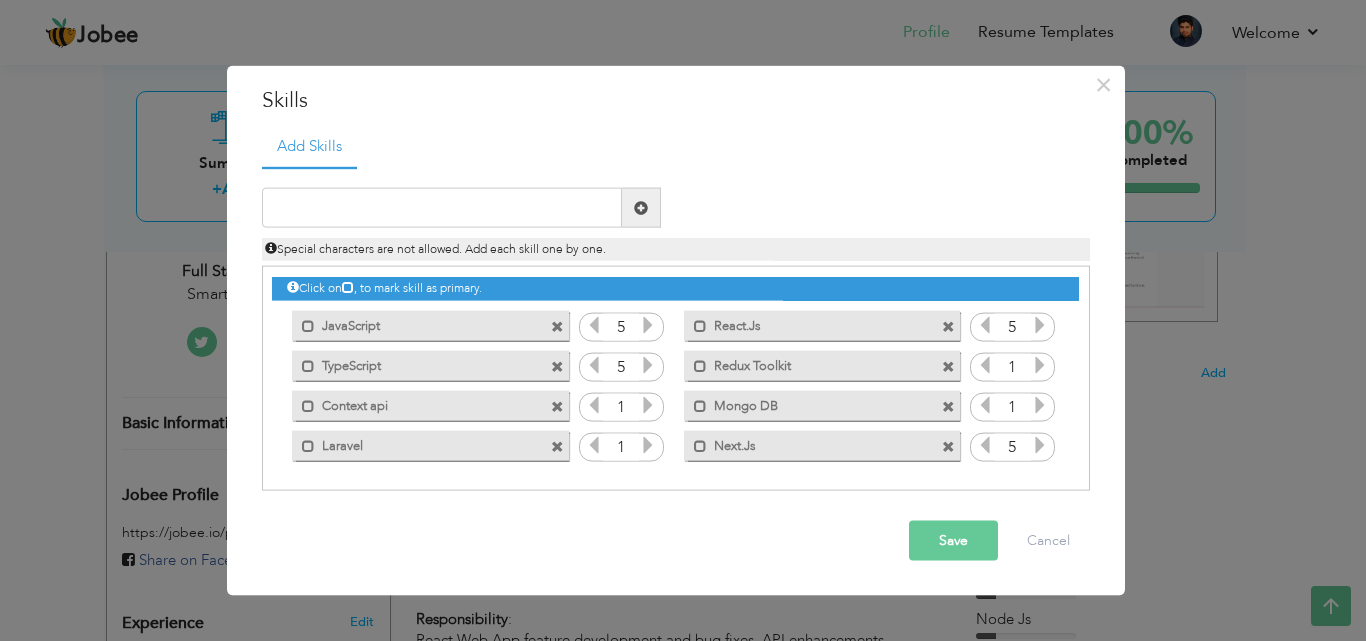click on "Save" at bounding box center [953, 541] 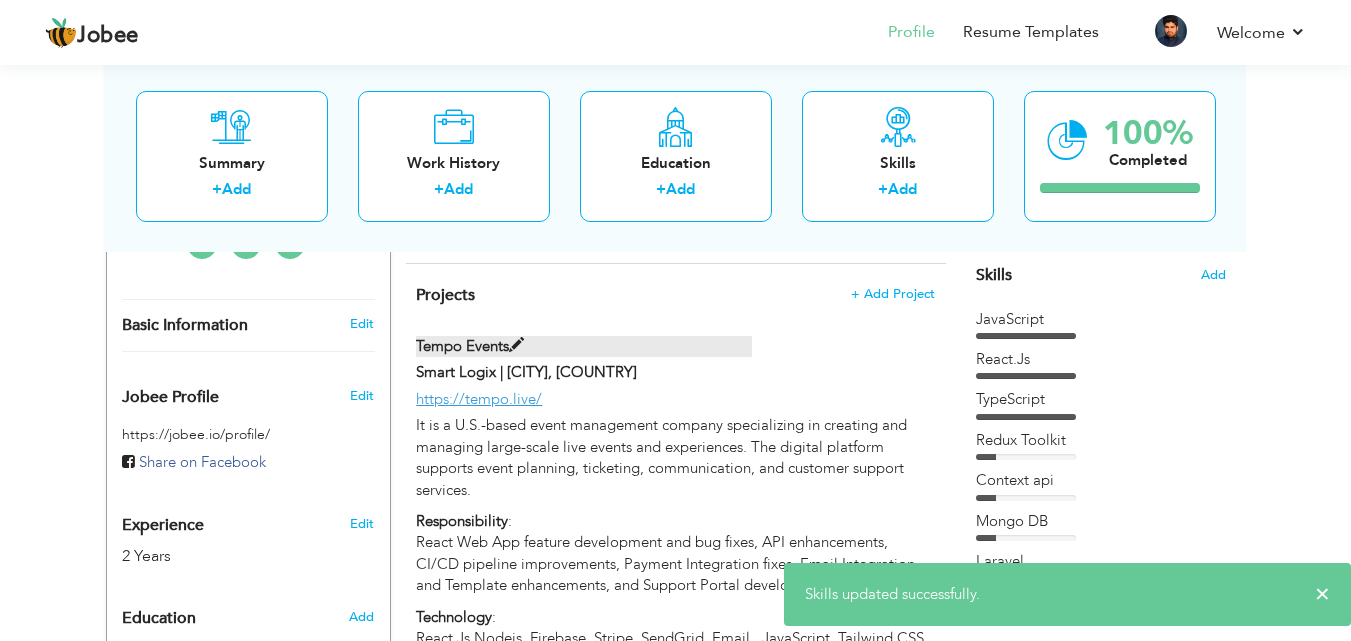 scroll, scrollTop: 507, scrollLeft: 0, axis: vertical 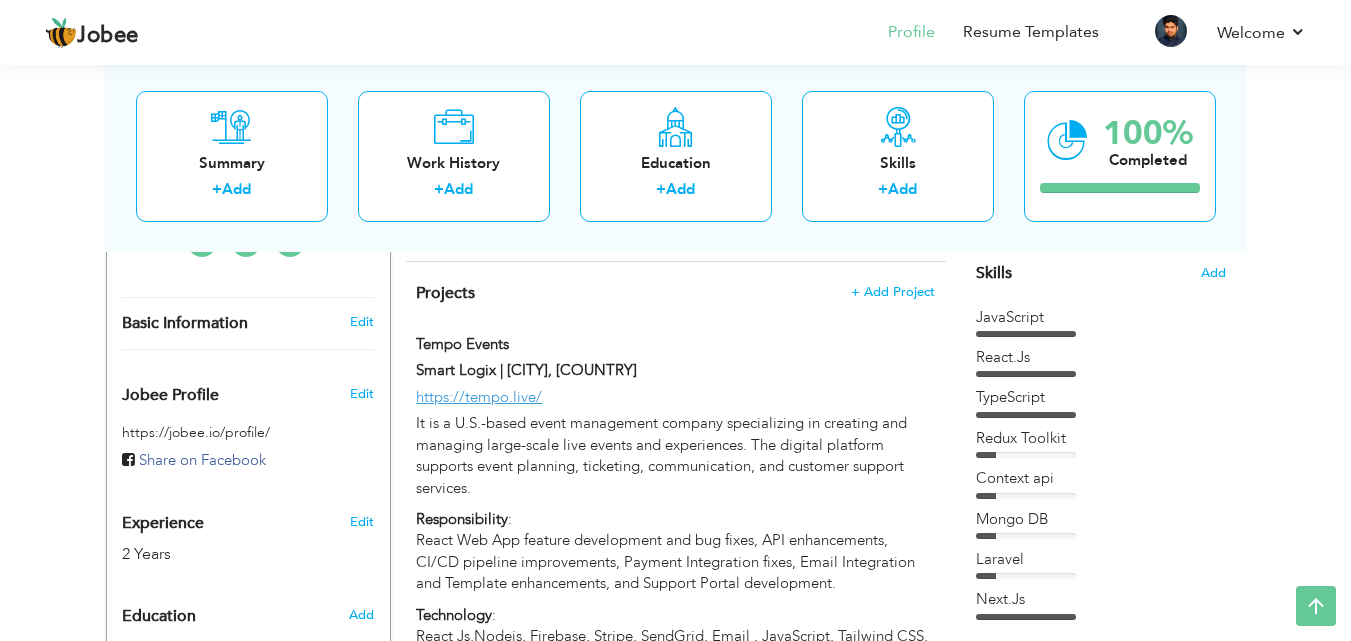 drag, startPoint x: 1020, startPoint y: 442, endPoint x: 974, endPoint y: 275, distance: 173.21951 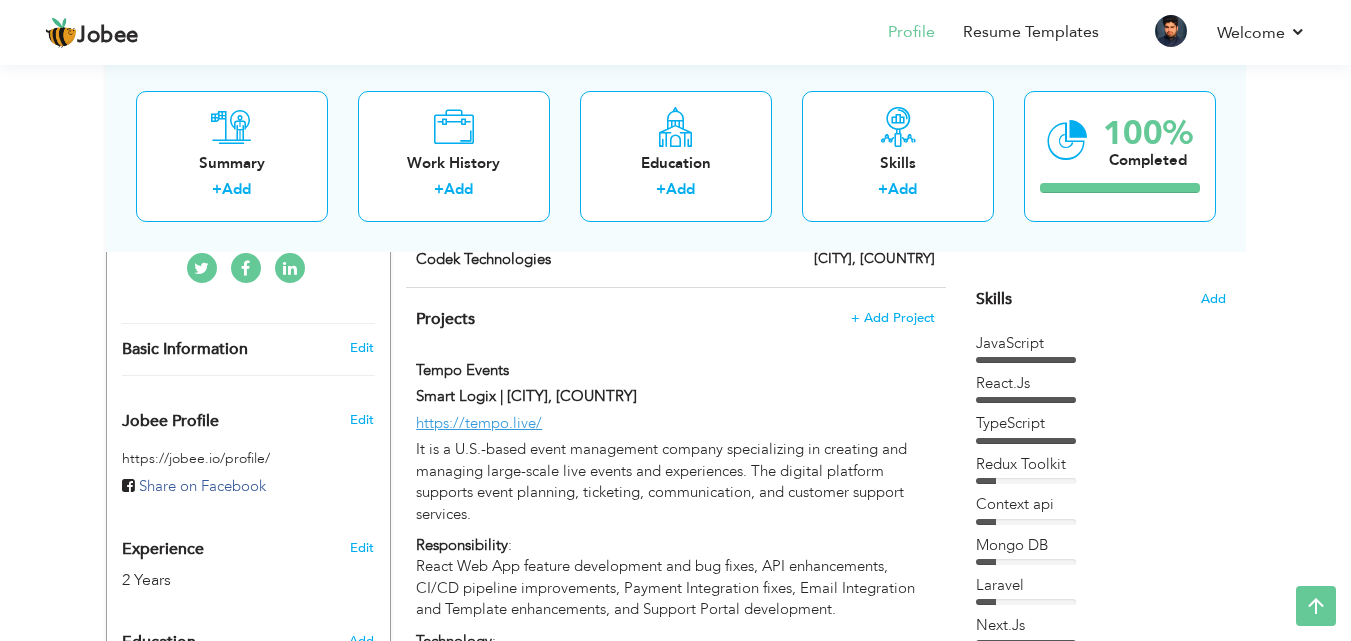 scroll, scrollTop: 480, scrollLeft: 0, axis: vertical 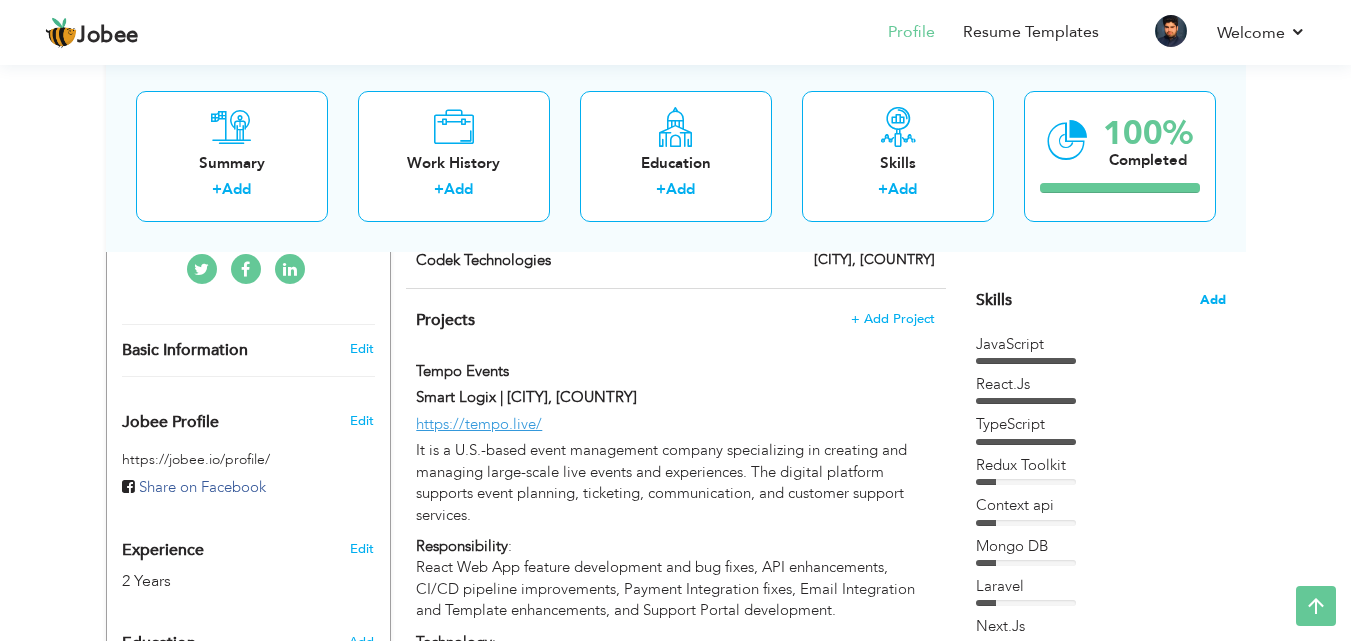 click on "Add" at bounding box center [1213, 300] 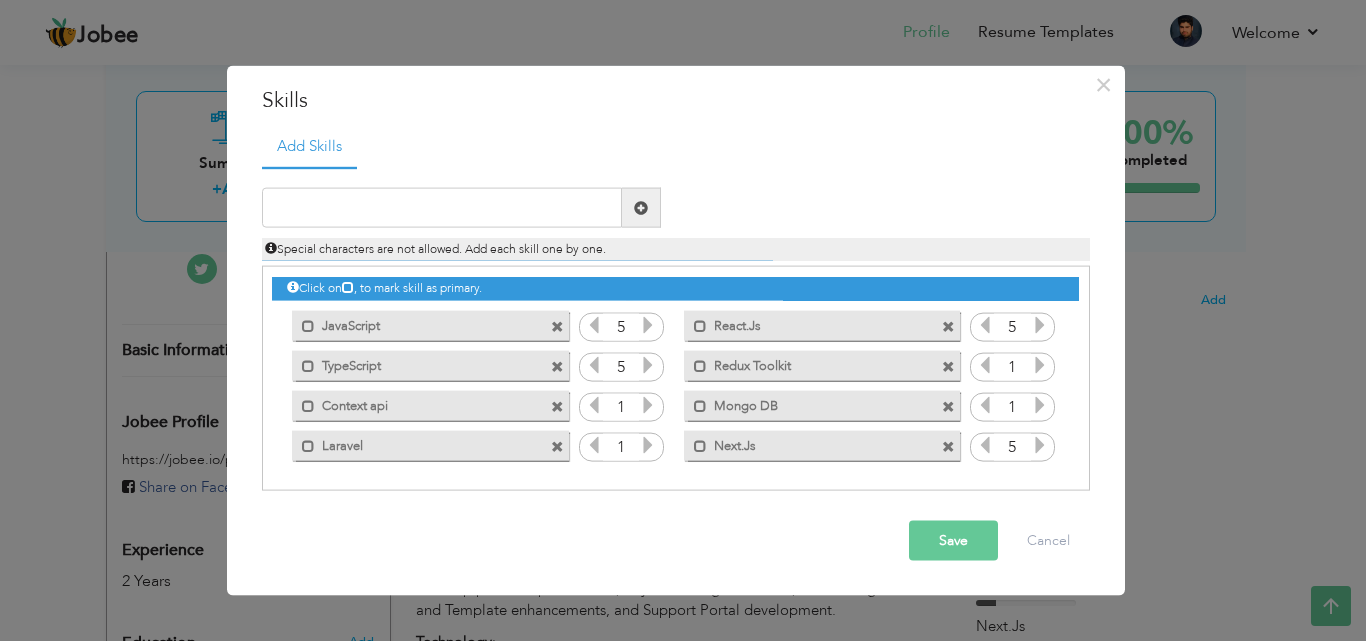 click on "Next.Js" at bounding box center [808, 442] 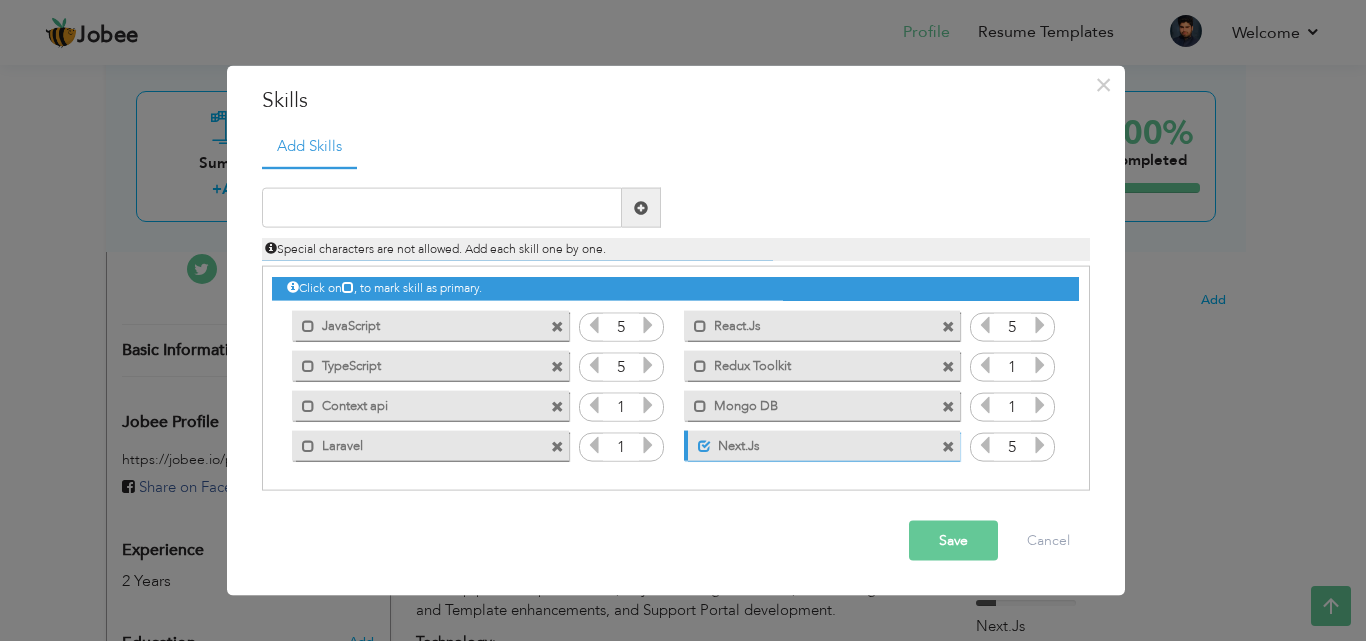 drag, startPoint x: 740, startPoint y: 444, endPoint x: 399, endPoint y: 320, distance: 362.8457 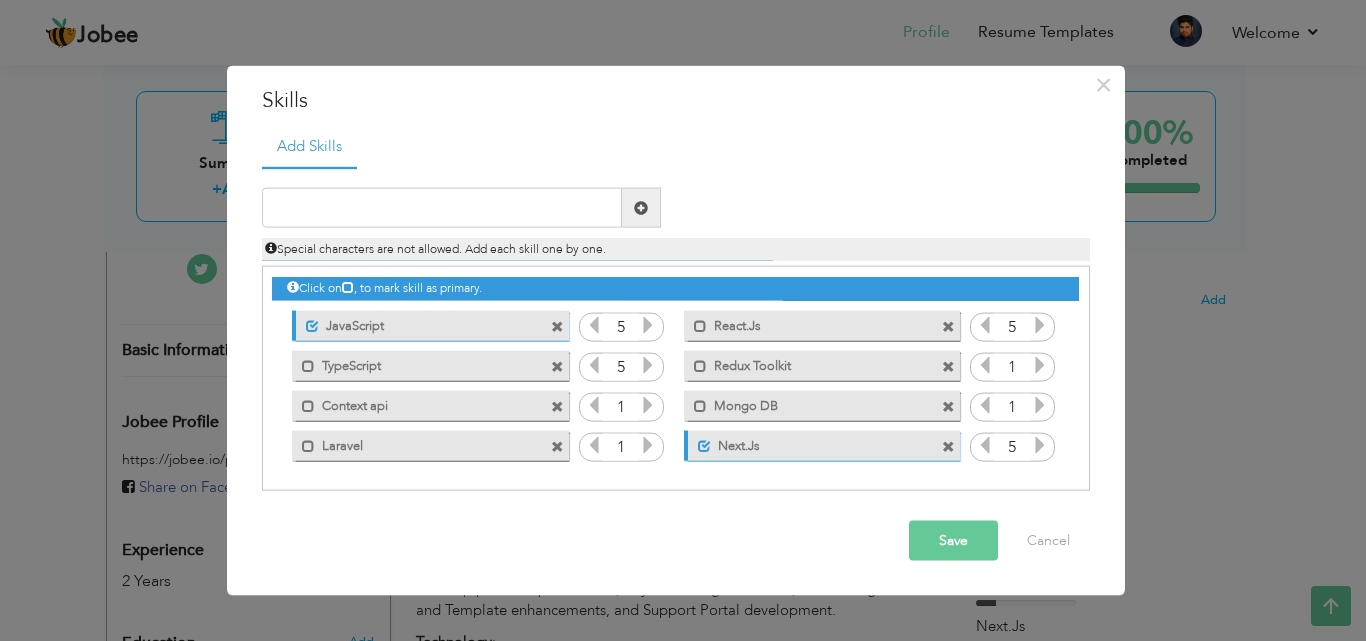 click on "JavaScript" at bounding box center (418, 322) 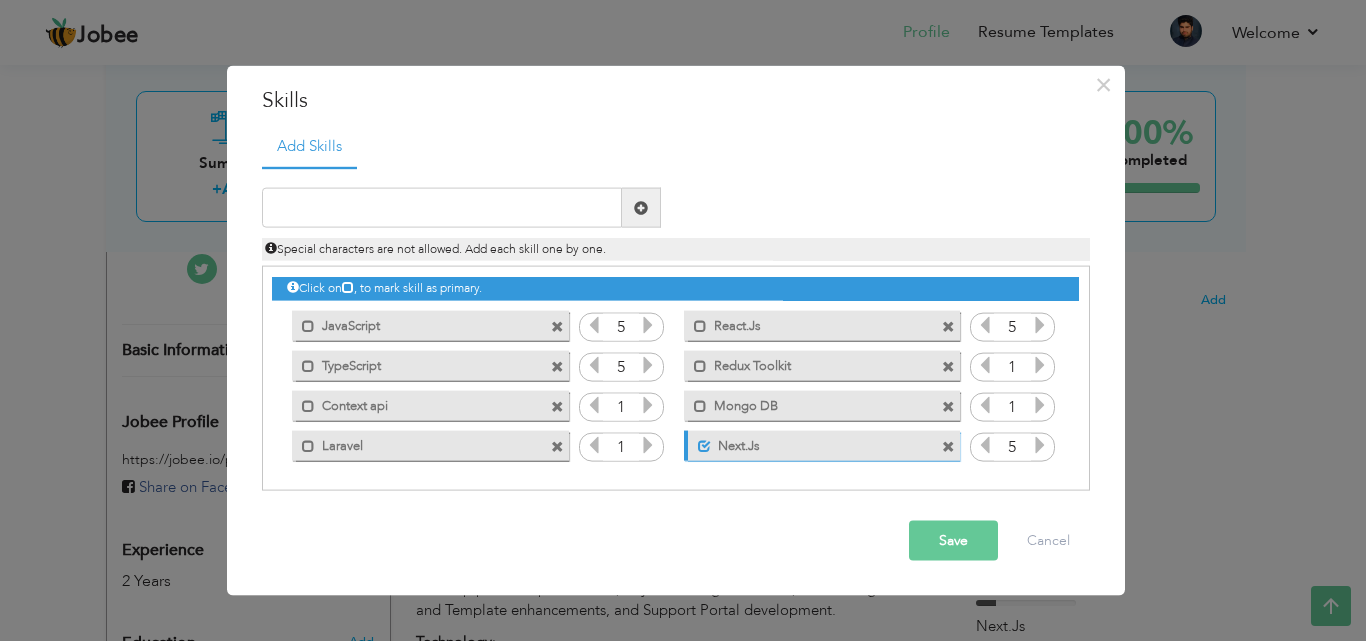 click on "Next.Js" at bounding box center (810, 442) 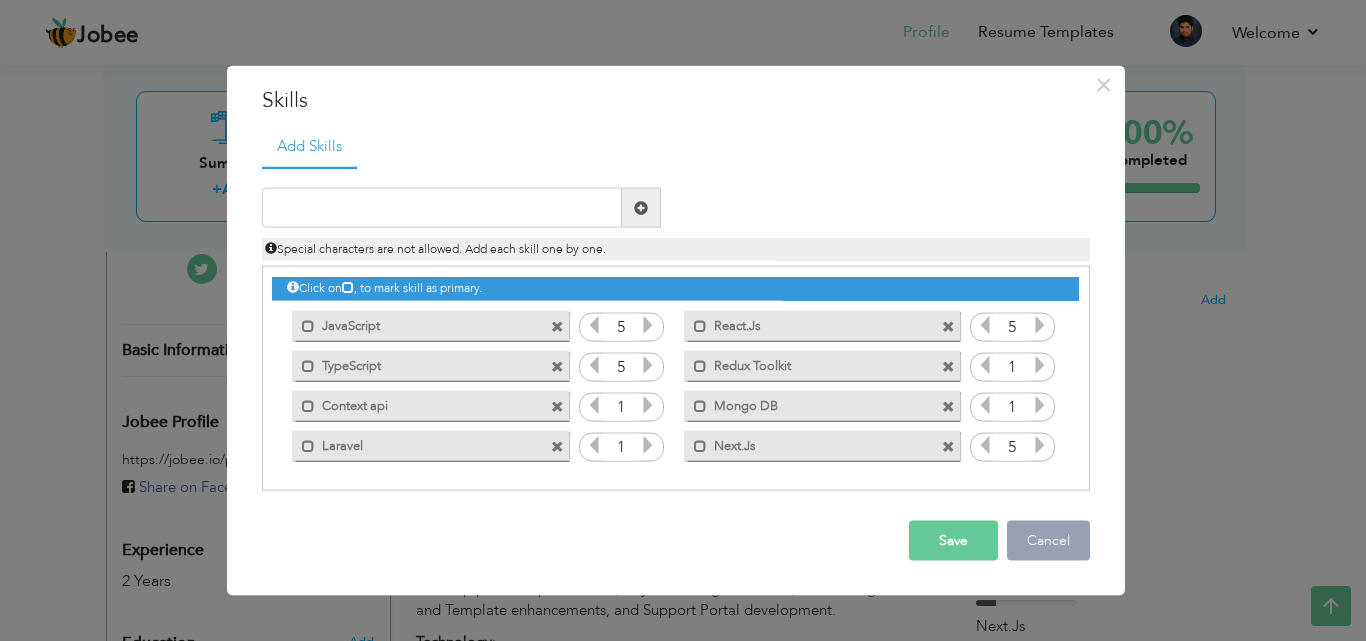 click on "Cancel" at bounding box center (1048, 541) 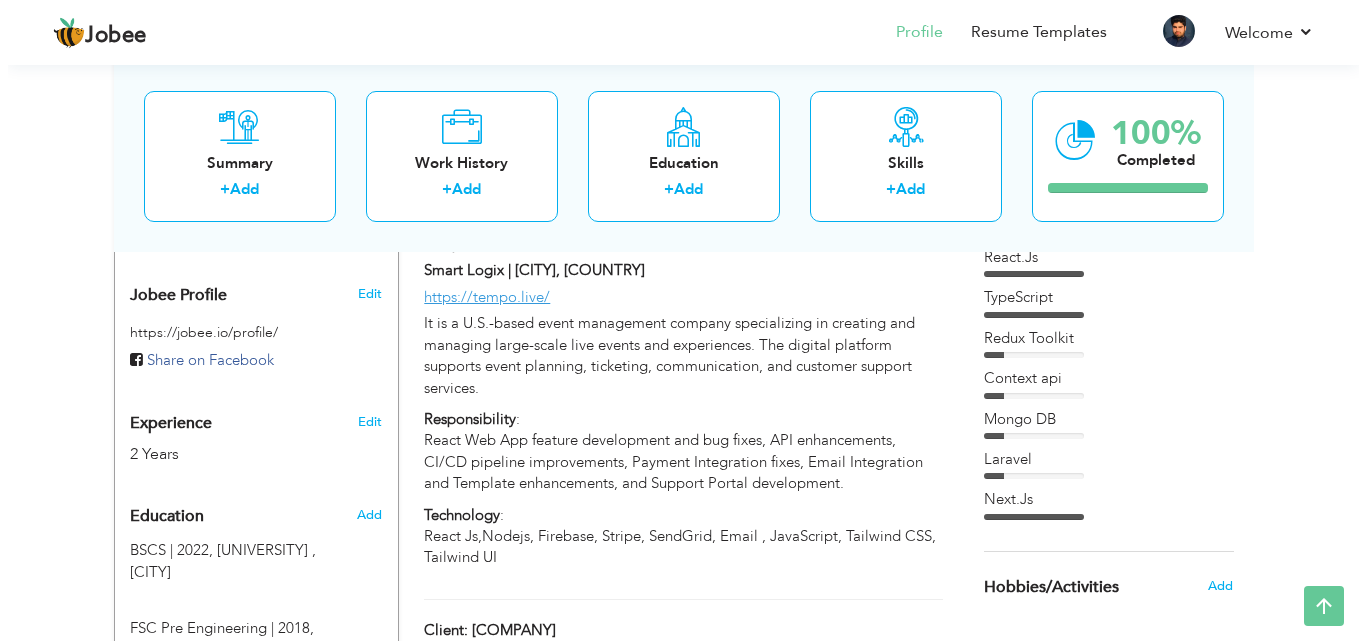 scroll, scrollTop: 600, scrollLeft: 0, axis: vertical 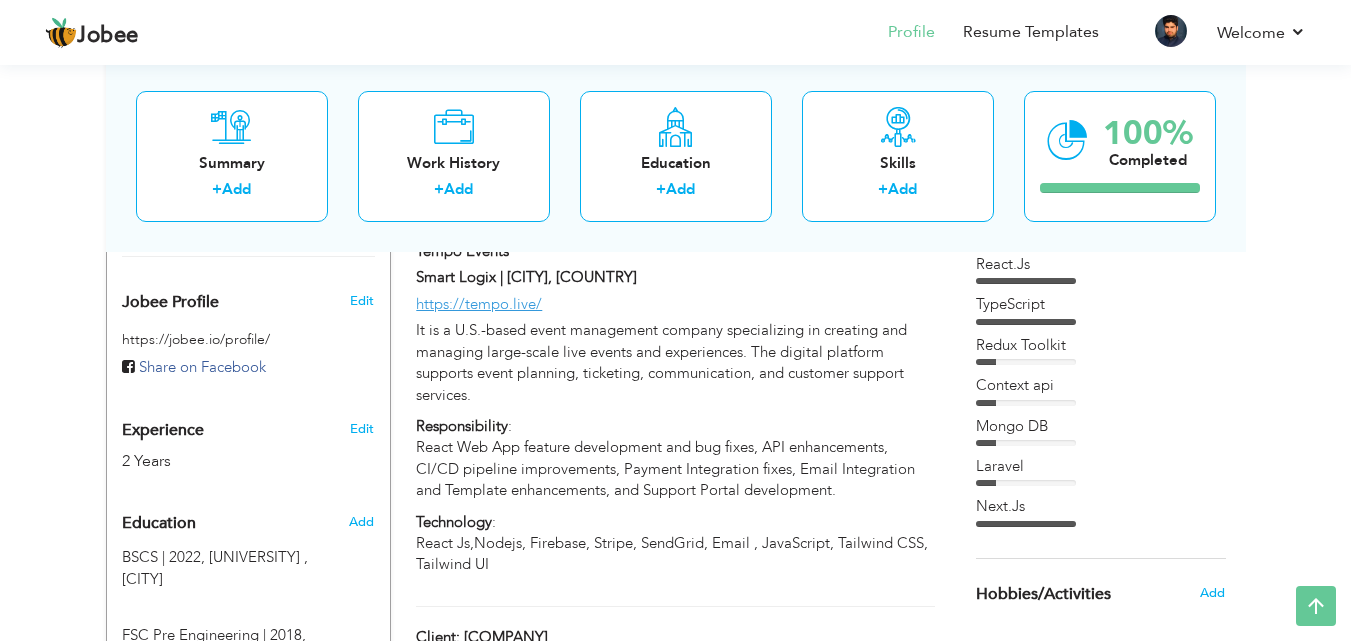 click on "Experience
2 Years" at bounding box center (225, 436) 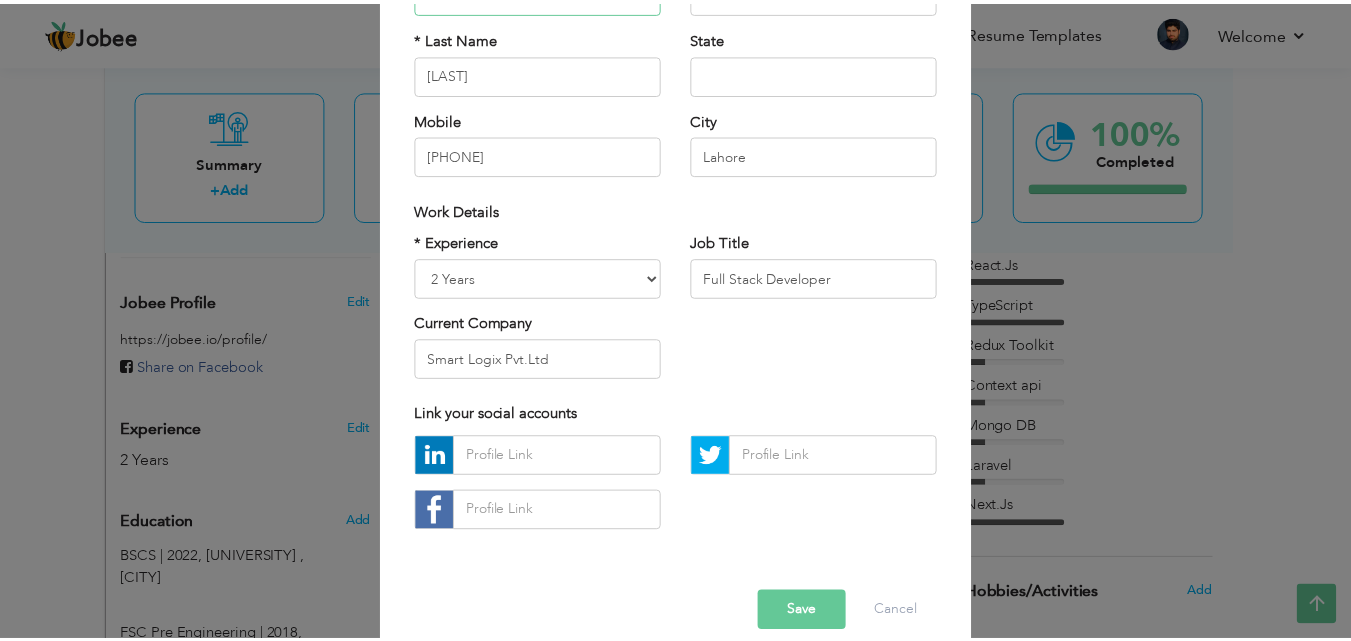 scroll, scrollTop: 240, scrollLeft: 0, axis: vertical 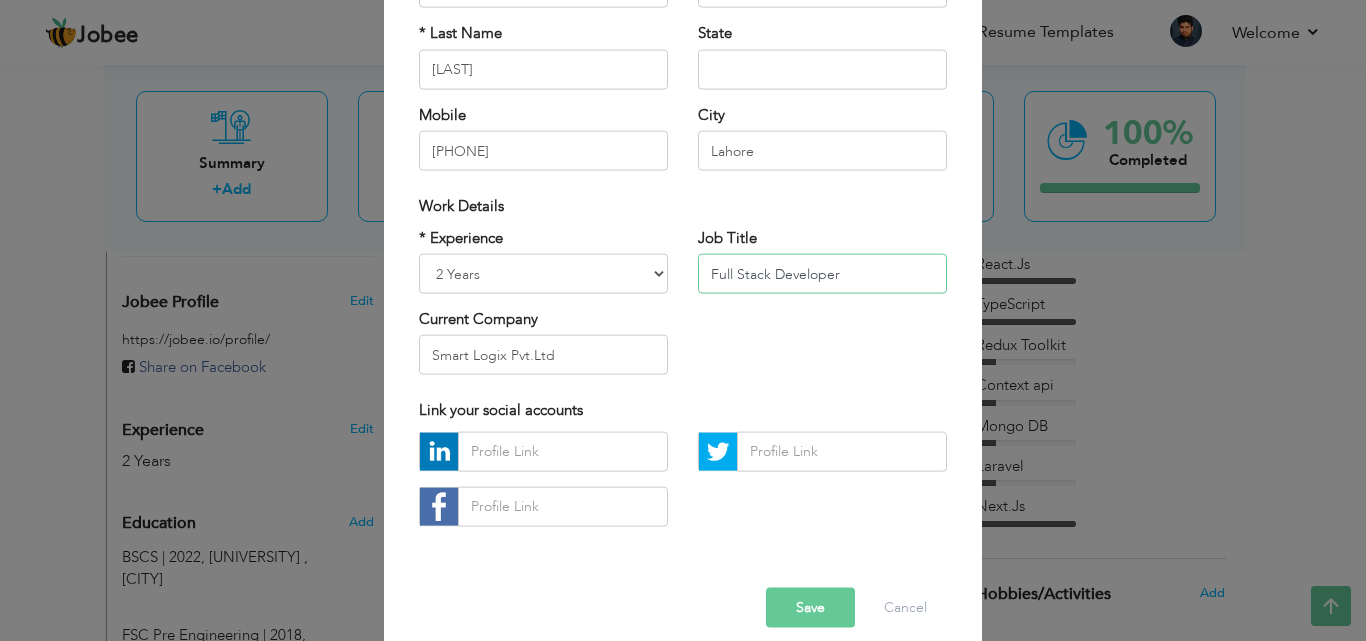 drag, startPoint x: 829, startPoint y: 279, endPoint x: 640, endPoint y: 248, distance: 191.52545 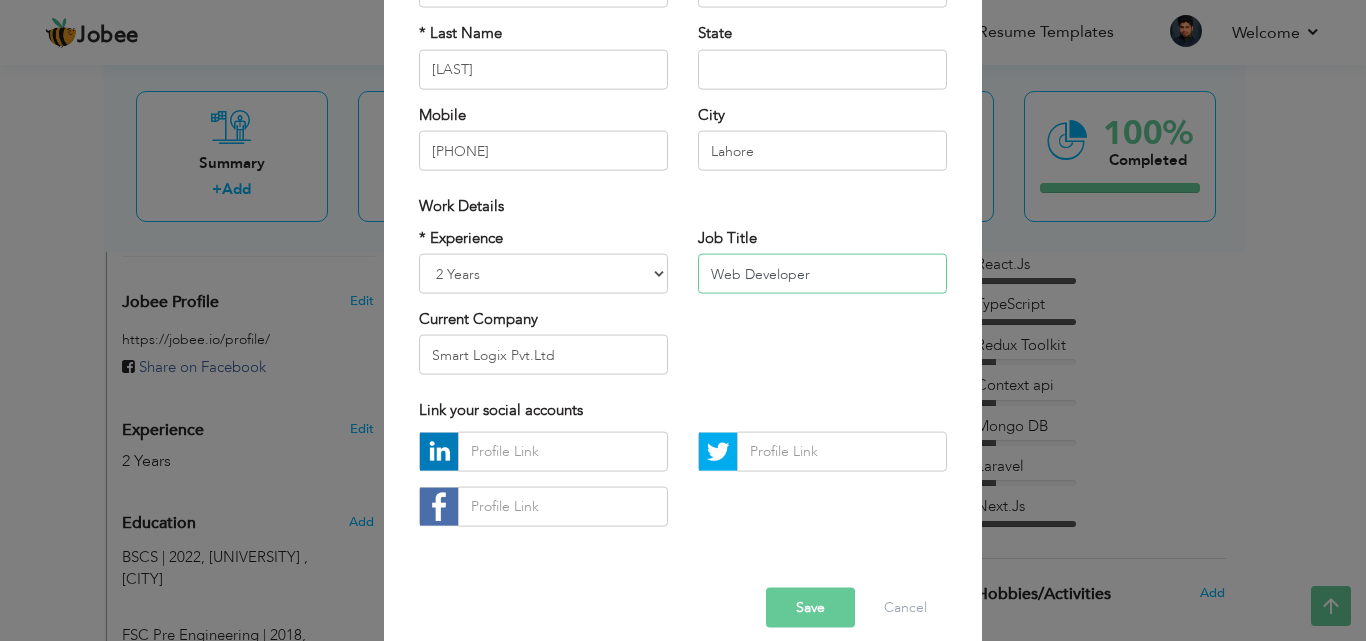 type on "Web Developer" 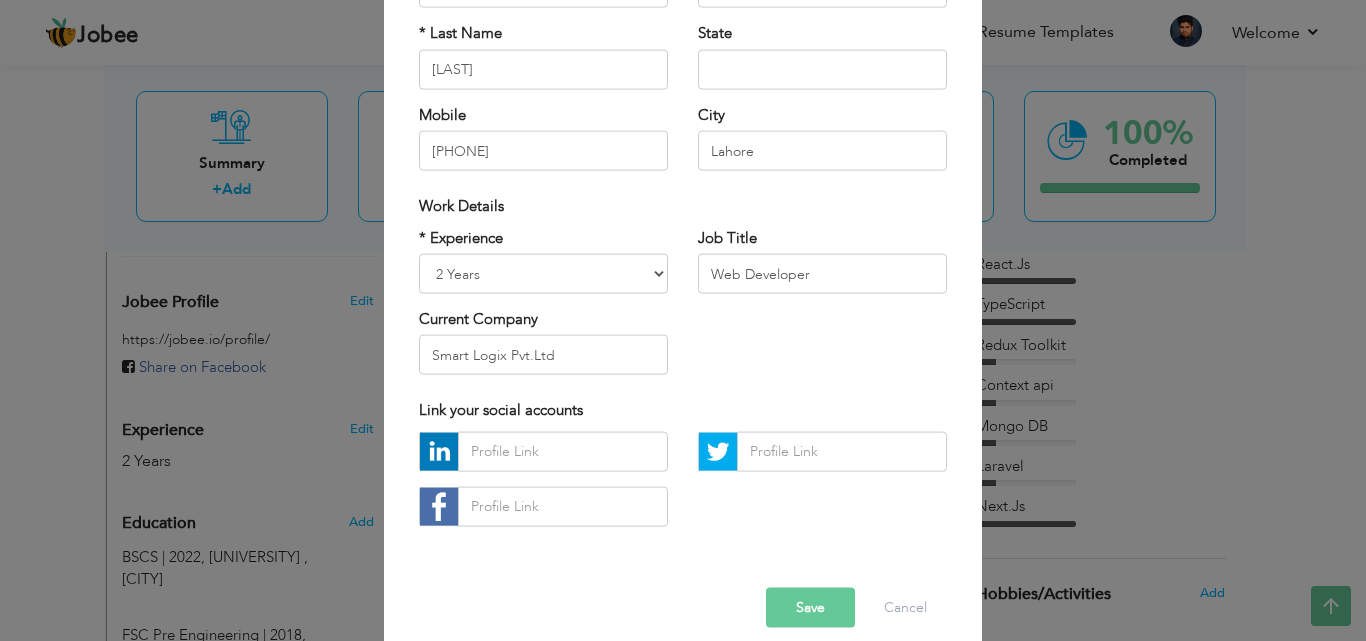 click on "Save" at bounding box center [810, 607] 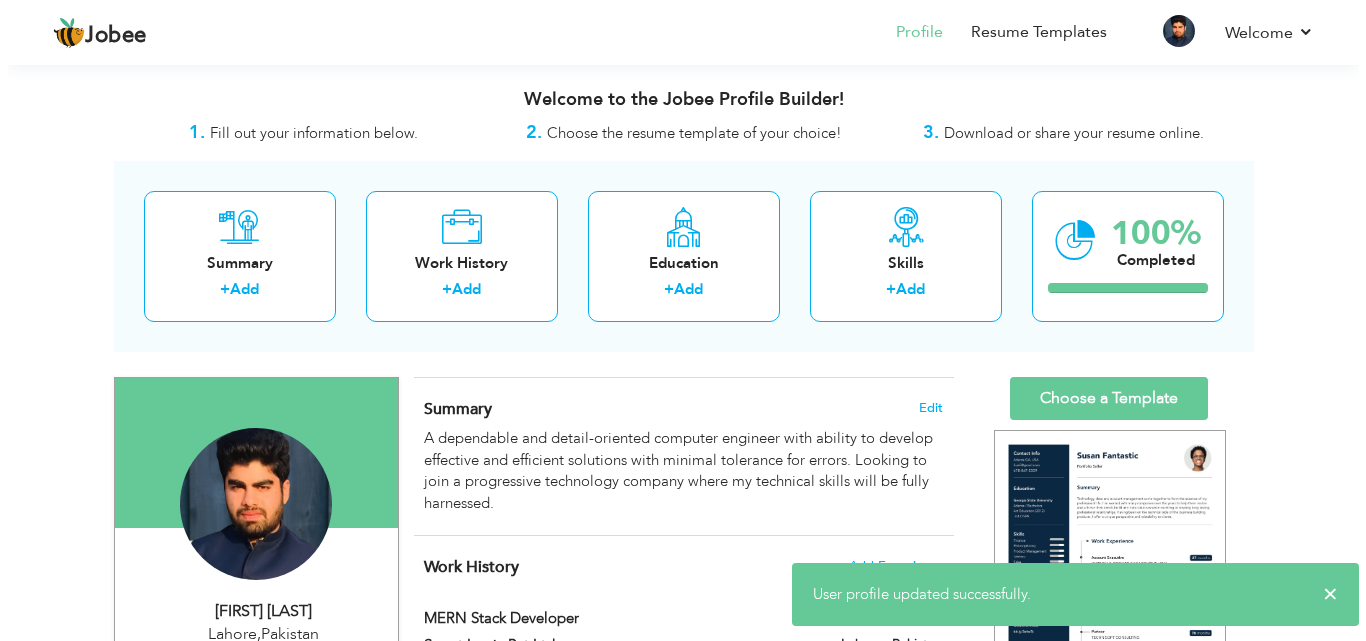 scroll, scrollTop: 2977, scrollLeft: 0, axis: vertical 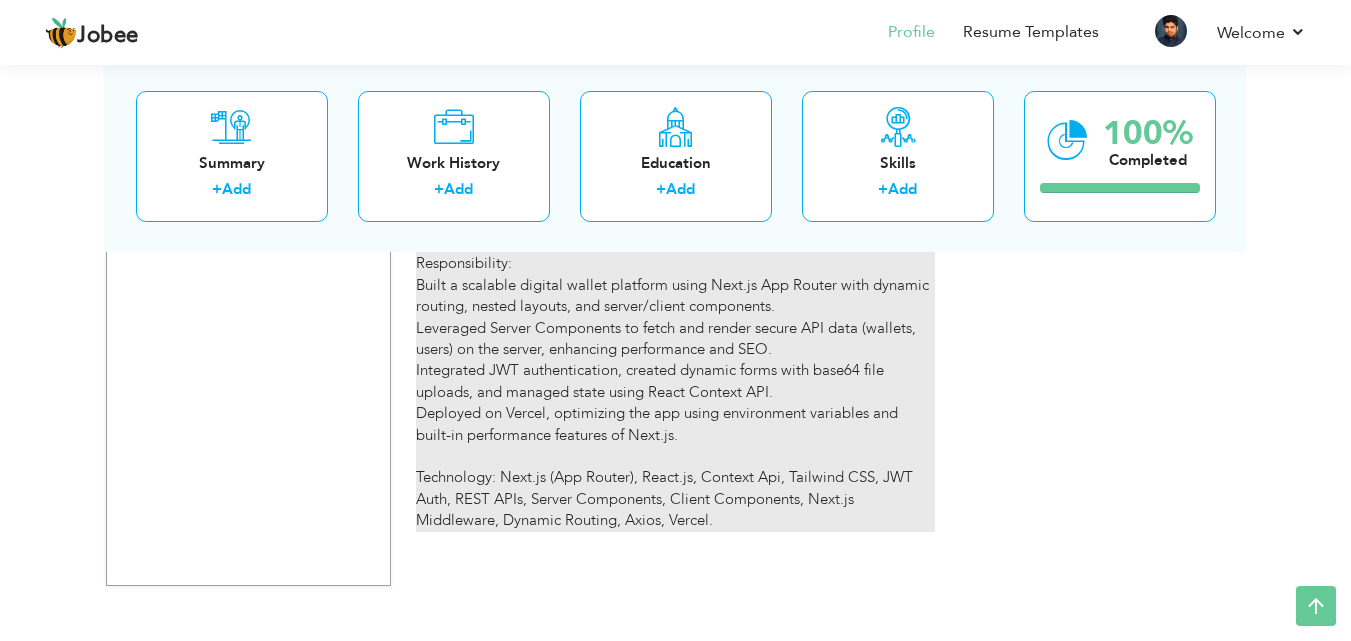 click on "Developed a secure and scalable digital wallet and customer onboarding portal using Next.js App Router architecture. The application allowed administrators to manage consumer and merchant accounts, perform wallet inquiries, onboard users with document uploads, and create & manage digital savings groups.
Responsibility:
Built a scalable digital wallet platform using Next.js App Router with dynamic routing, nested layouts, and server/client components.
Leveraged Server Components to fetch and render secure API data (wallets, users) on the server, enhancing performance and SEO.
Integrated JWT authentication, created dynamic forms with base64 file uploads, and managed state using React Context API.
Deployed on Vercel, optimizing the app using environment variables and built-in performance features of Next.js.
Technology: Next.js (App Router), React.js, Context Api, Tailwind CSS, JWT Auth, REST APIs, Server Components, Client Components, Next.js Middleware, Dynamic Routing, Axios, Vercel." at bounding box center [675, 328] 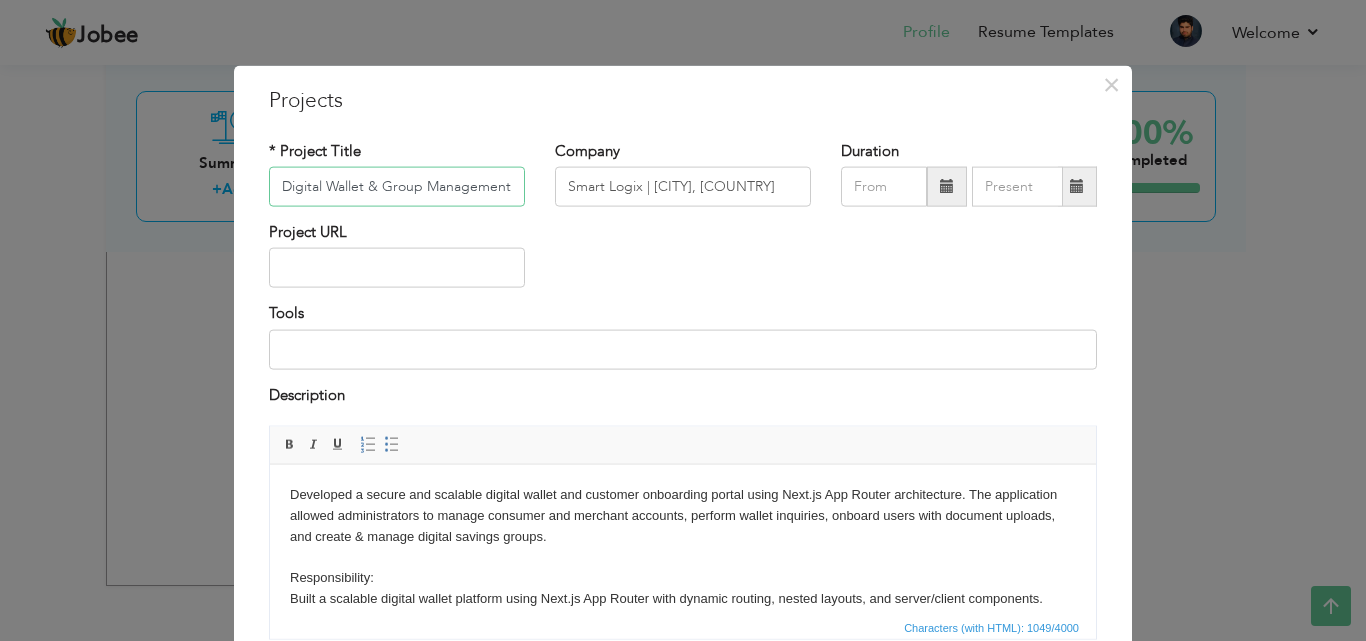 scroll, scrollTop: 0, scrollLeft: 38, axis: horizontal 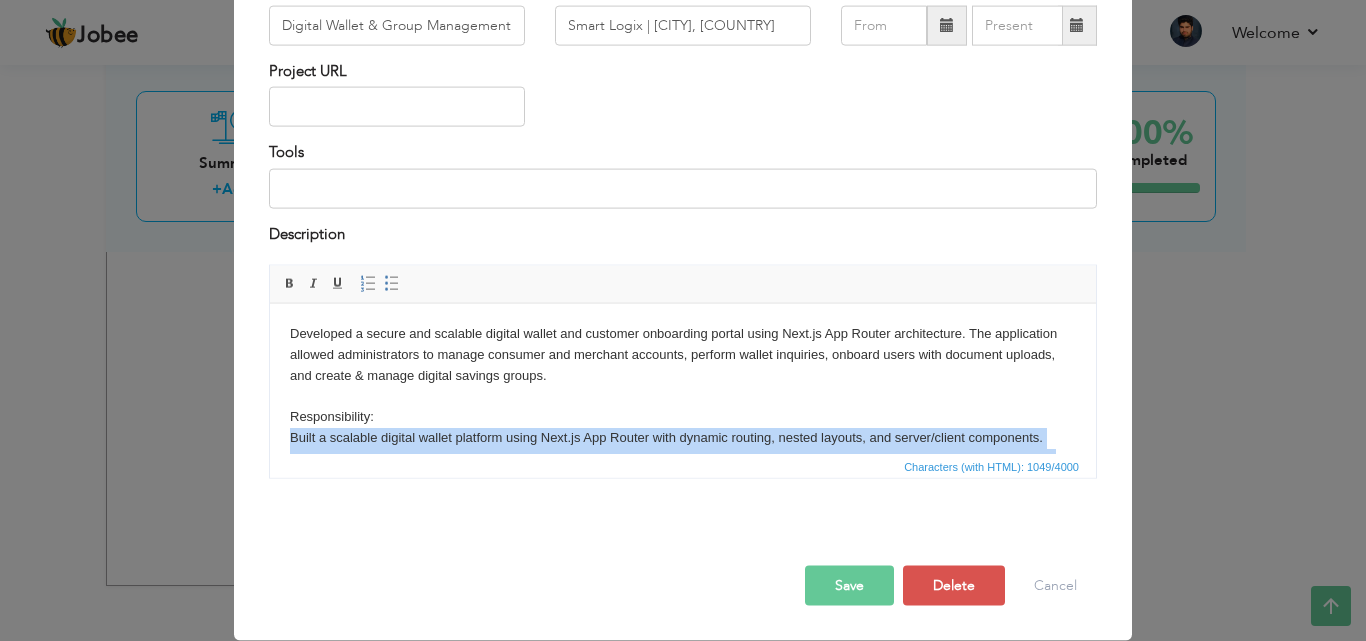 drag, startPoint x: 939, startPoint y: 360, endPoint x: 531, endPoint y: 733, distance: 552.8047 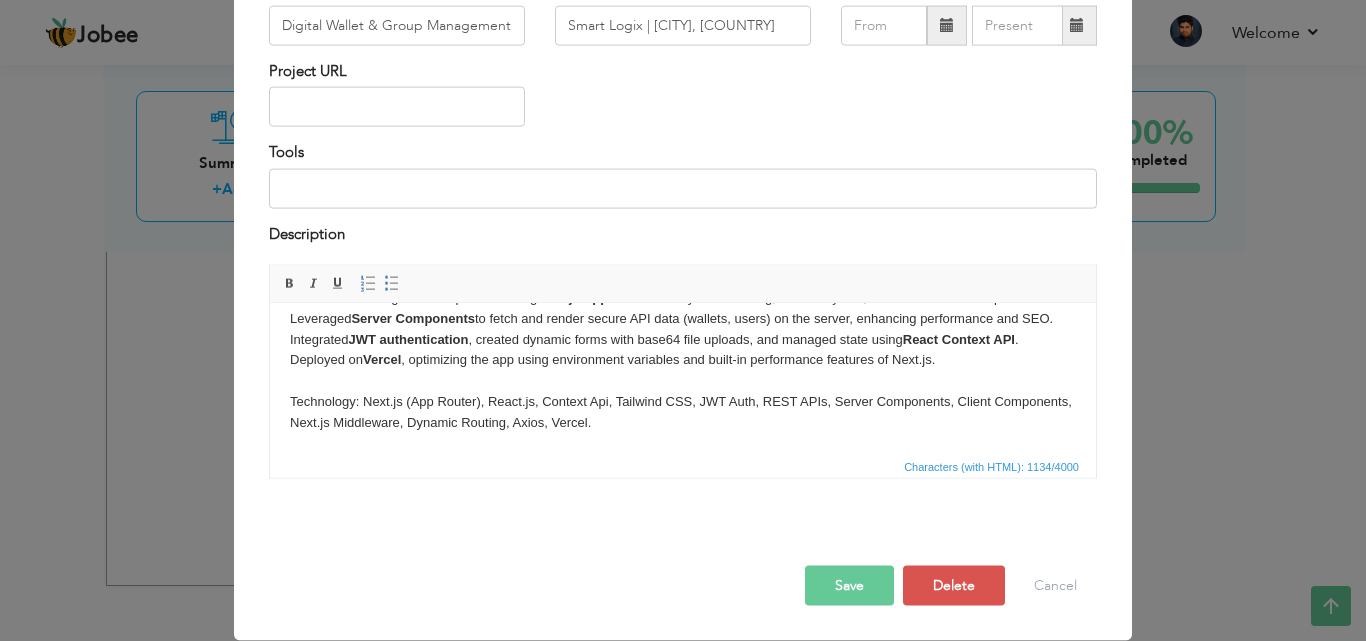 scroll, scrollTop: 107, scrollLeft: 0, axis: vertical 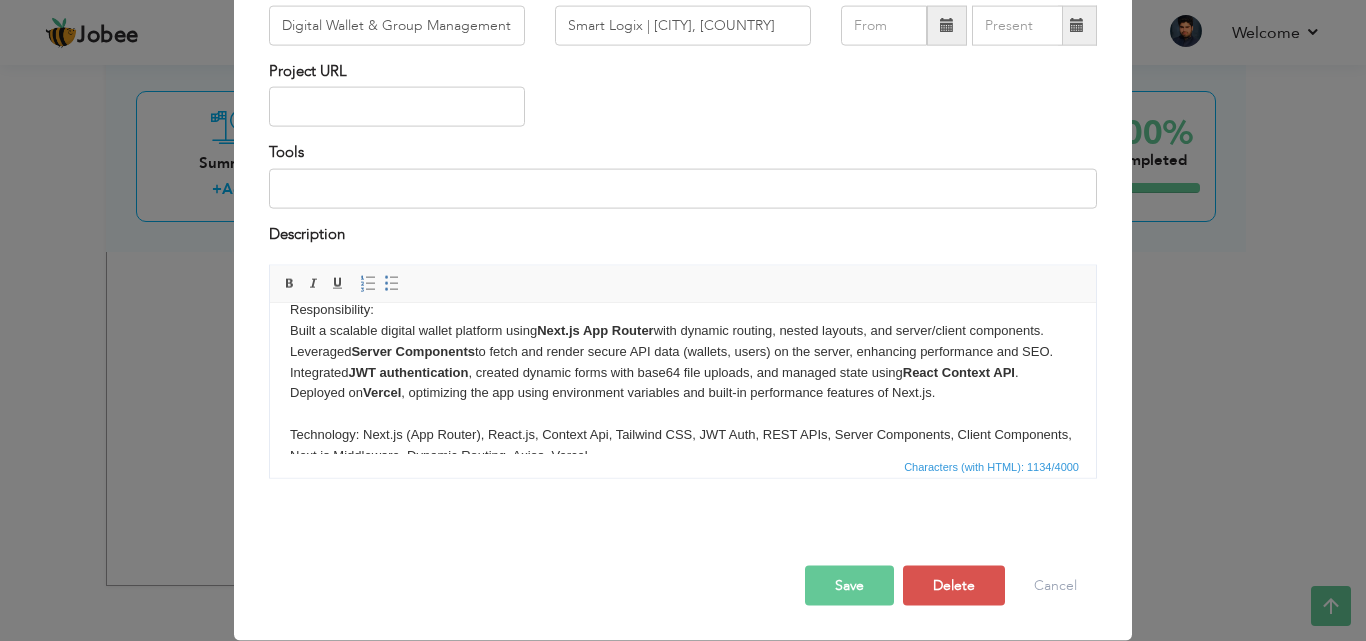 click on "Save" at bounding box center [849, 586] 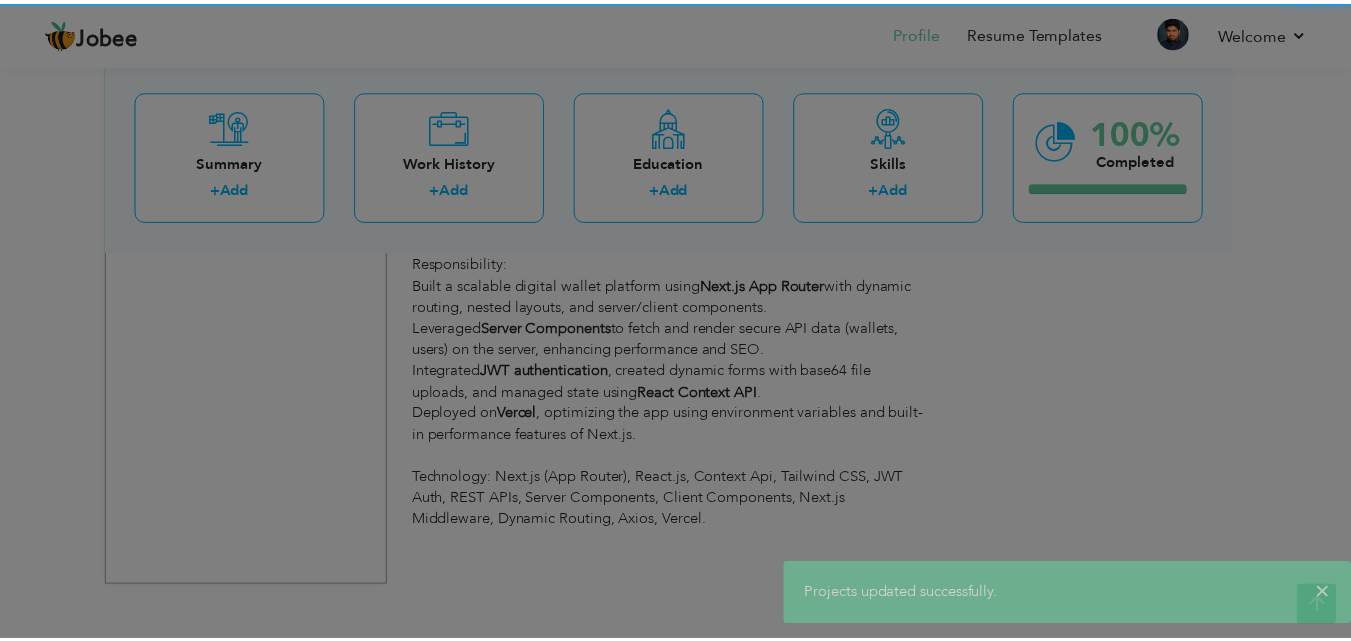 scroll, scrollTop: 0, scrollLeft: 0, axis: both 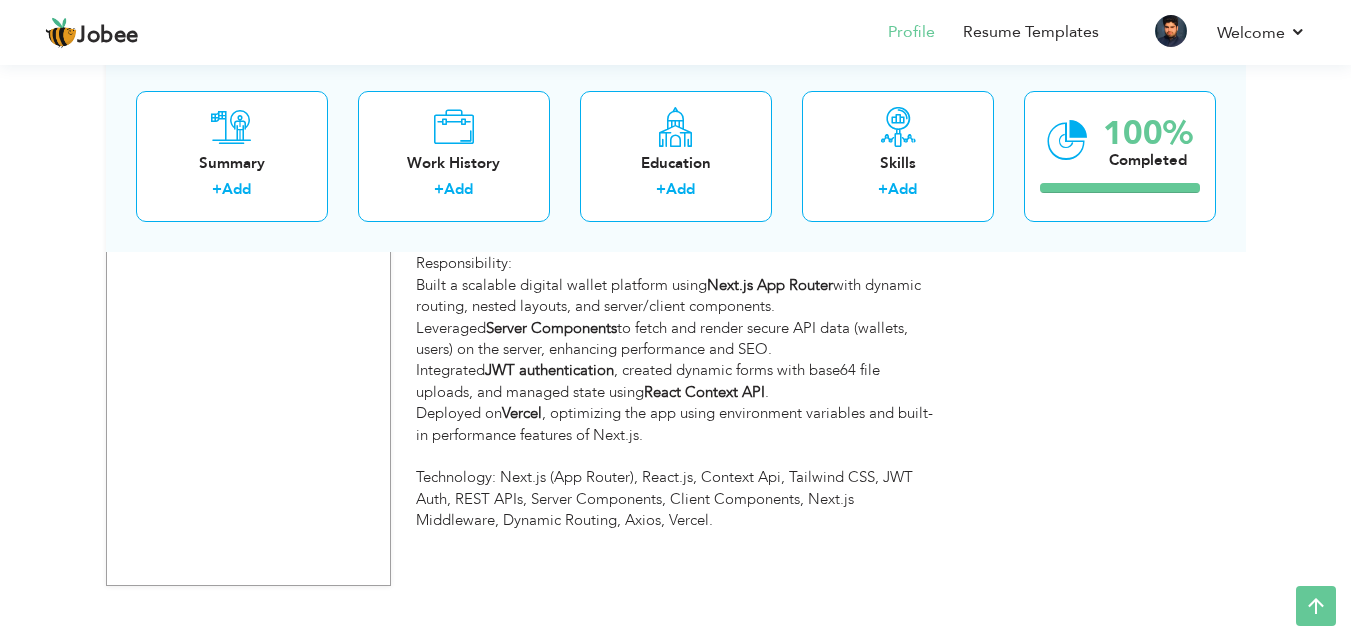 click on "Developed a secure and scalable digital wallet and customer onboarding portal using Next.js App Router architecture. The application allowed administrators to manage consumer and merchant accounts, perform wallet inquiries, onboard users with document uploads, and create & manage digital savings groups.
Responsibility:
Built a scalable digital wallet platform using  Next.js App Router  with dynamic routing, nested layouts, and server/client components.
Leveraged  Server Components  to fetch and render secure API data (wallets, users) on the server, enhancing performance and SEO.
Integrated  JWT authentication , created dynamic forms with base64 file uploads, and managed state using  React Context API .
Deployed on  Vercel , optimizing the app using environment variables and built-in performance features of Next.js.
Technology: Next.js (App Router), React.js, Context Api, Tailwind CSS, JWT Auth, REST APIs, Server Components, Client Components, Next.js Middleware, Dynamic Routing, Axios, Vercel." at bounding box center (675, 328) 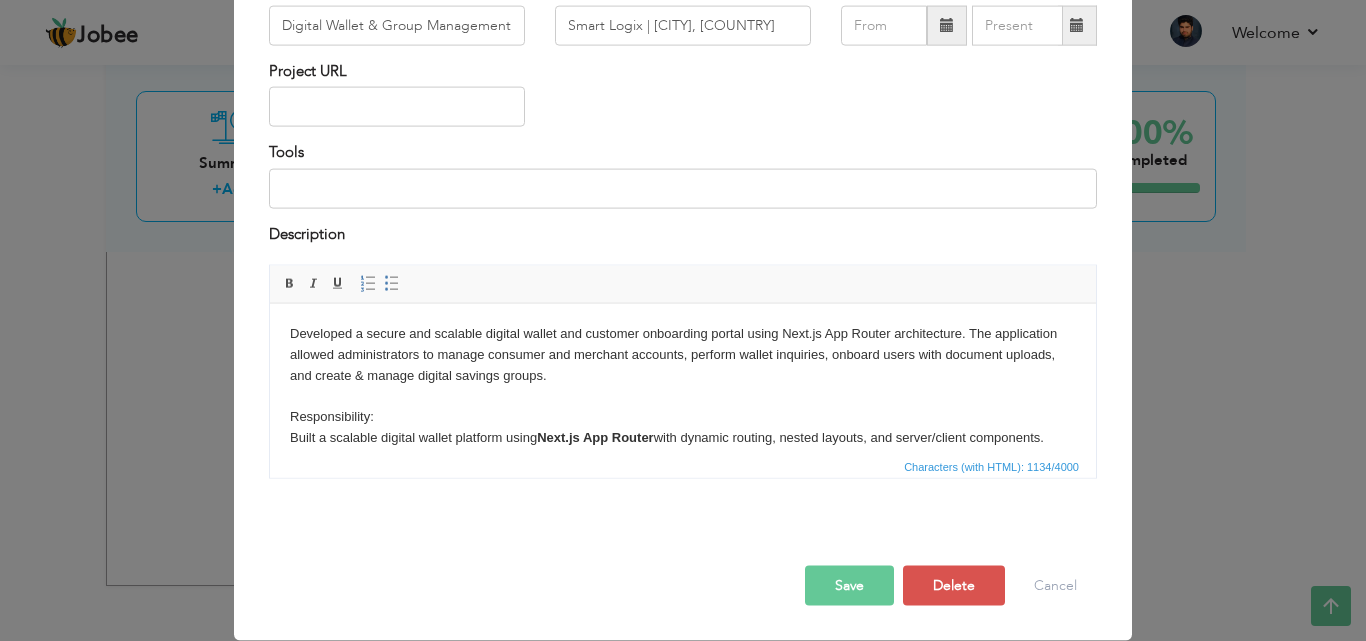 scroll, scrollTop: 0, scrollLeft: 0, axis: both 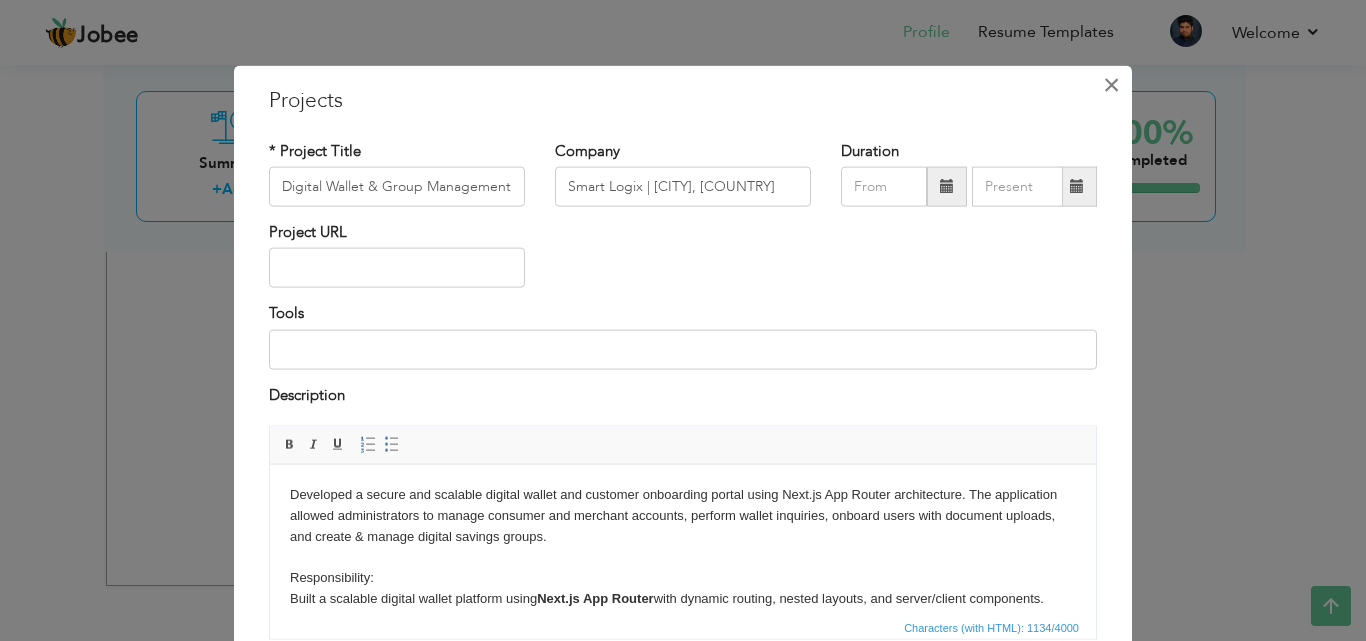 click on "×" at bounding box center (1111, 84) 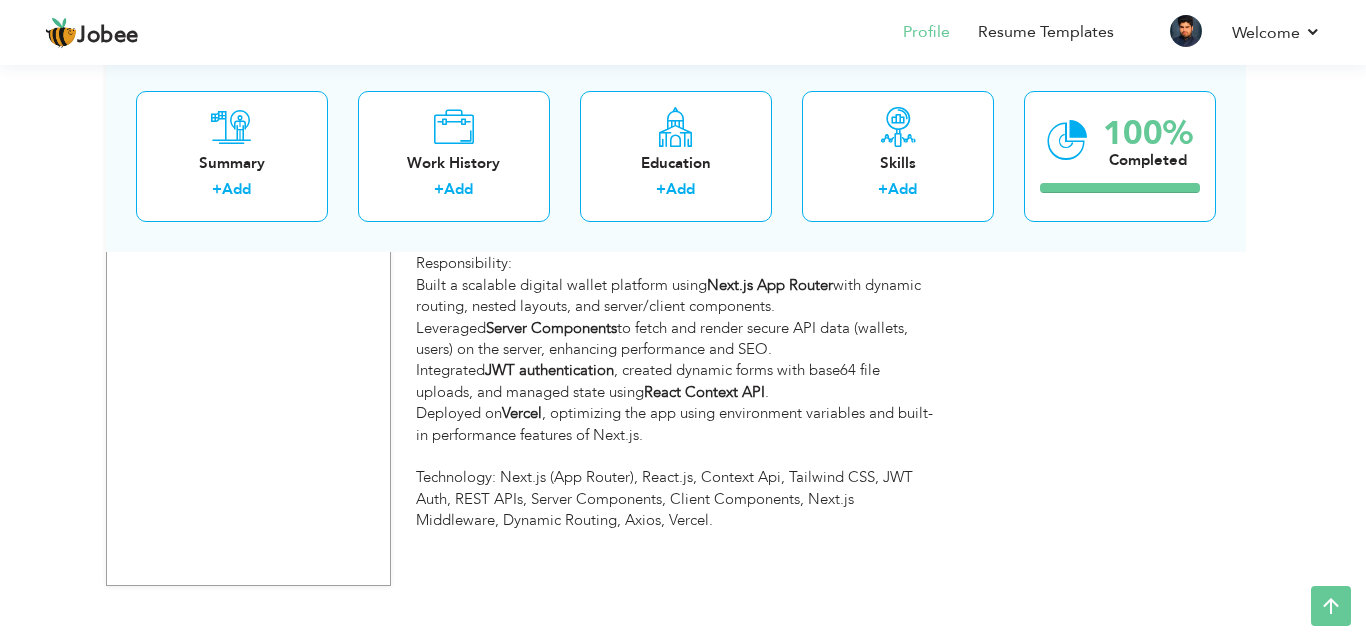 click on "Jobee
Profile
Resume Templates
Resume Templates
Cover Letters
About
My Resume
Welcome
Settings
Log off
Hassan" at bounding box center [683, -1168] 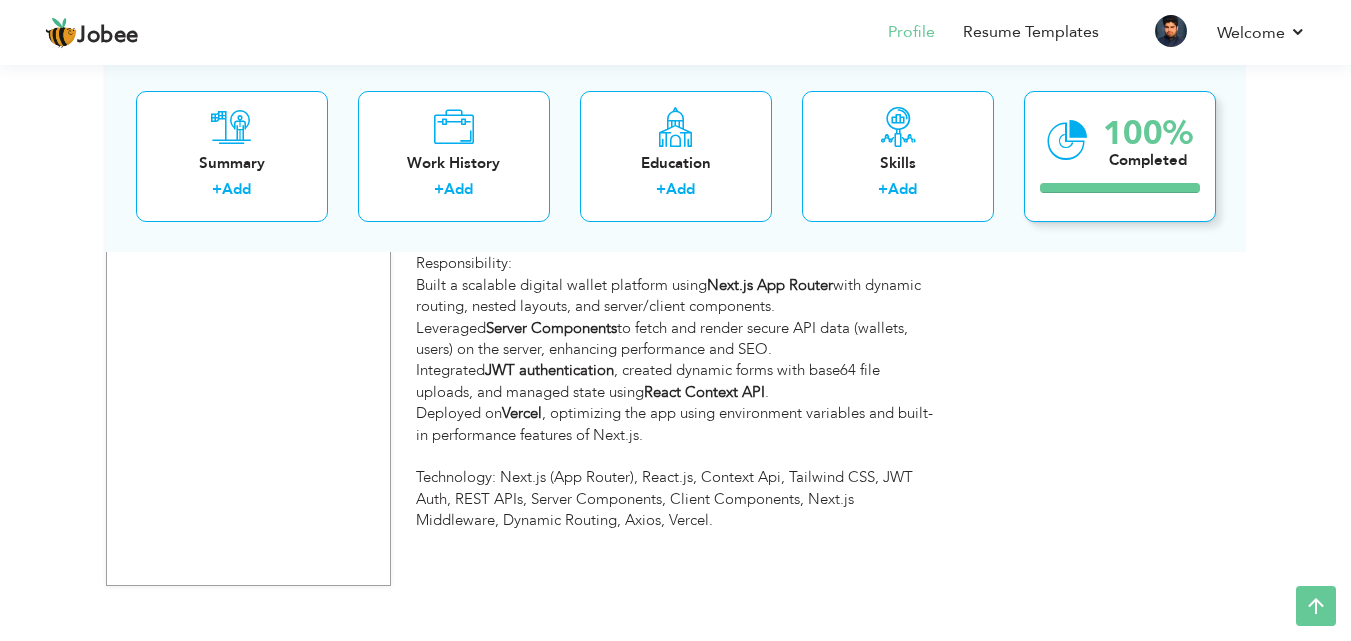 click on "100%
Completed" at bounding box center [1120, 155] 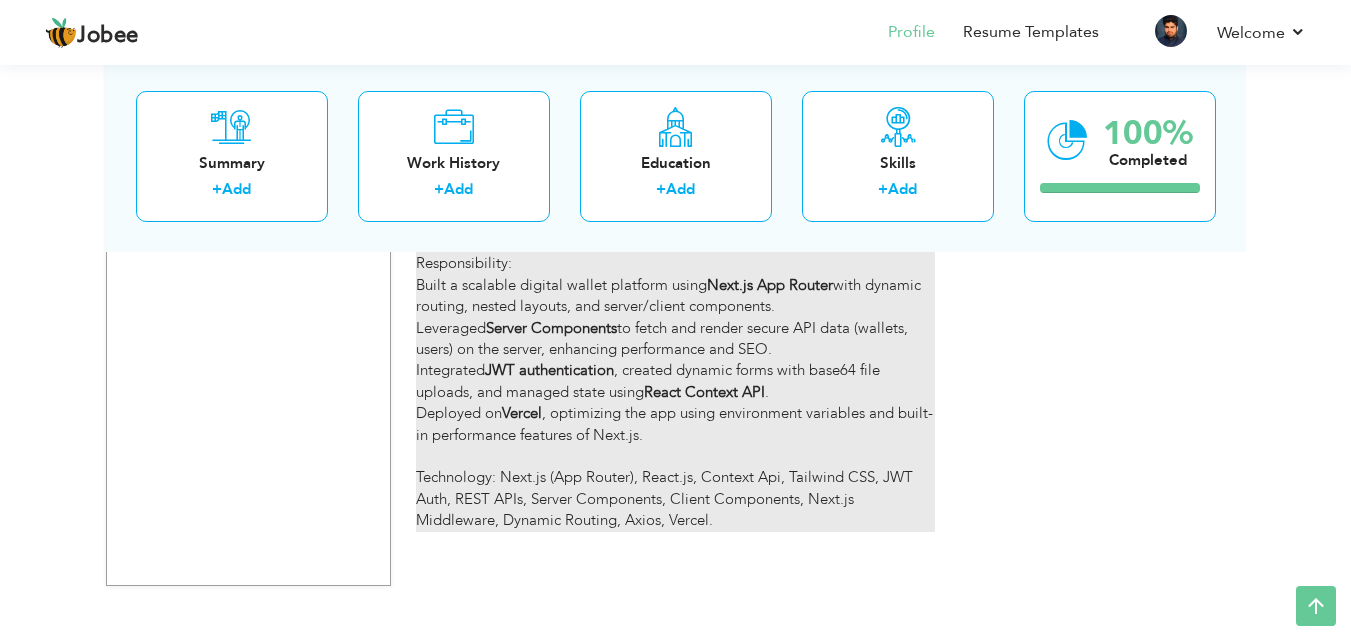 click on "Developed a secure and scalable digital wallet and customer onboarding portal using Next.js App Router architecture. The application allowed administrators to manage consumer and merchant accounts, perform wallet inquiries, onboard users with document uploads, and create & manage digital savings groups.
Responsibility:
Built a scalable digital wallet platform using  Next.js App Router  with dynamic routing, nested layouts, and server/client components.
Leveraged  Server Components  to fetch and render secure API data (wallets, users) on the server, enhancing performance and SEO.
Integrated  JWT authentication , created dynamic forms with base64 file uploads, and managed state using  React Context API .
Deployed on  Vercel , optimizing the app using environment variables and built-in performance features of Next.js.
Technology: Next.js (App Router), React.js, Context Api, Tailwind CSS, JWT Auth, REST APIs, Server Components, Client Components, Next.js Middleware, Dynamic Routing, Axios, Vercel." at bounding box center [675, 328] 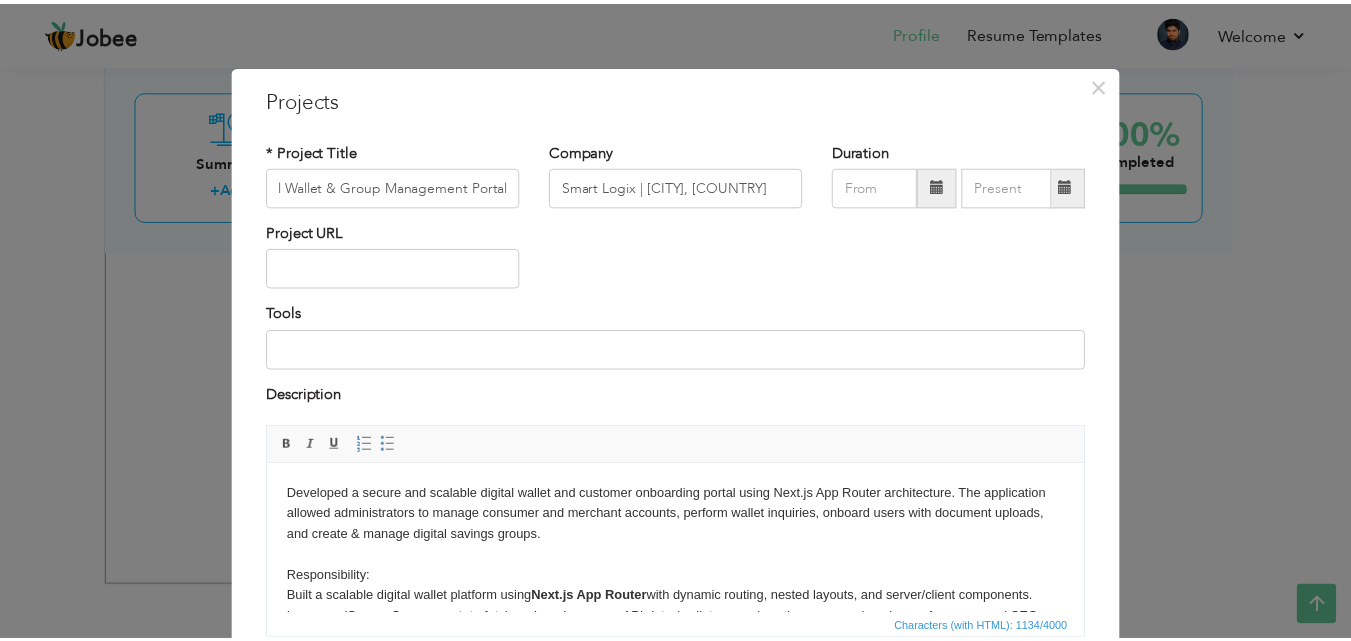 scroll, scrollTop: 0, scrollLeft: 0, axis: both 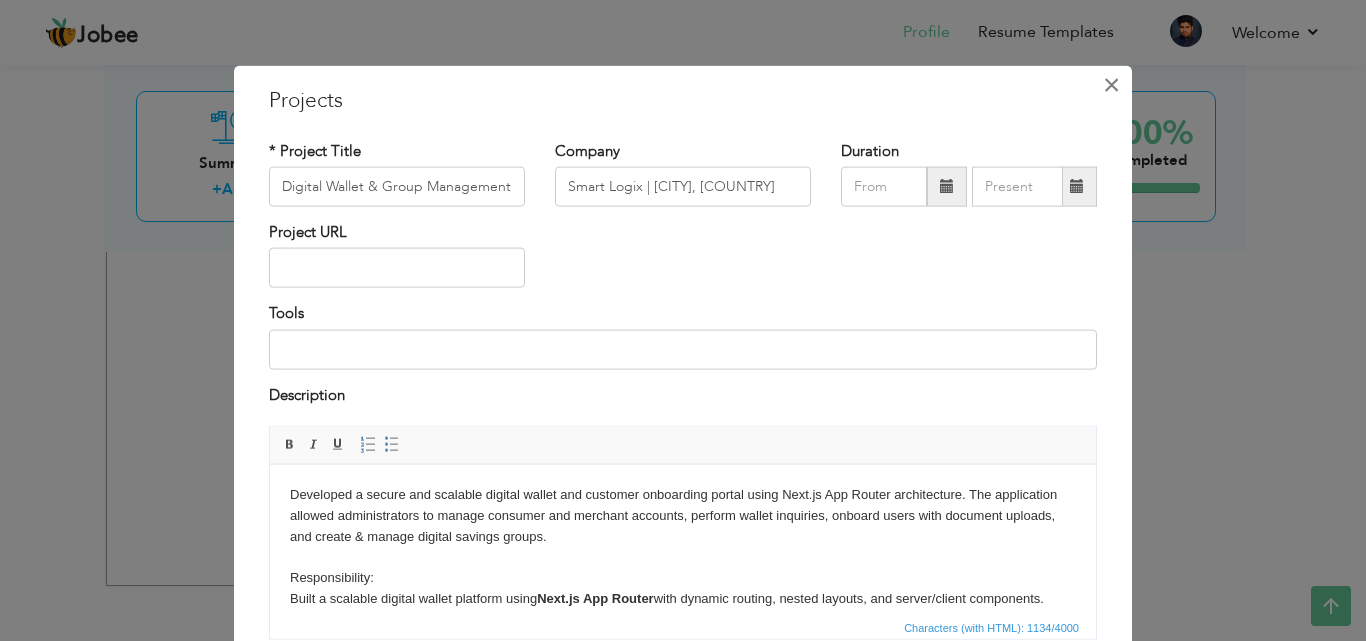 click on "×" at bounding box center [1111, 84] 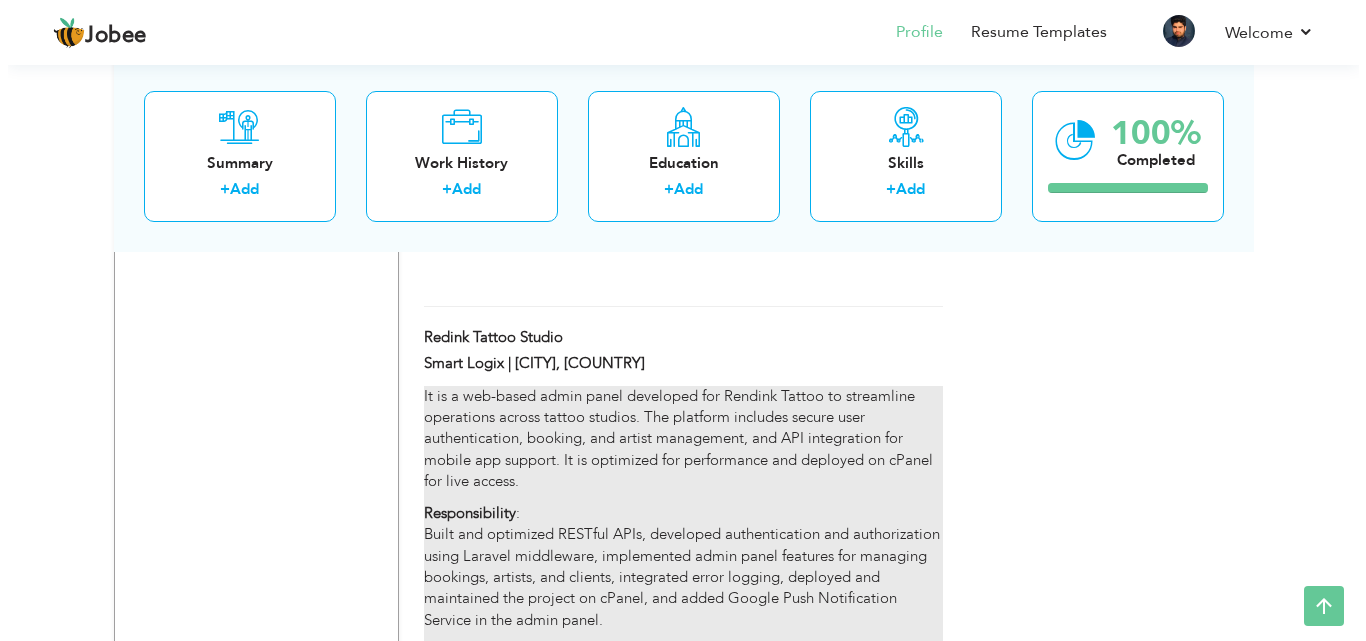 scroll, scrollTop: 1320, scrollLeft: 0, axis: vertical 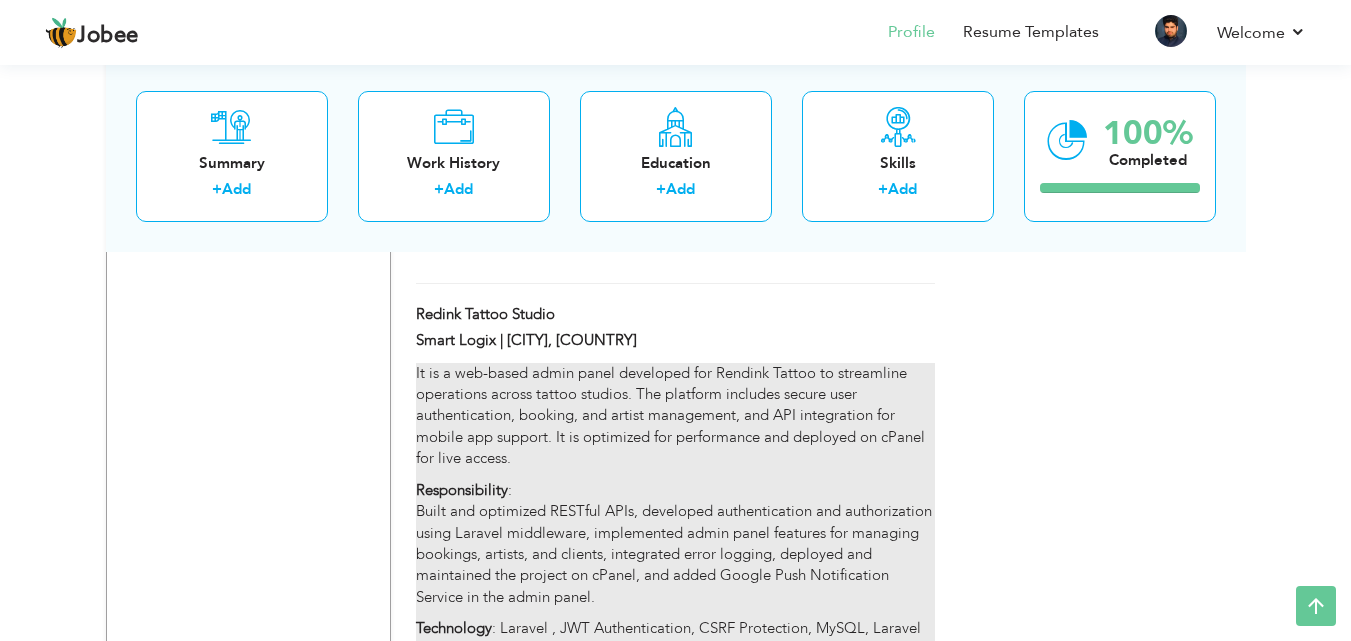 click on "Responsibility :
Built and optimized RESTful APIs, developed authentication and authorization using Laravel middleware, implemented admin panel features for managing bookings, artists, and clients, integrated error logging, deployed and maintained the project on cPanel, and added Google Push Notification Service in the admin panel." at bounding box center (675, 544) 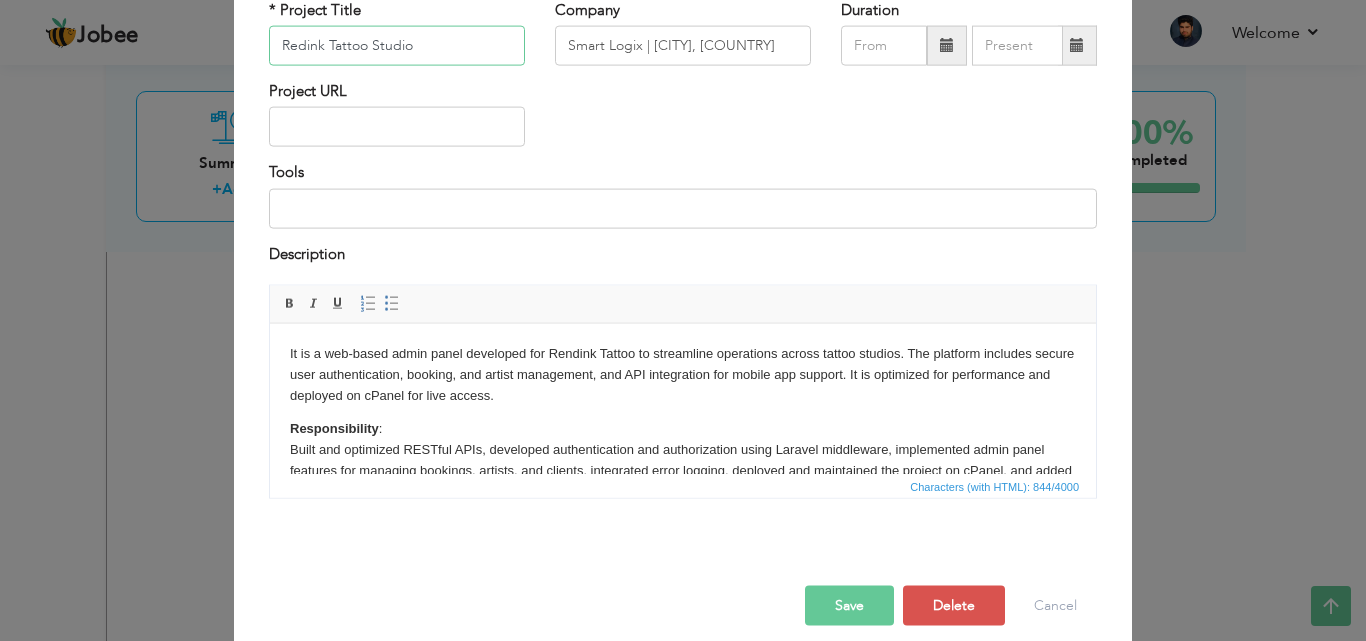 scroll, scrollTop: 161, scrollLeft: 0, axis: vertical 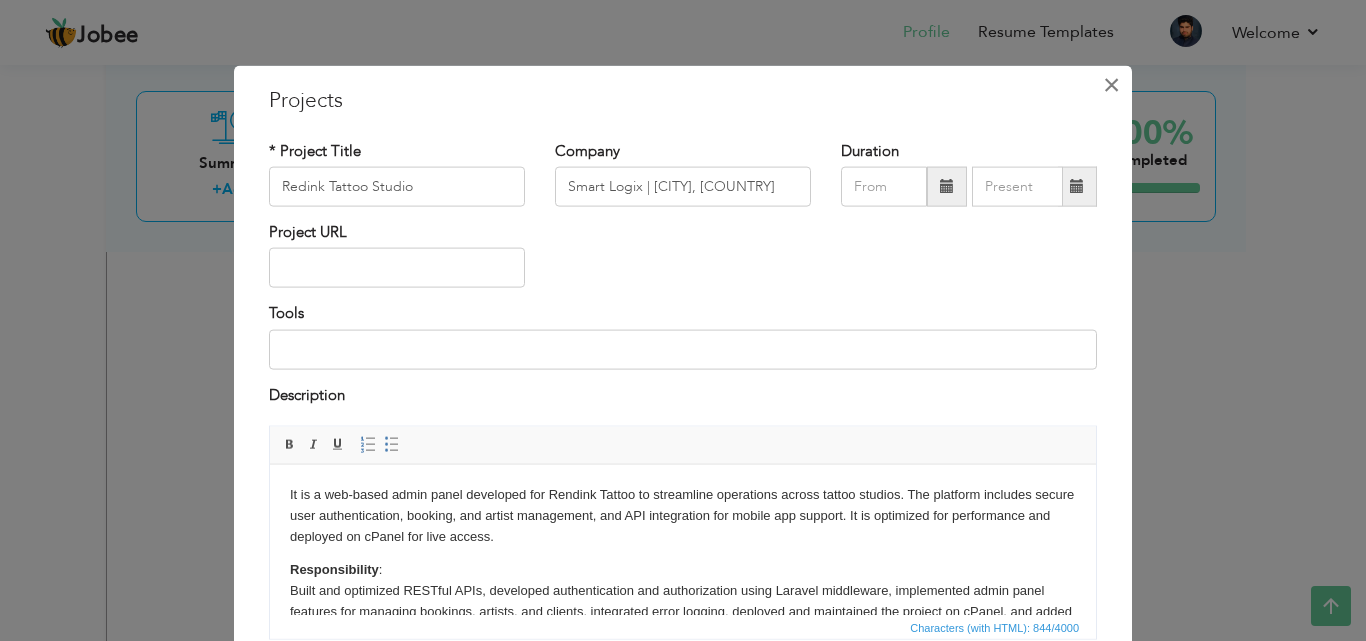 click on "×" at bounding box center [1111, 84] 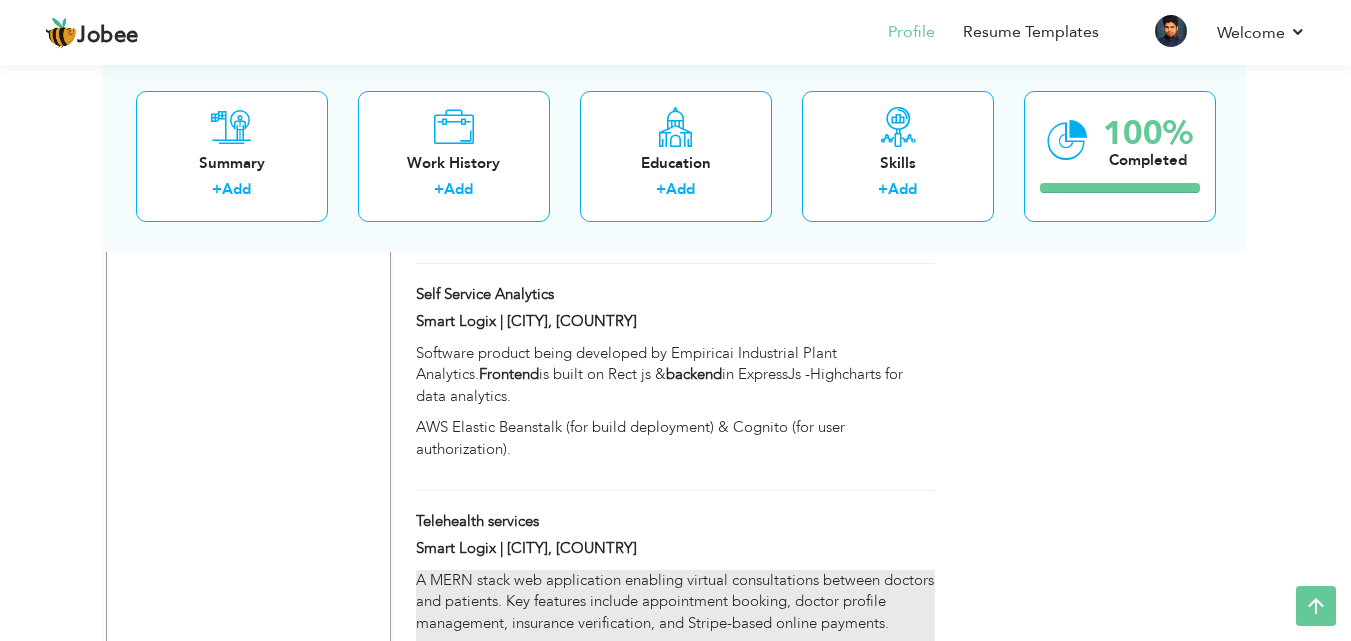 scroll, scrollTop: 1733, scrollLeft: 0, axis: vertical 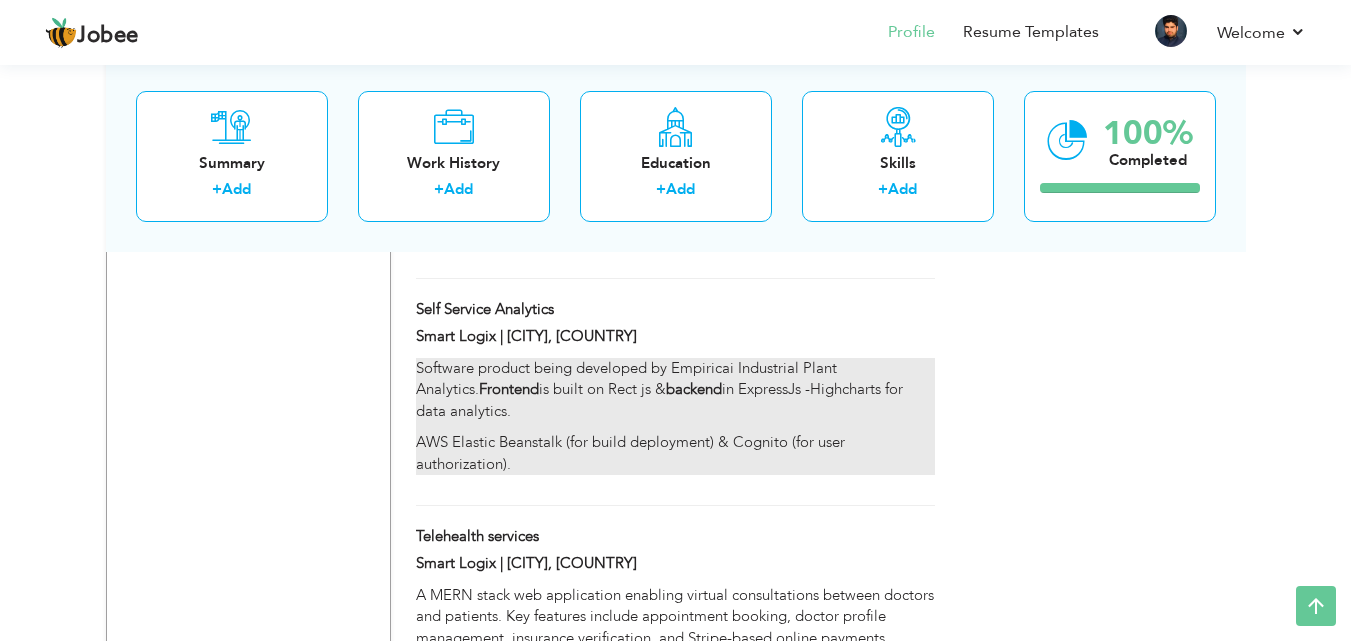 click on "Software product being developed by Empiricai Industrial Plant Analytics.  Frontend  is built on Rect js &  backend  in ExpressJs -Highcharts for data analytics." at bounding box center (675, 390) 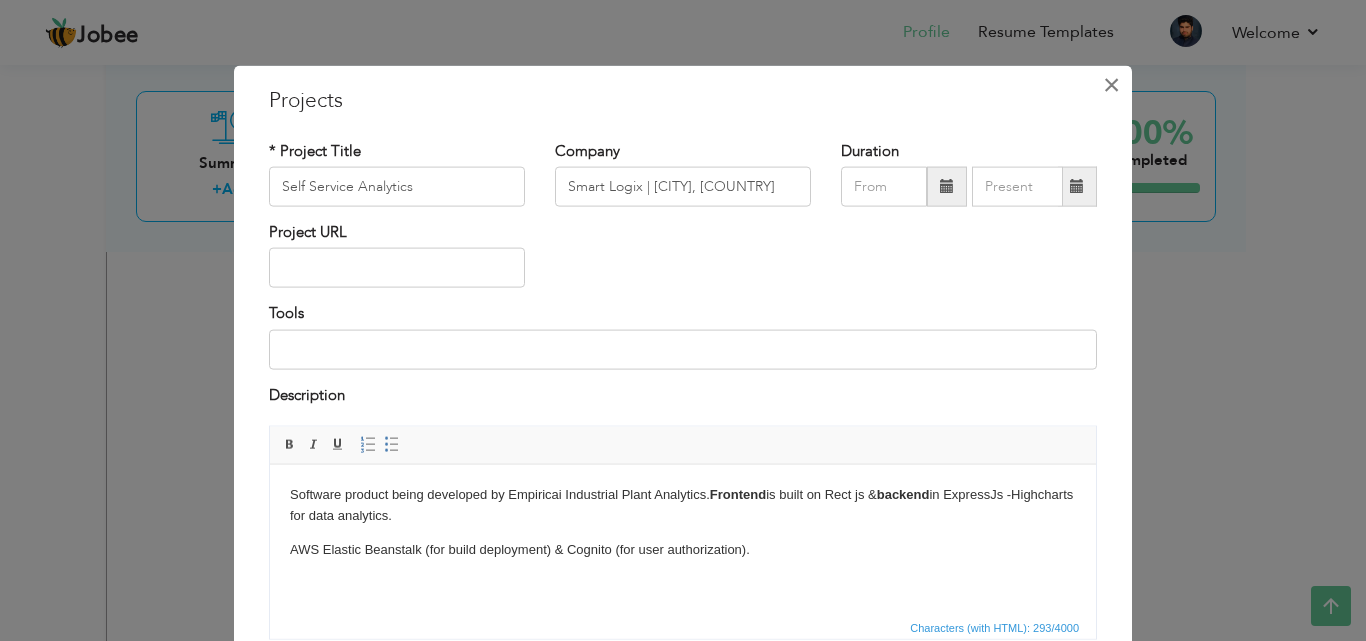 click on "×" at bounding box center [1111, 84] 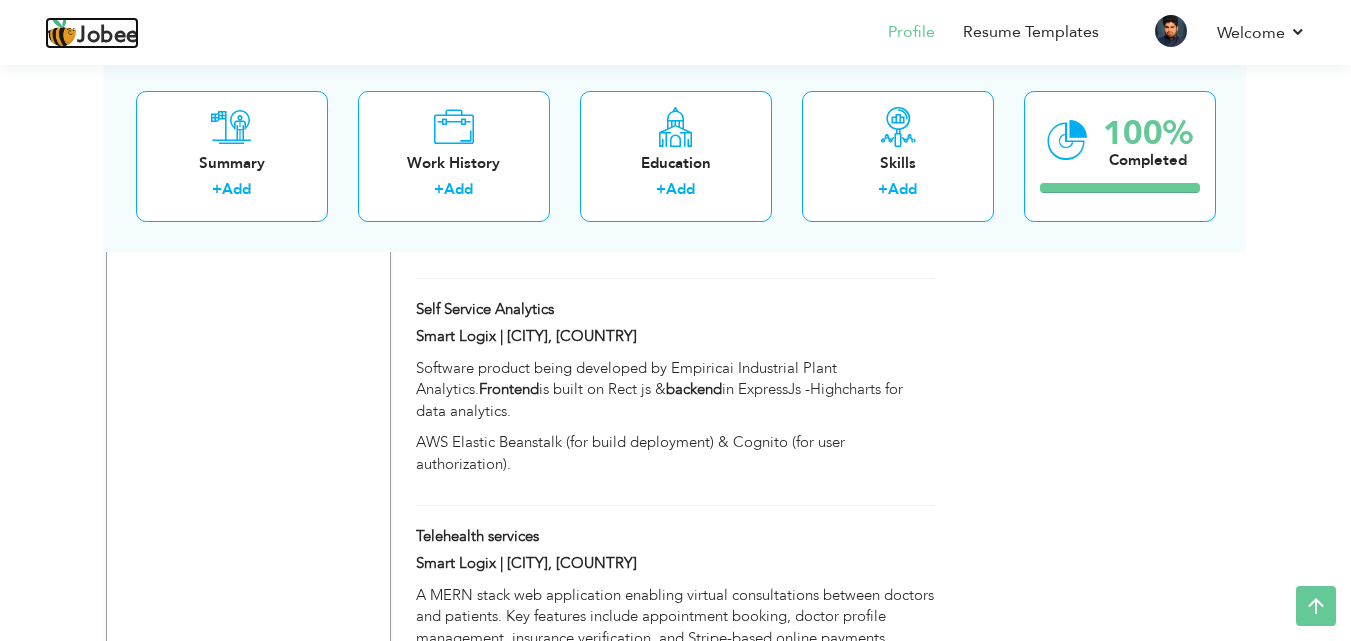 click on "Jobee" at bounding box center (108, 36) 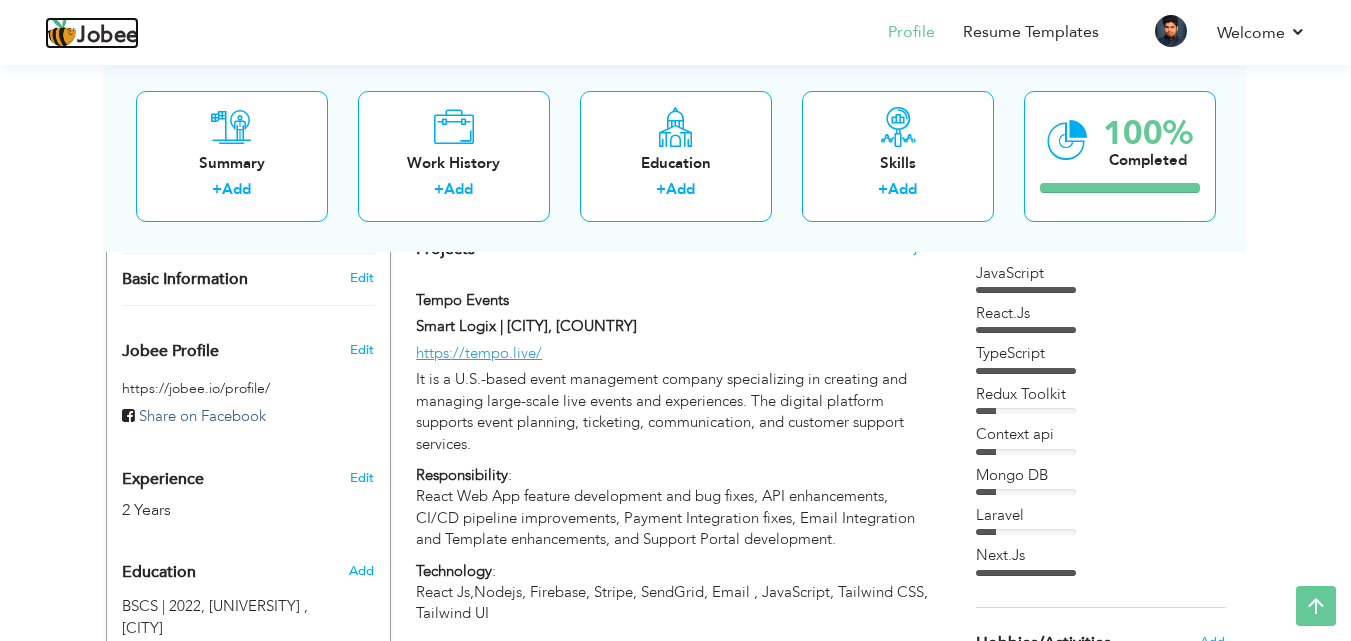 scroll, scrollTop: 547, scrollLeft: 0, axis: vertical 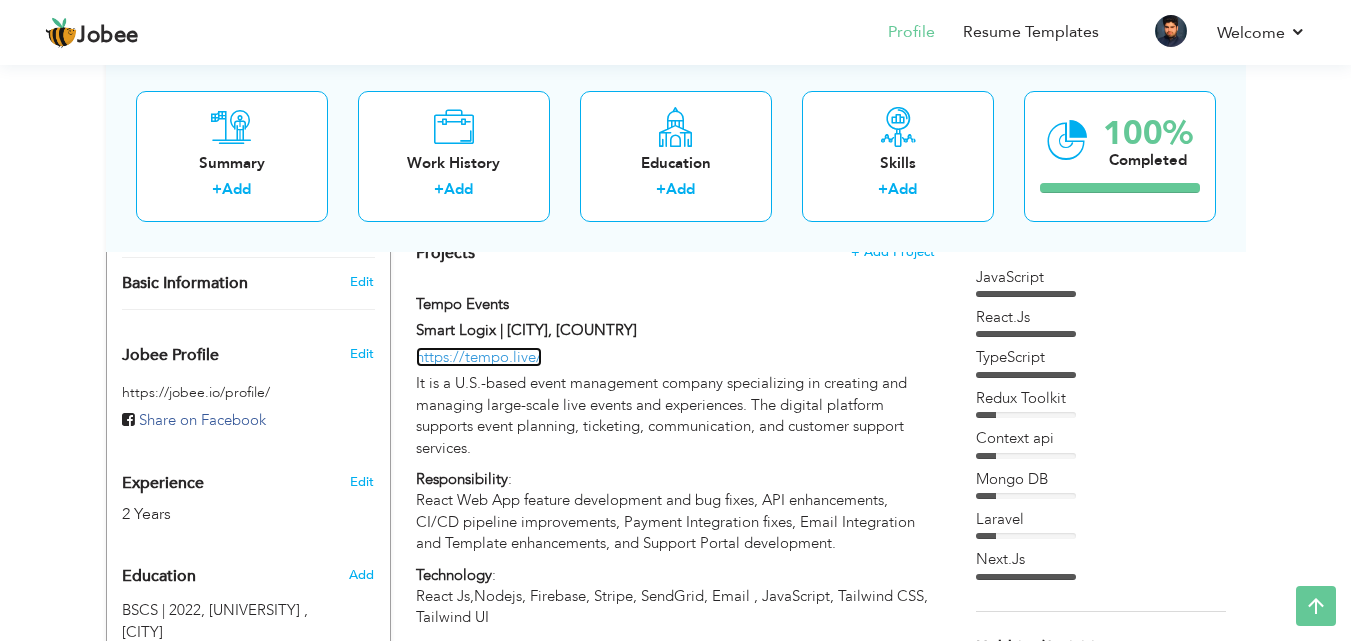 click on "https://tempo.live/" at bounding box center [479, 357] 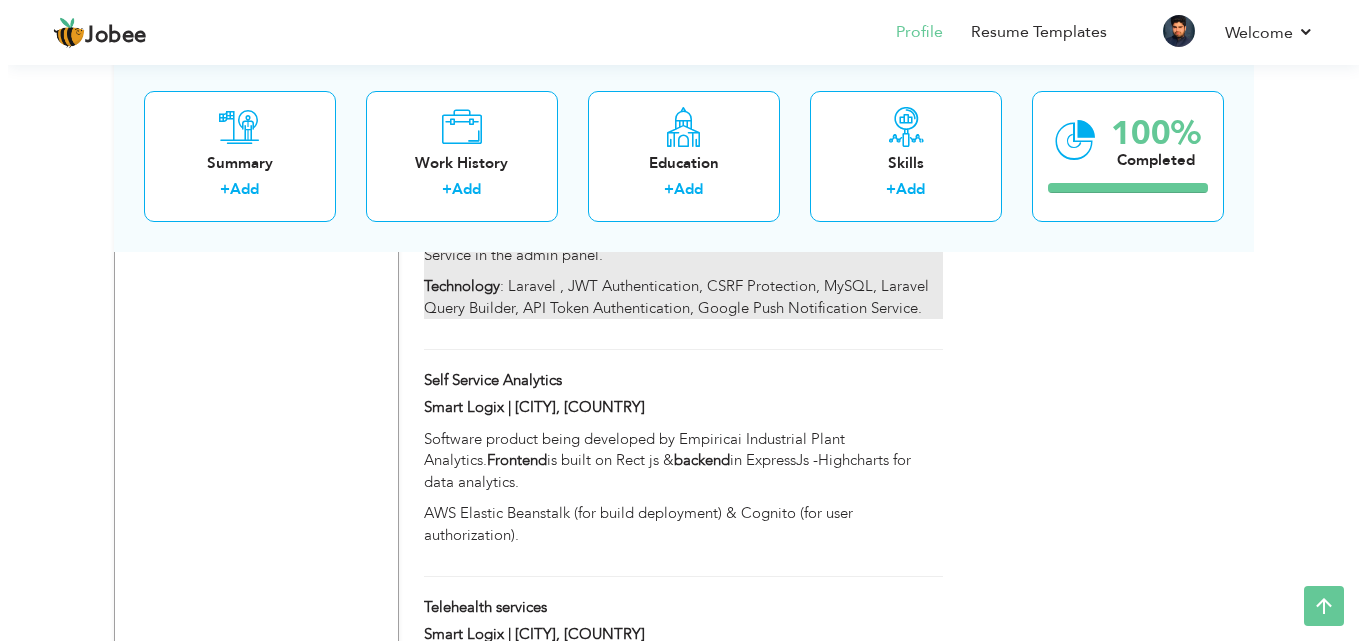 scroll, scrollTop: 1673, scrollLeft: 0, axis: vertical 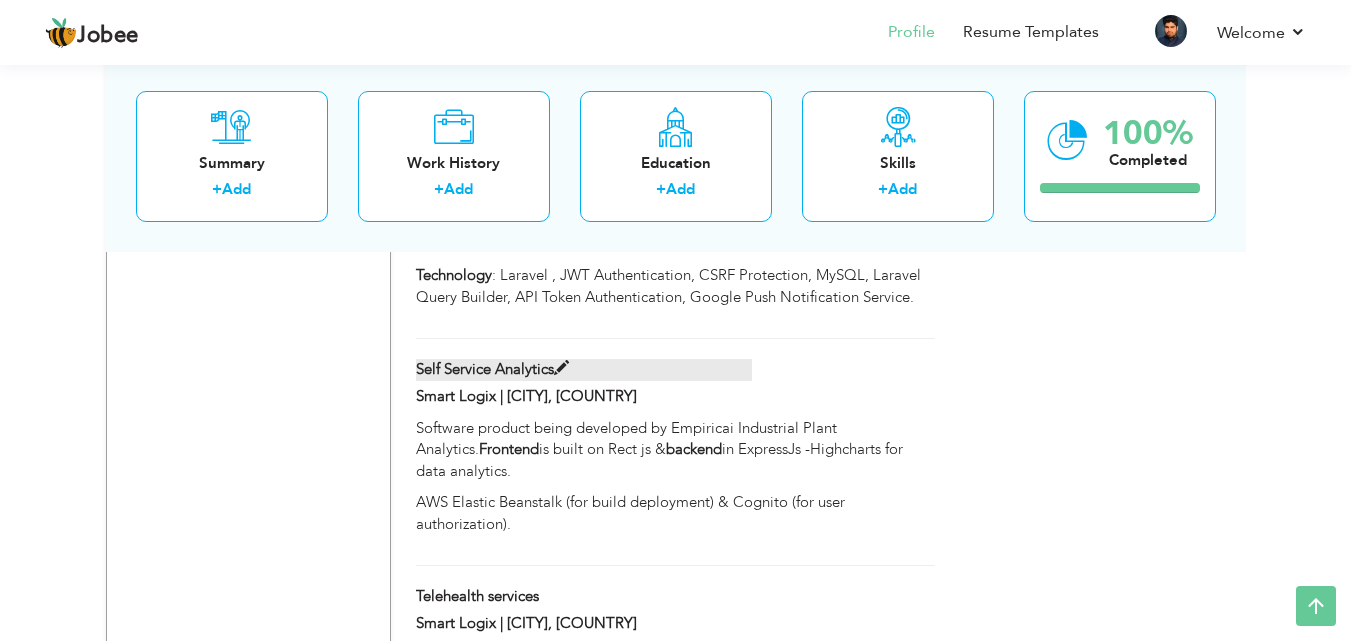 click at bounding box center (561, 368) 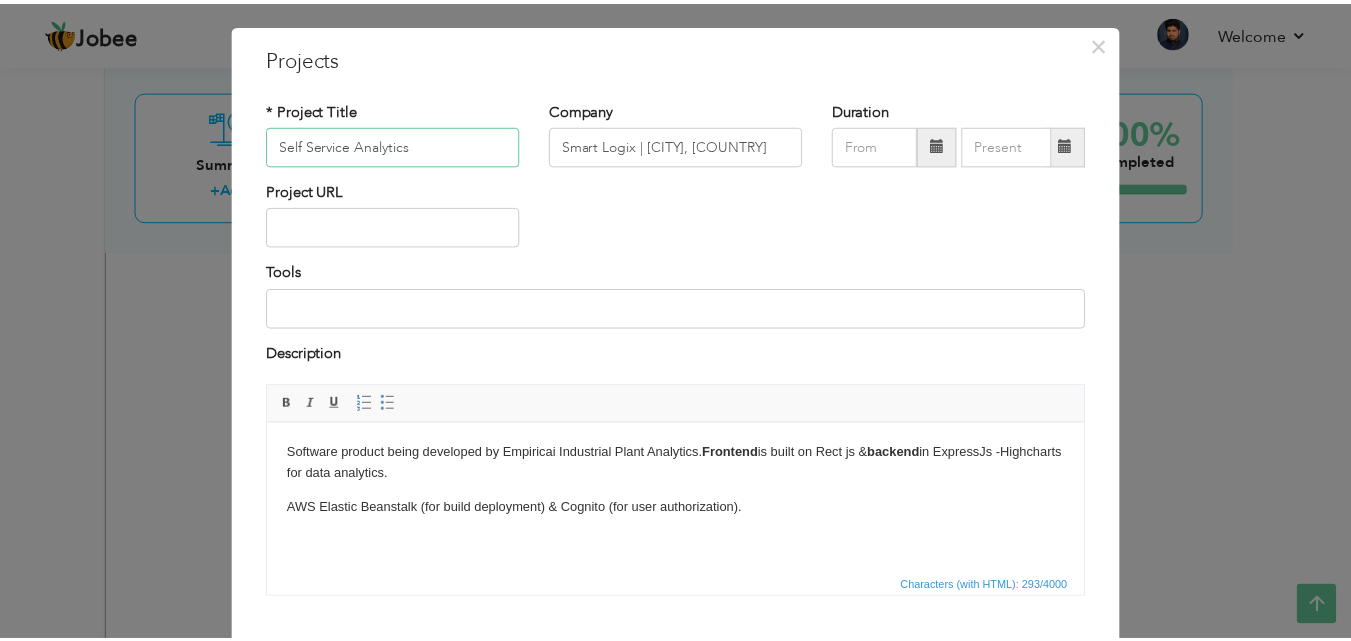 scroll, scrollTop: 0, scrollLeft: 0, axis: both 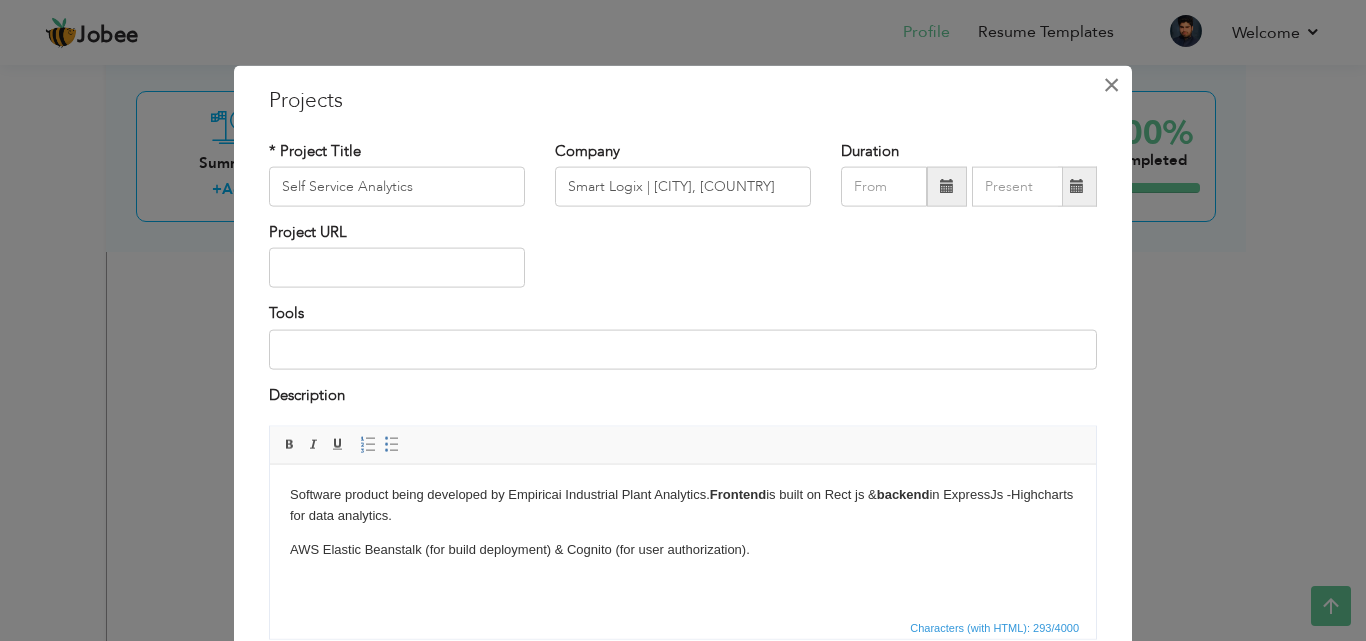 click on "×" at bounding box center [1111, 84] 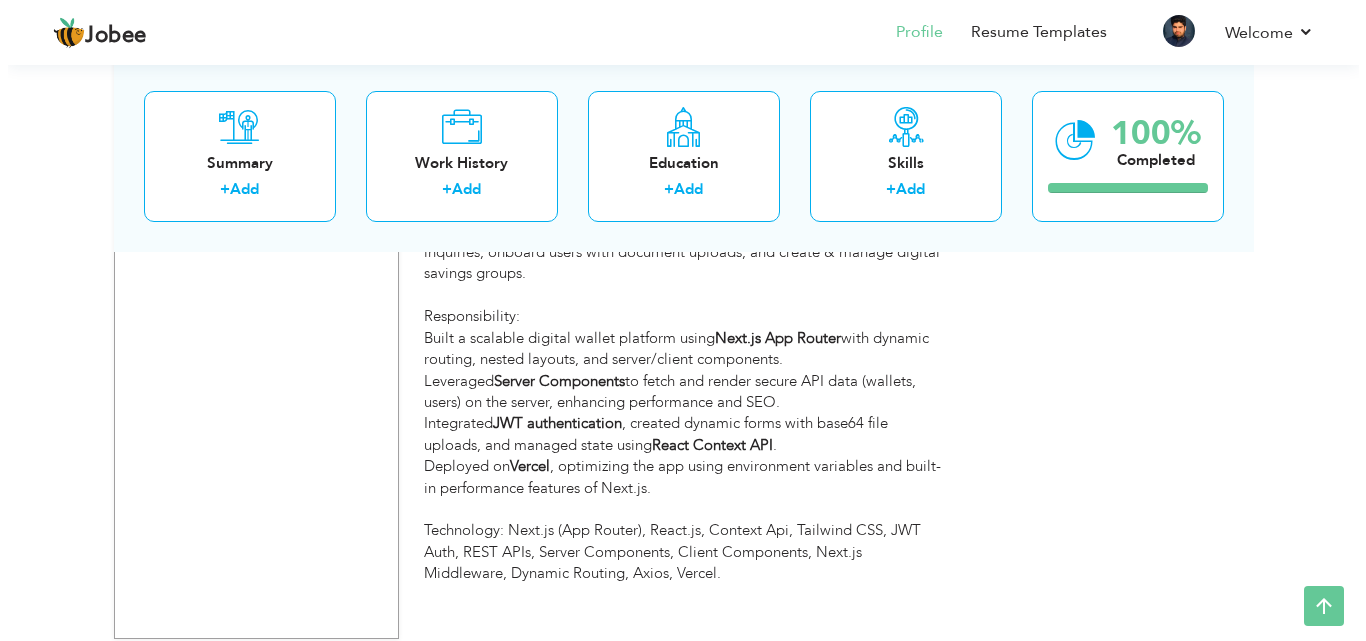 scroll, scrollTop: 2977, scrollLeft: 0, axis: vertical 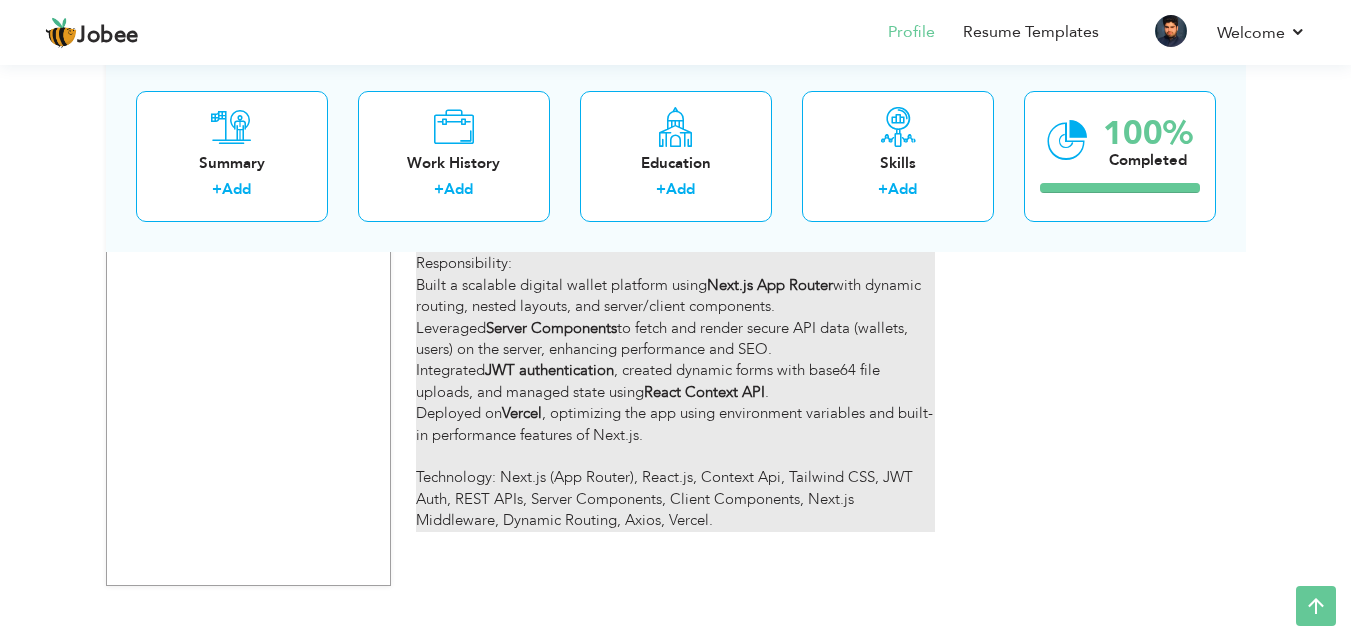 click on "Developed a secure and scalable digital wallet and customer onboarding portal using Next.js App Router architecture. The application allowed administrators to manage consumer and merchant accounts, perform wallet inquiries, onboard users with document uploads, and create & manage digital savings groups.
Responsibility:
Built a scalable digital wallet platform using  Next.js App Router  with dynamic routing, nested layouts, and server/client components.
Leveraged  Server Components  to fetch and render secure API data (wallets, users) on the server, enhancing performance and SEO.
Integrated  JWT authentication , created dynamic forms with base64 file uploads, and managed state using  React Context API .
Deployed on  Vercel , optimizing the app using environment variables and built-in performance features of Next.js.
Technology: Next.js (App Router), React.js, Context Api, Tailwind CSS, JWT Auth, REST APIs, Server Components, Client Components, Next.js Middleware, Dynamic Routing, Axios, Vercel." at bounding box center (675, 328) 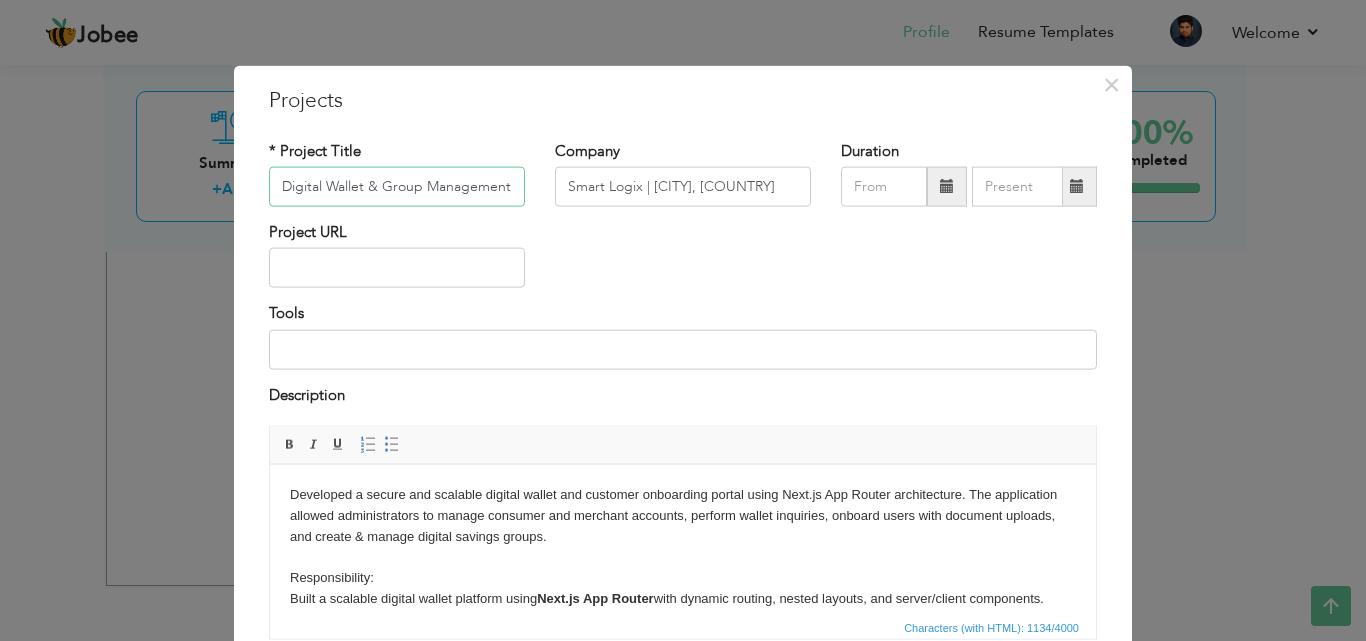scroll, scrollTop: 0, scrollLeft: 38, axis: horizontal 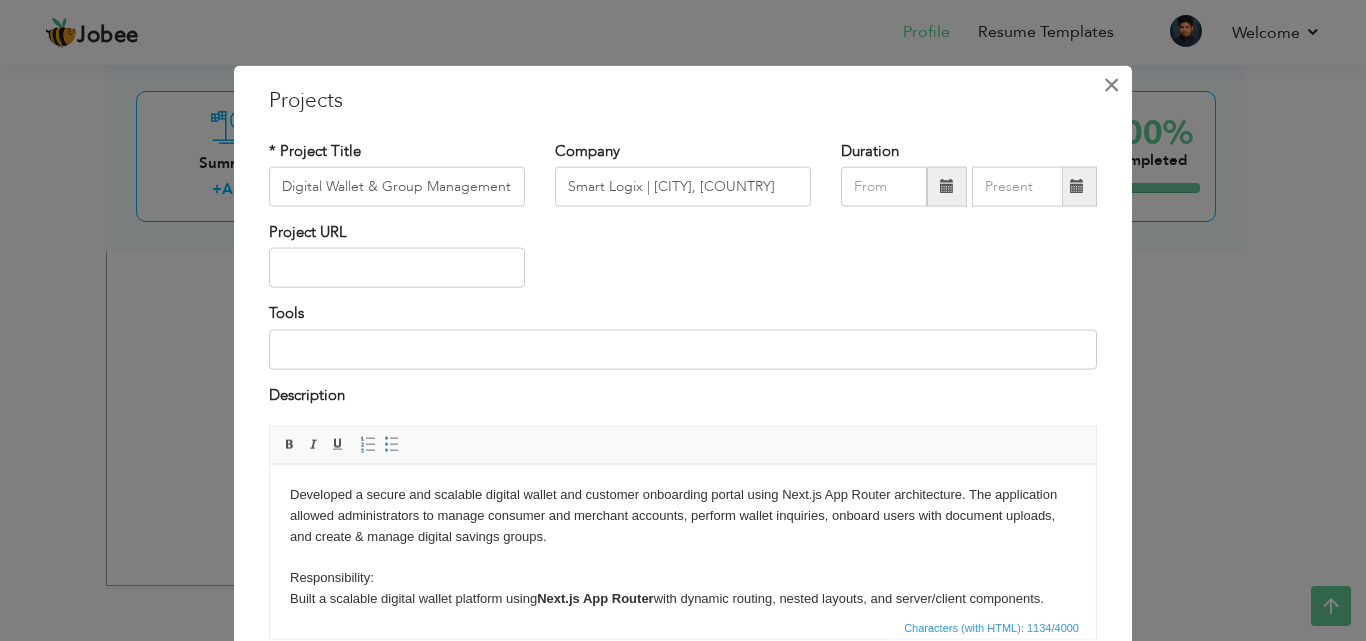 click on "×" at bounding box center (1111, 84) 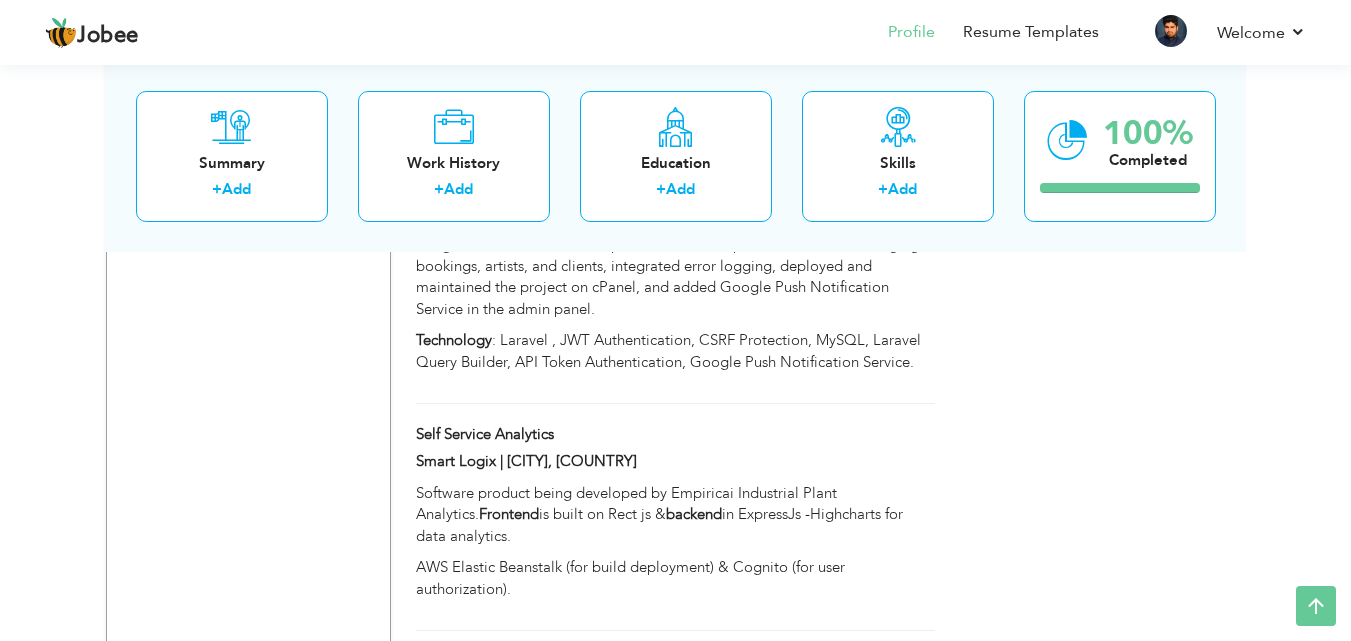 scroll, scrollTop: 1630, scrollLeft: 0, axis: vertical 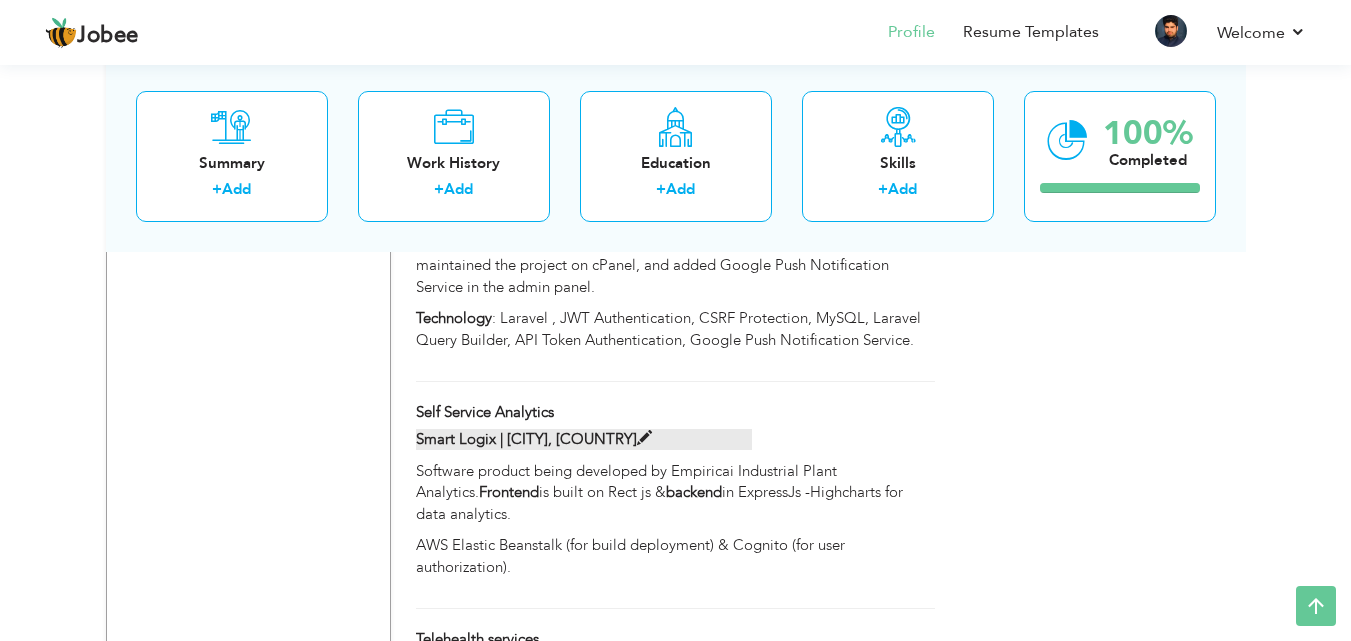 click at bounding box center [644, 438] 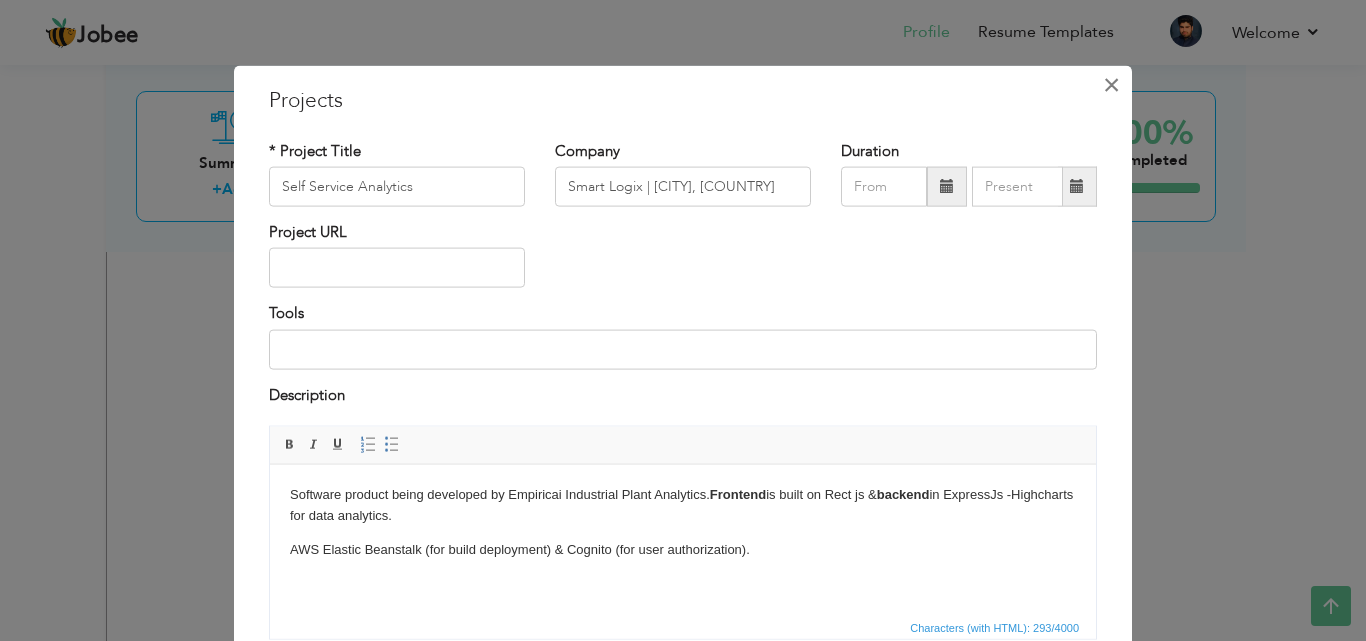 click on "×" at bounding box center [1111, 84] 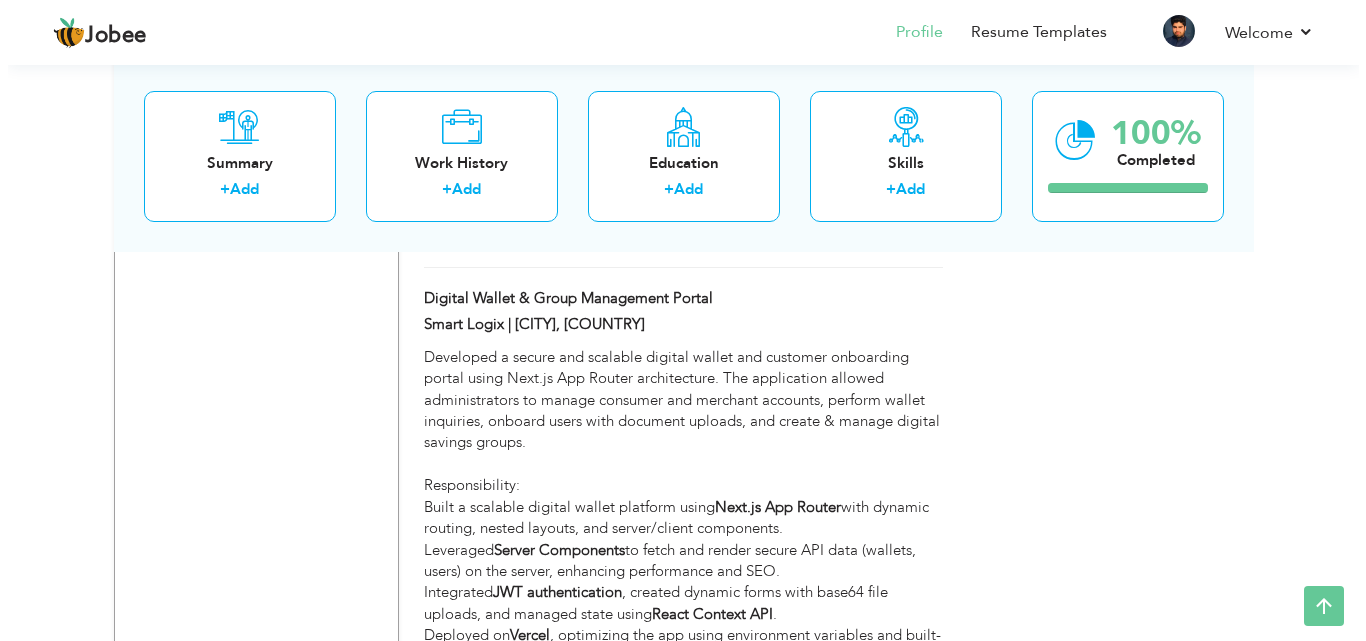 scroll, scrollTop: 2977, scrollLeft: 0, axis: vertical 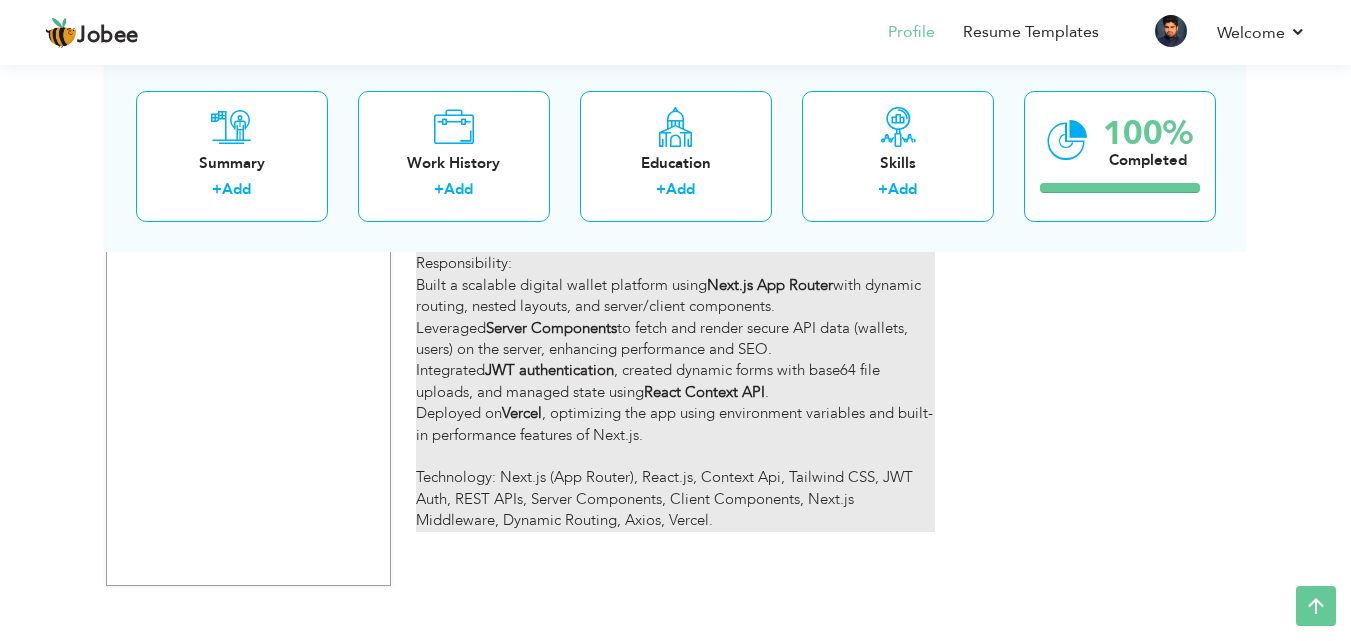 click on "React Context API" at bounding box center [704, 392] 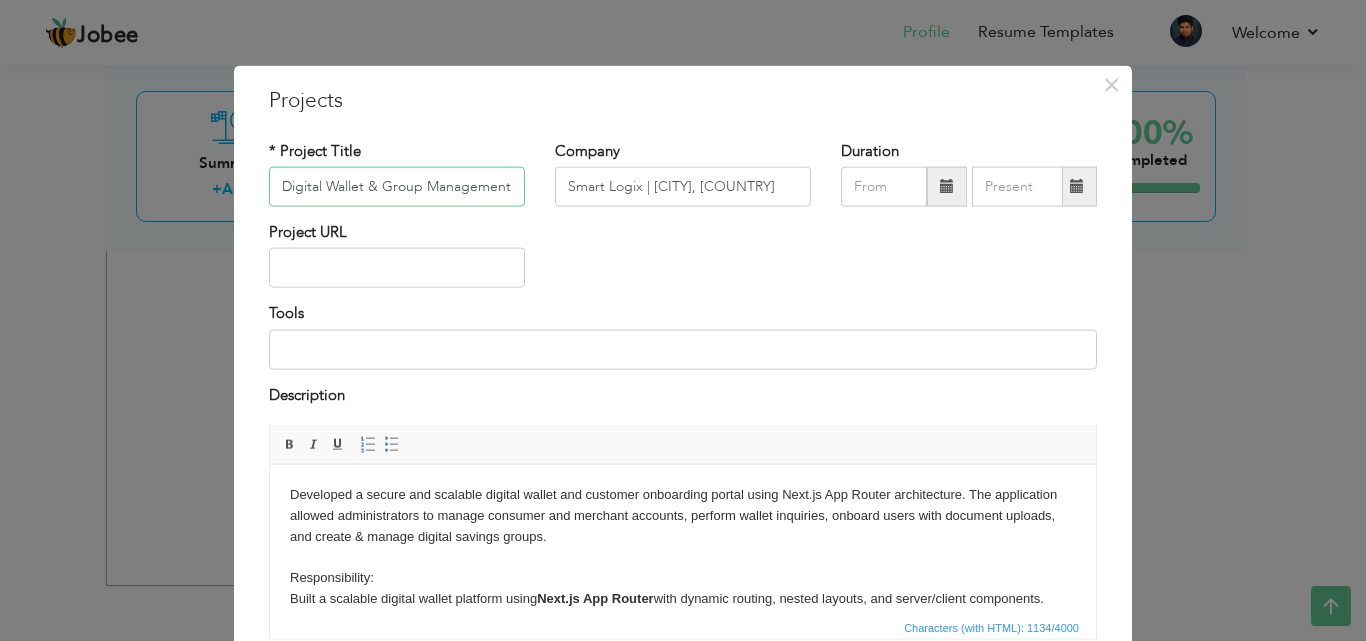 scroll, scrollTop: 0, scrollLeft: 38, axis: horizontal 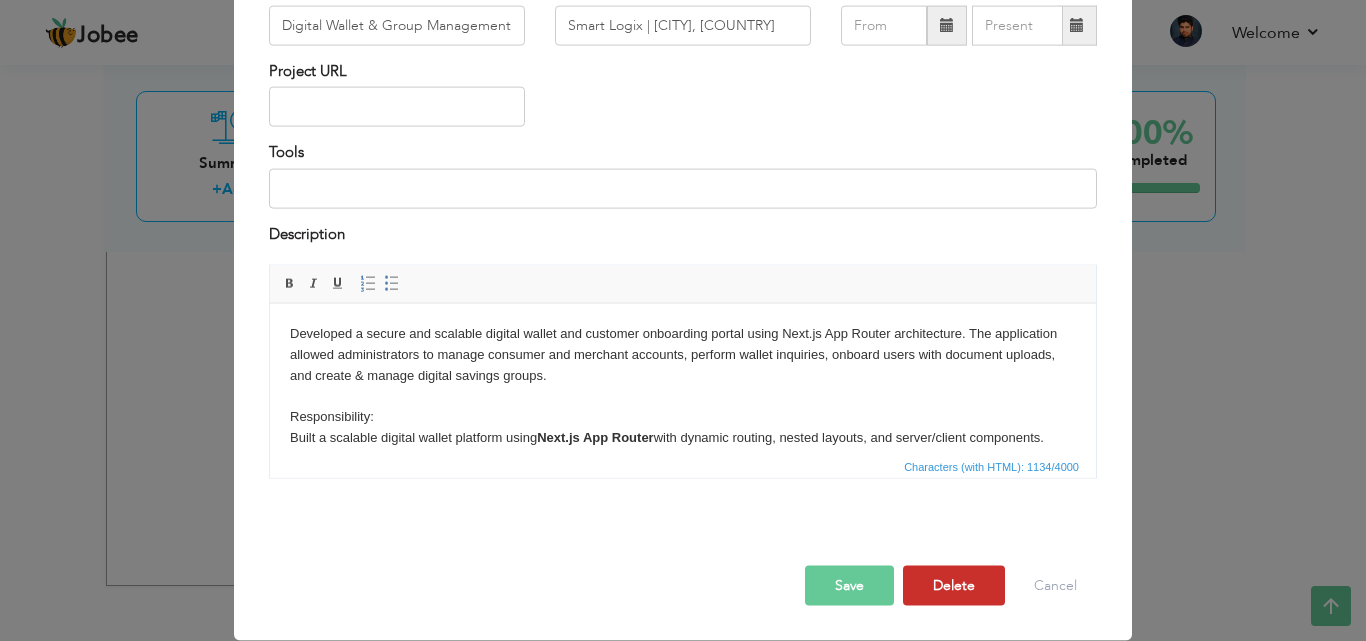 click on "Delete" at bounding box center [954, 586] 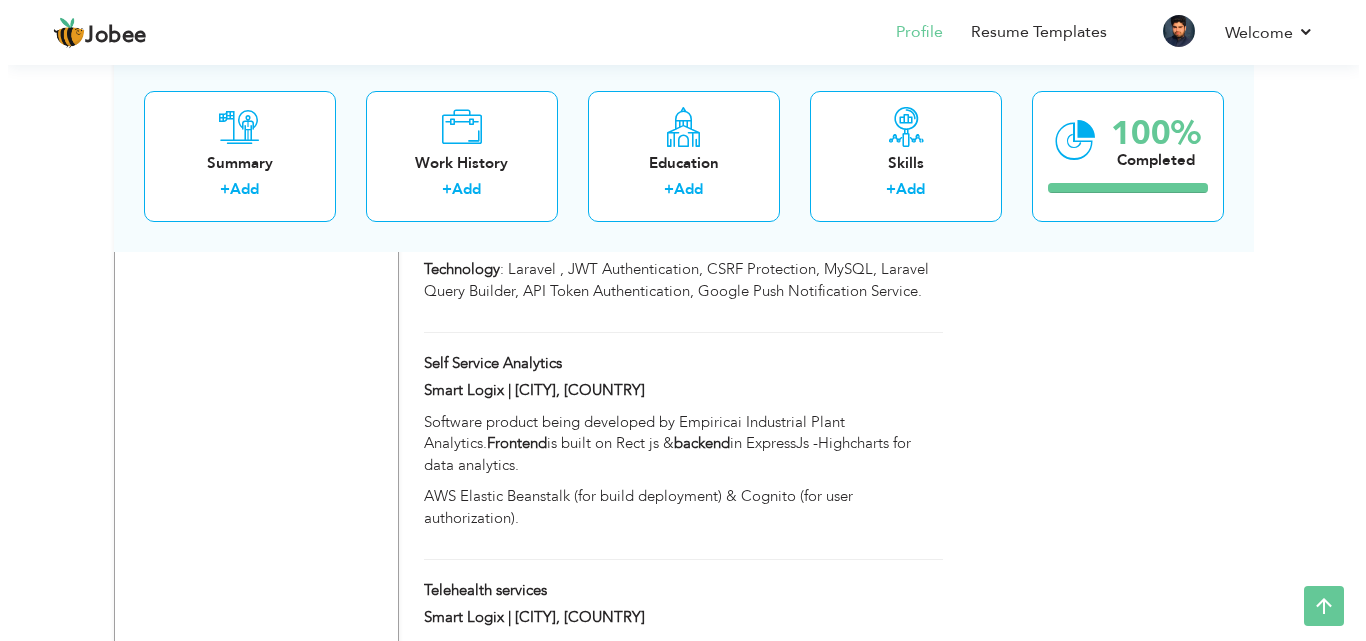 scroll, scrollTop: 1697, scrollLeft: 0, axis: vertical 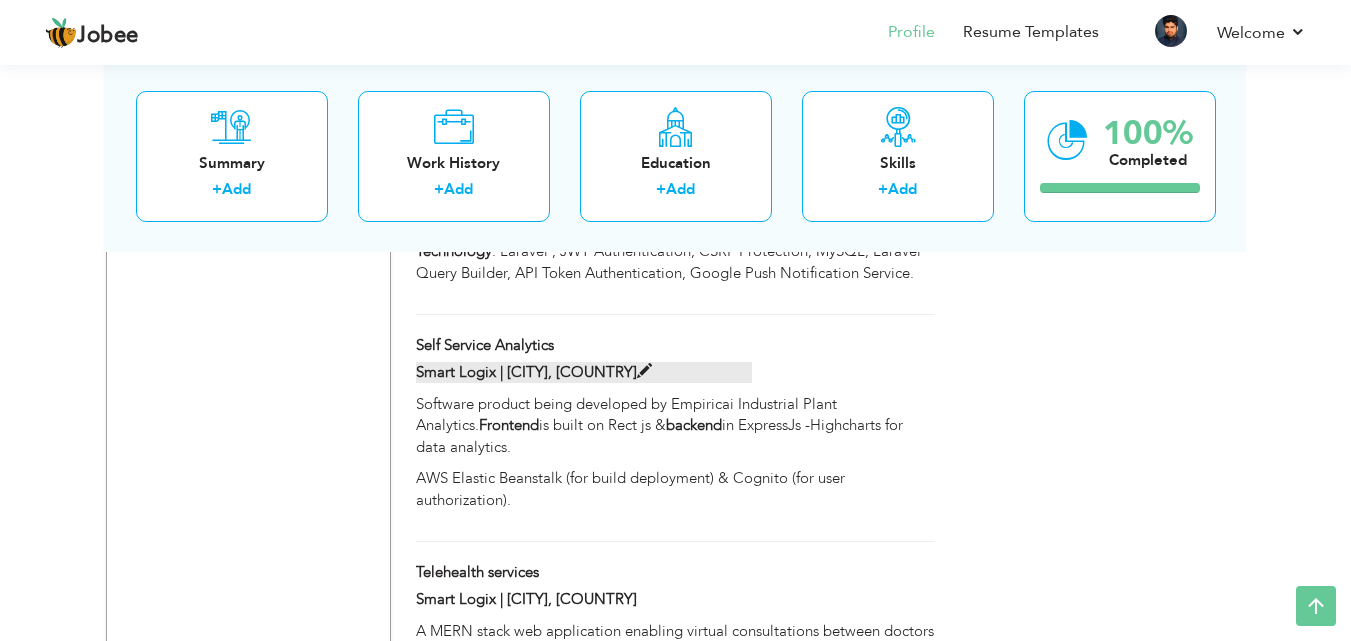 click on "Smart Logix | [CITY], [COUNTRY]" at bounding box center (584, 372) 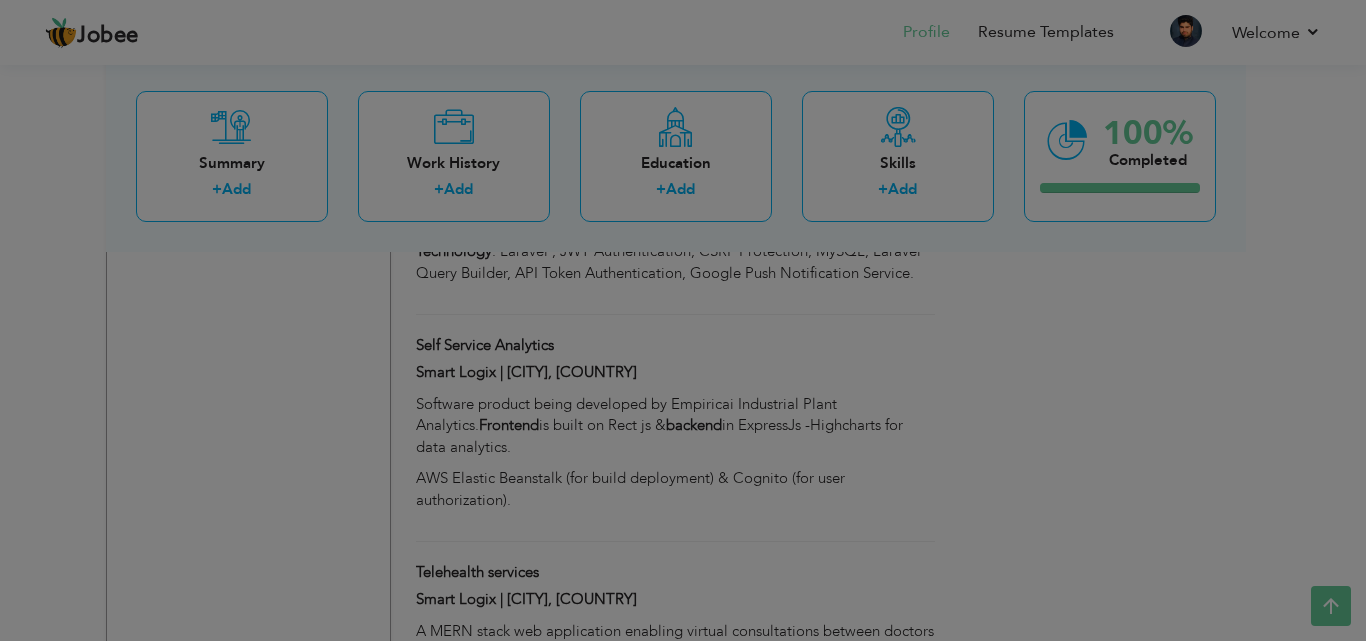 scroll, scrollTop: 0, scrollLeft: 0, axis: both 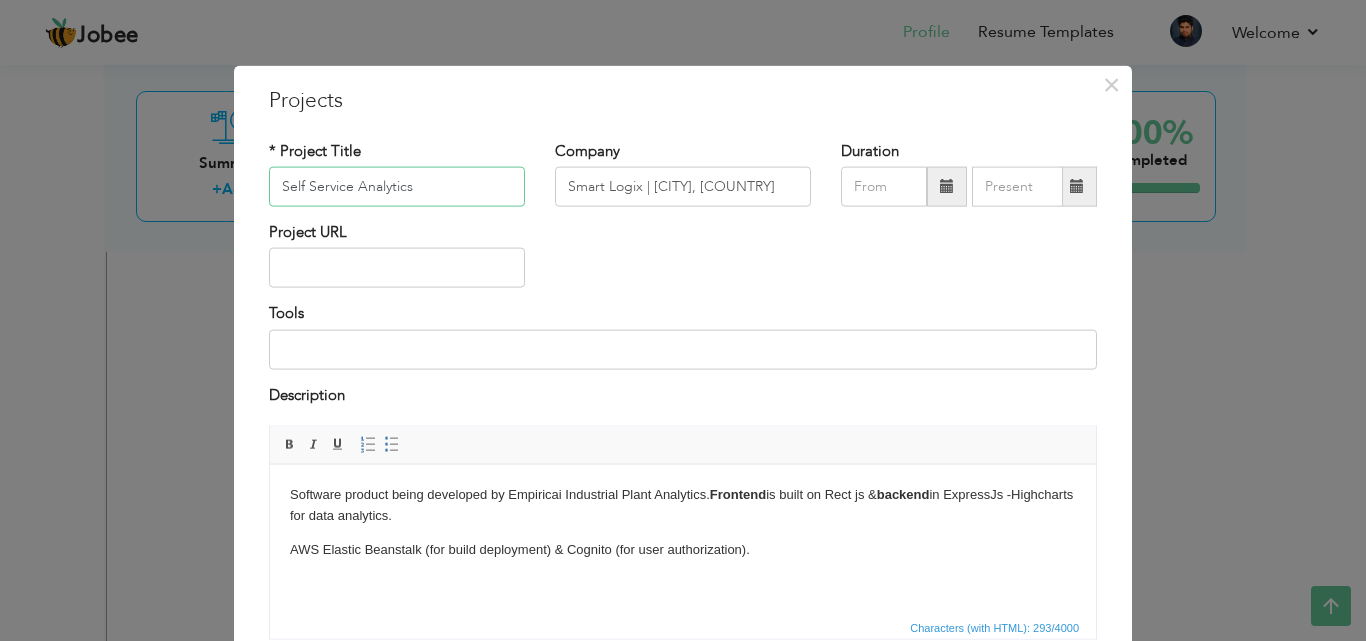 drag, startPoint x: 431, startPoint y: 181, endPoint x: 240, endPoint y: 180, distance: 191.00262 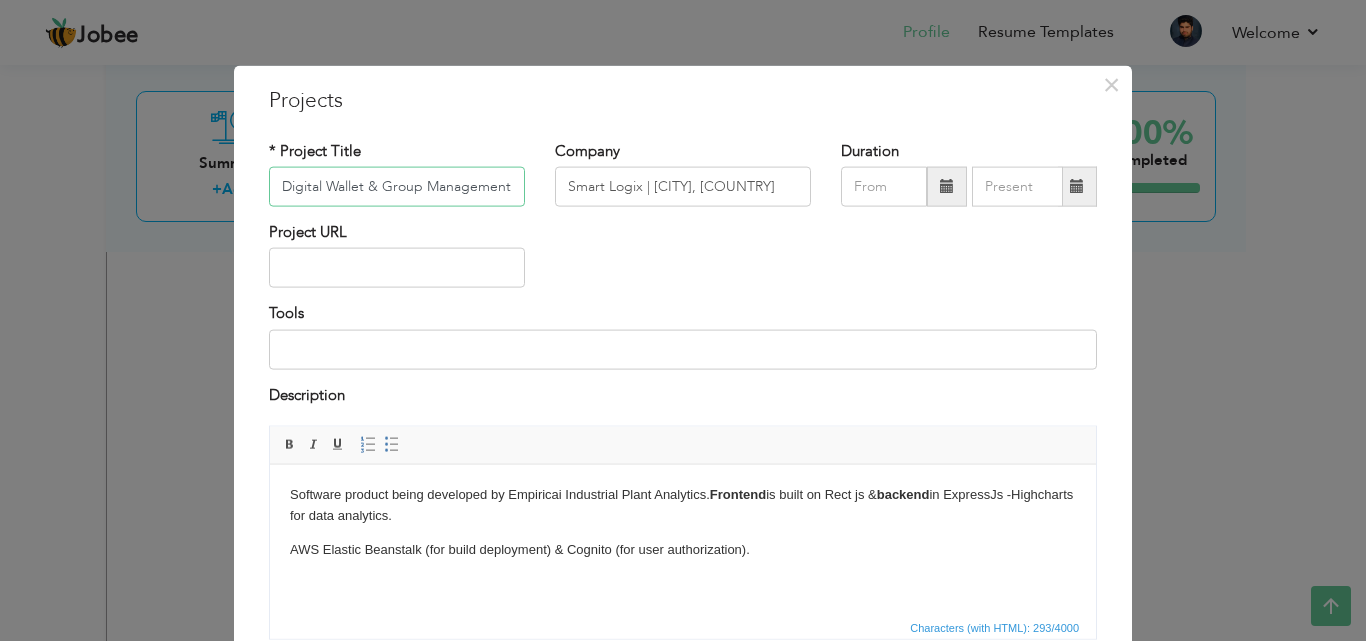 scroll, scrollTop: 0, scrollLeft: 38, axis: horizontal 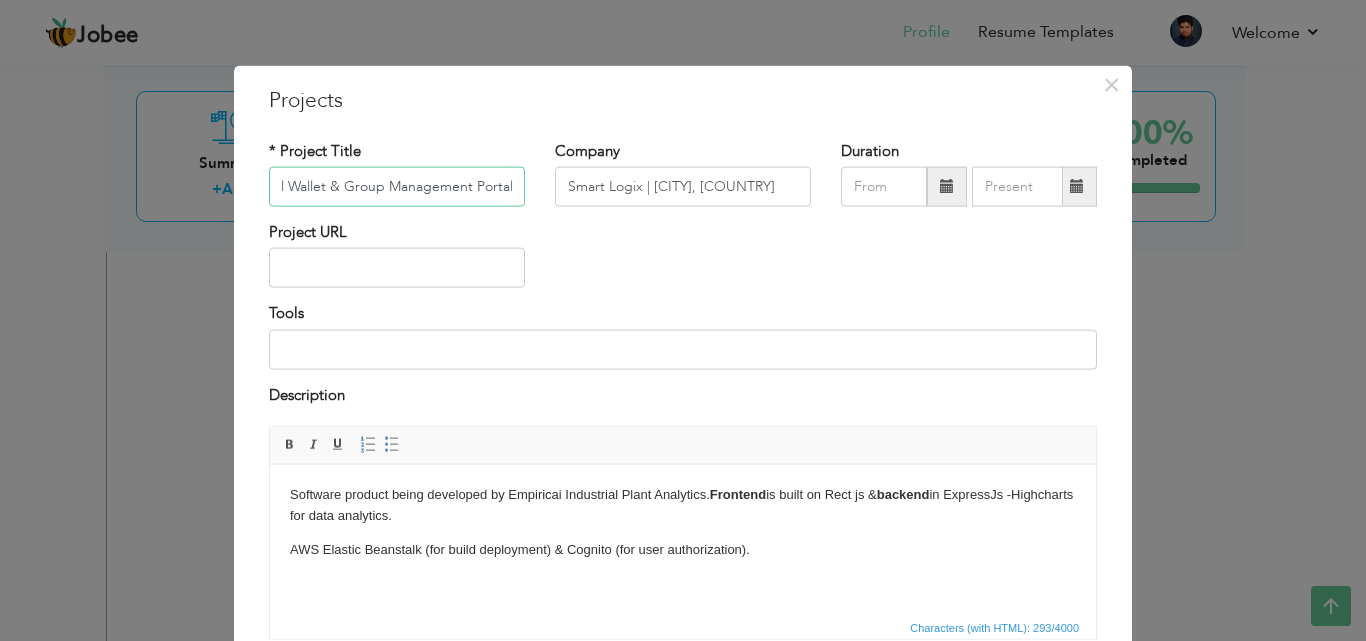 type on "Digital Wallet & Group Management Portal" 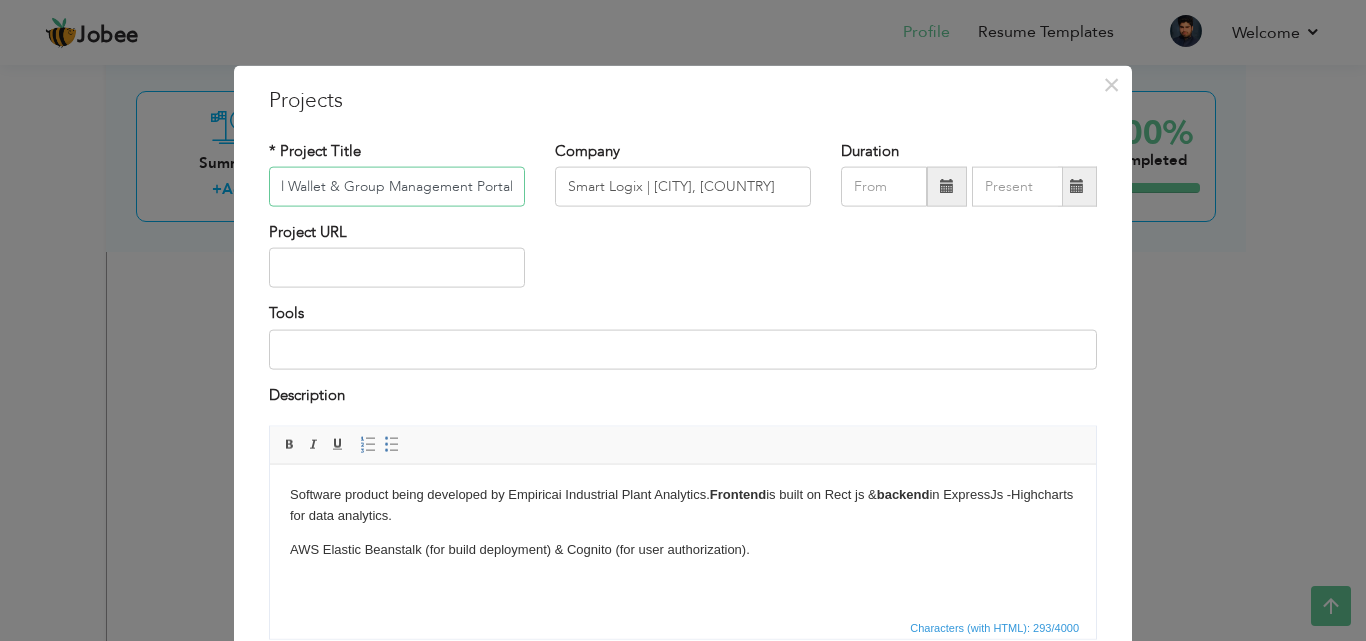scroll, scrollTop: 0, scrollLeft: 0, axis: both 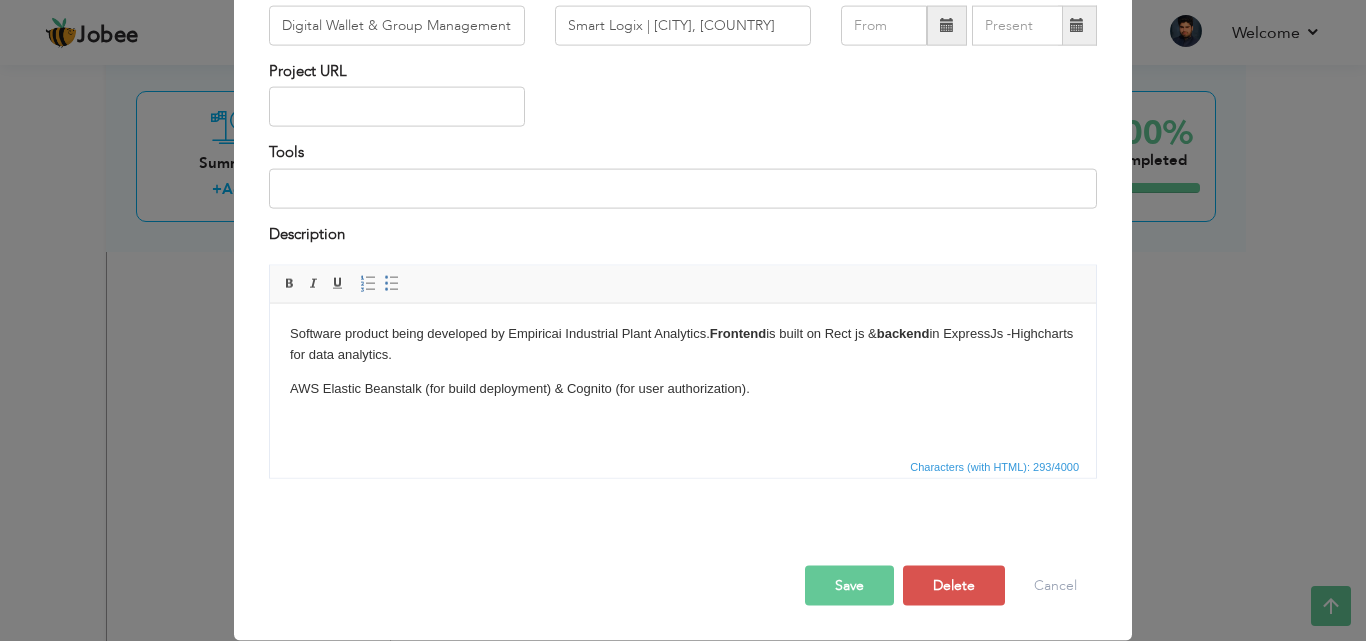 click on "AWS Elastic Beanstalk (for build deployment) & Cognito (for user authorization)." at bounding box center (683, 388) 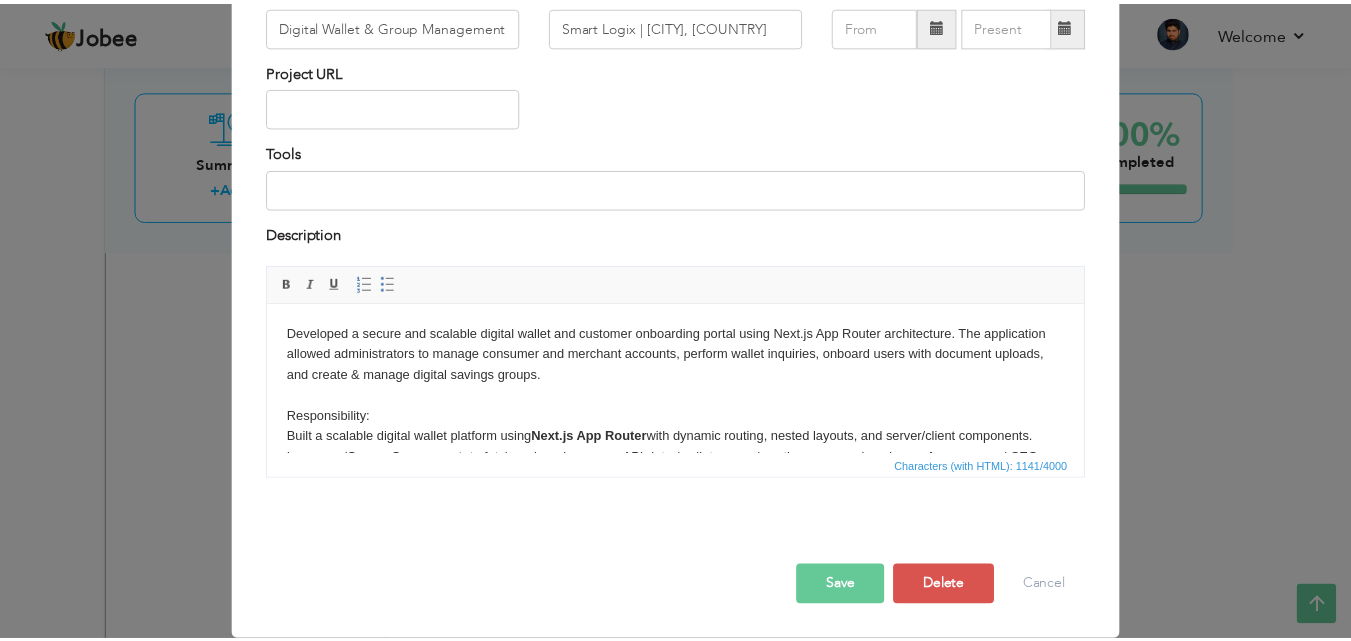 scroll, scrollTop: 0, scrollLeft: 0, axis: both 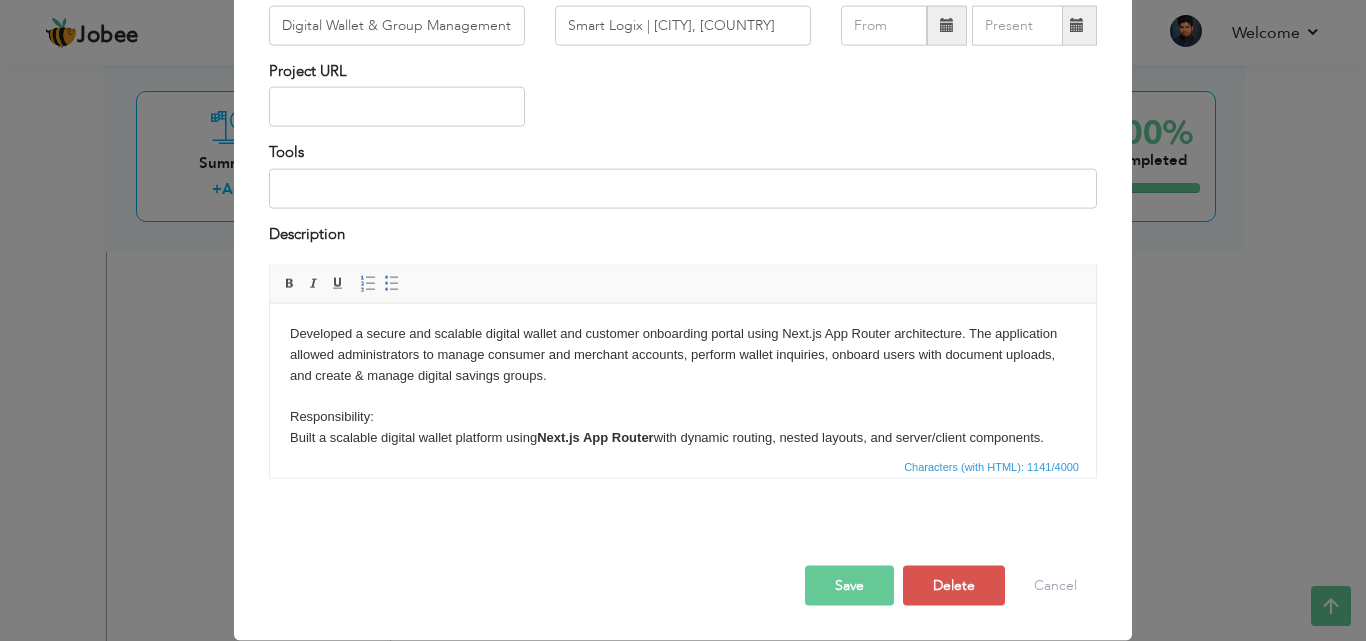 click on "Save" at bounding box center [849, 586] 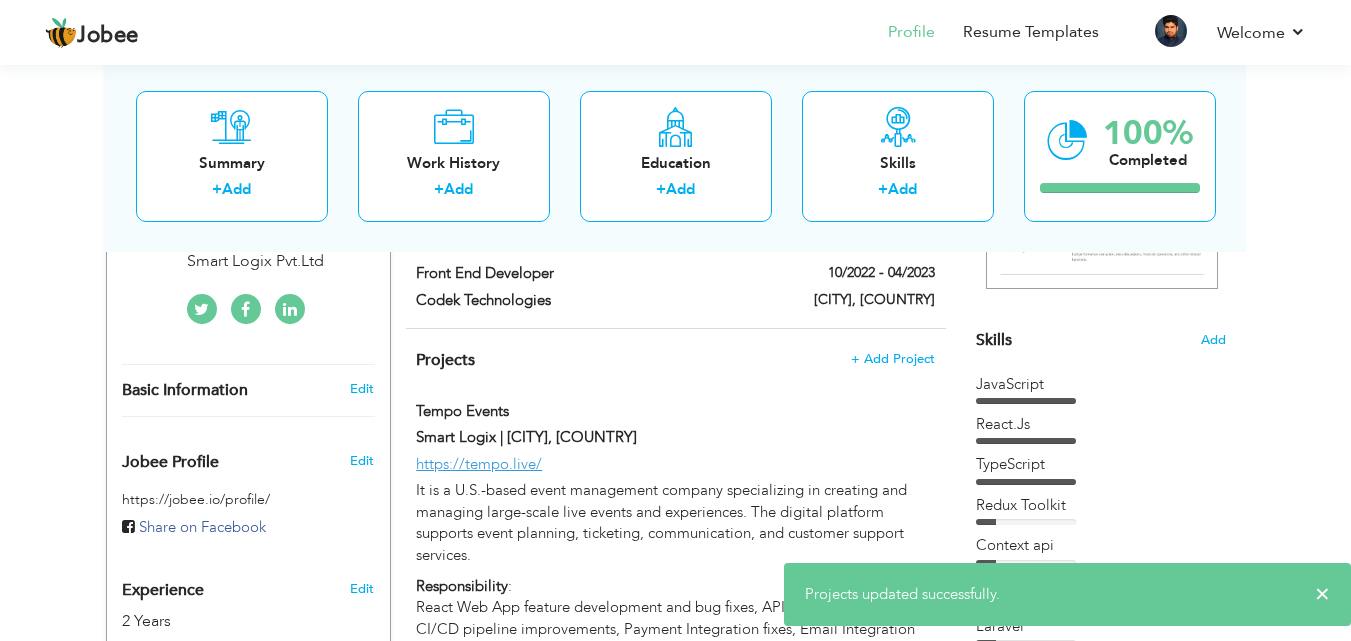 scroll, scrollTop: 357, scrollLeft: 0, axis: vertical 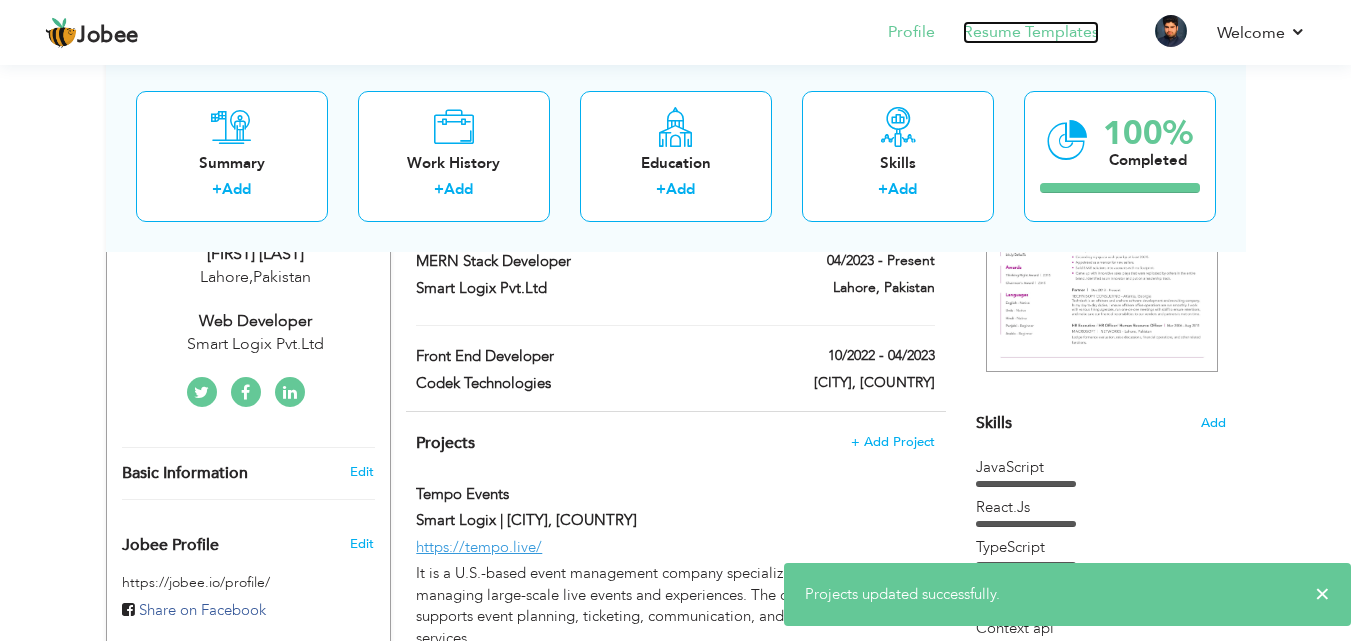 click on "Resume Templates" at bounding box center [1031, 32] 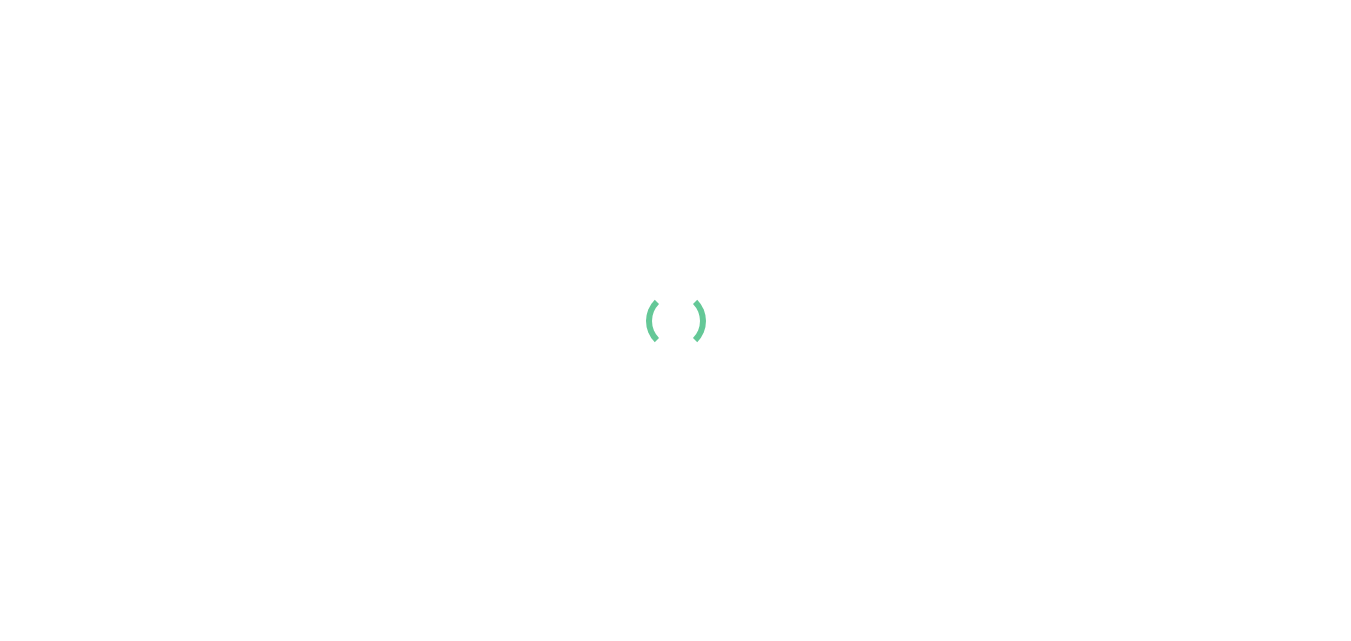 scroll, scrollTop: 0, scrollLeft: 0, axis: both 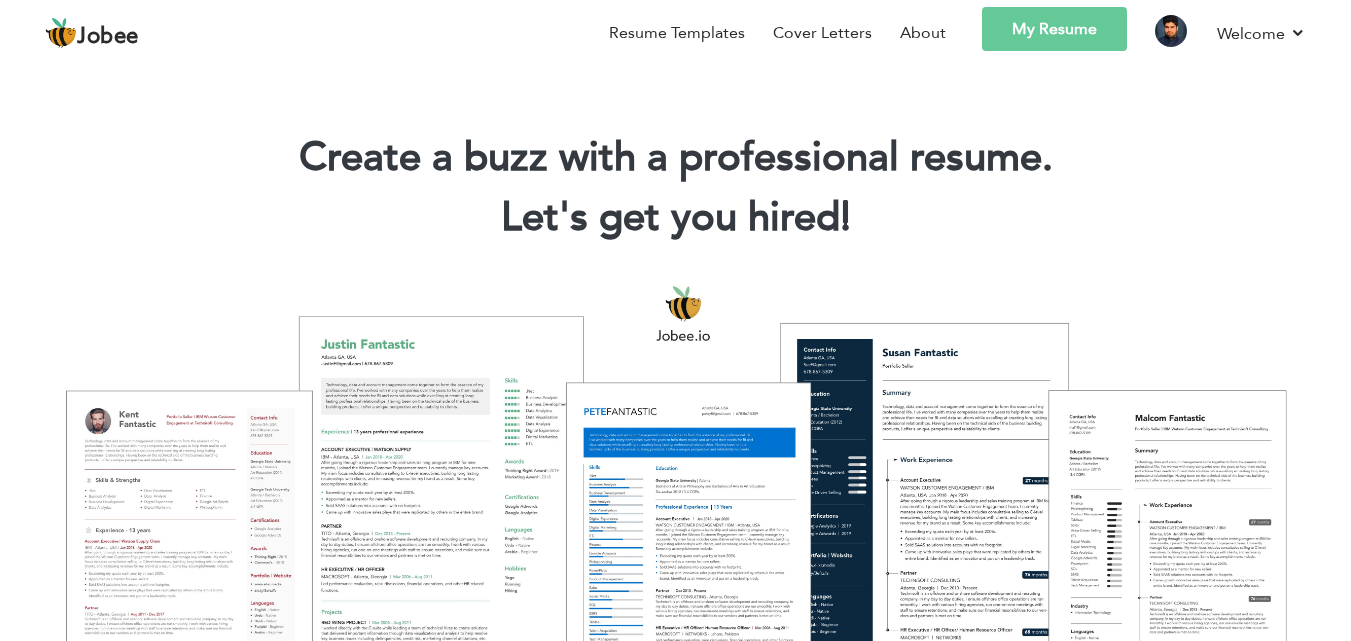 click on "My Resume" at bounding box center (1054, 29) 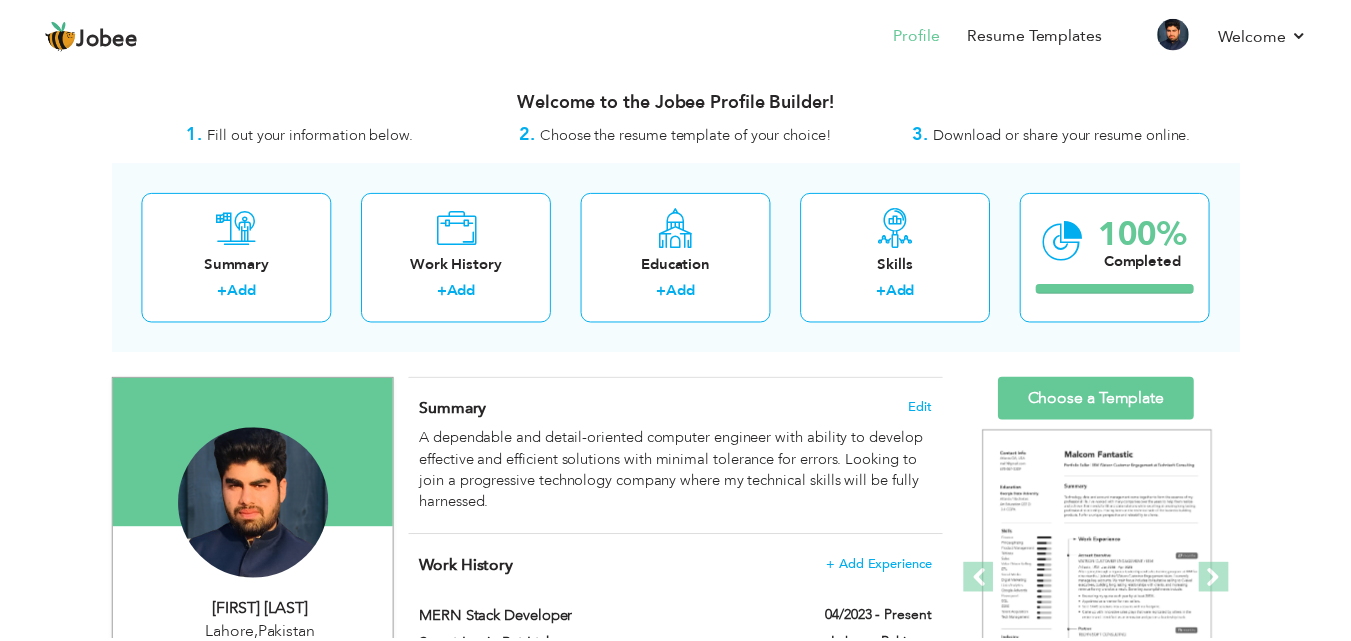 scroll, scrollTop: 0, scrollLeft: 0, axis: both 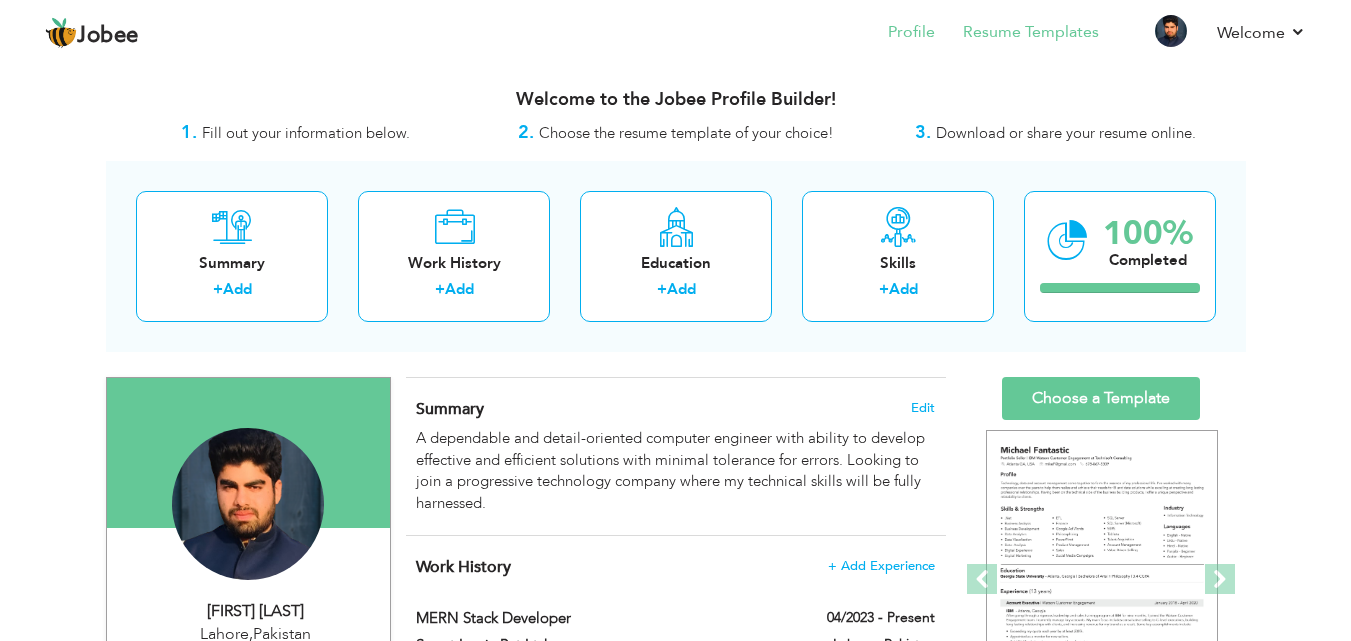 click on "Resume Templates" at bounding box center (1017, 34) 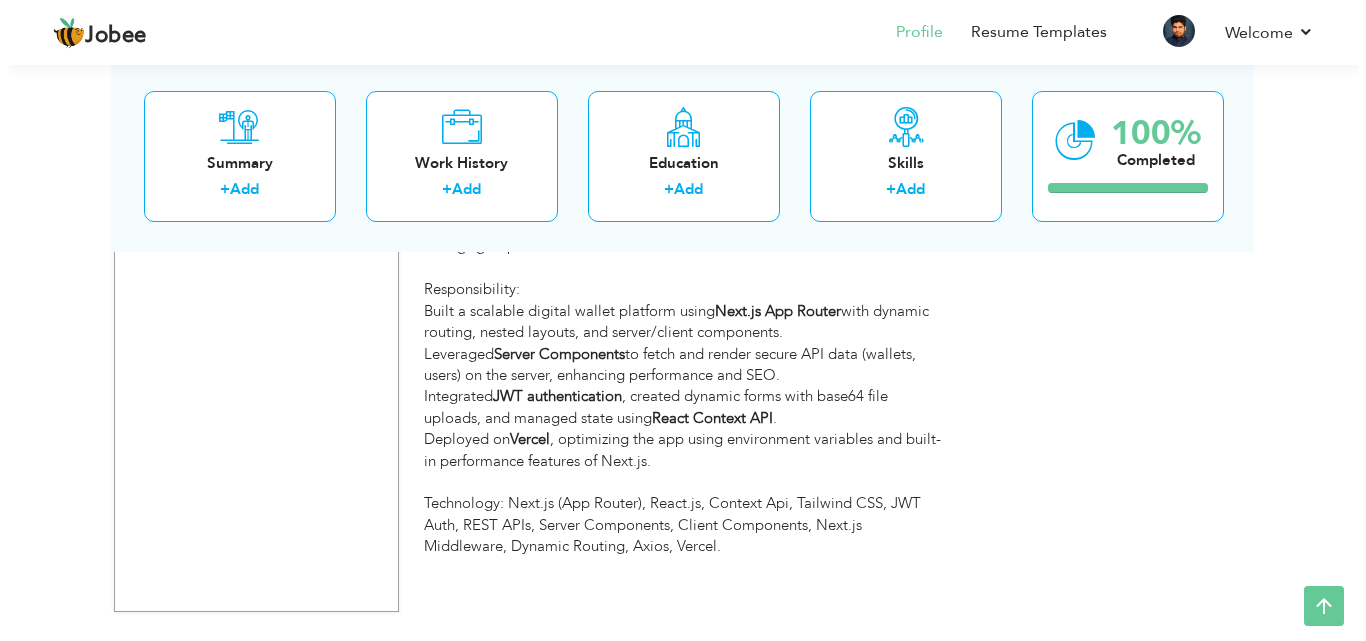 scroll, scrollTop: 2977, scrollLeft: 0, axis: vertical 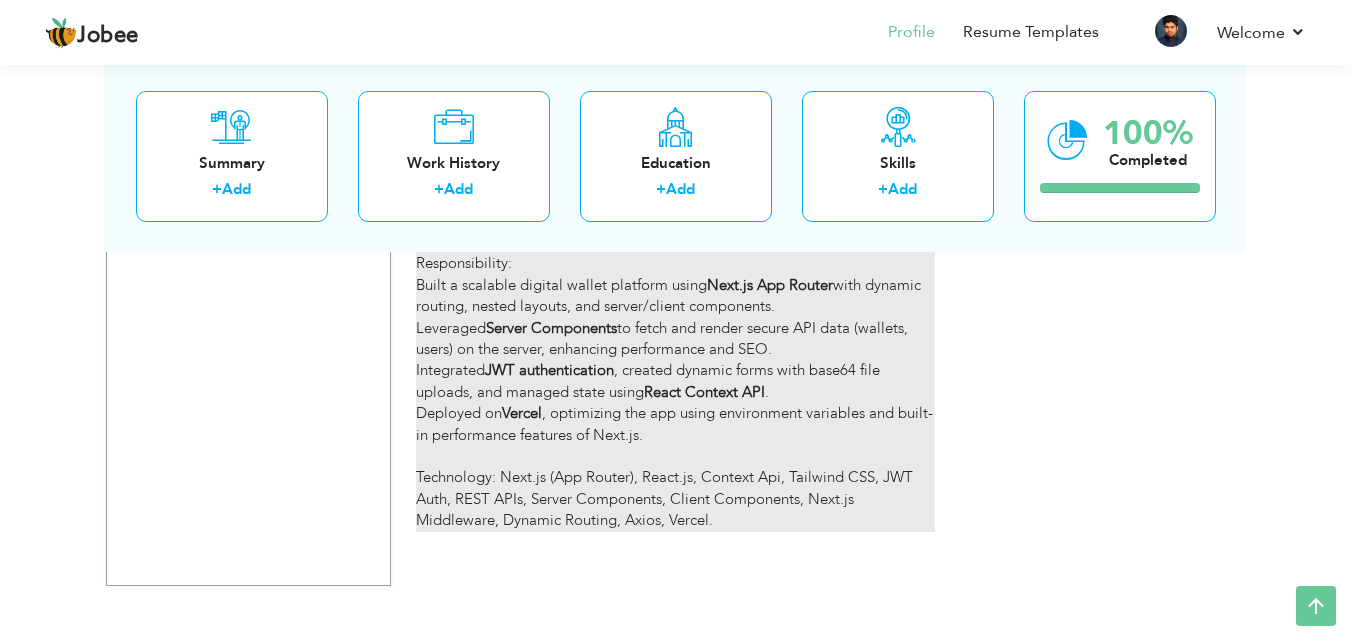 click on "Developed a secure and scalable digital wallet and customer onboarding portal using Next.js App Router architecture. The application allowed administrators to manage consumer and merchant accounts, perform wallet inquiries, onboard users with document uploads, and create & manage digital savings groups.
Responsibility:
Built a scalable digital wallet platform using  Next.js App Router  with dynamic routing, nested layouts, and server/client components.
Leveraged  Server Components  to fetch and render secure API data (wallets, users) on the server, enhancing performance and SEO.
Integrated  JWT authentication , created dynamic forms with base64 file uploads, and managed state using  React Context API .
Deployed on  Vercel , optimizing the app using environment variables and built-in performance features of Next.js.
Technology: Next.js (App Router), React.js, Context Api, Tailwind CSS, JWT Auth, REST APIs, Server Components, Client Components, Next.js Middleware, Dynamic Routing, Axios, Vercel." at bounding box center [675, 328] 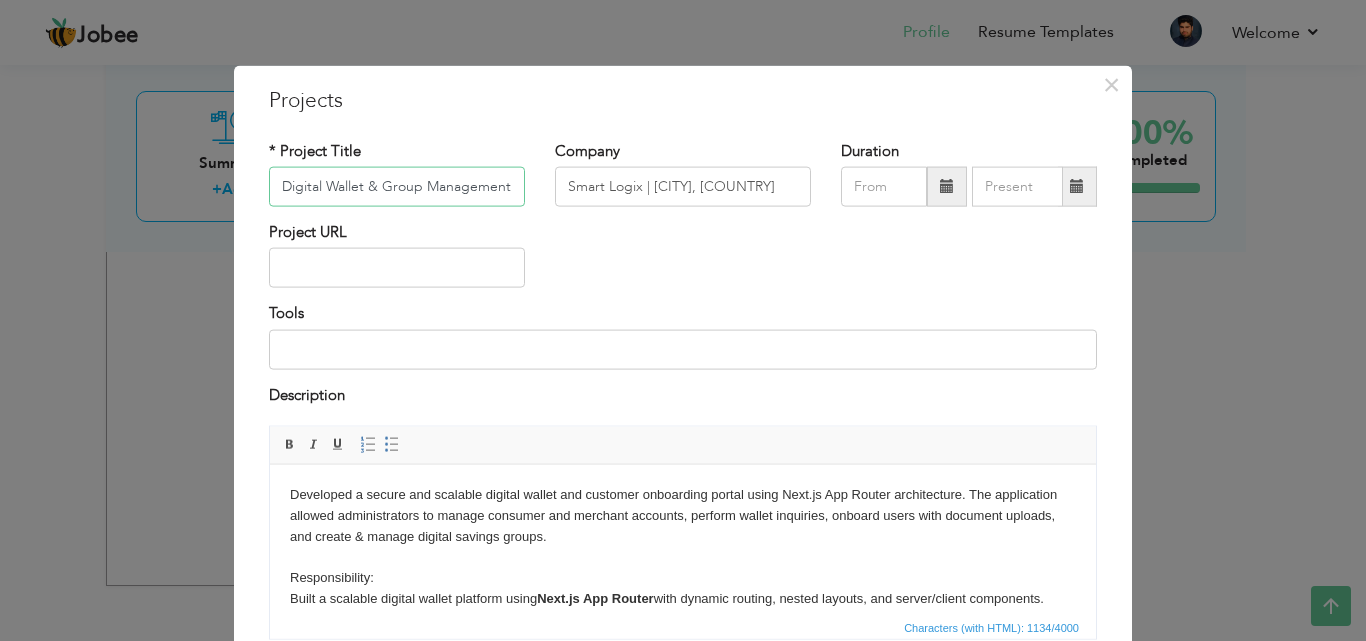 scroll, scrollTop: 0, scrollLeft: 38, axis: horizontal 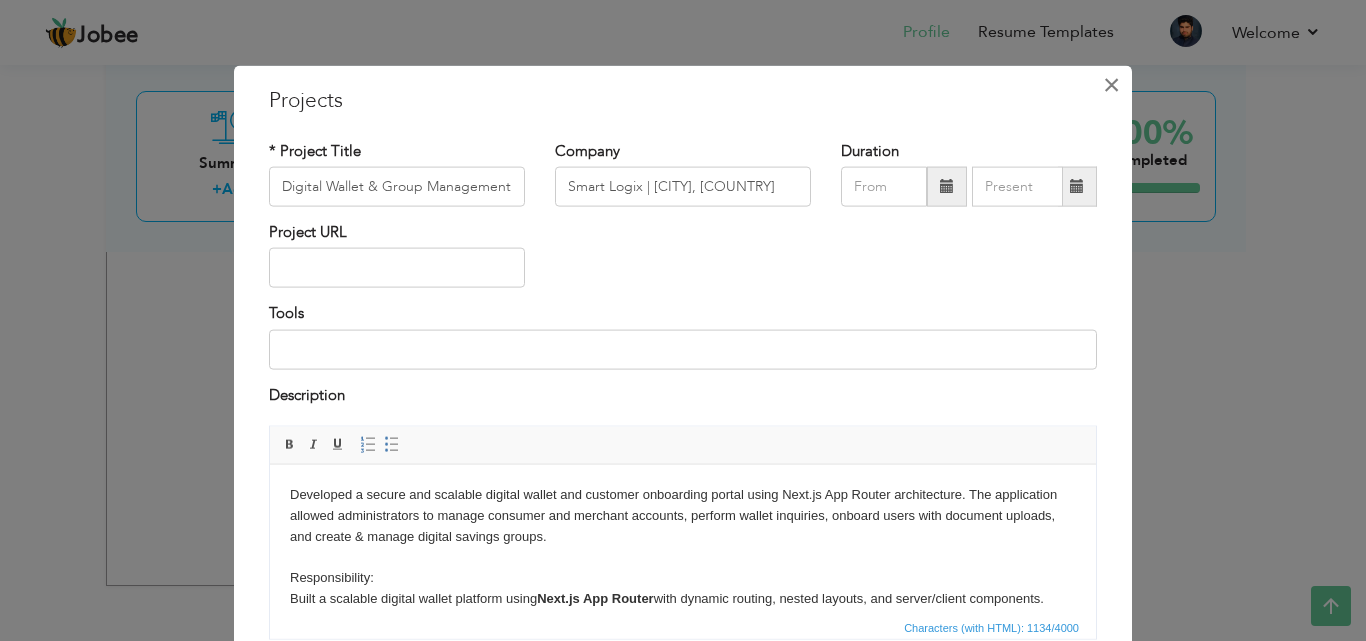 click on "×" at bounding box center [1111, 84] 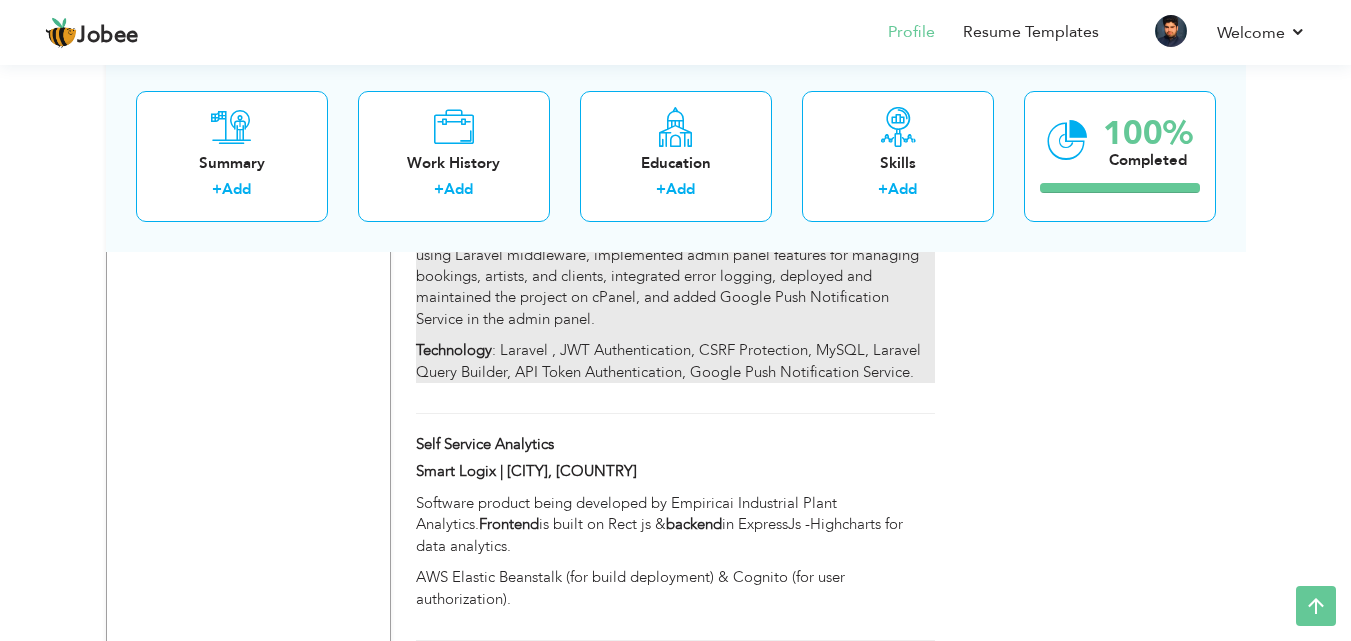 scroll, scrollTop: 1644, scrollLeft: 0, axis: vertical 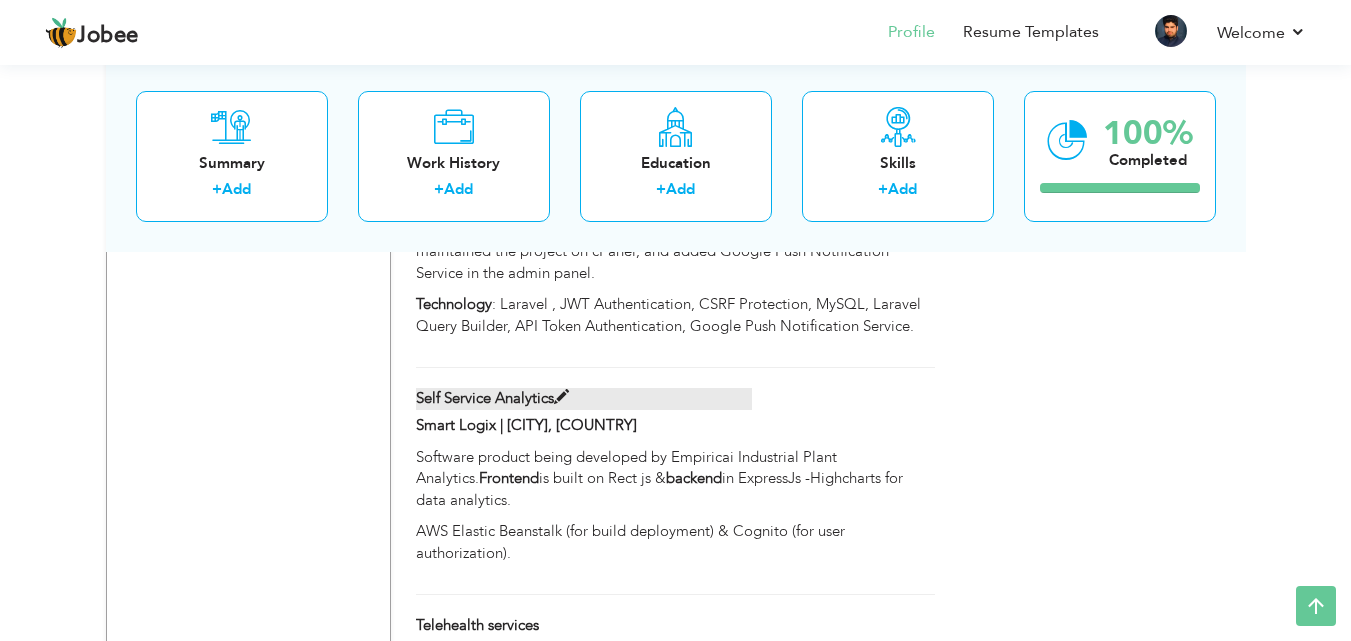 click on "Self Service Analytics" at bounding box center [584, 398] 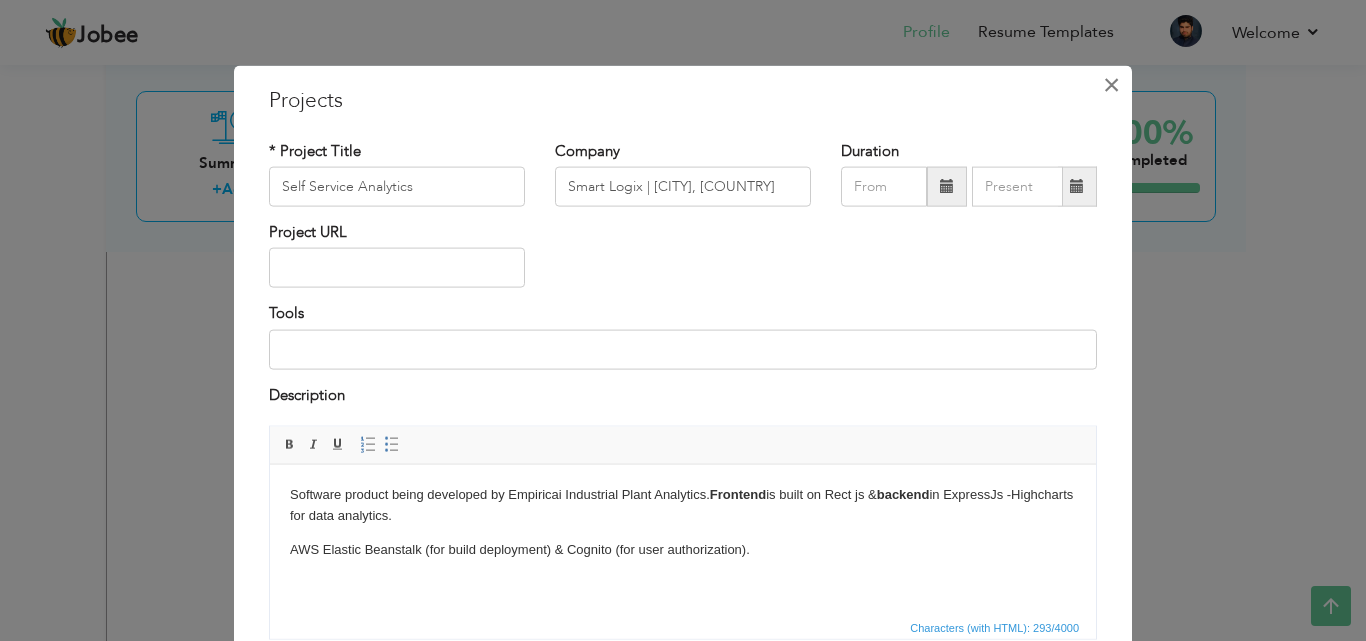 click on "×" at bounding box center (1111, 84) 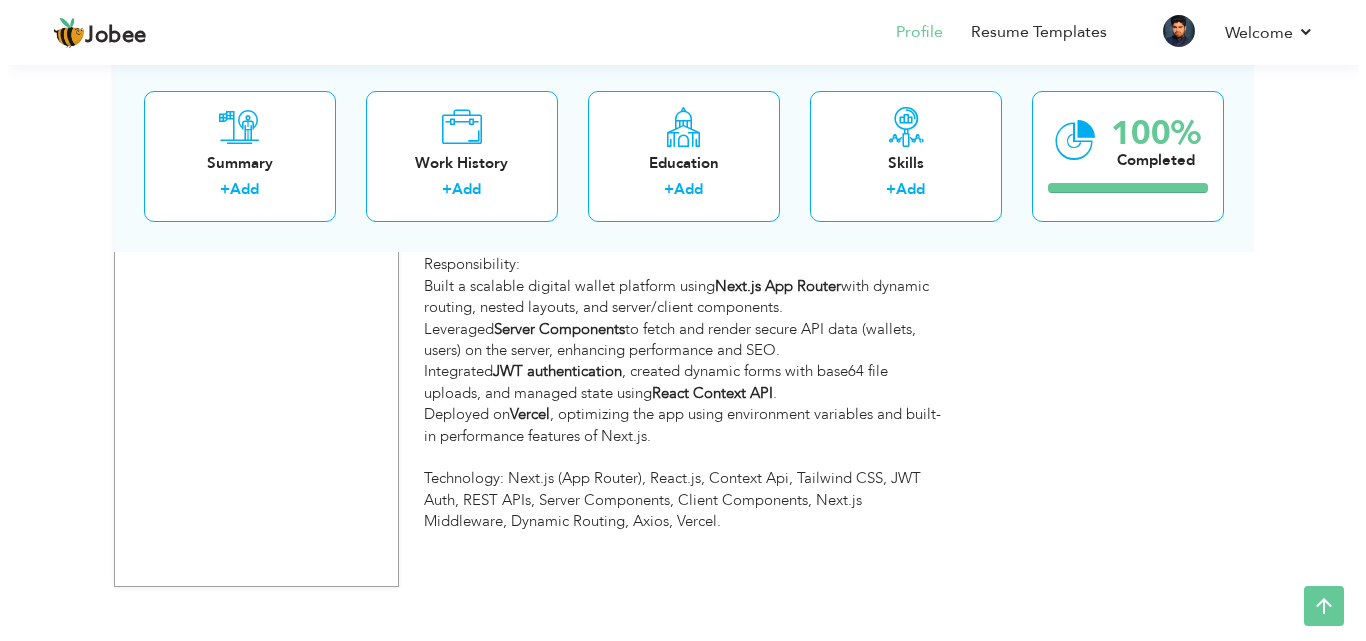 scroll, scrollTop: 2977, scrollLeft: 0, axis: vertical 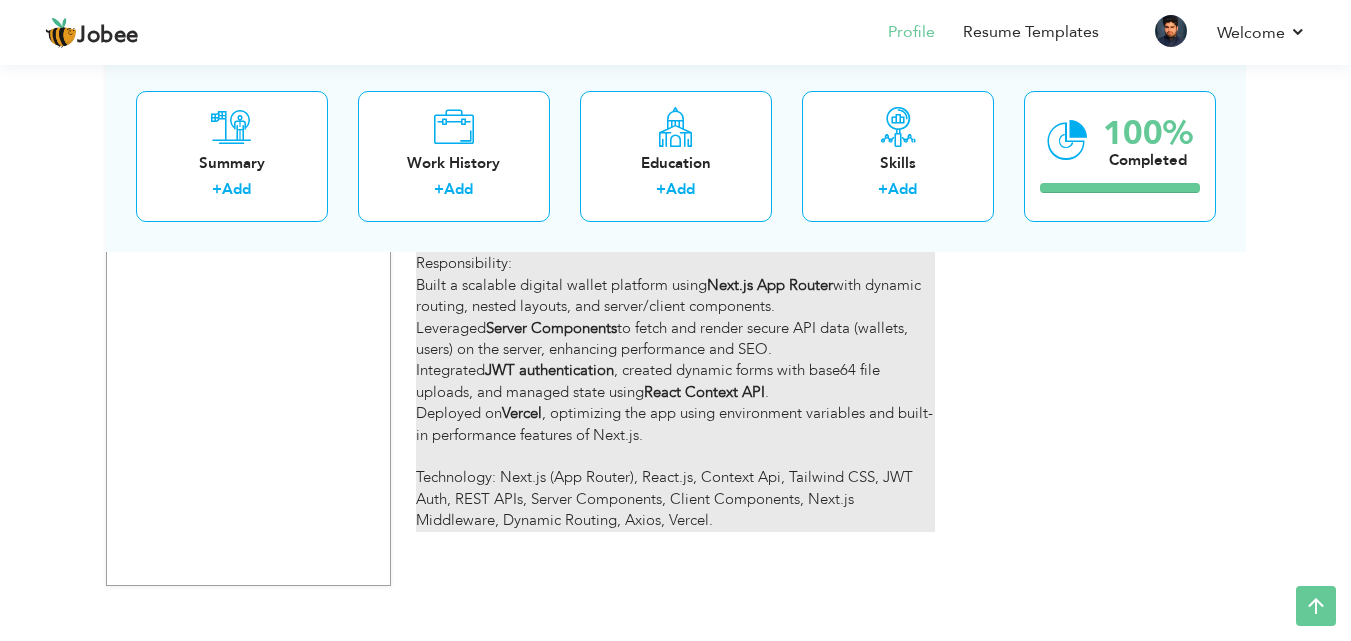 click on "Developed a secure and scalable digital wallet and customer onboarding portal using Next.js App Router architecture. The application allowed administrators to manage consumer and merchant accounts, perform wallet inquiries, onboard users with document uploads, and create & manage digital savings groups.
Responsibility:
Built a scalable digital wallet platform using  Next.js App Router  with dynamic routing, nested layouts, and server/client components.
Leveraged  Server Components  to fetch and render secure API data (wallets, users) on the server, enhancing performance and SEO.
Integrated  JWT authentication , created dynamic forms with base64 file uploads, and managed state using  React Context API .
Deployed on  Vercel , optimizing the app using environment variables and built-in performance features of Next.js.
Technology: Next.js (App Router), React.js, Context Api, Tailwind CSS, JWT Auth, REST APIs, Server Components, Client Components, Next.js Middleware, Dynamic Routing, Axios, Vercel." at bounding box center (675, 328) 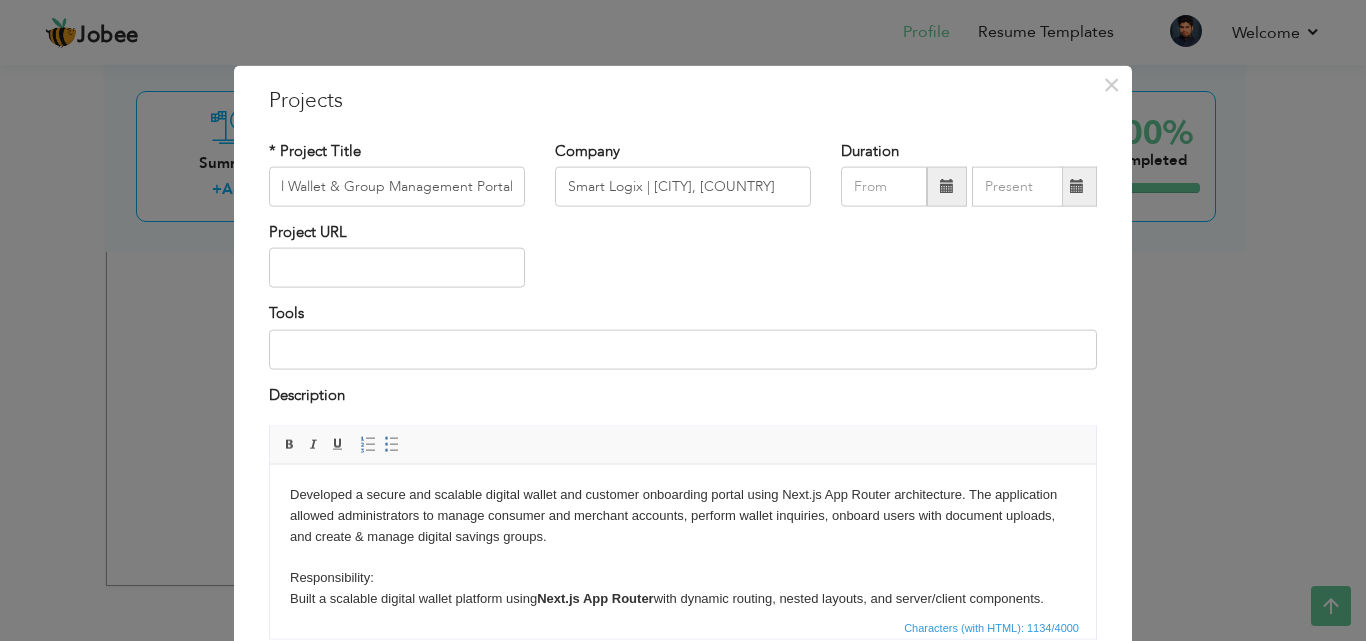 scroll, scrollTop: 0, scrollLeft: 0, axis: both 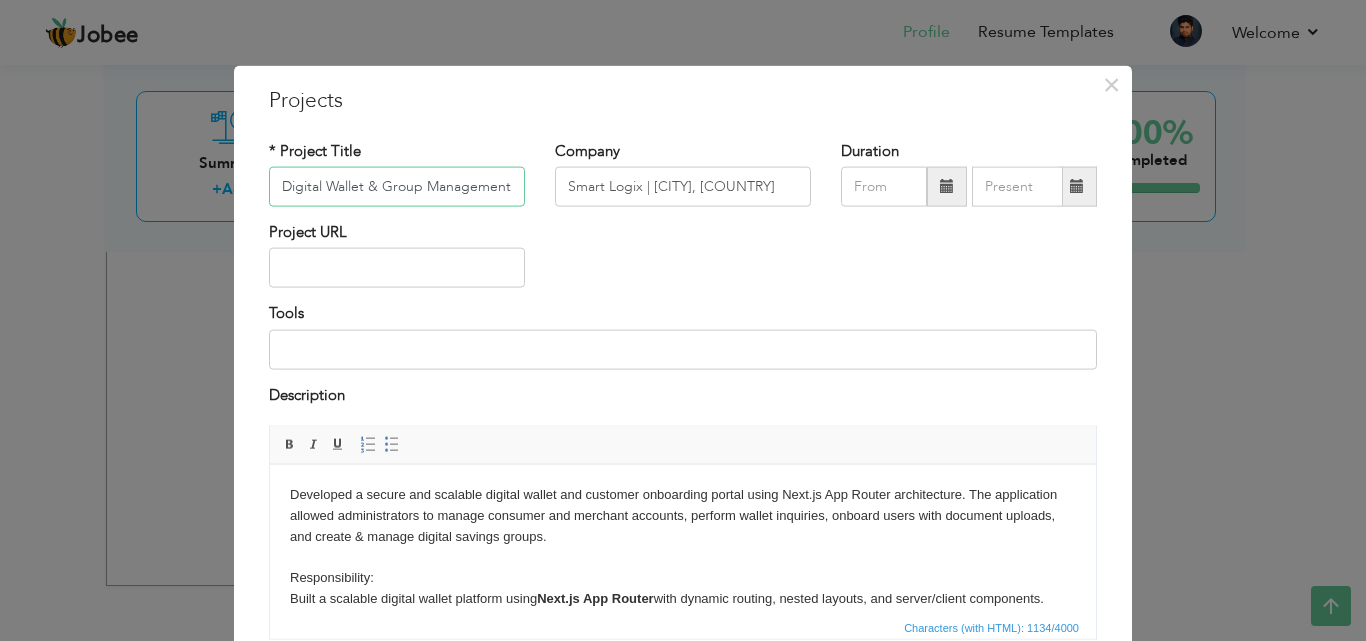 click on "Digital Wallet & Group Management Portal" at bounding box center [397, 187] 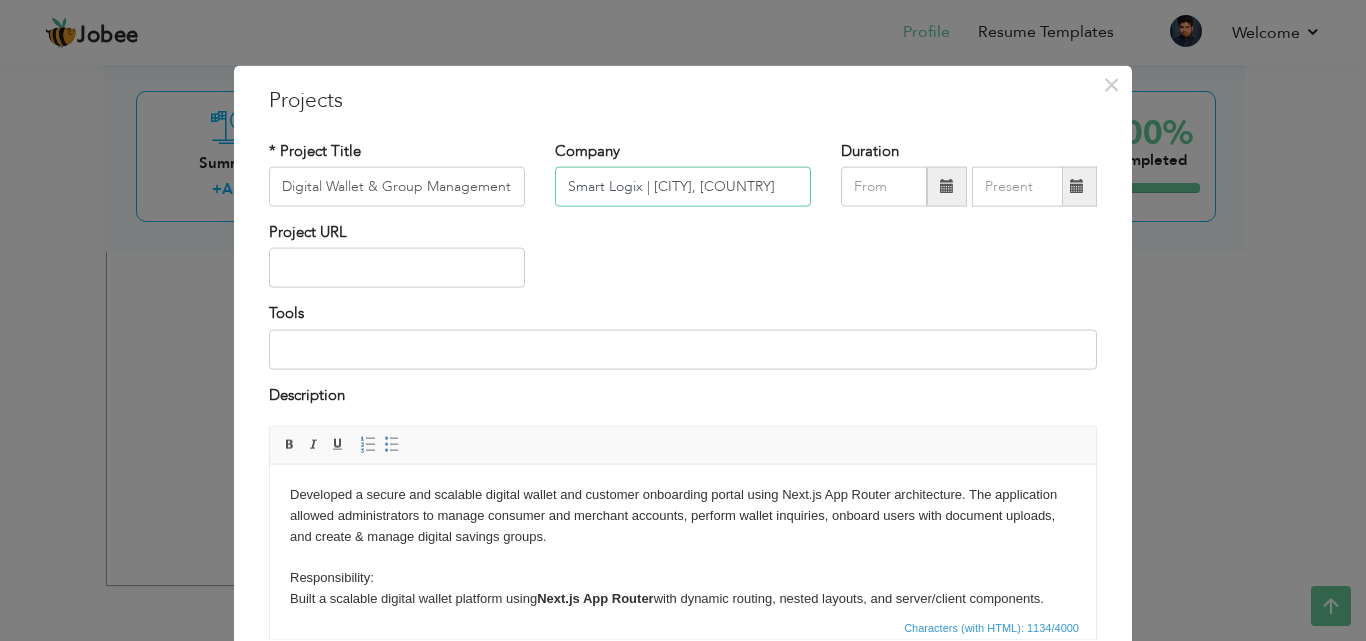 click on "Smart Logix | [CITY], [COUNTRY]" at bounding box center (683, 187) 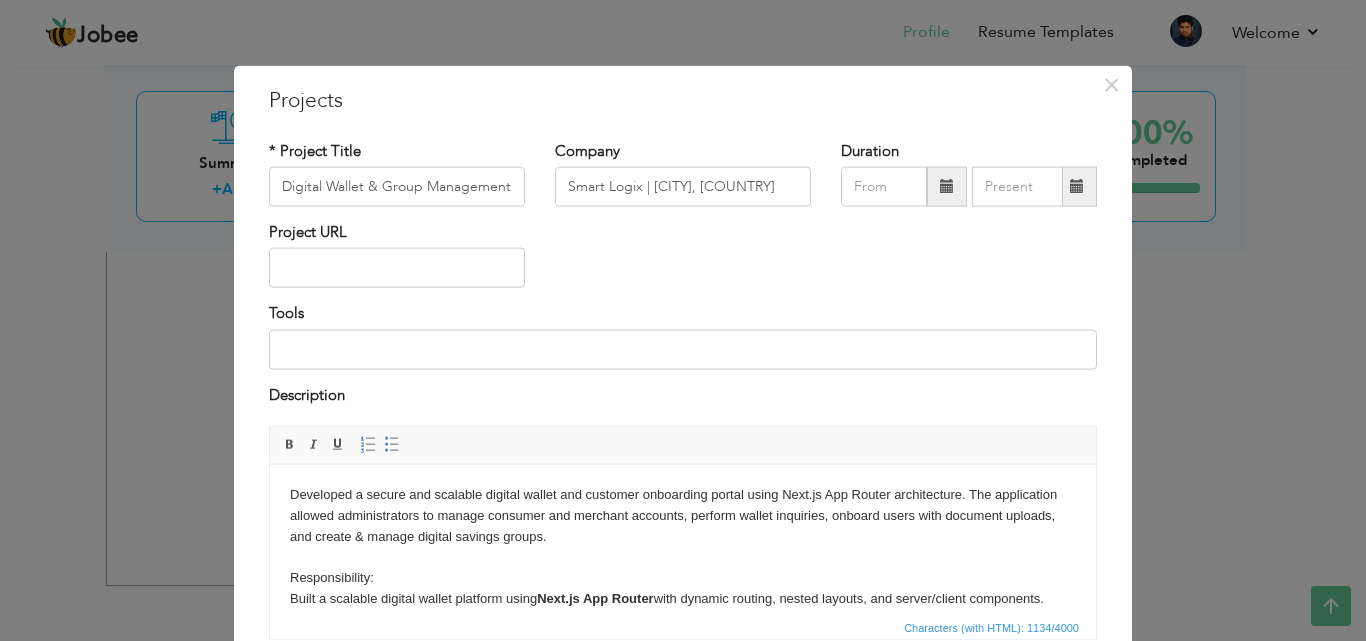 click on "Developed a secure and scalable digital wallet and customer onboarding portal using Next.js App Router architecture. The application allowed administrators to manage consumer and merchant accounts, perform wallet inquiries, onboard users with document uploads, and create & manage digital savings groups. Responsibility: Built a scalable digital wallet platform using  Next.js App Router  with dynamic routing, nested layouts, and server/client components. Leveraged  Server Components  to fetch and render secure API data (wallets, users) on the server, enhancing performance and SEO. Integrated  JWT authentication , created dynamic forms with base64 file uploads, and managed state using  React Context API . Deployed on  Vercel , optimizing the app using environment variables and built-in performance features of Next.js. Technology: Next.js (App Router), React.js, Context Api, Tailwind CSS, JWT Auth, REST APIs, Server Components, Client Components, Next.js Middleware, Dynamic Routing, Axios, Vercel." at bounding box center [683, 609] 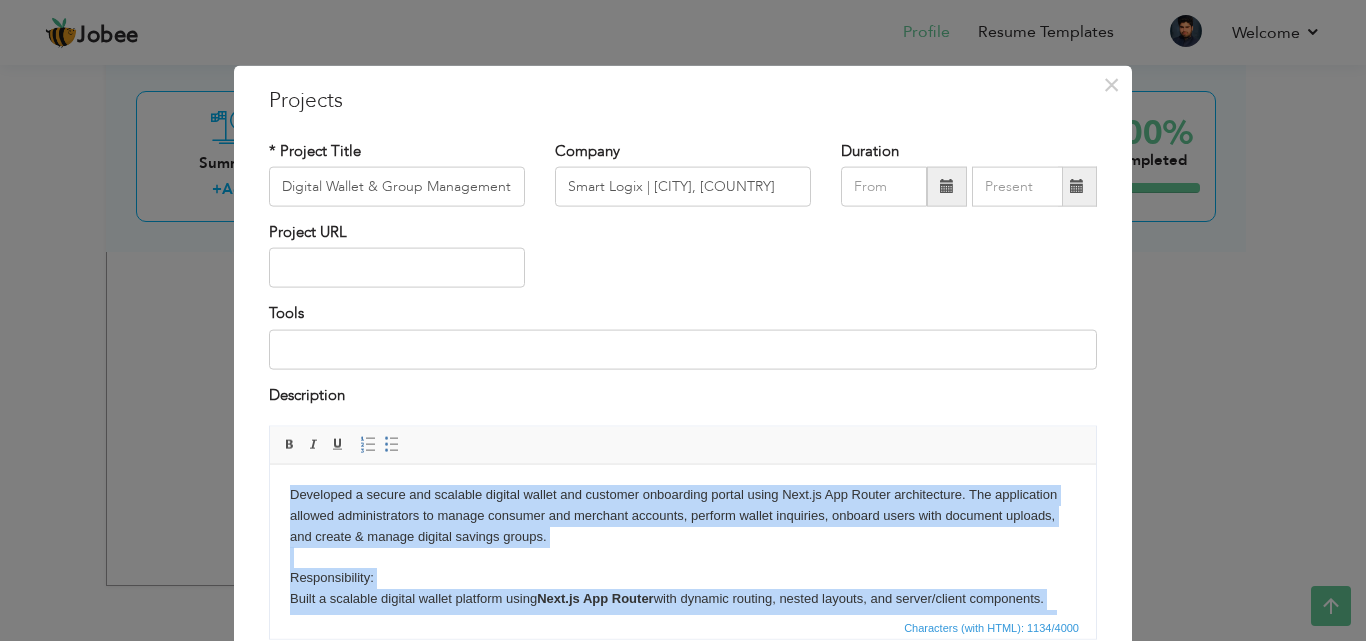 copy on "Developed a secure and scalable digital wallet and customer onboarding portal using Next.js App Router architecture. The application allowed administrators to manage consumer and merchant accounts, perform wallet inquiries, onboard users with document uploads, and create & manage digital savings groups. Responsibility: Built a scalable digital wallet platform using  Next.js App Router  with dynamic routing, nested layouts, and server/client components. Leveraged  Server Components  to fetch and render secure API data (wallets, users) on the server, enhancing performance and SEO. Integrated  JWT authentication , created dynamic forms with base64 file uploads, and managed state using  React Context API . Deployed on  Vercel , optimizing the app using environment variables and built-in performance features of Next.js. Technology: Next.js (App Router), React.js, Context Api, Tailwind CSS, JWT Auth, REST APIs, Server Components, Client Components, Next.js Middleware, Dynamic Routing, Axios, Vercel." 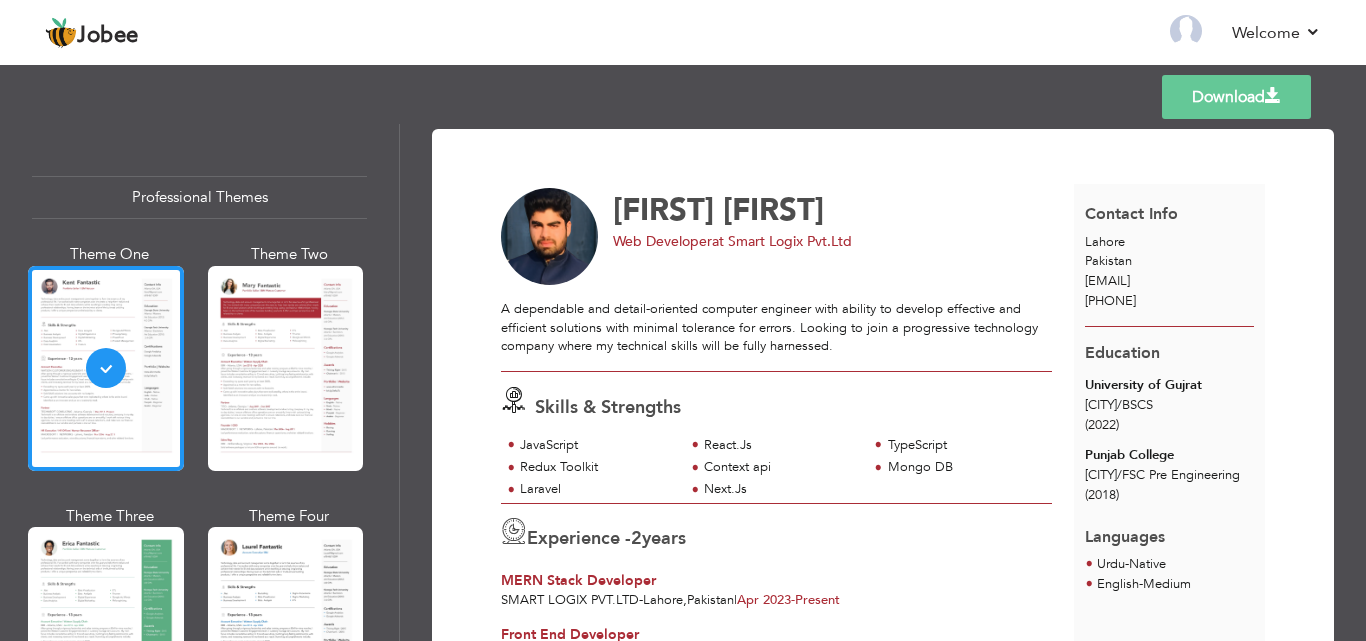 scroll, scrollTop: 0, scrollLeft: 0, axis: both 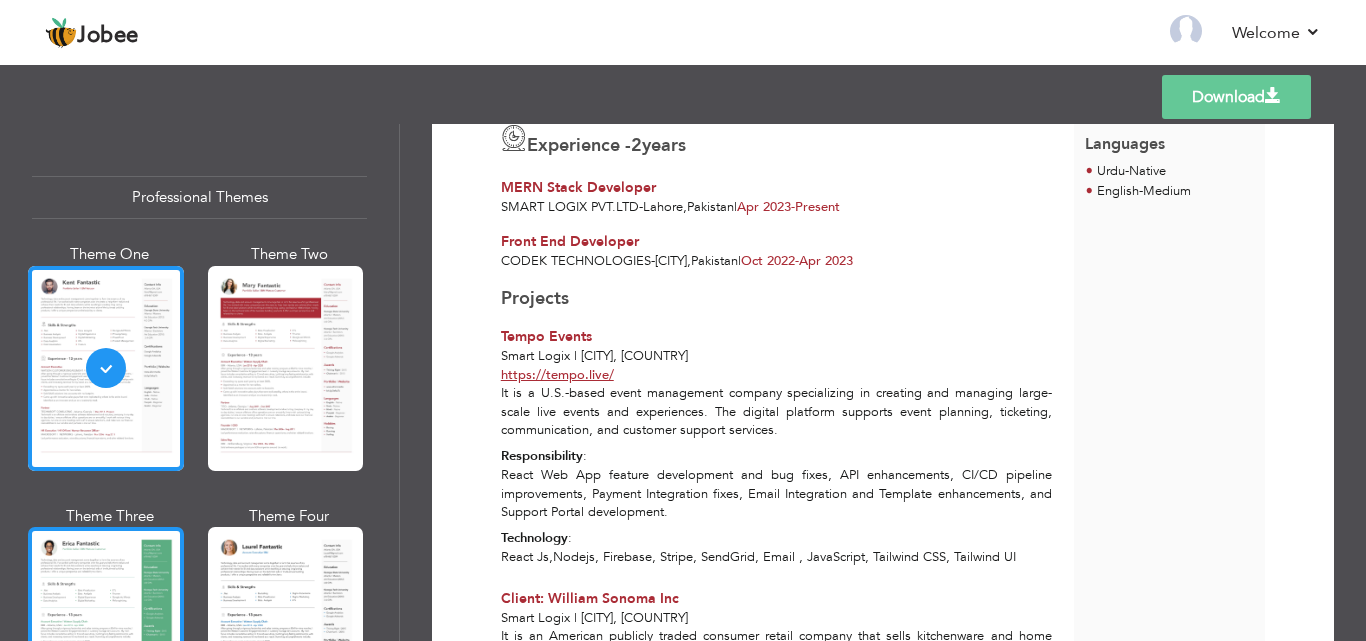click at bounding box center (106, 629) 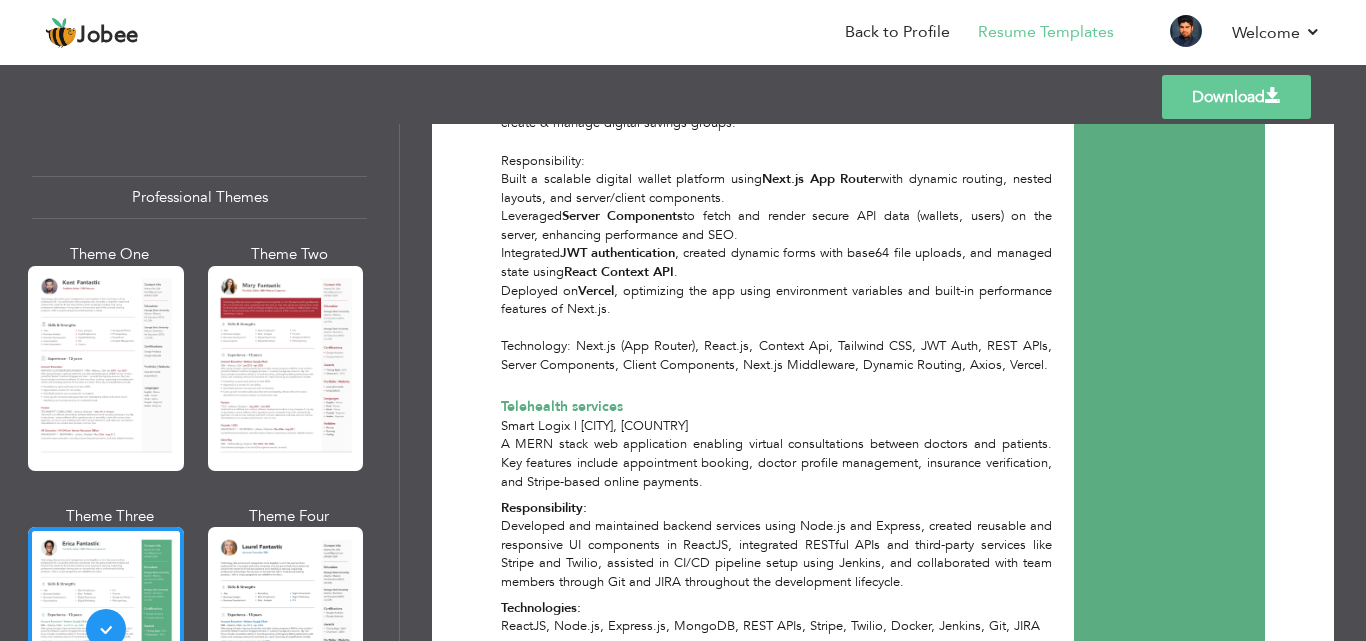 scroll, scrollTop: 1487, scrollLeft: 0, axis: vertical 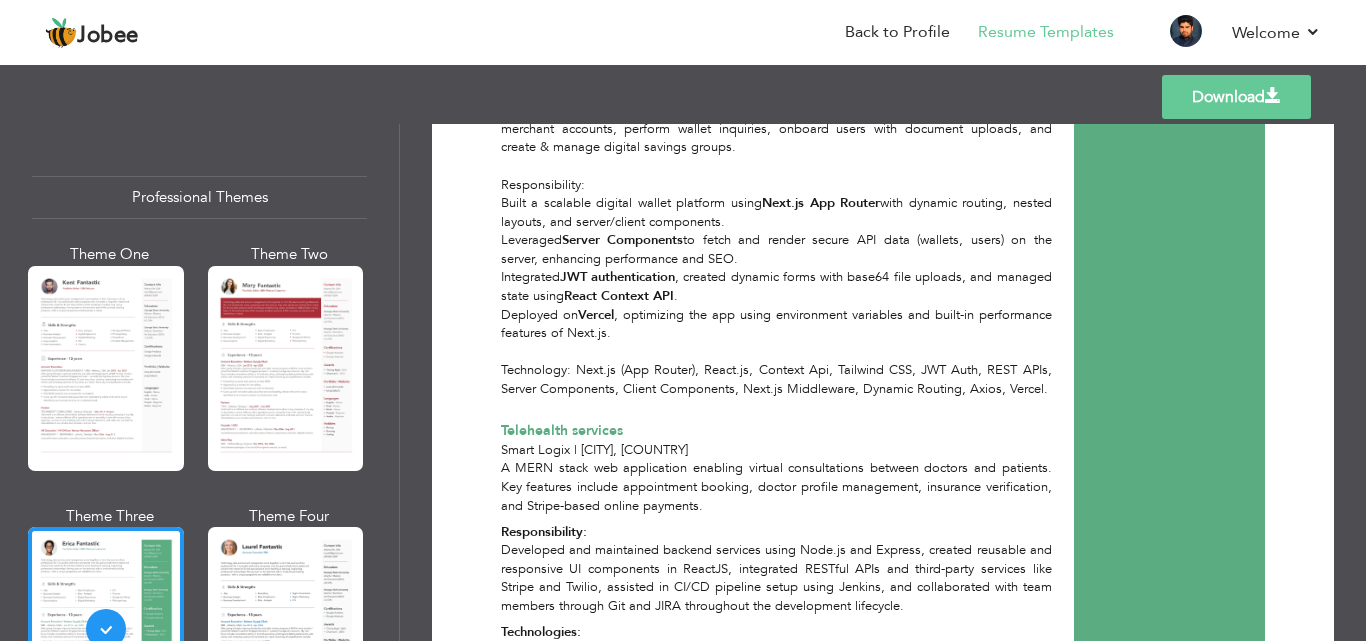 click on "Download" at bounding box center (1236, 97) 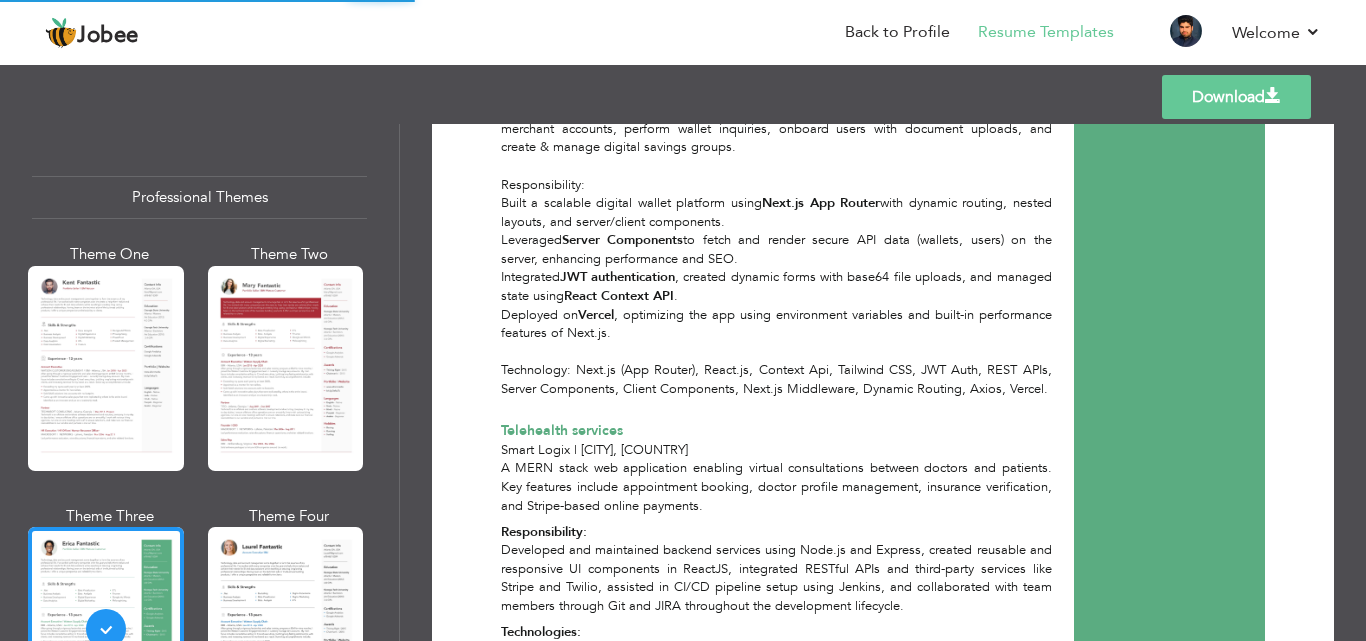 click on "Download" at bounding box center [1236, 97] 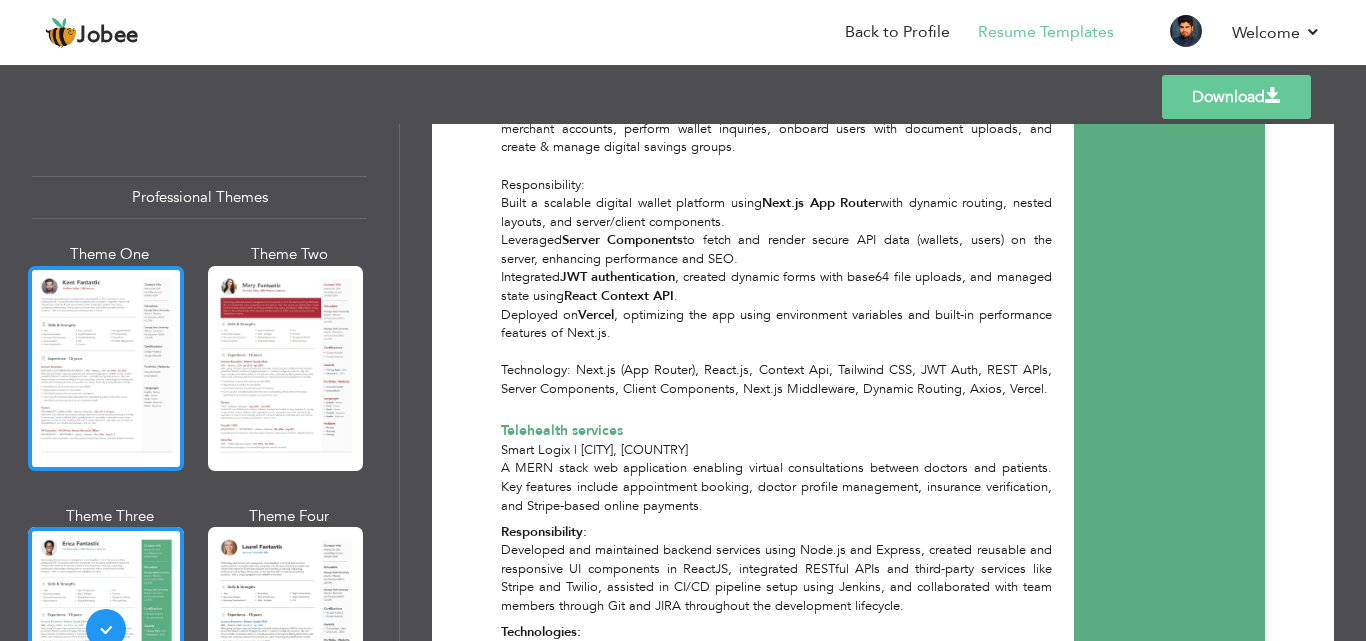 click at bounding box center (106, 368) 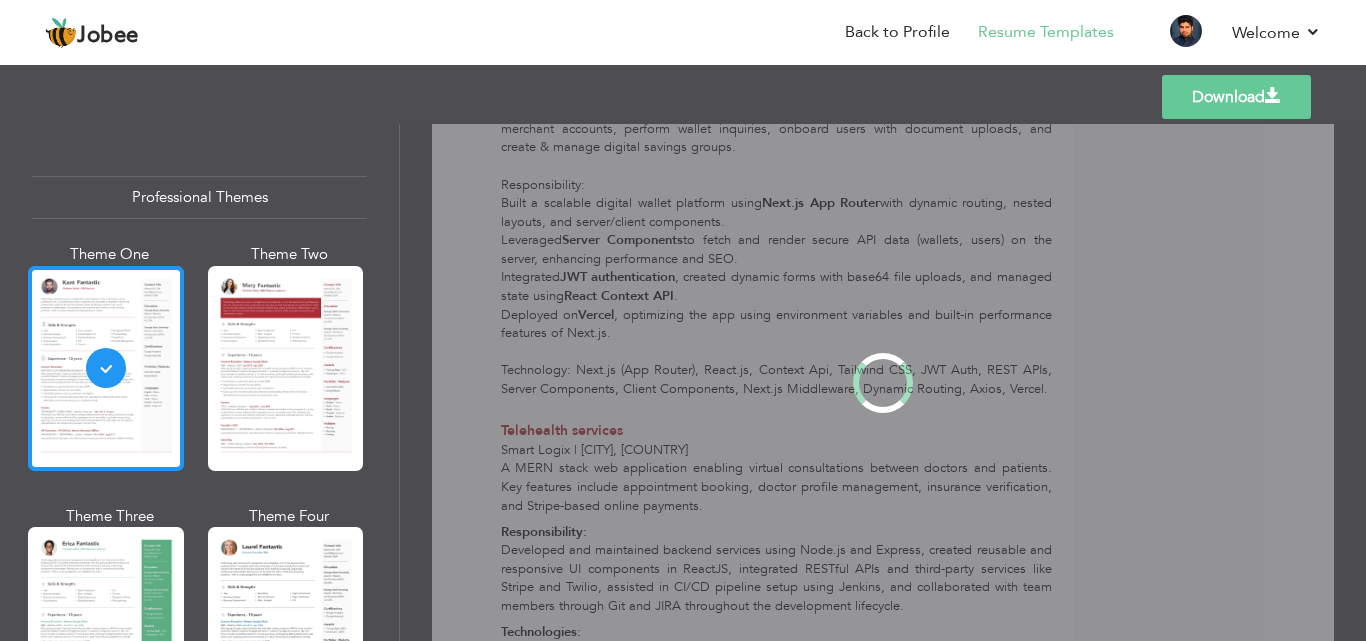 scroll, scrollTop: 0, scrollLeft: 0, axis: both 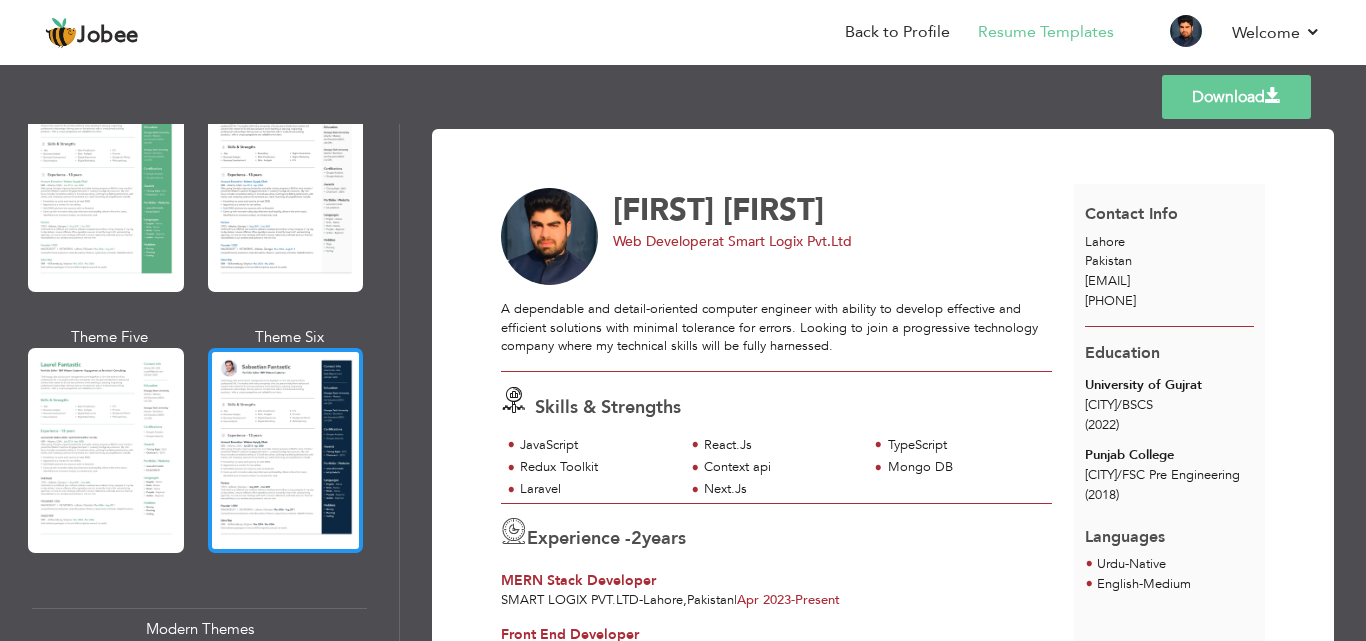 click at bounding box center [286, 450] 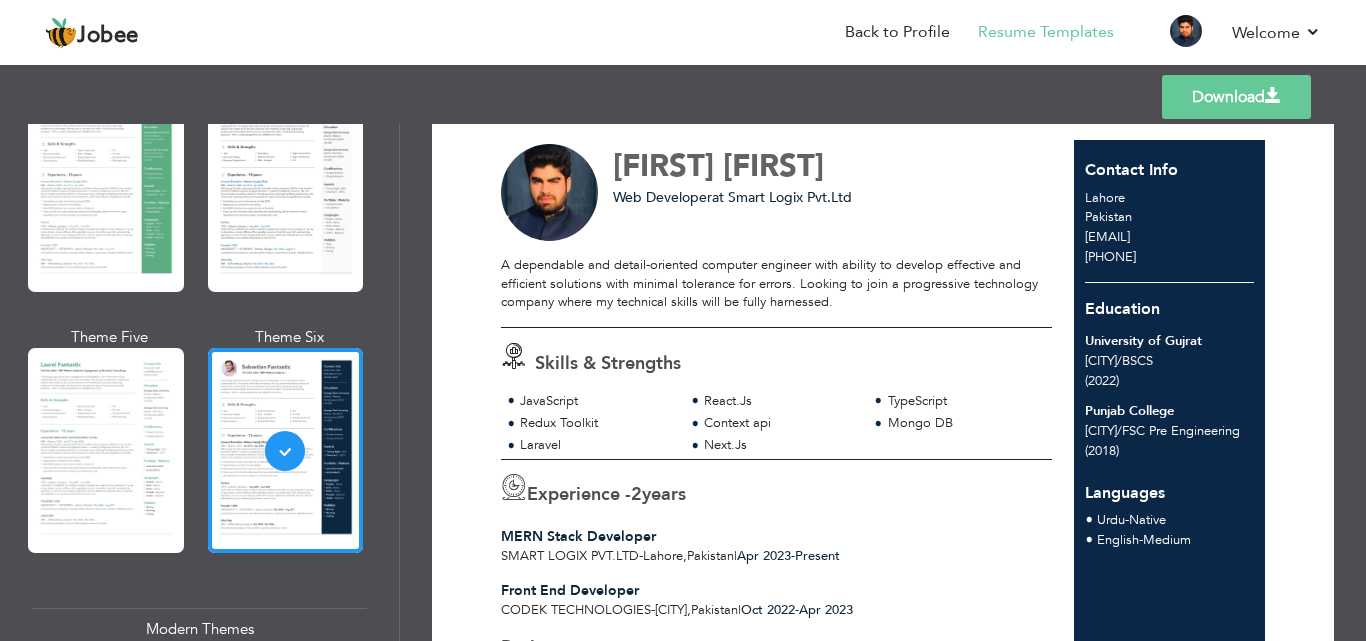 scroll, scrollTop: 0, scrollLeft: 0, axis: both 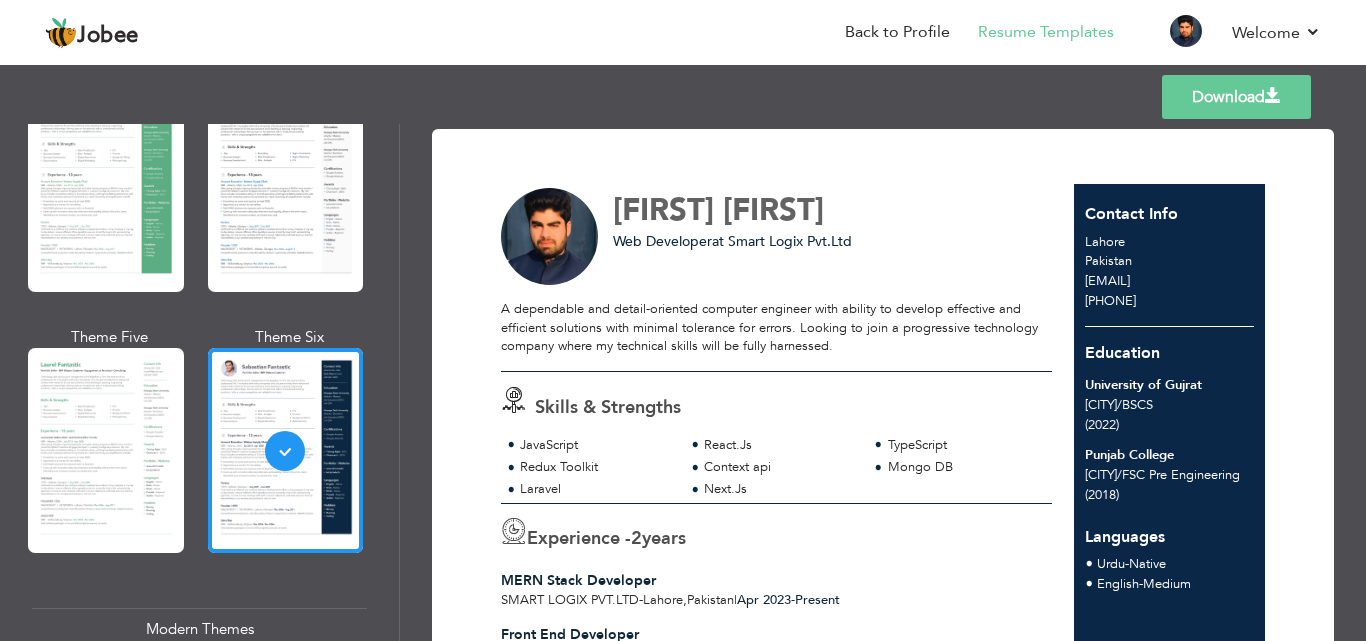 click on "Download" at bounding box center (1236, 97) 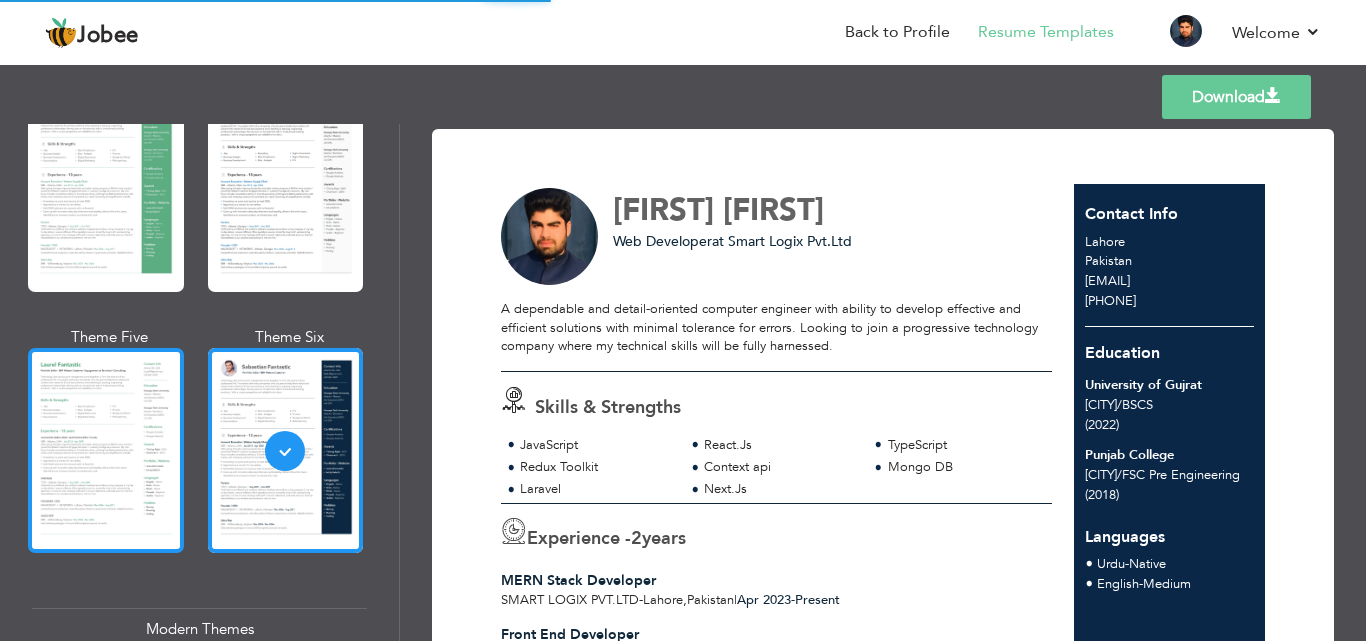 click at bounding box center [106, 450] 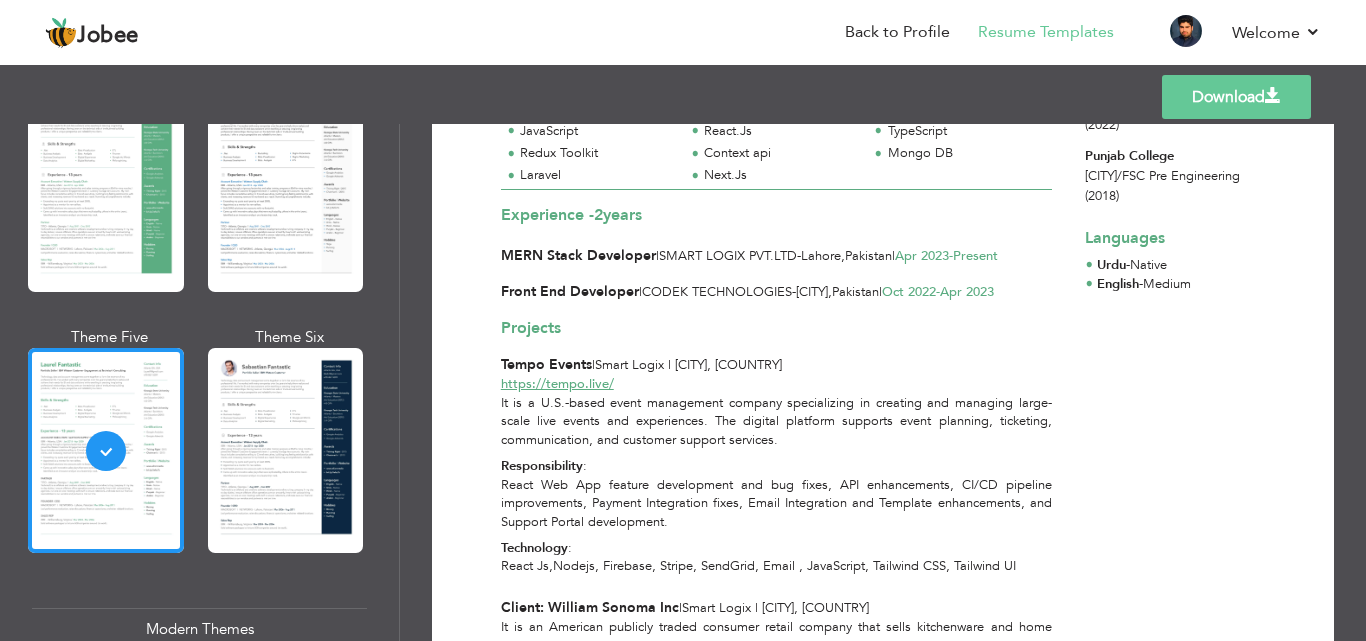 scroll, scrollTop: 0, scrollLeft: 0, axis: both 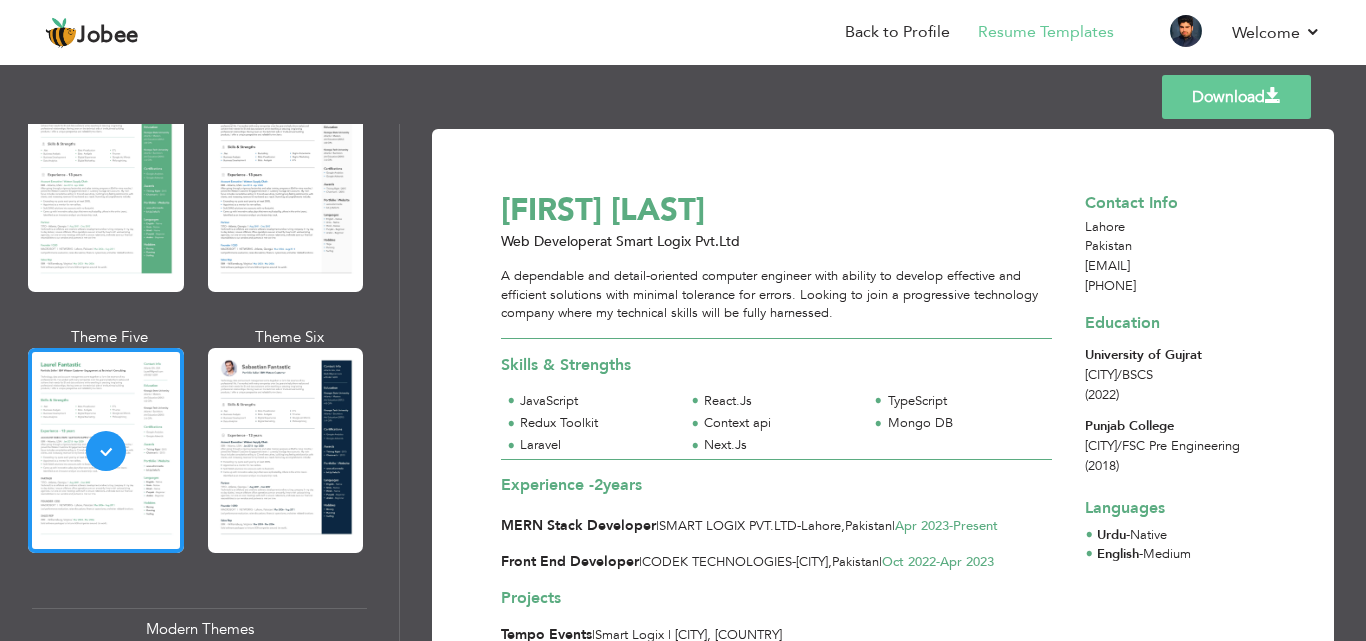 click on "Download" at bounding box center (1236, 97) 